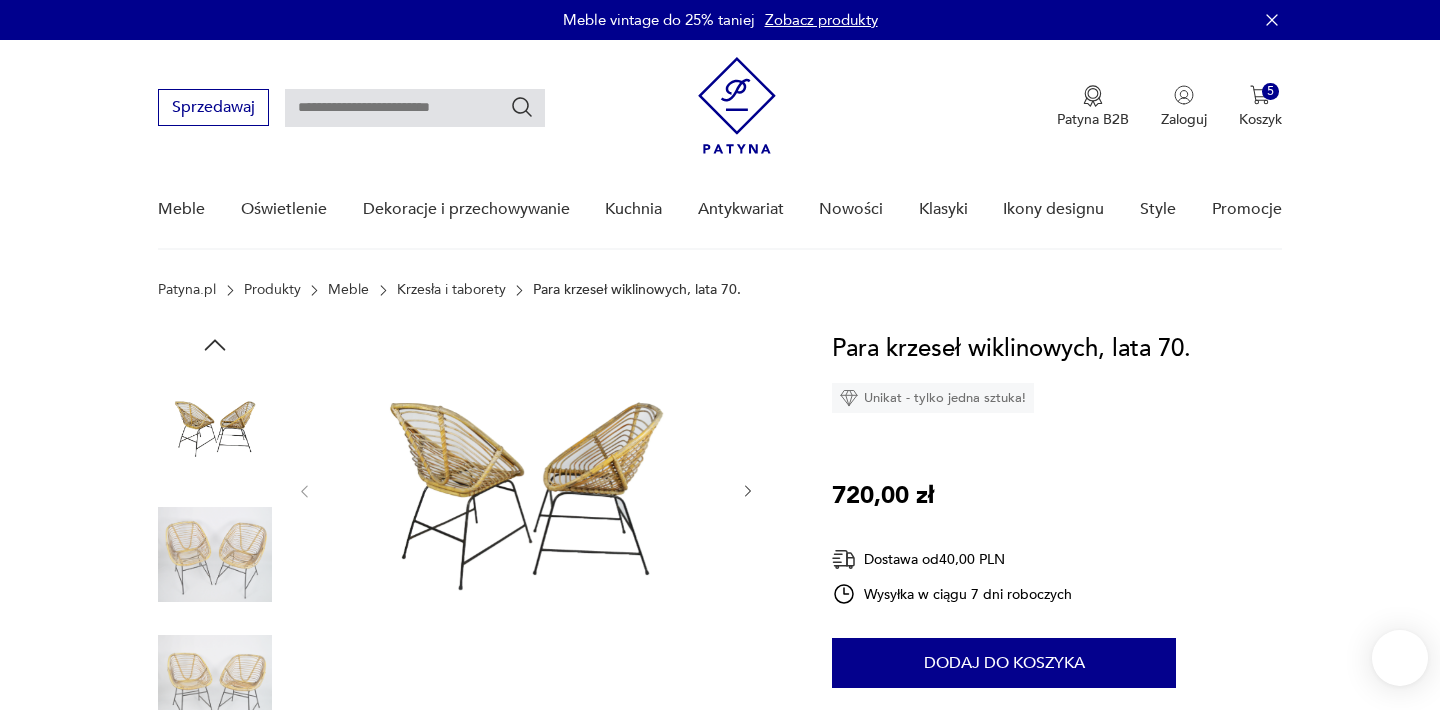 scroll, scrollTop: 0, scrollLeft: 0, axis: both 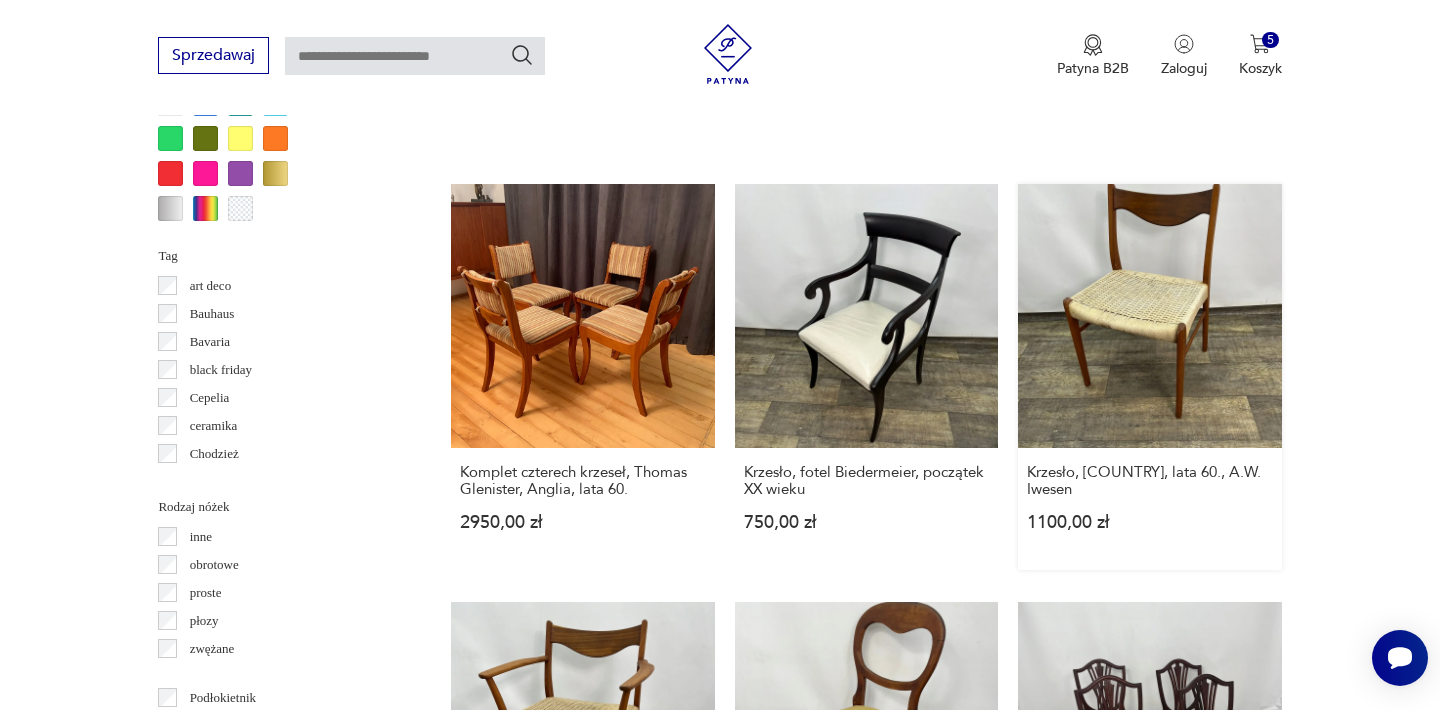 click on "Krzesło, [COUNTRY], lata 60., [FIRST] [LAST] 1100,00 zł" at bounding box center (1149, 376) 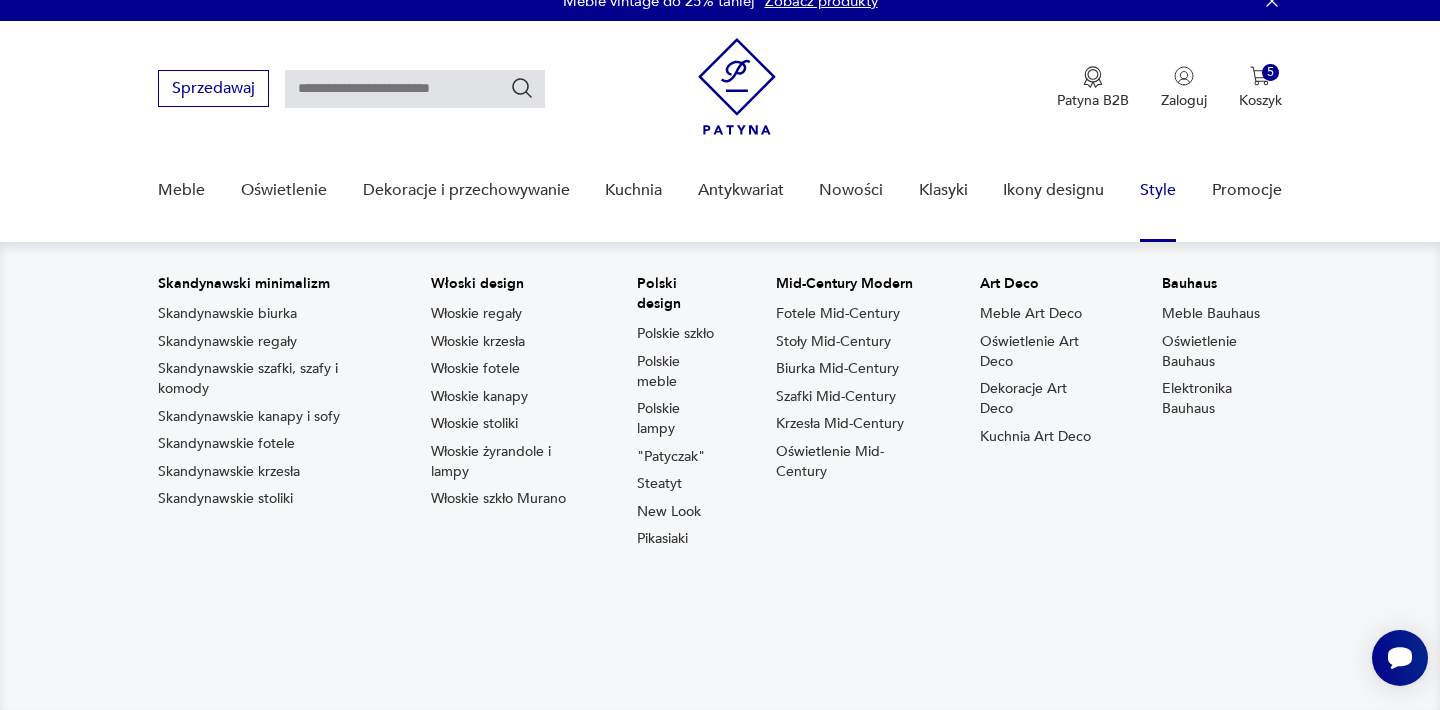 scroll, scrollTop: 0, scrollLeft: 0, axis: both 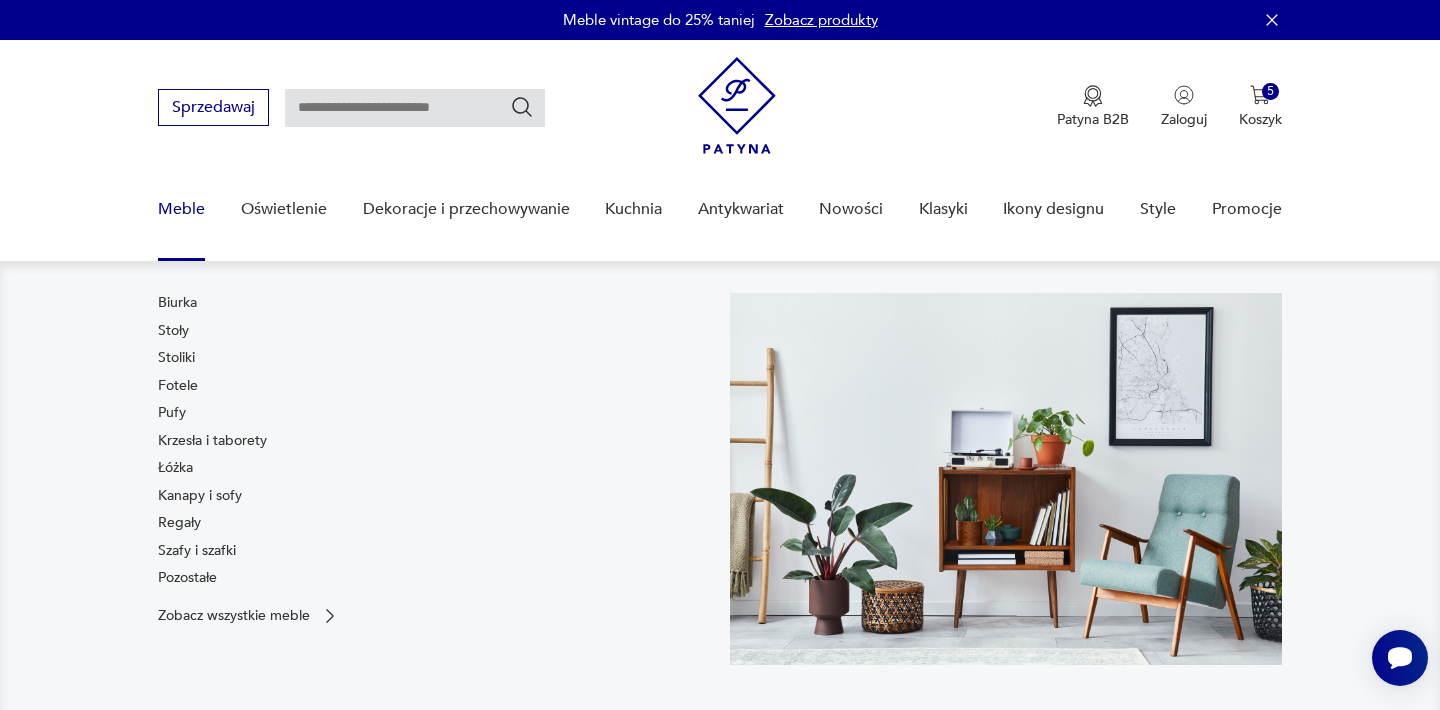 click on "Biurka Stoły Stoliki Fotele Pufy Krzesła i taborety Łóżka Kanapy i sofy Regały Szafy i szafki Pozostałe" at bounding box center [434, 444] 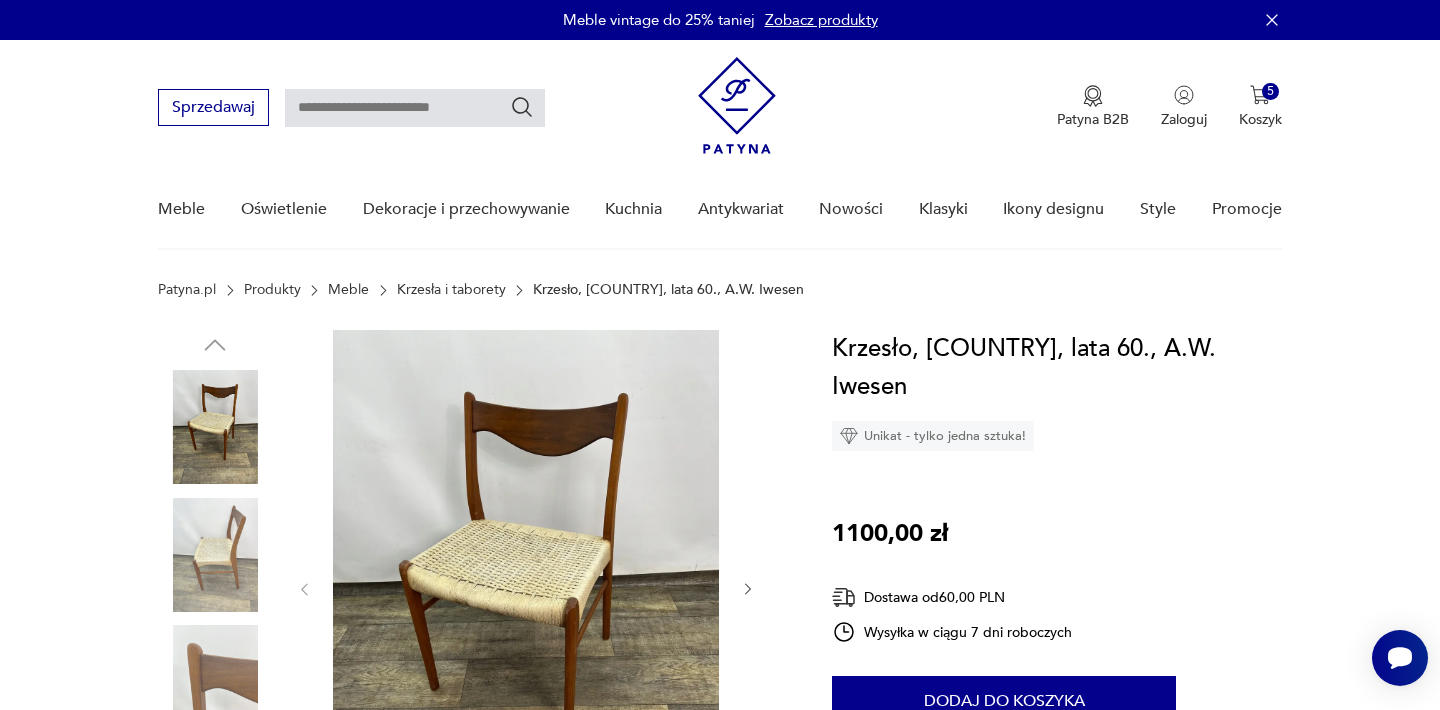 click at bounding box center (526, 587) 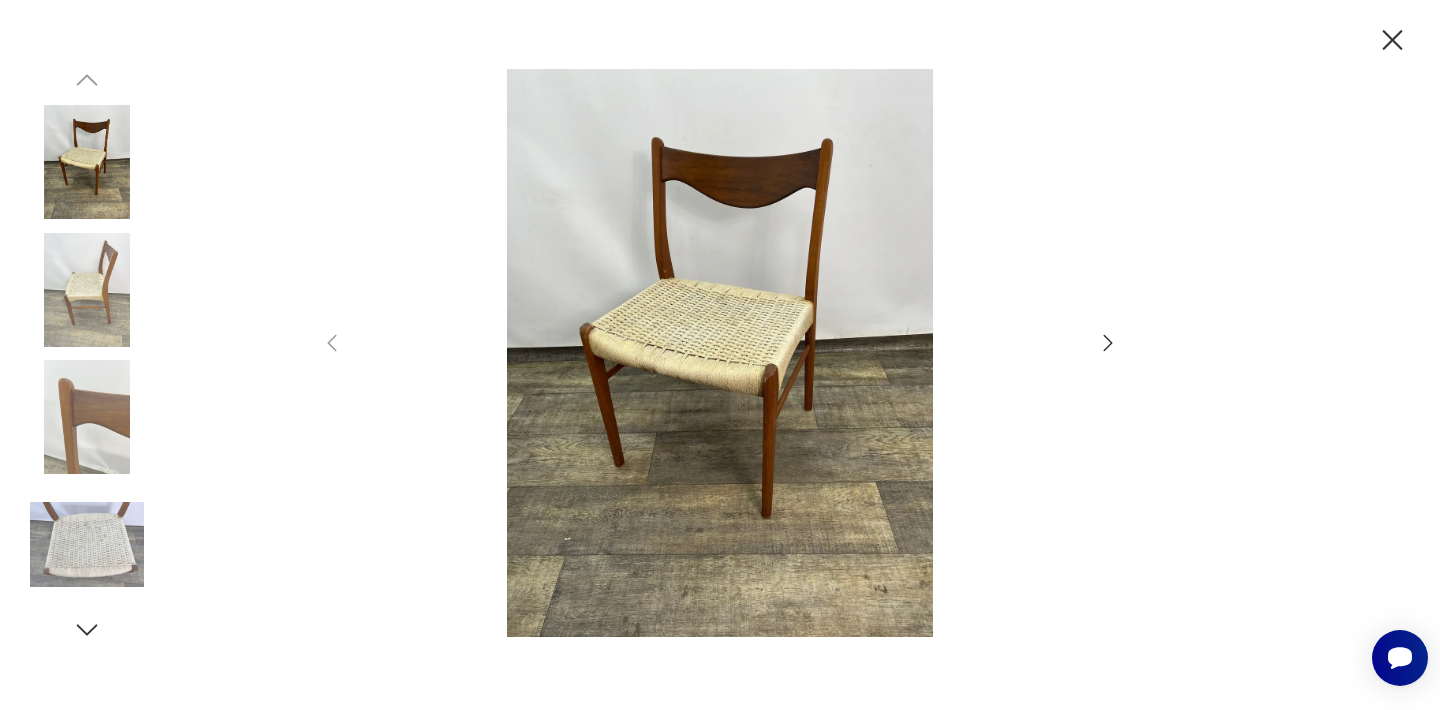click 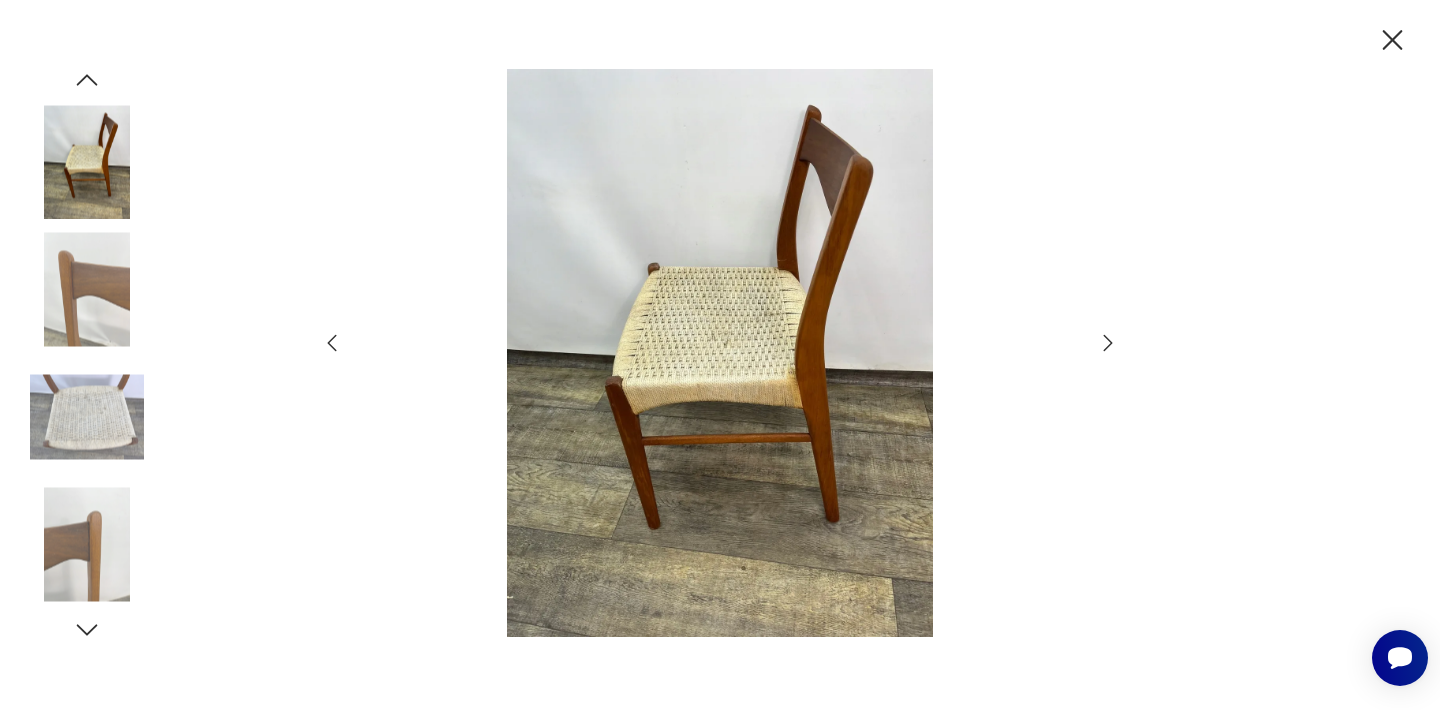 click 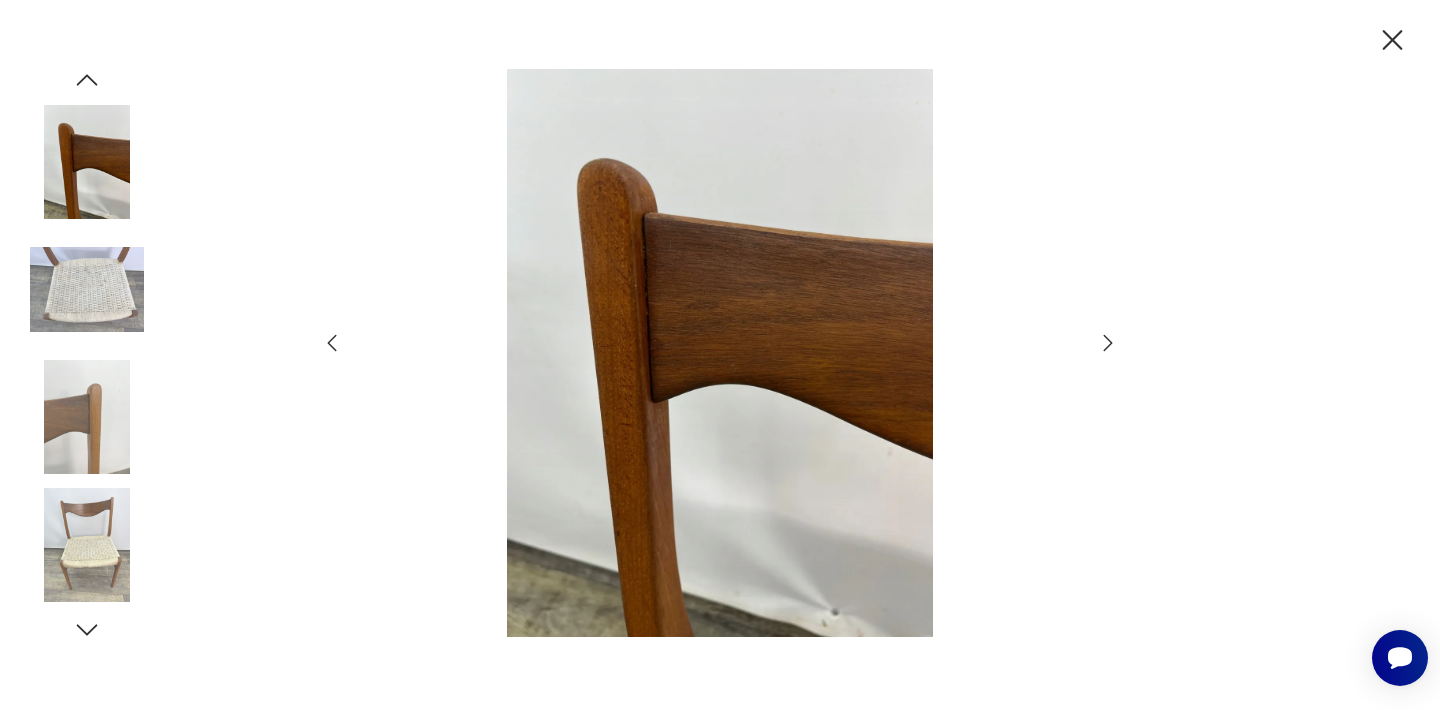 click 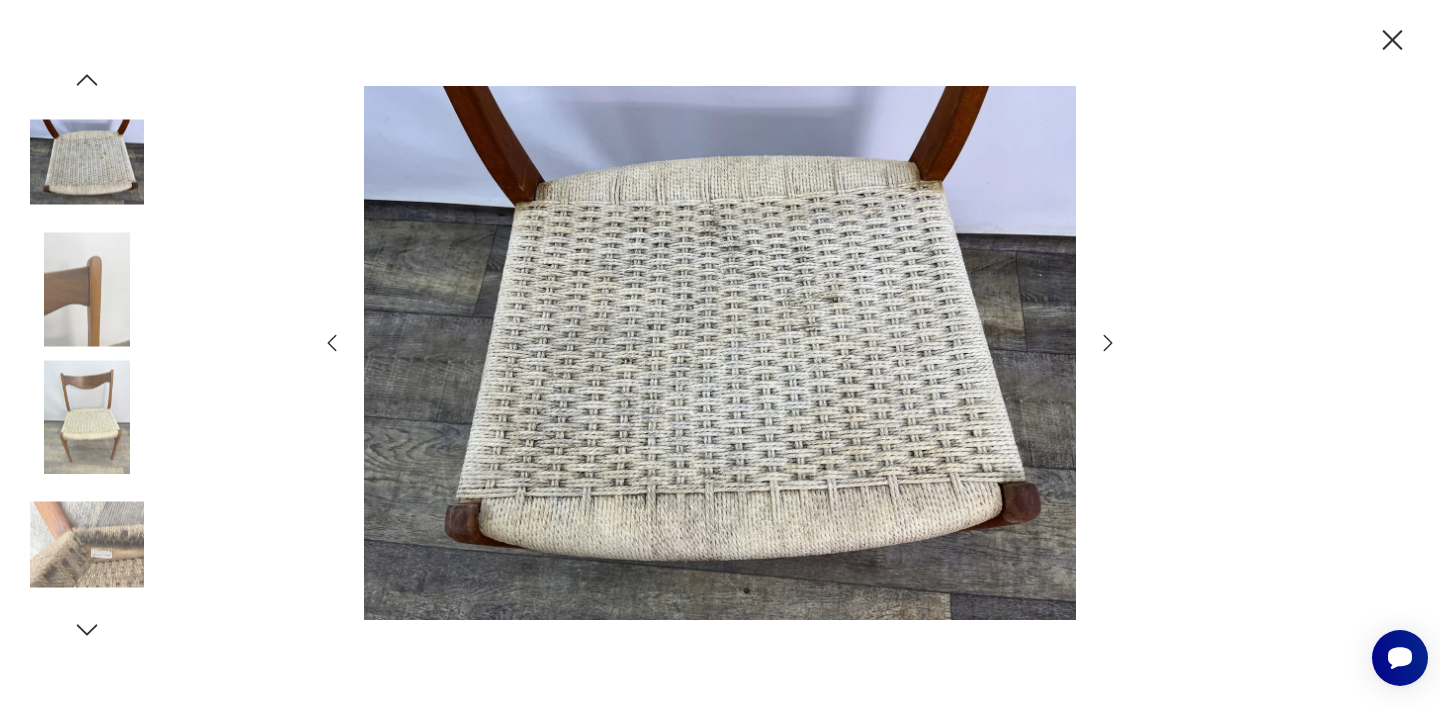 click 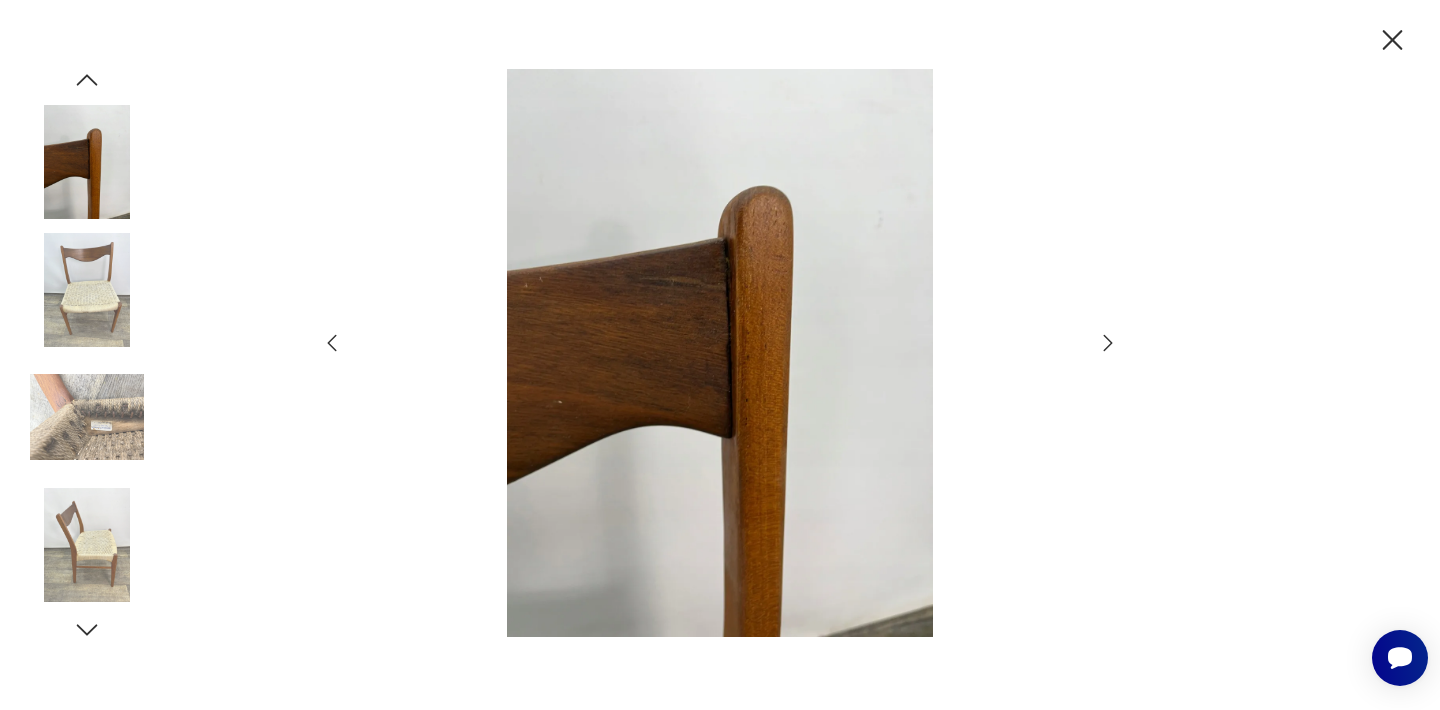 click 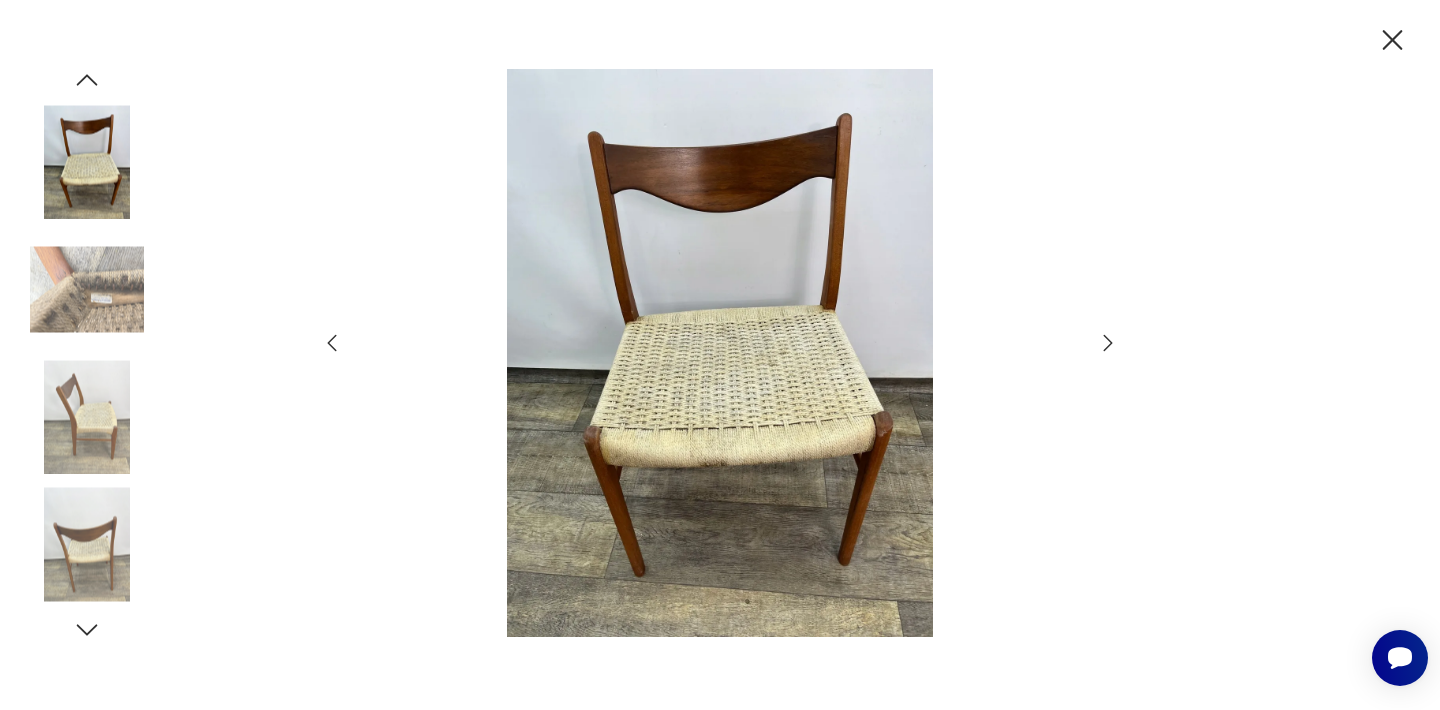 click 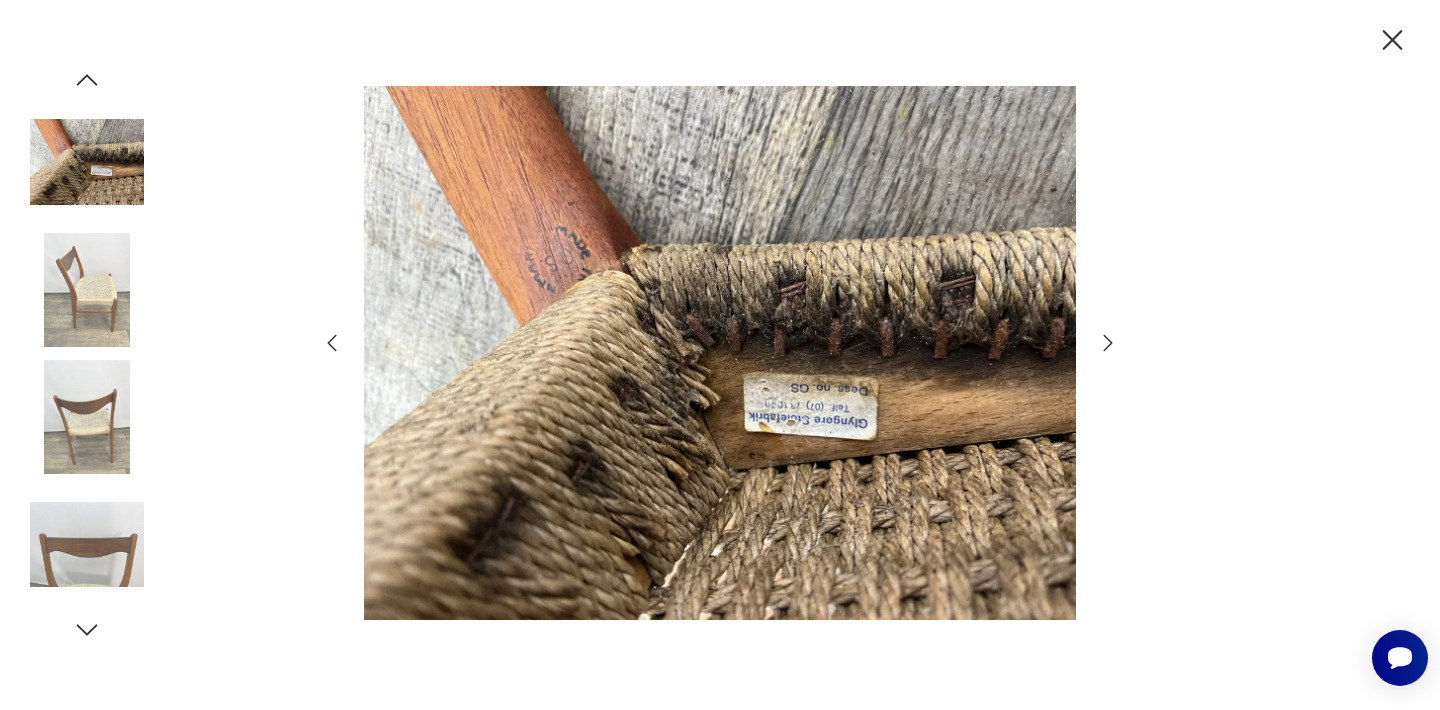 click 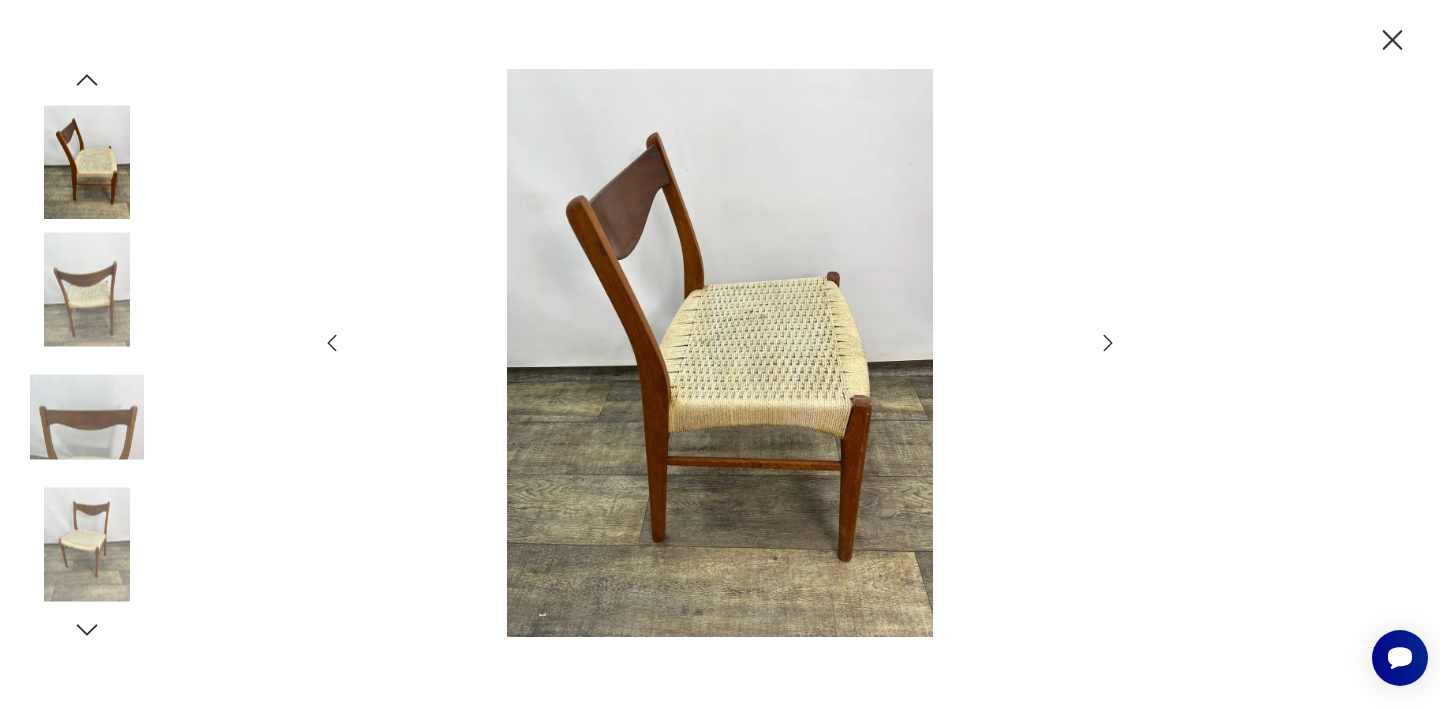 click 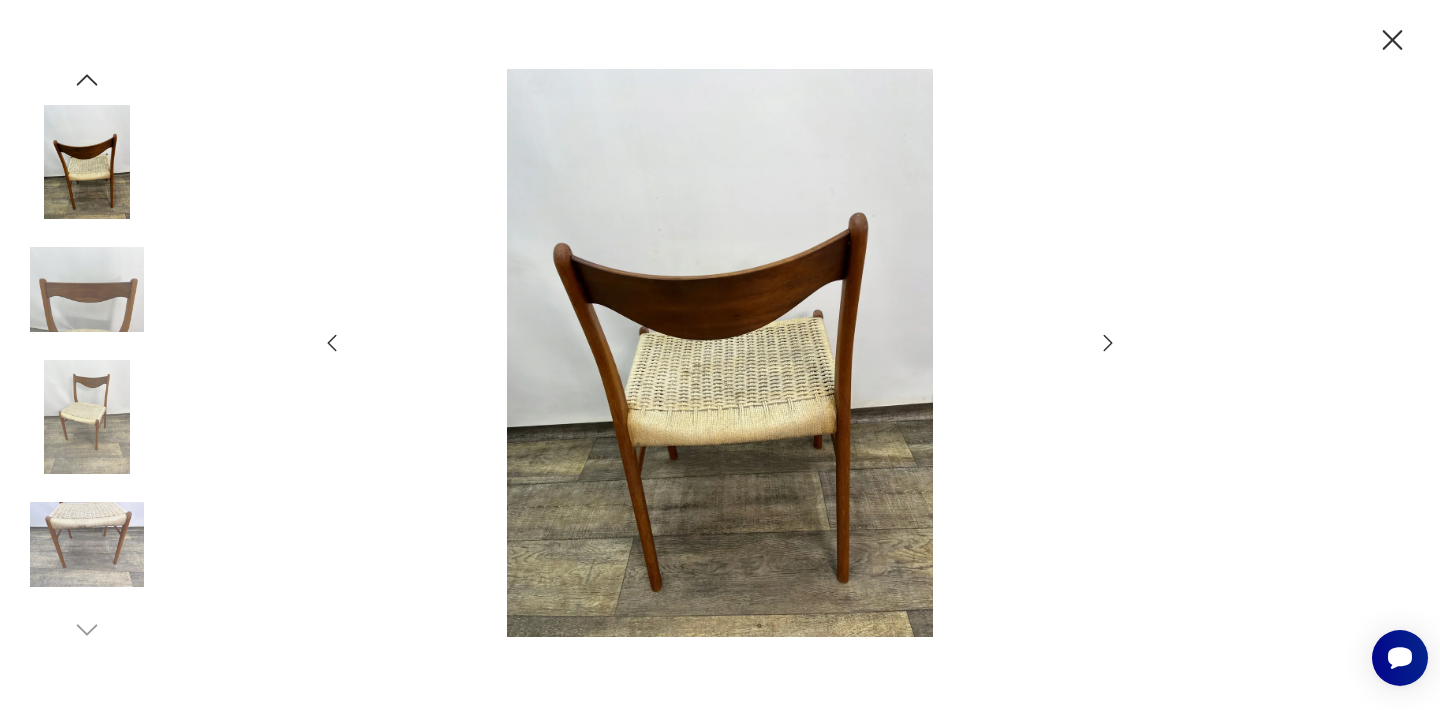 click 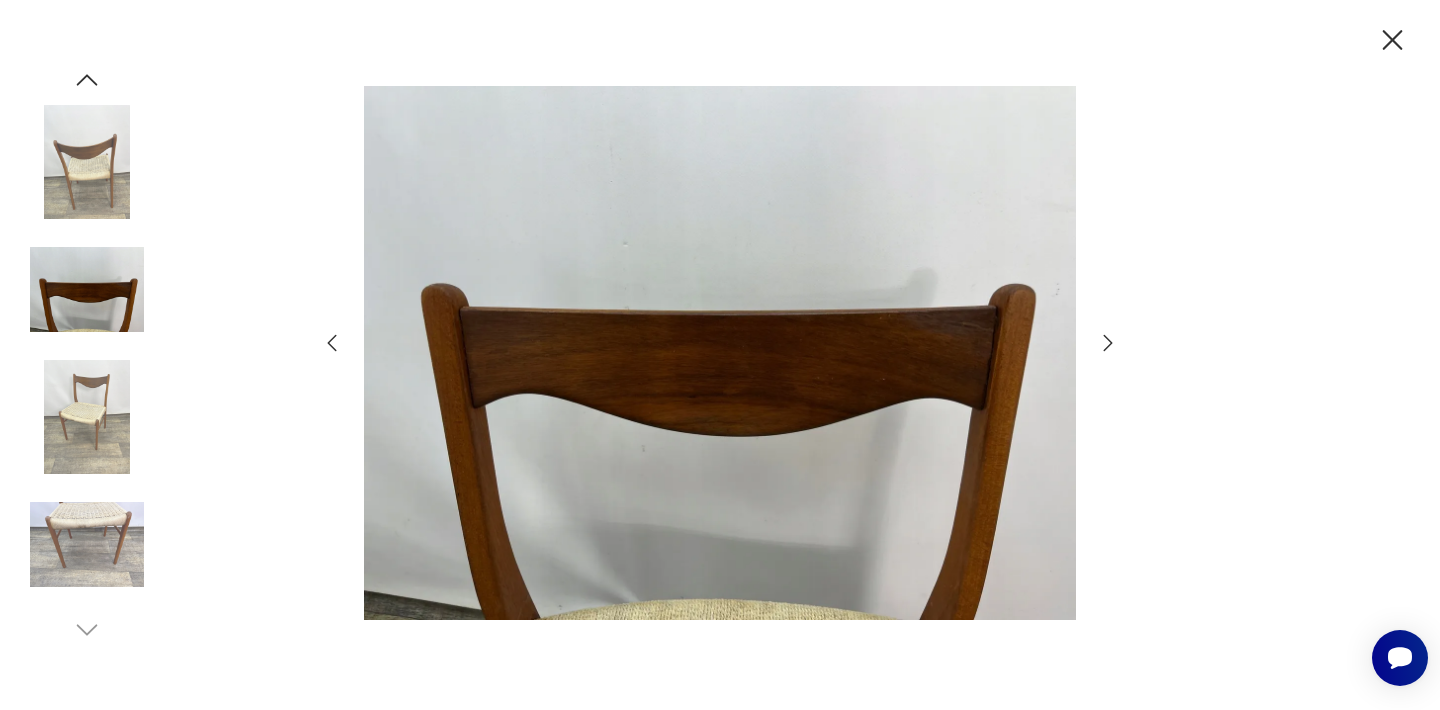 click 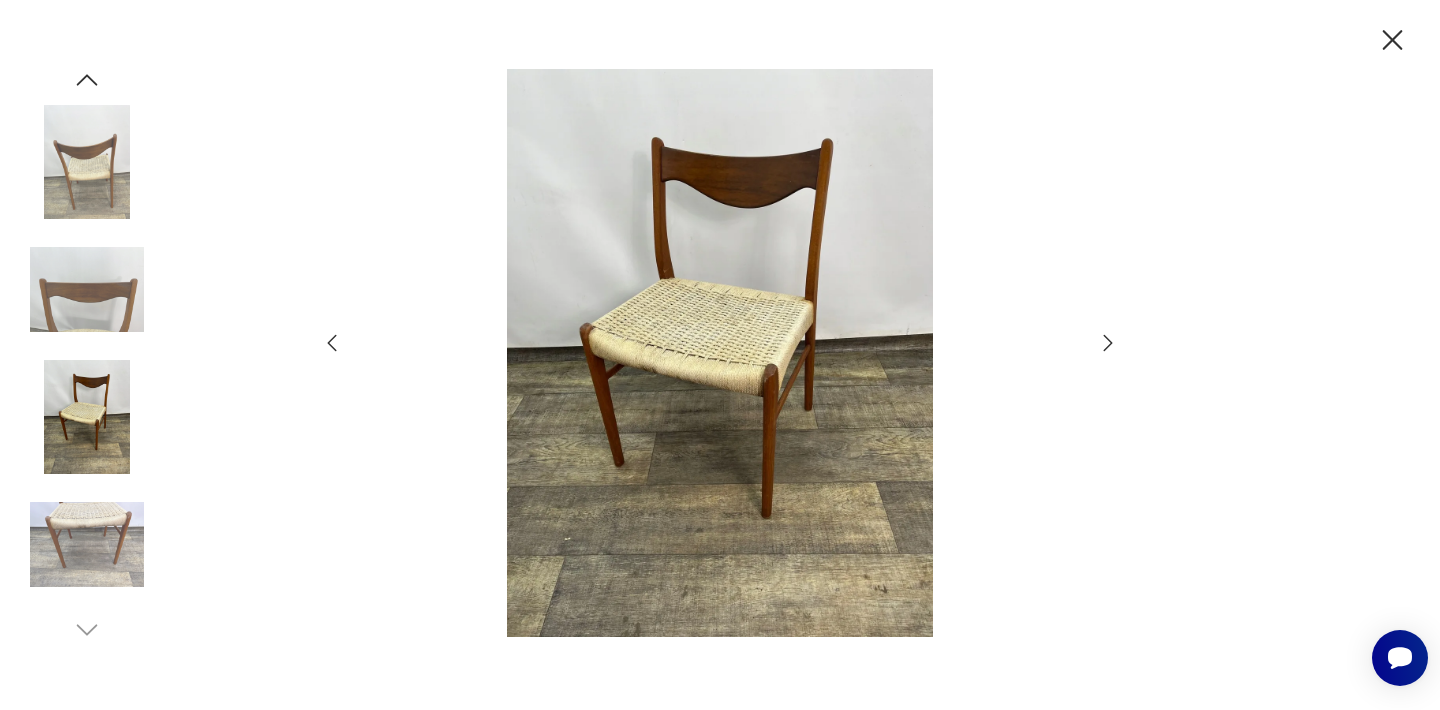 click 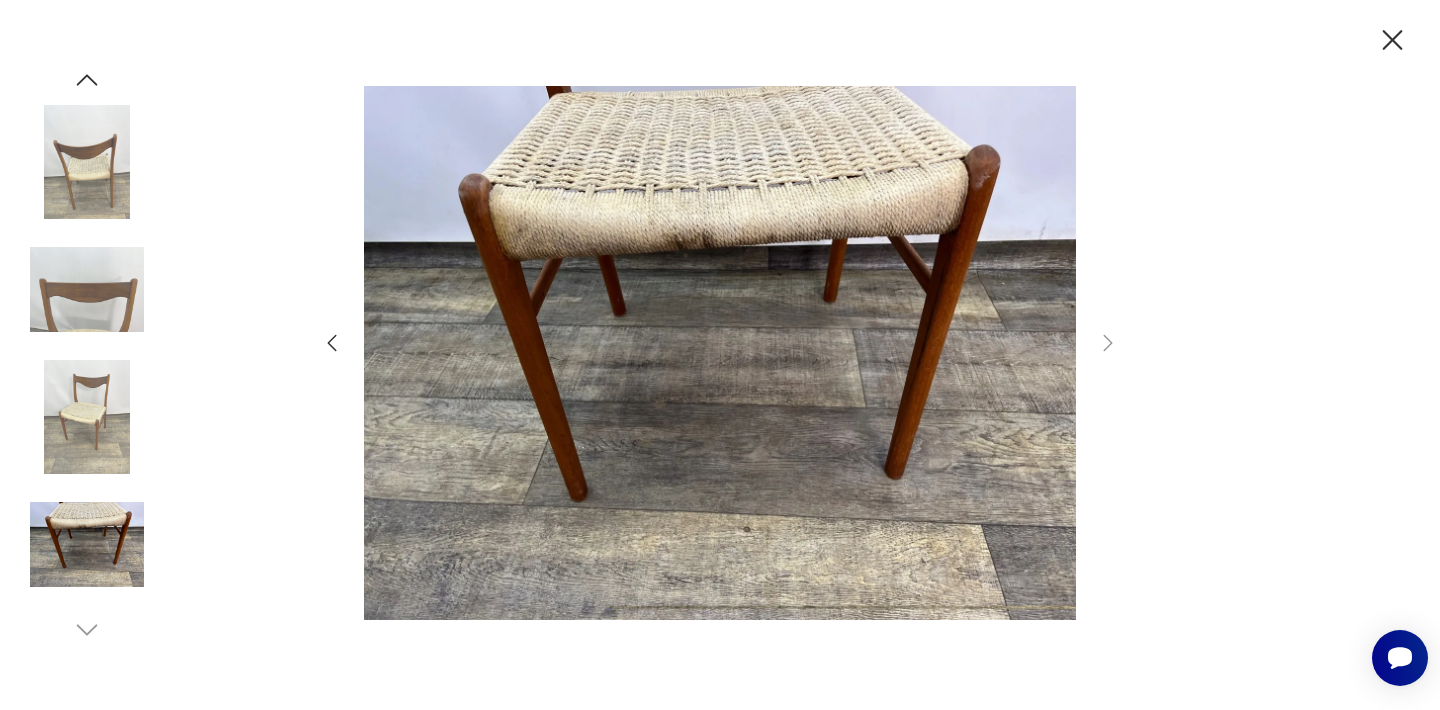 click 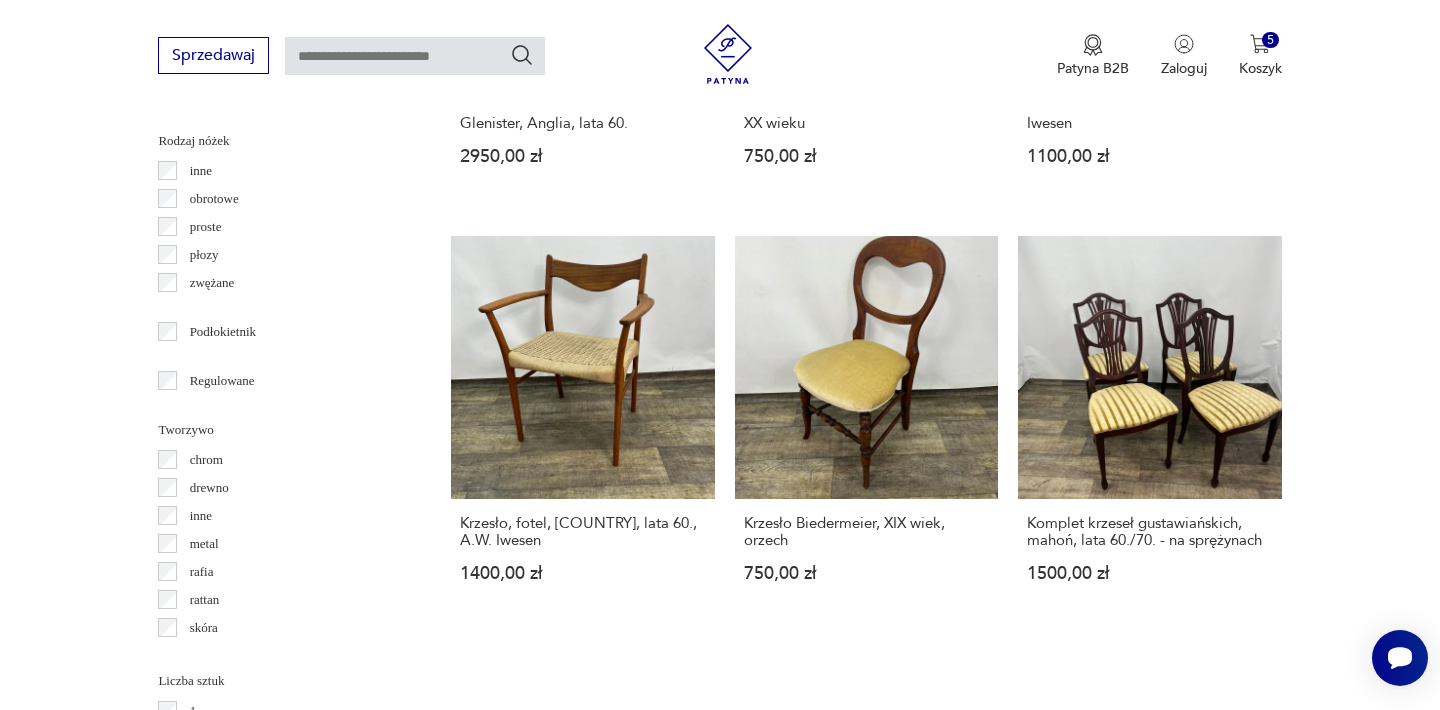 scroll, scrollTop: 2394, scrollLeft: 0, axis: vertical 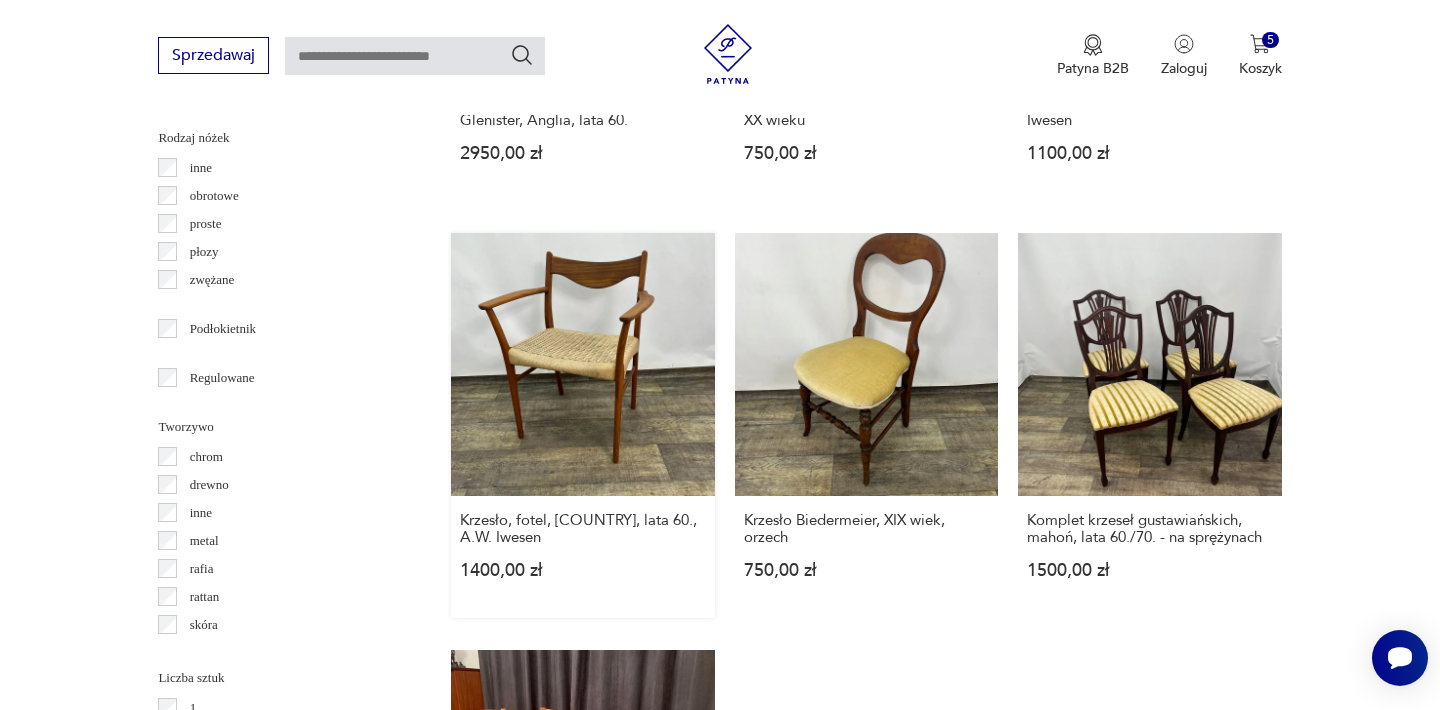 click on "Krzesło, fotel [COUNTRY], lata 60., [FIRST] [LAST] 1400,00 zł" at bounding box center (582, 425) 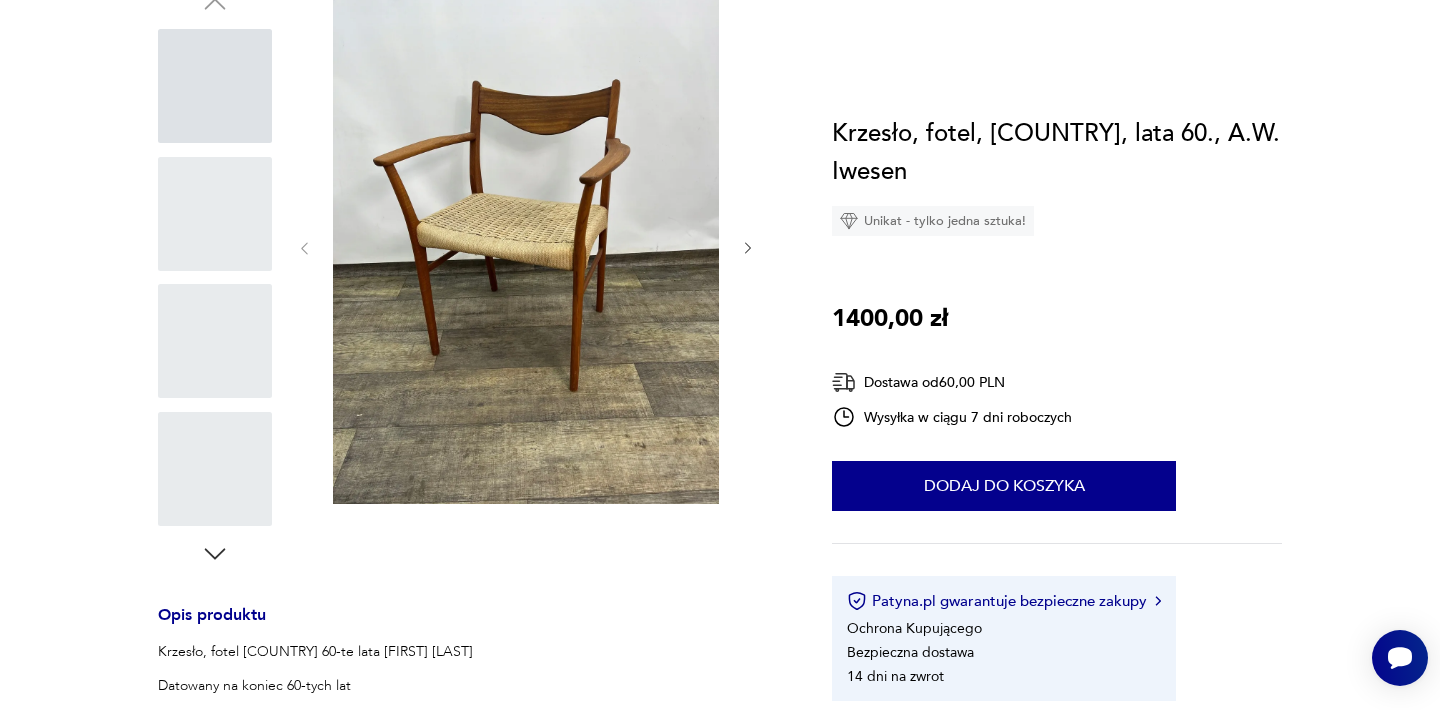 scroll, scrollTop: 0, scrollLeft: 0, axis: both 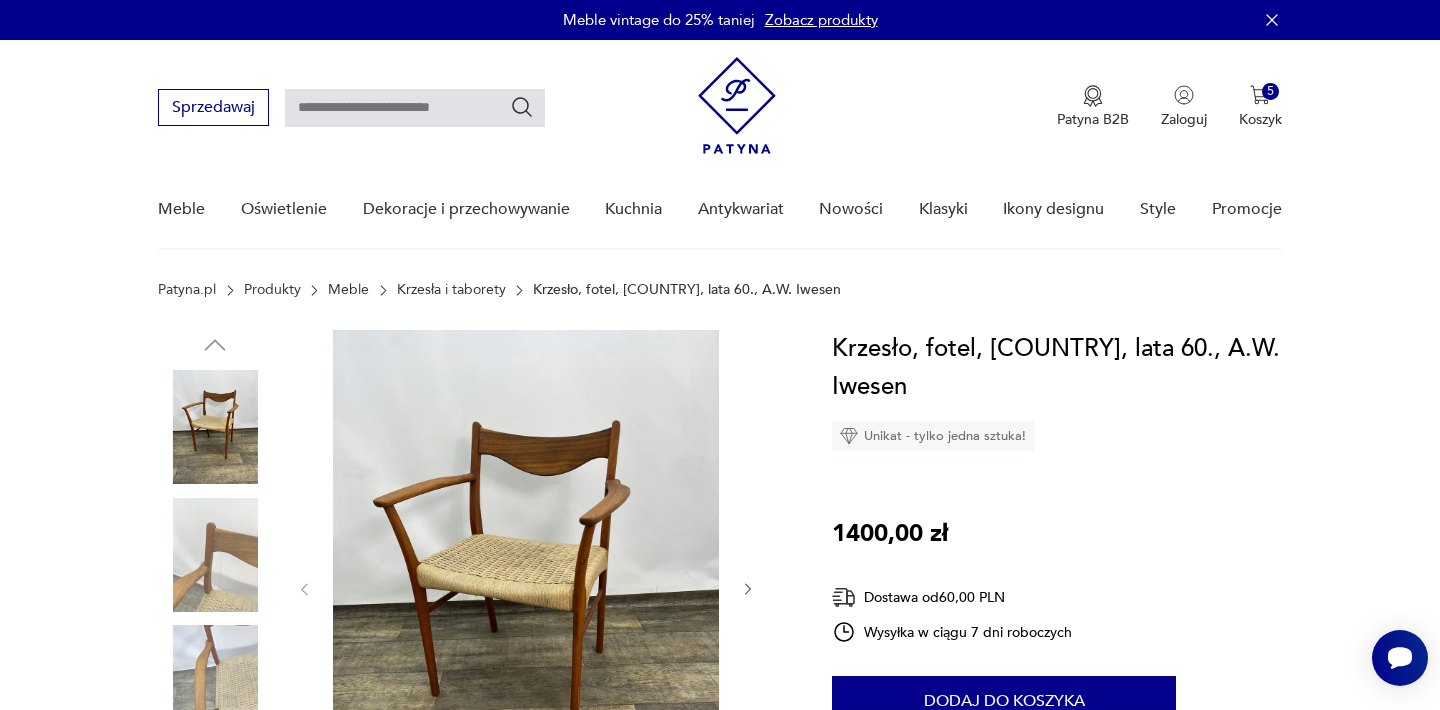 click at bounding box center (526, 587) 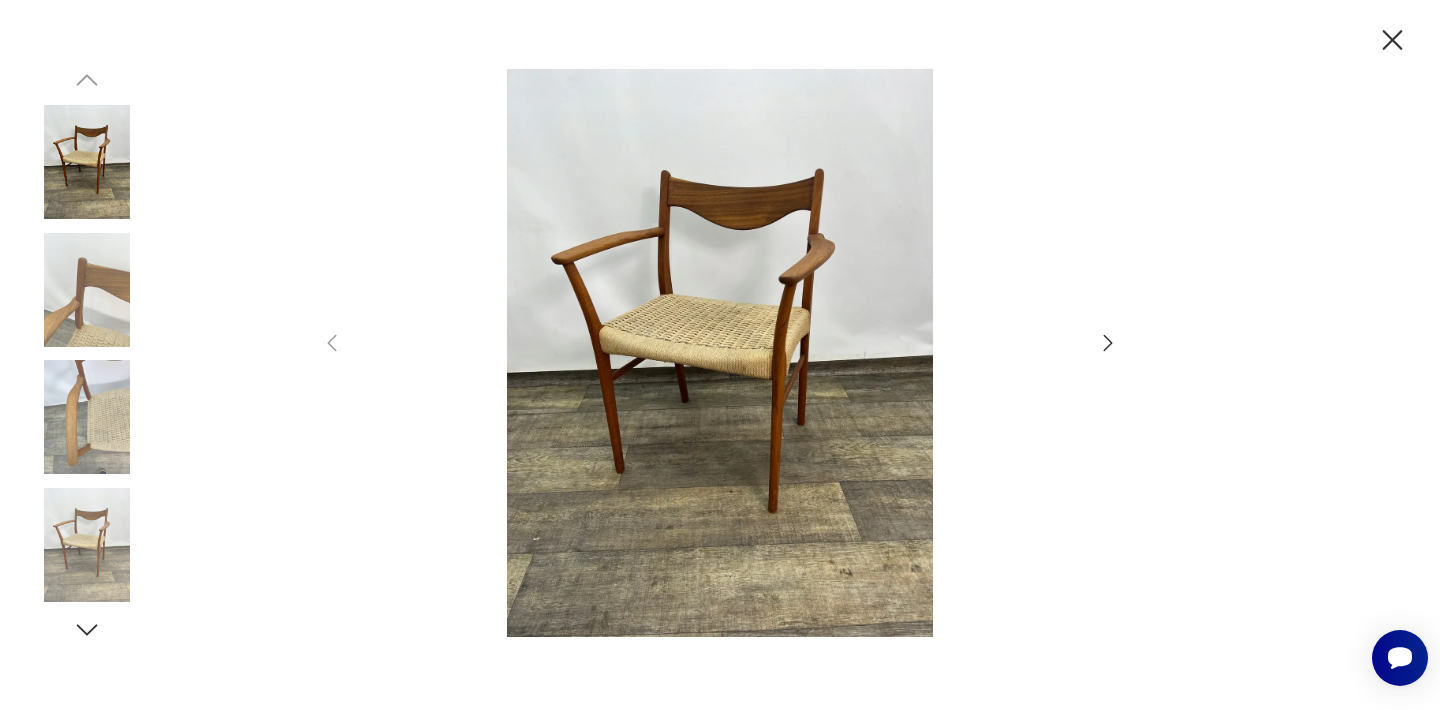 click at bounding box center (720, 353) 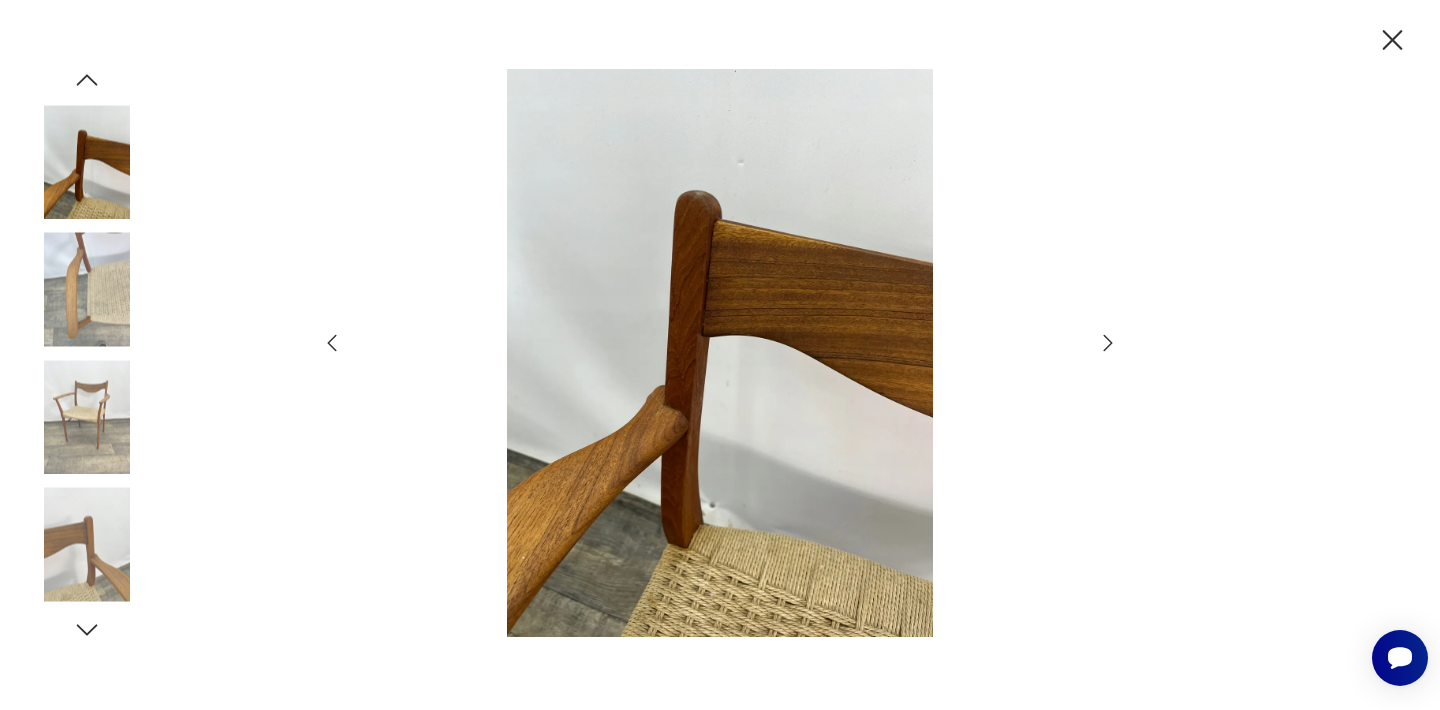 click 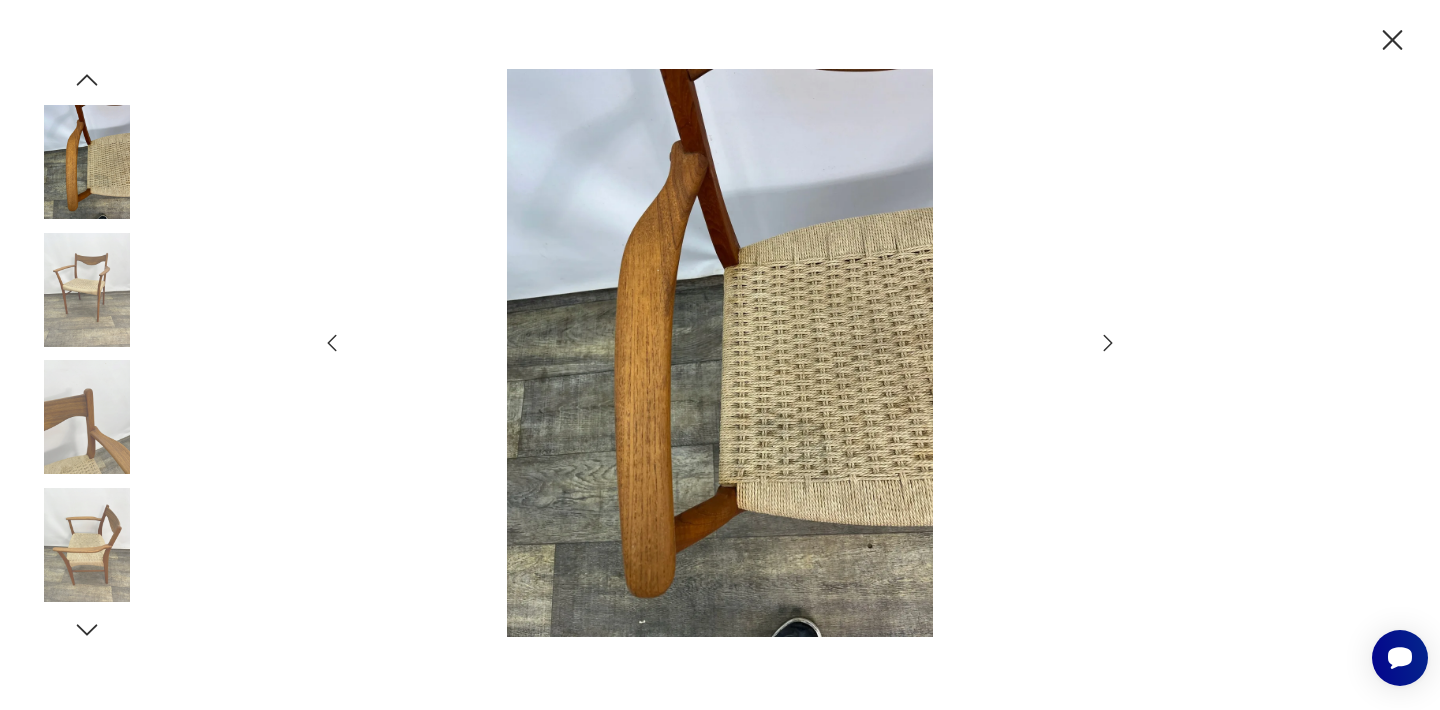 click 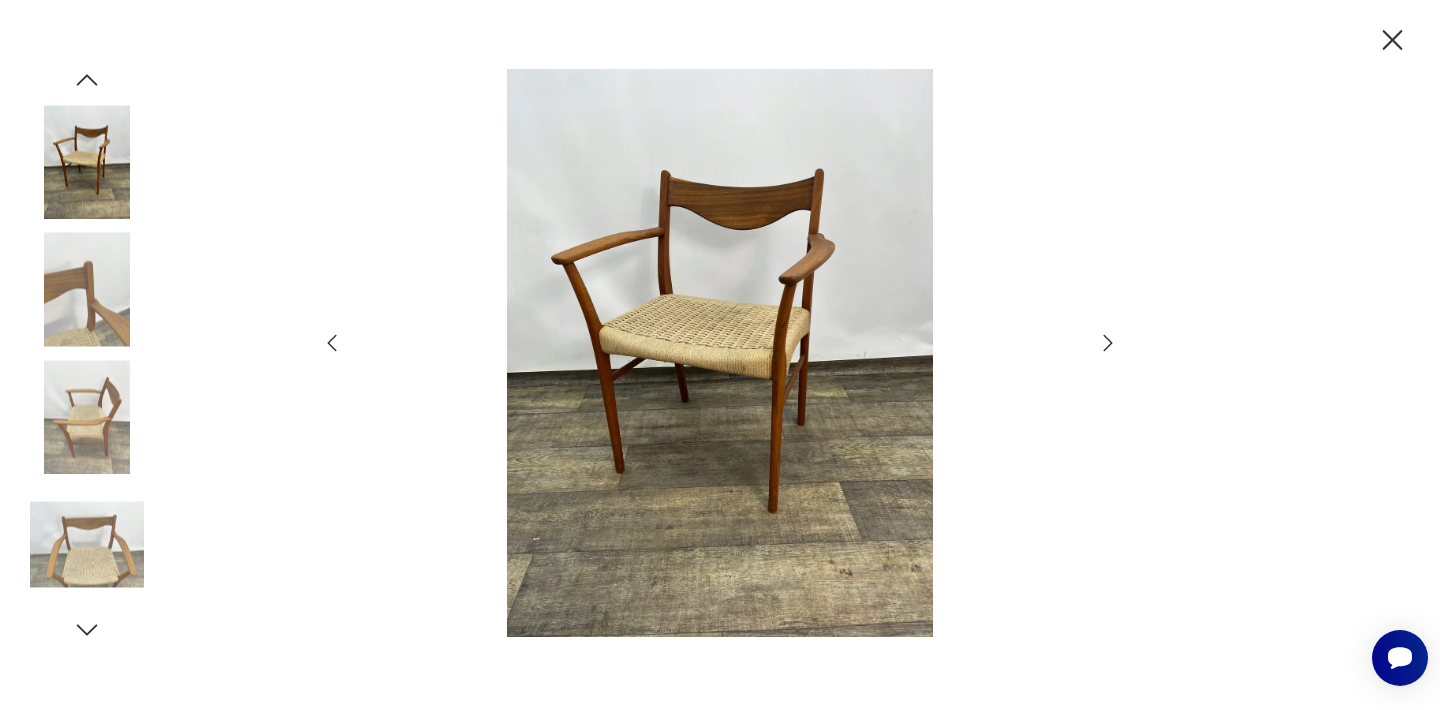 click 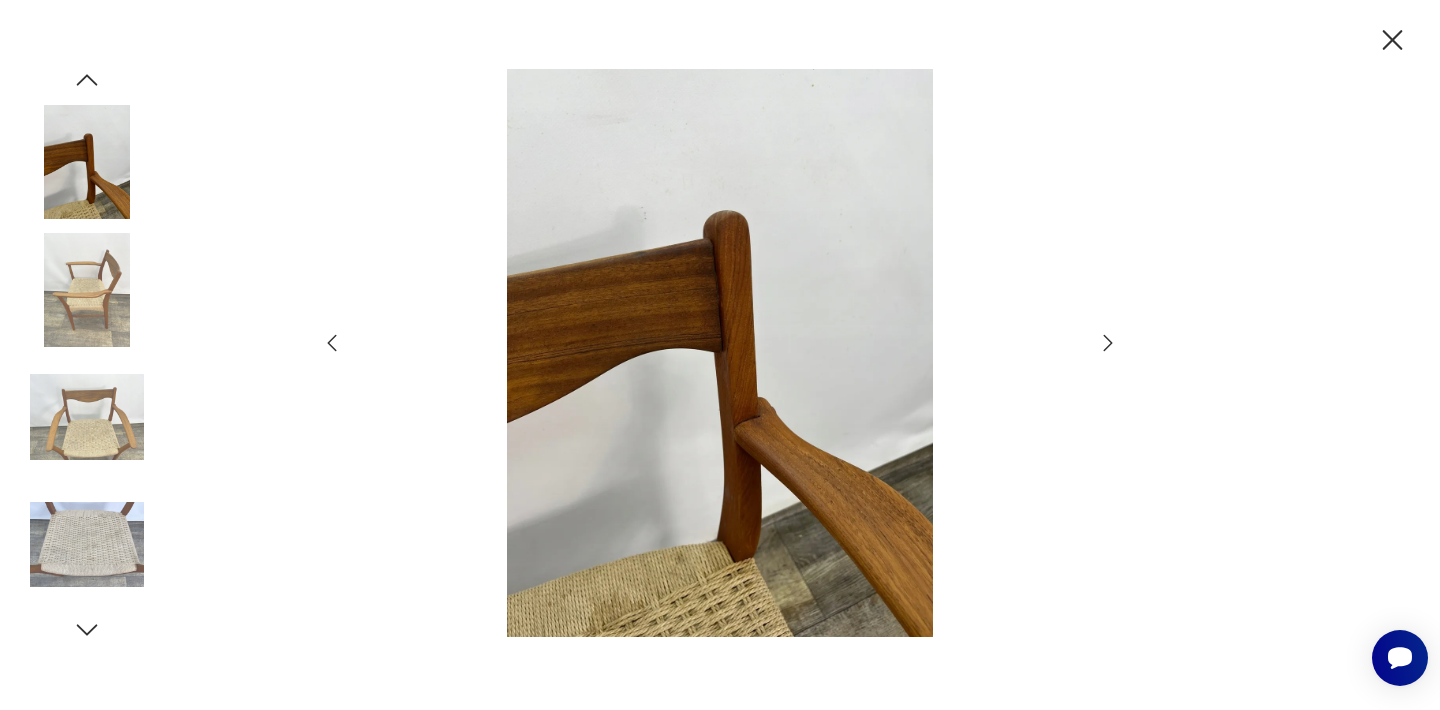 click 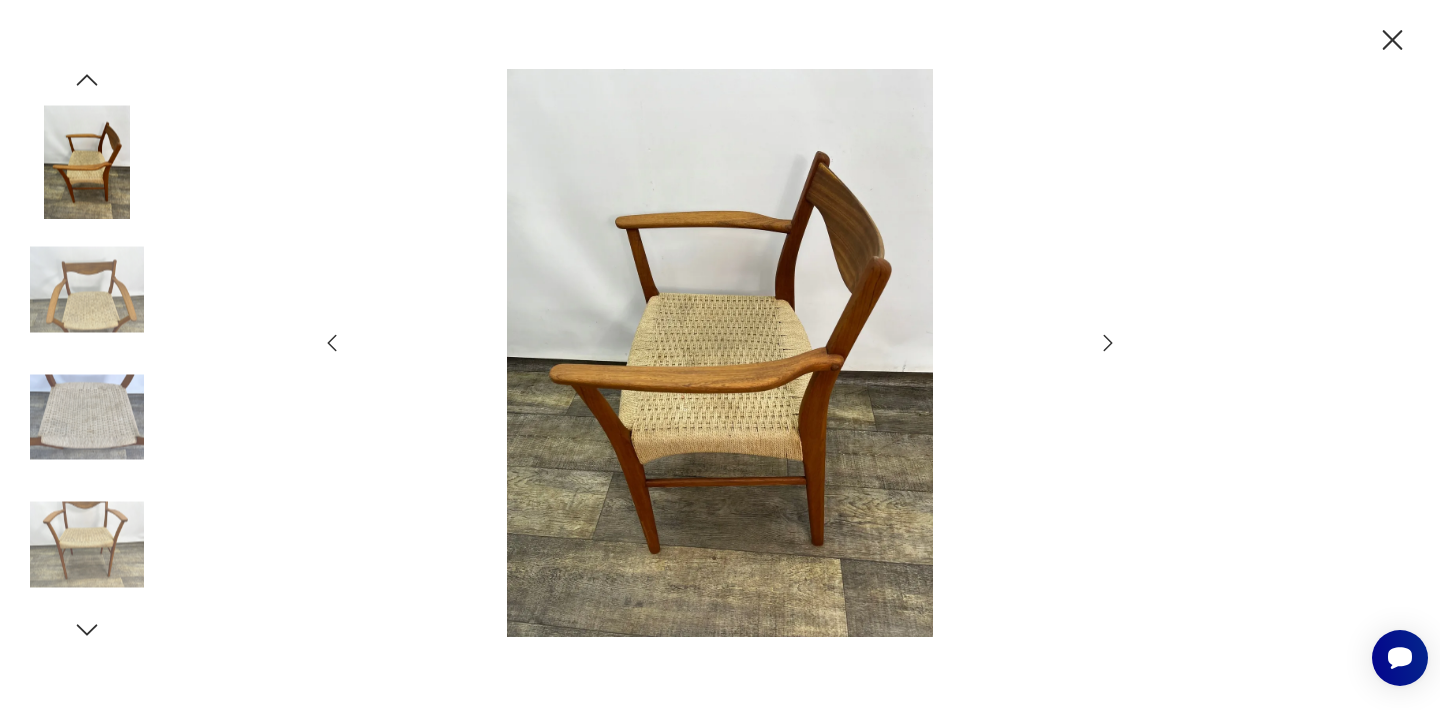 click 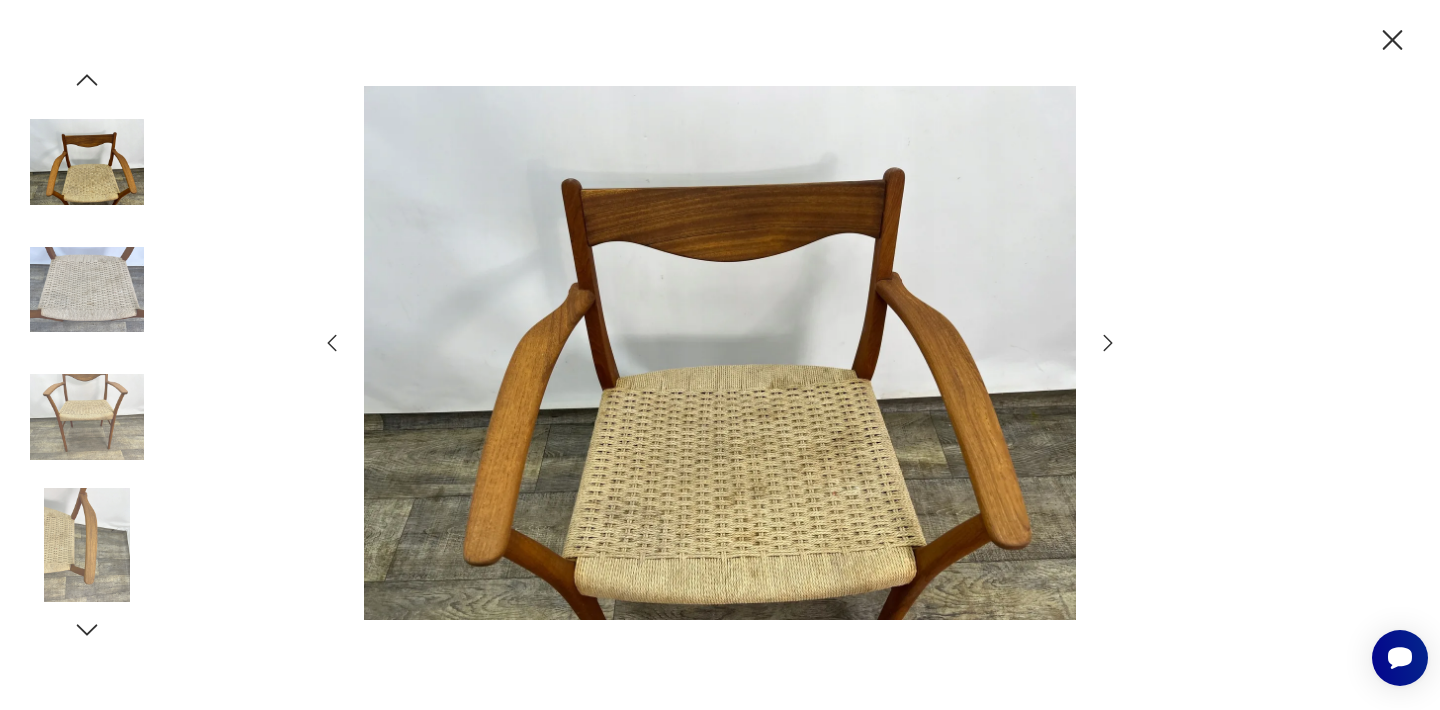 click 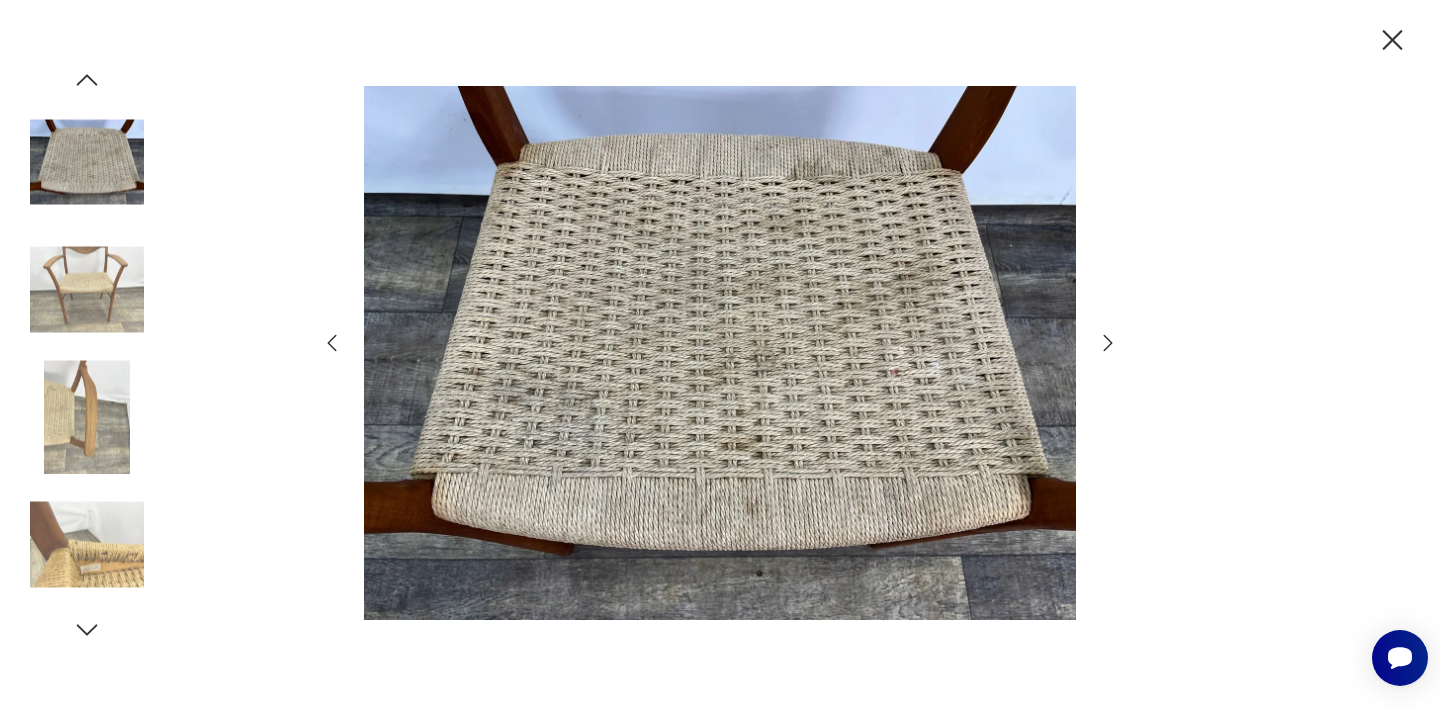click 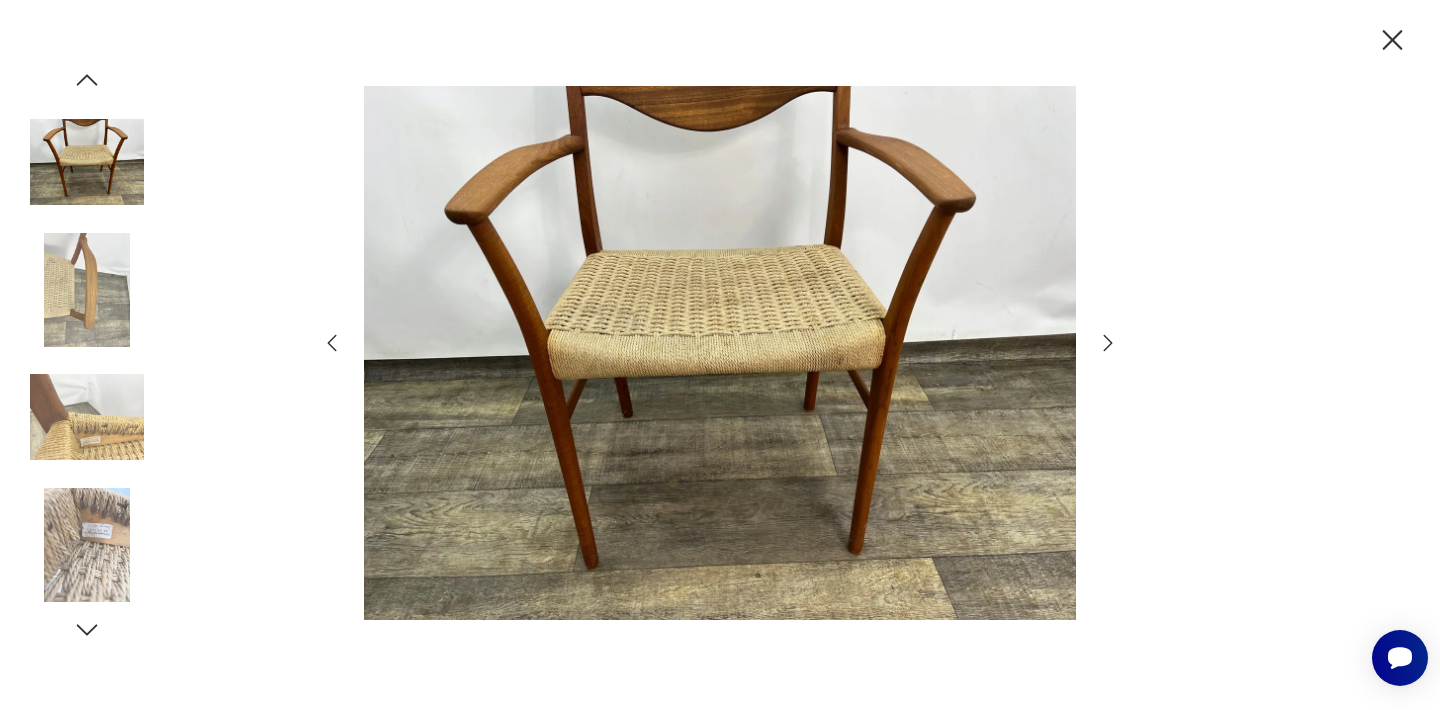 click 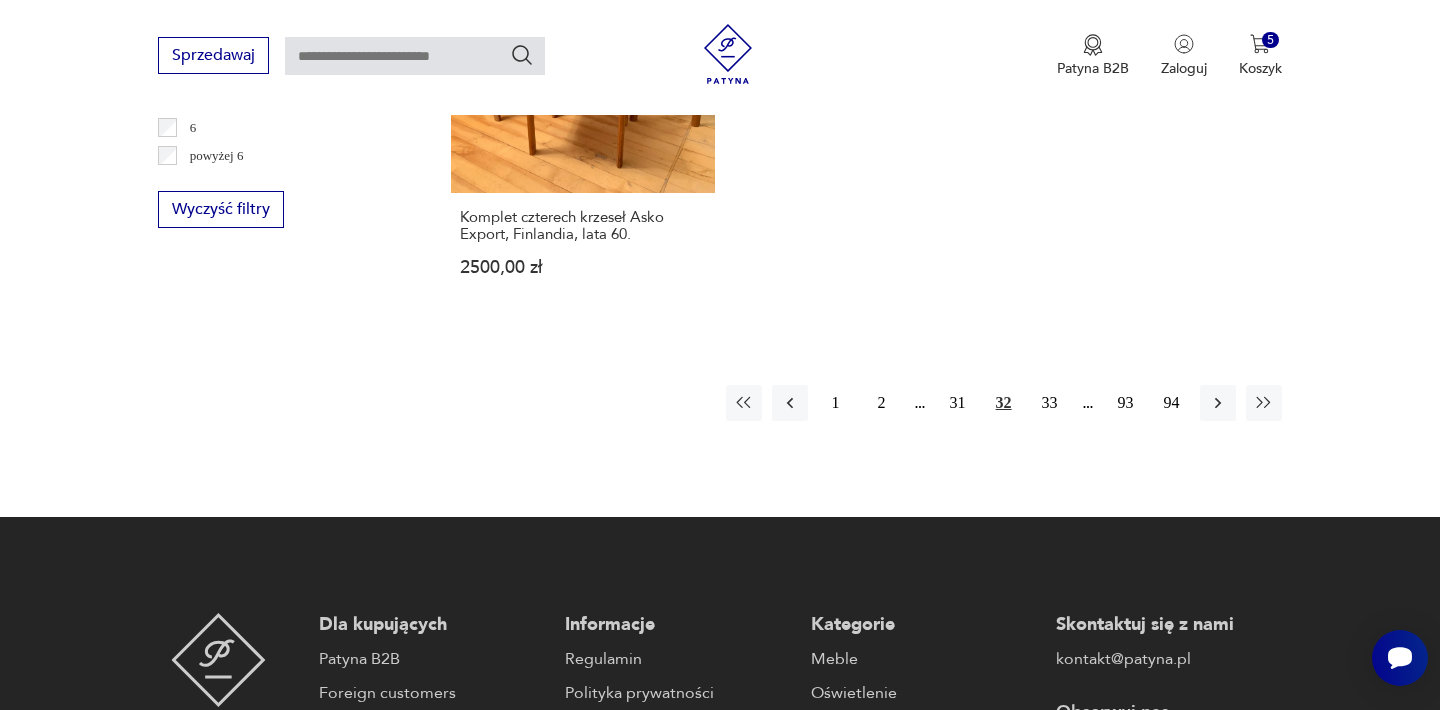 scroll, scrollTop: 3136, scrollLeft: 0, axis: vertical 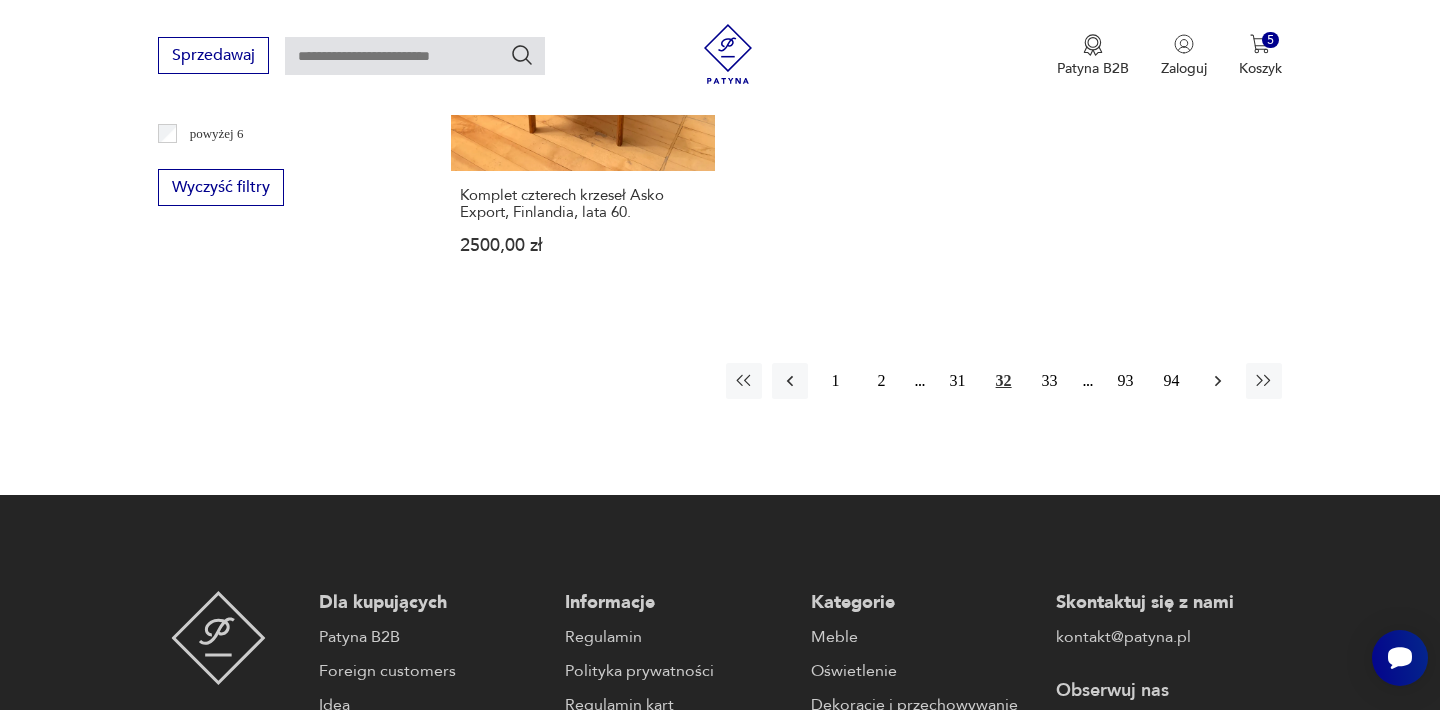 click 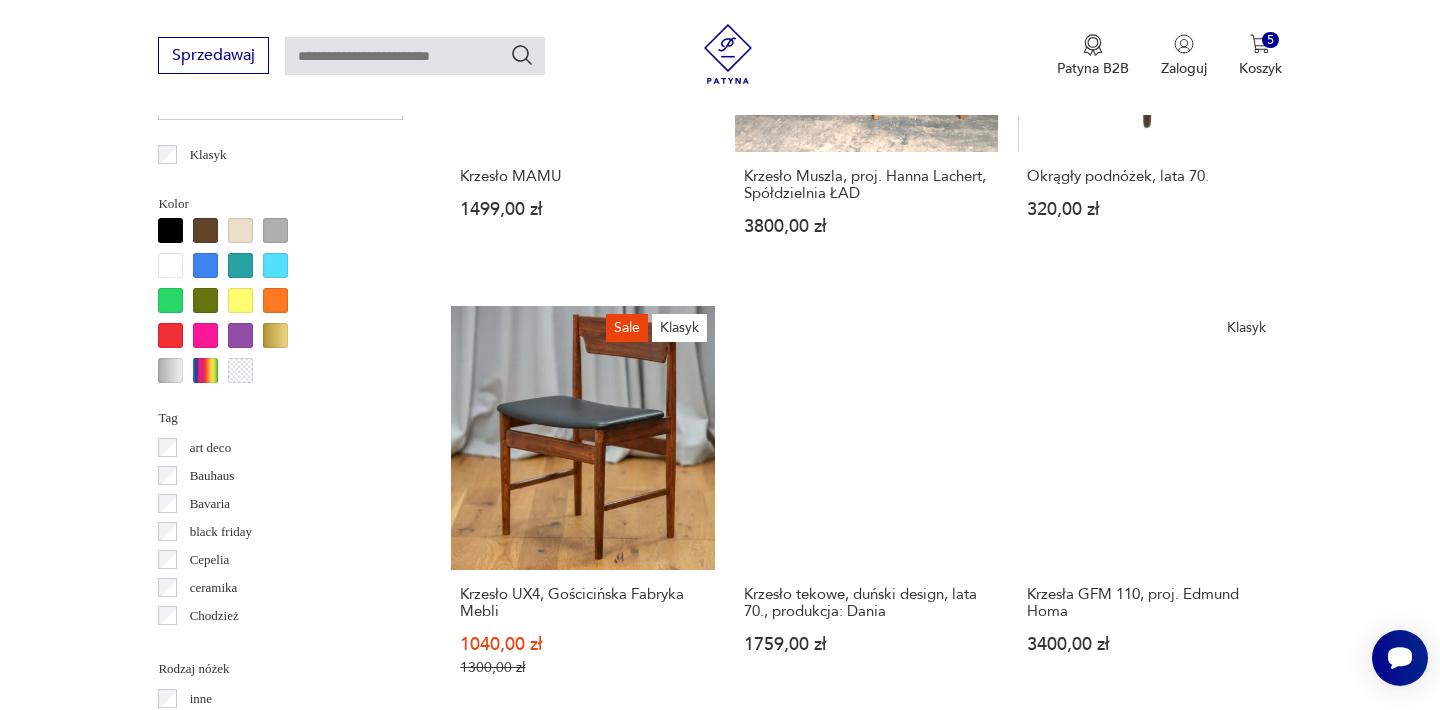 scroll, scrollTop: 1892, scrollLeft: 0, axis: vertical 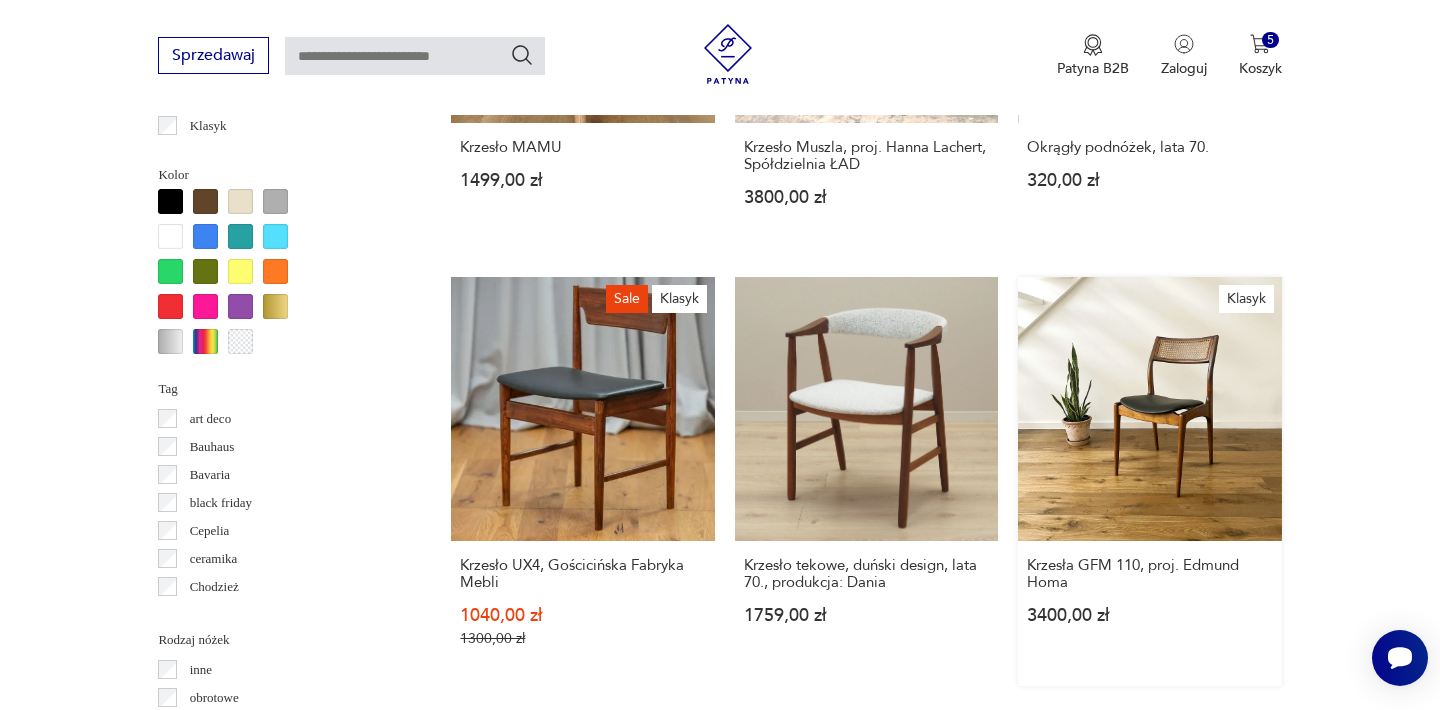 click on "Klasyk Krzesła GFM 110, proj. [FIRST] [LAST] 3400,00 zł" at bounding box center [1149, 481] 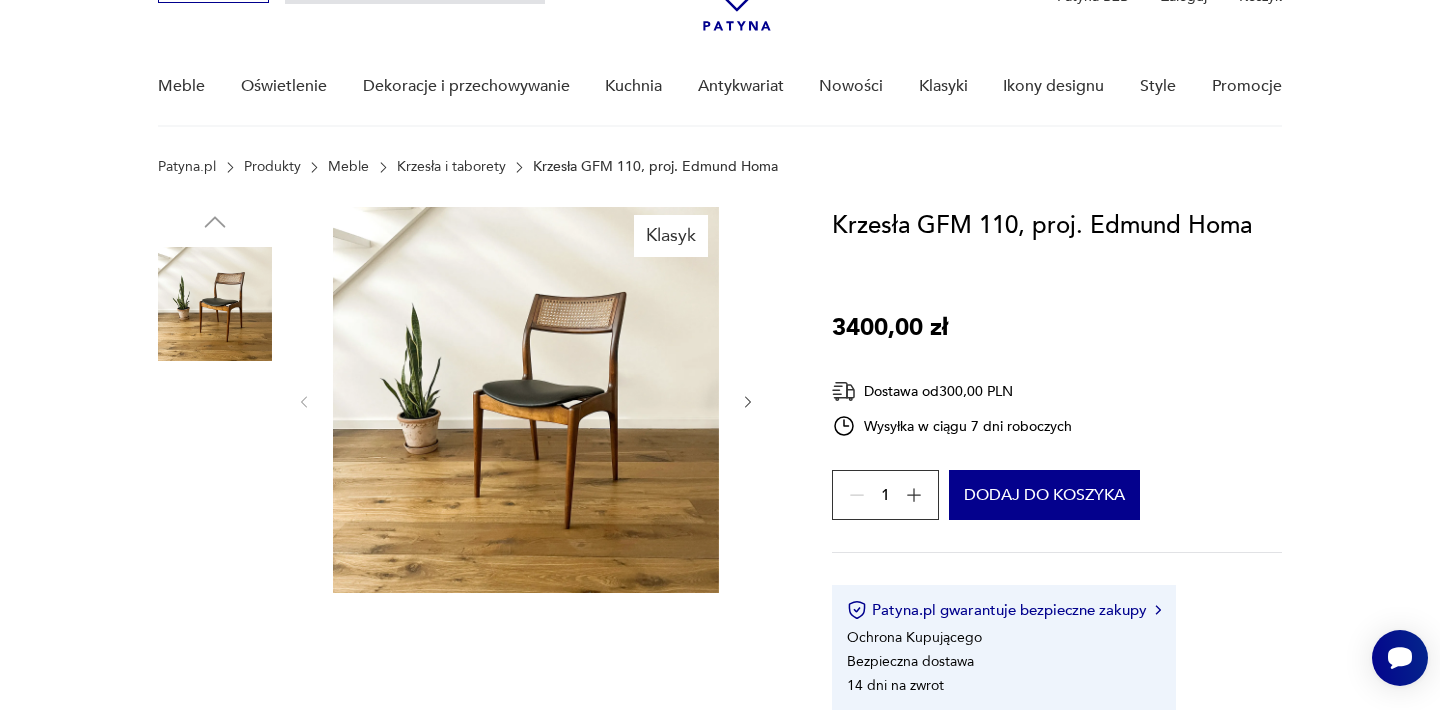 scroll, scrollTop: 120, scrollLeft: 0, axis: vertical 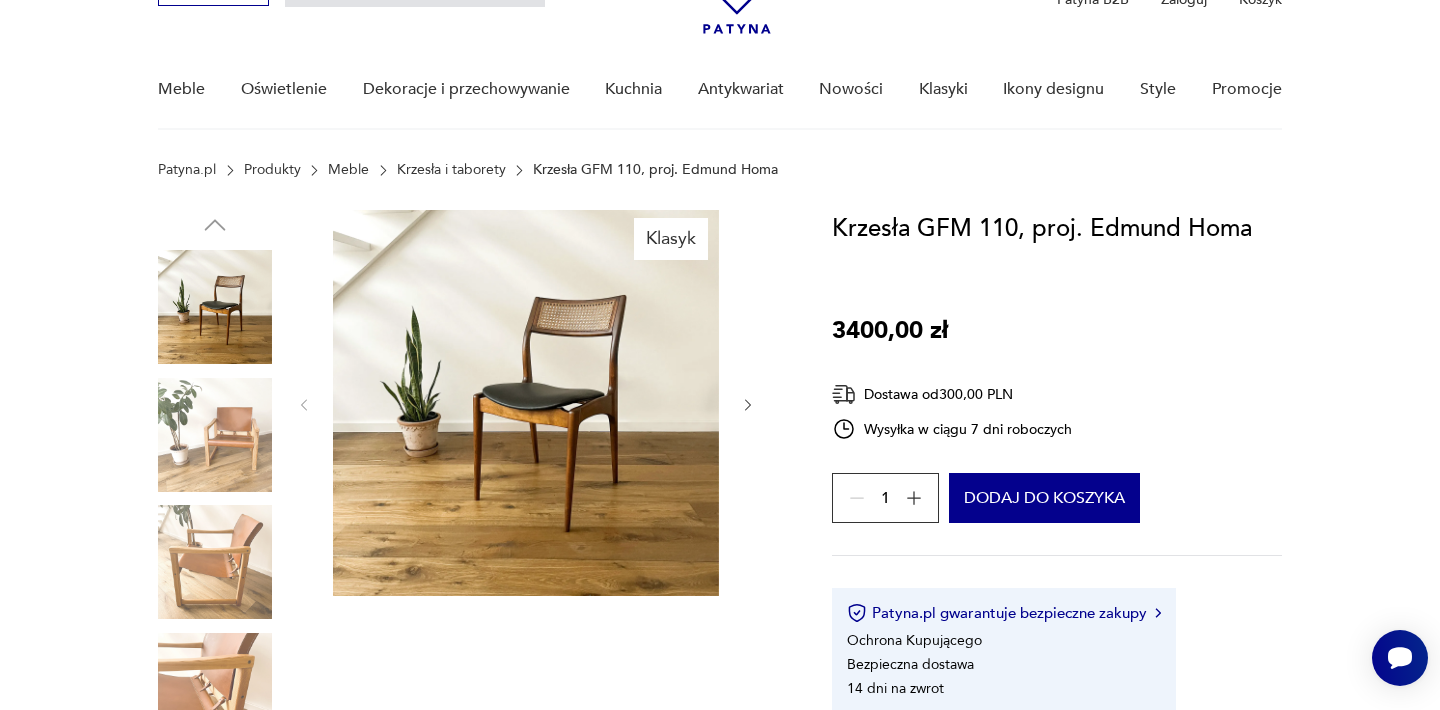 click at bounding box center (526, 403) 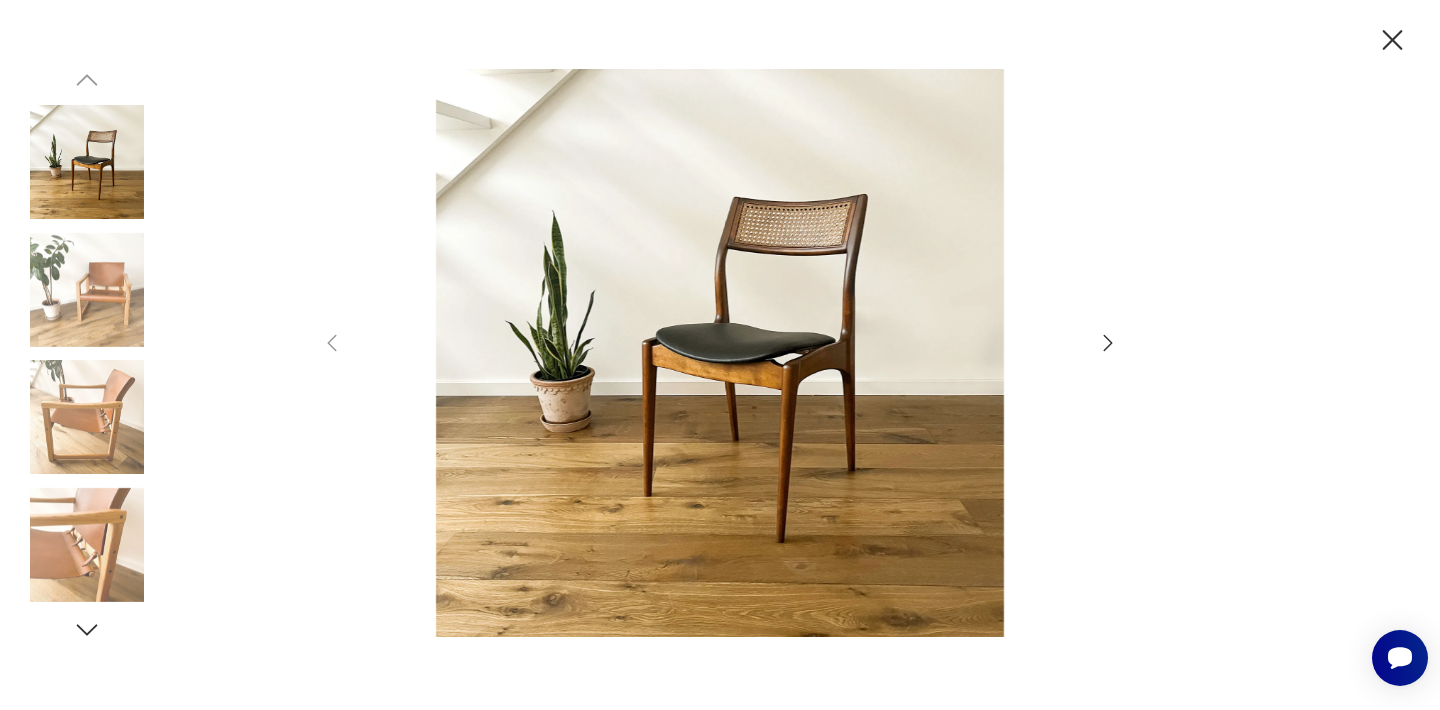 click 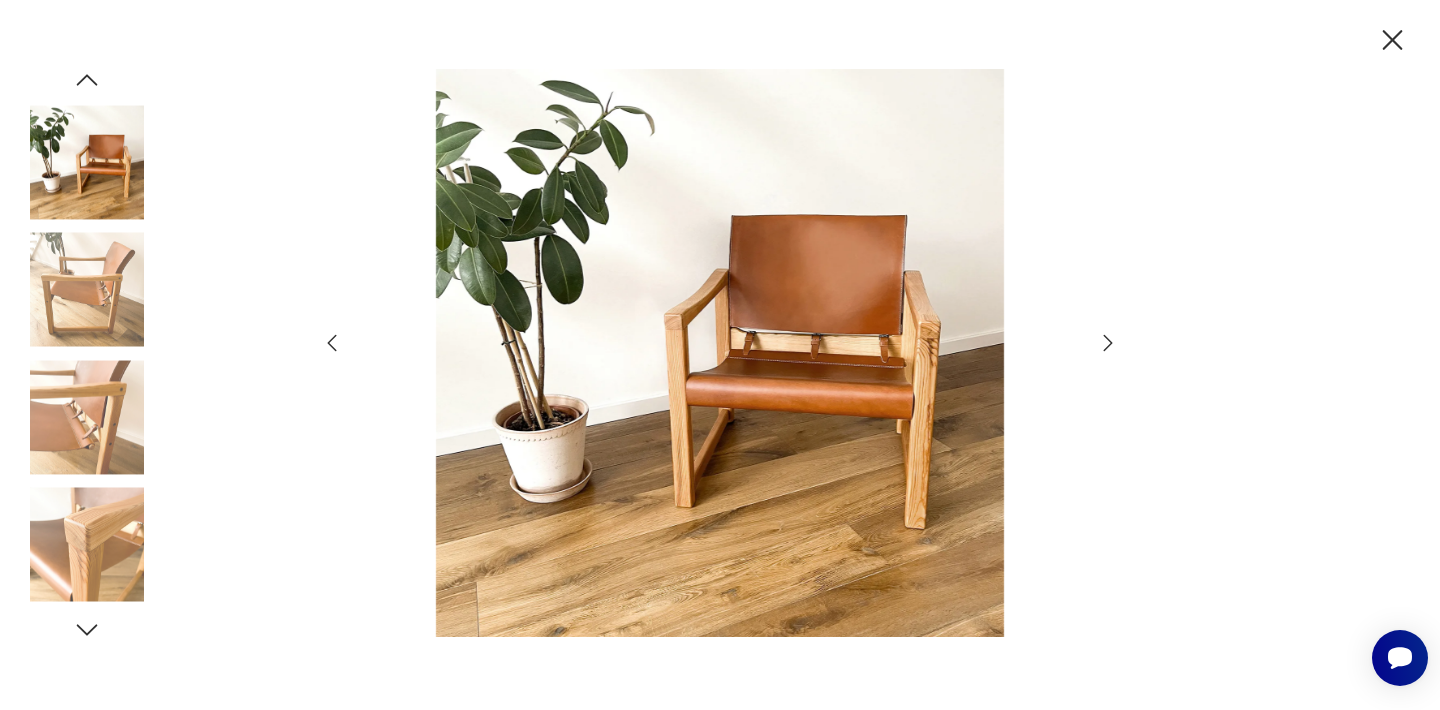 click 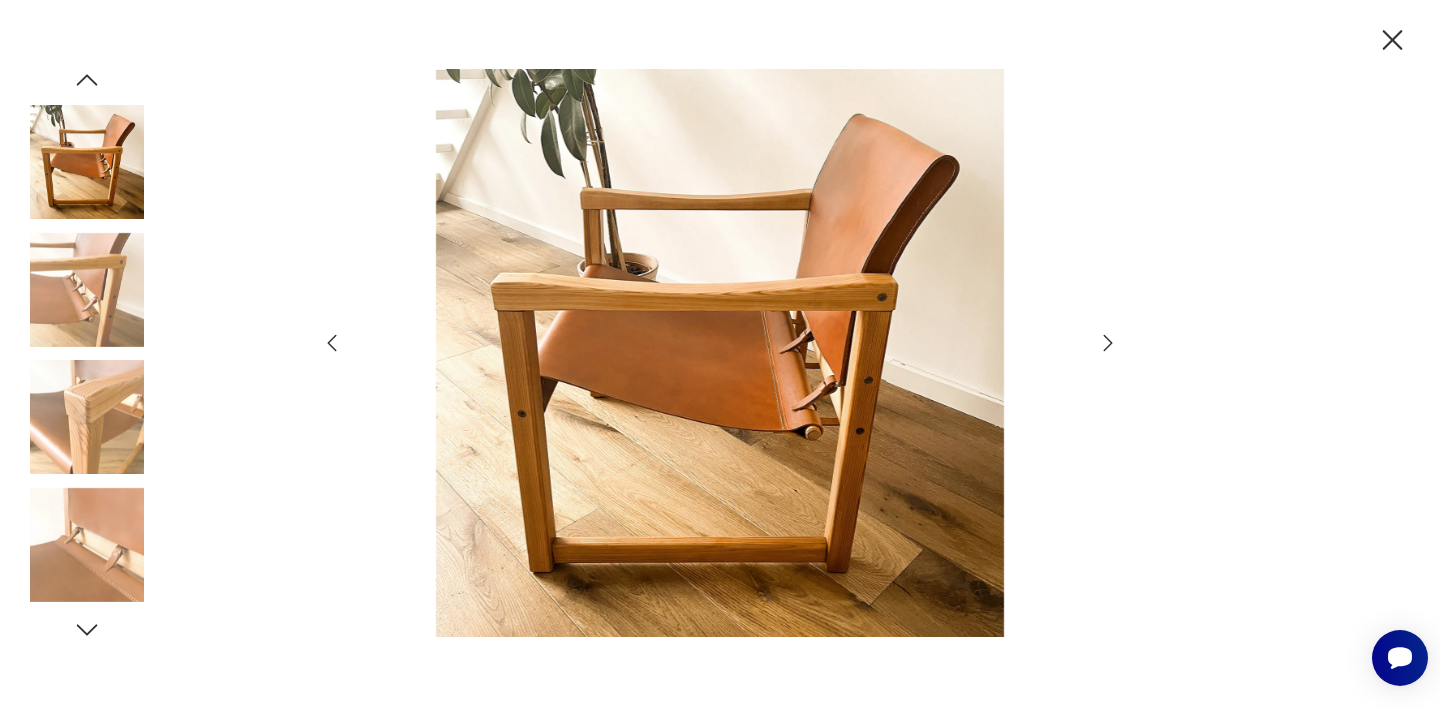 click 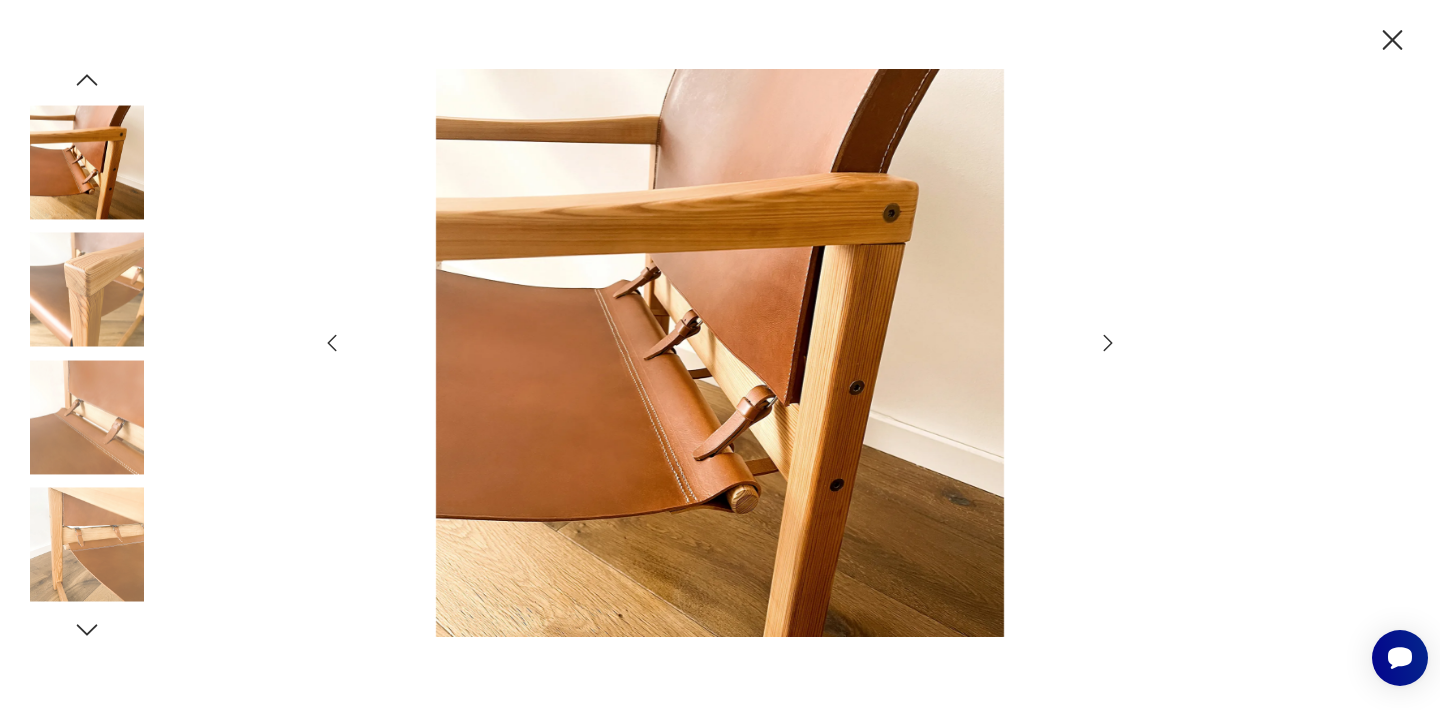 click 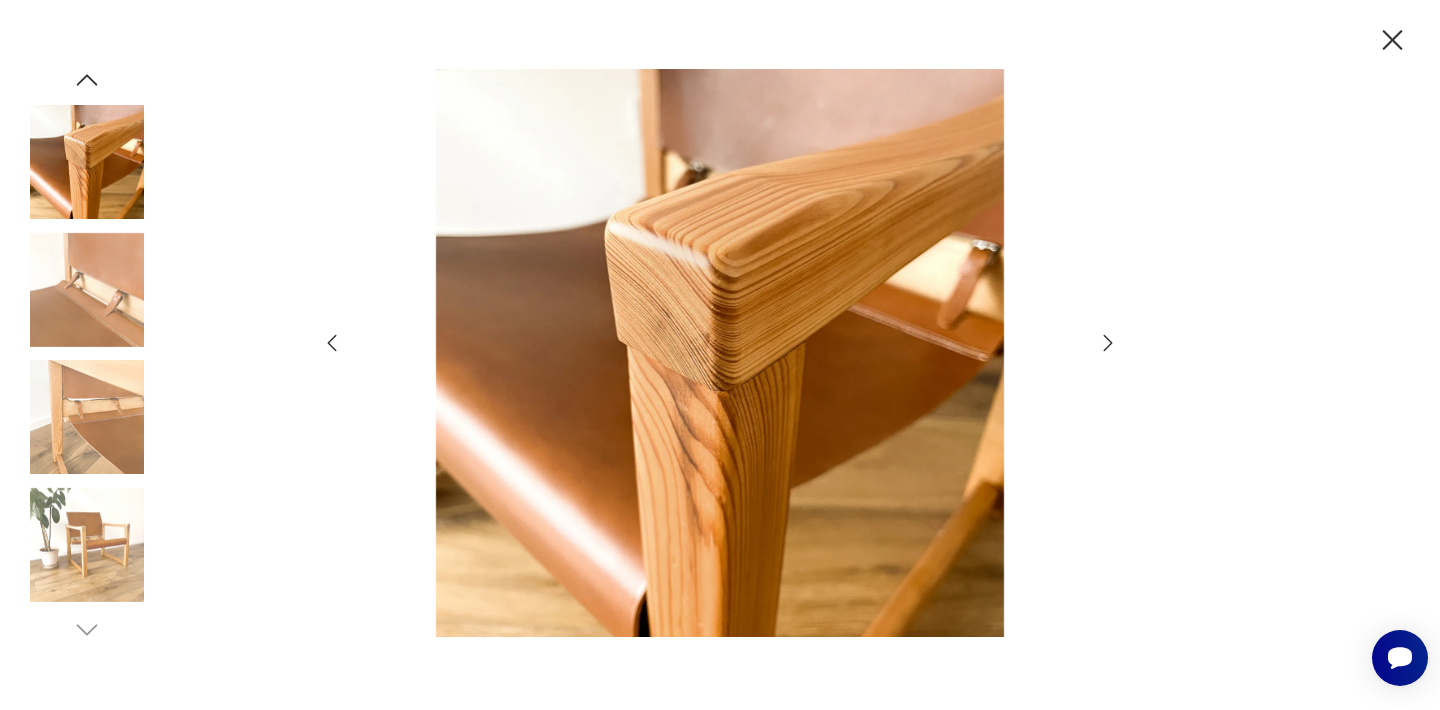 click 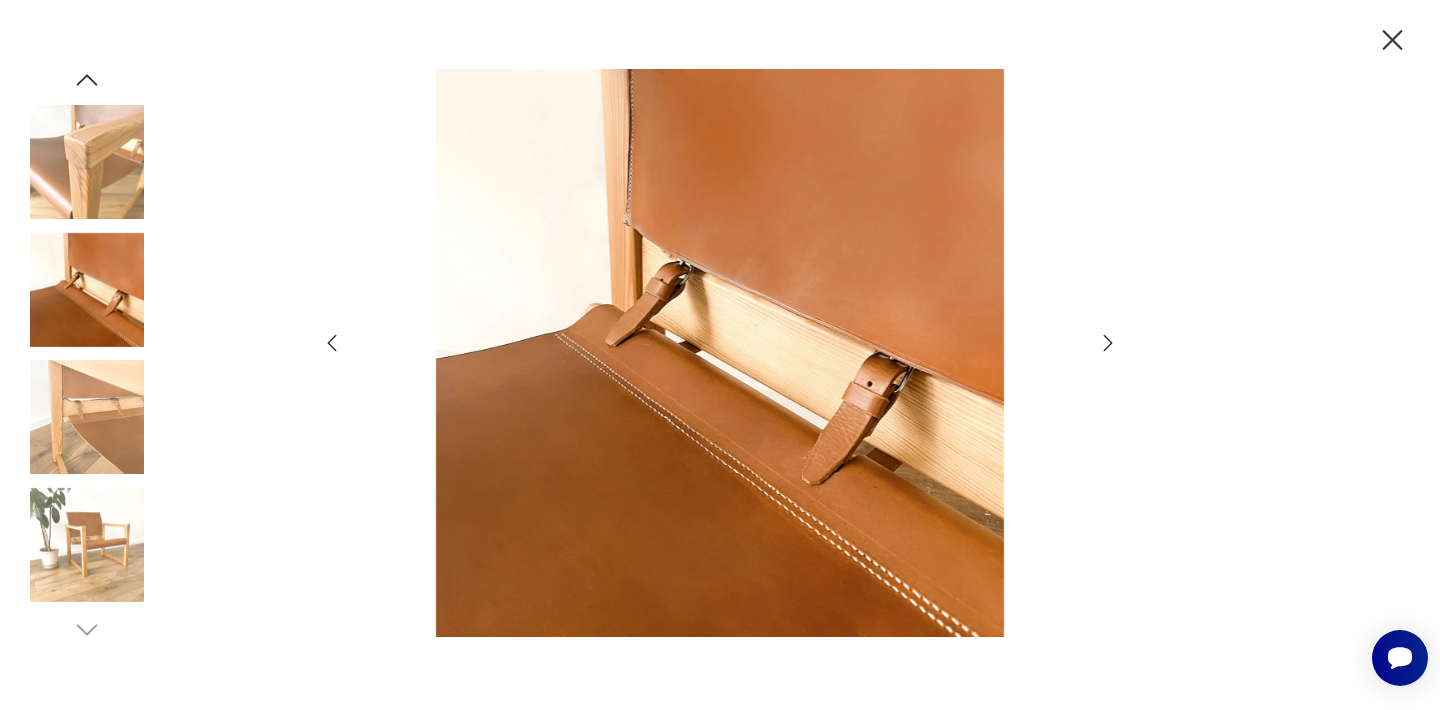 click 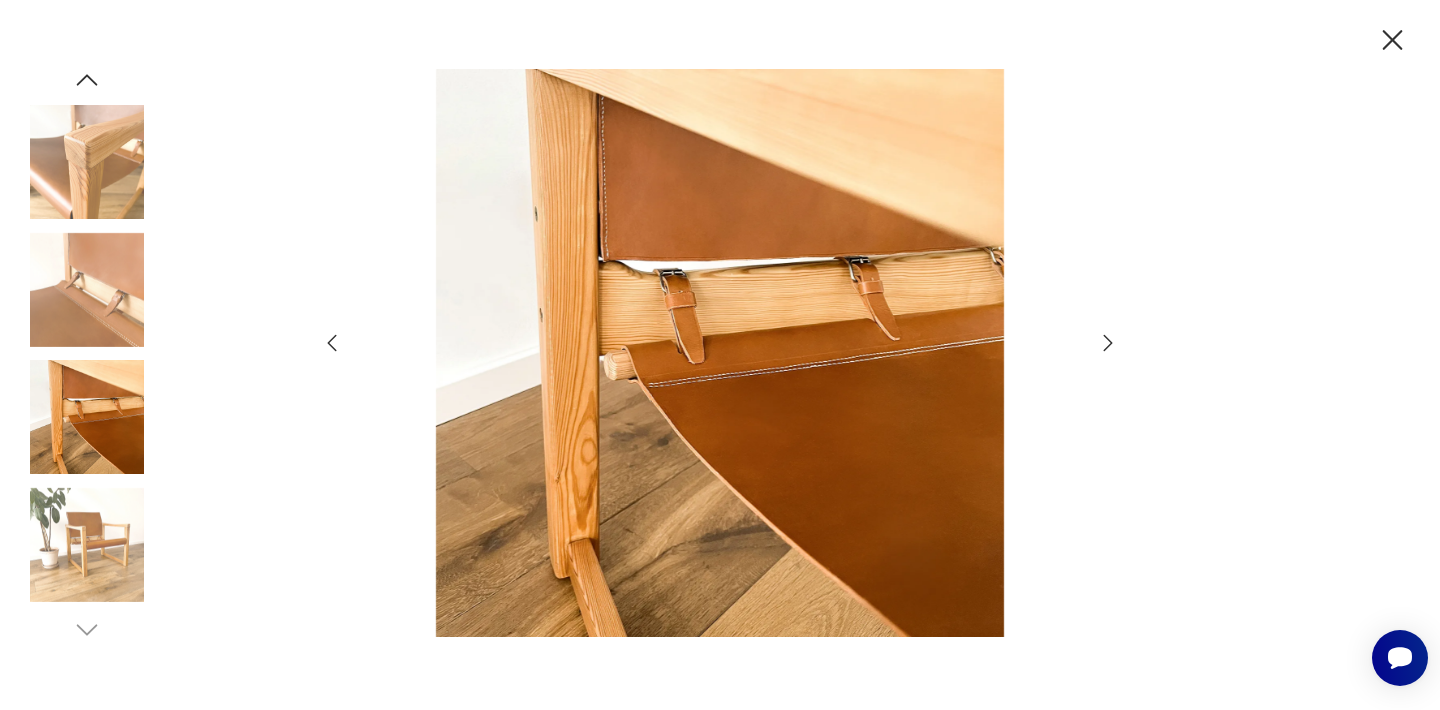 click 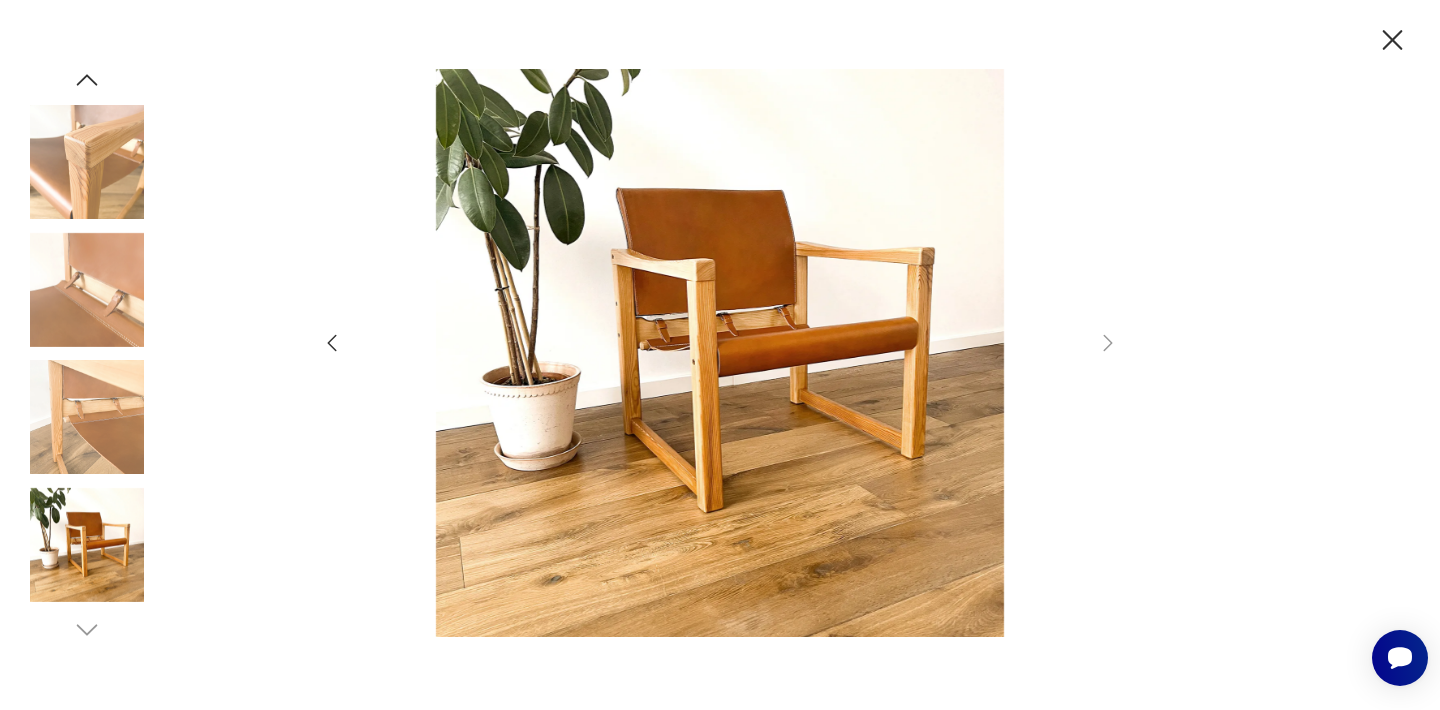 click 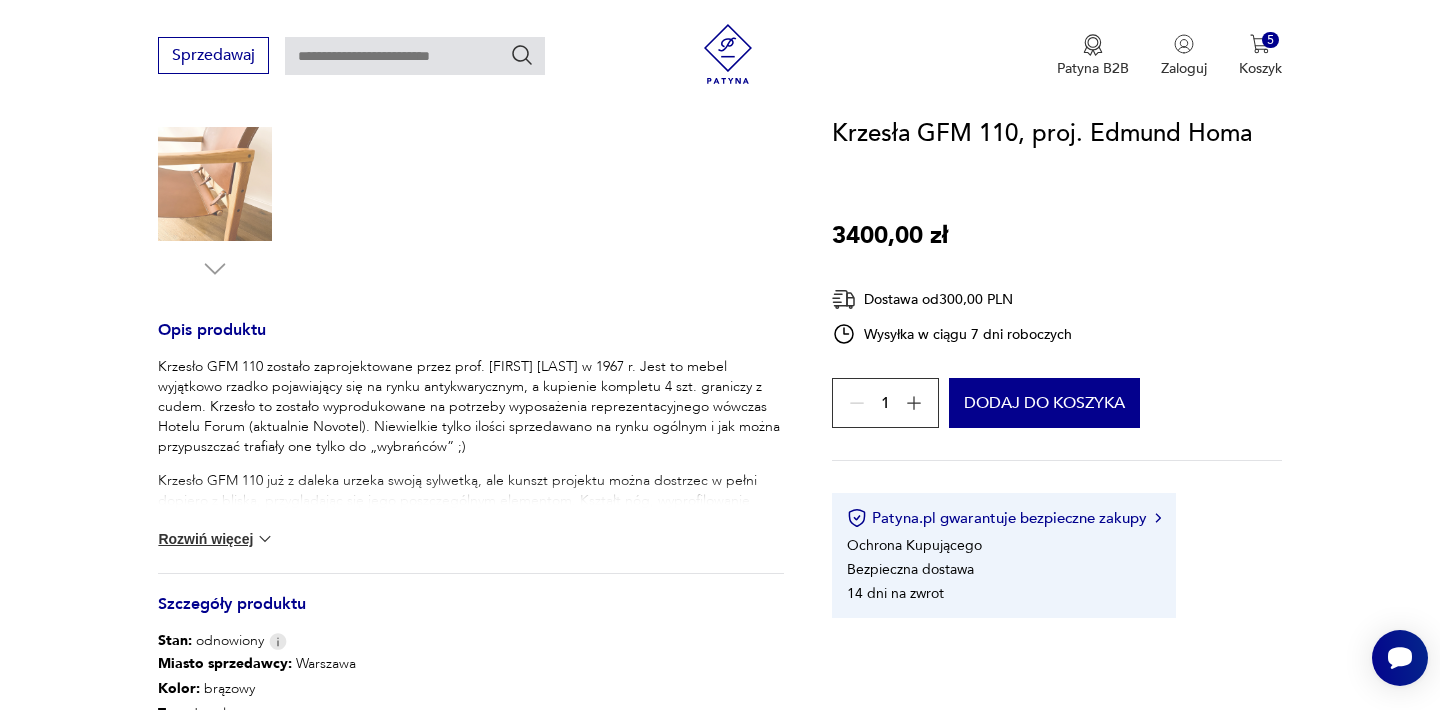 scroll, scrollTop: 640, scrollLeft: 0, axis: vertical 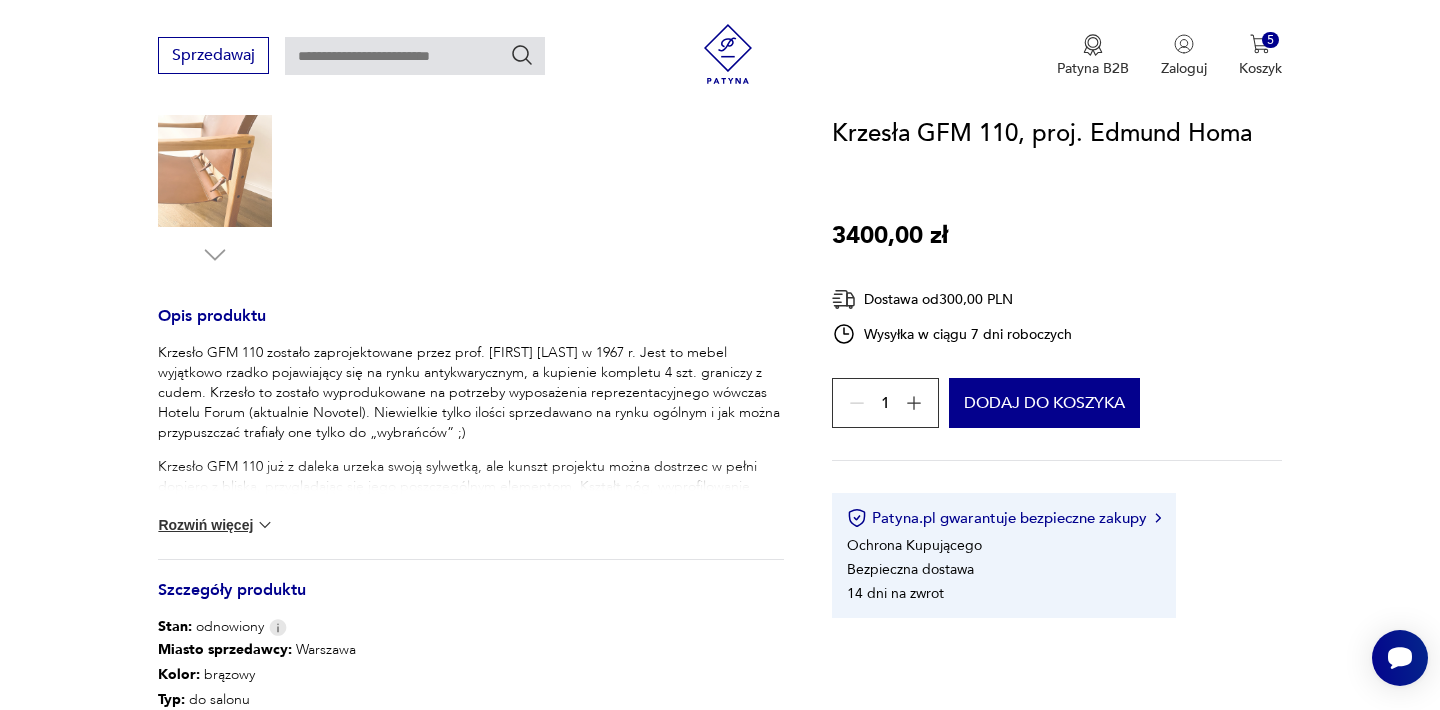 click on "Rozwiń więcej" at bounding box center [216, 525] 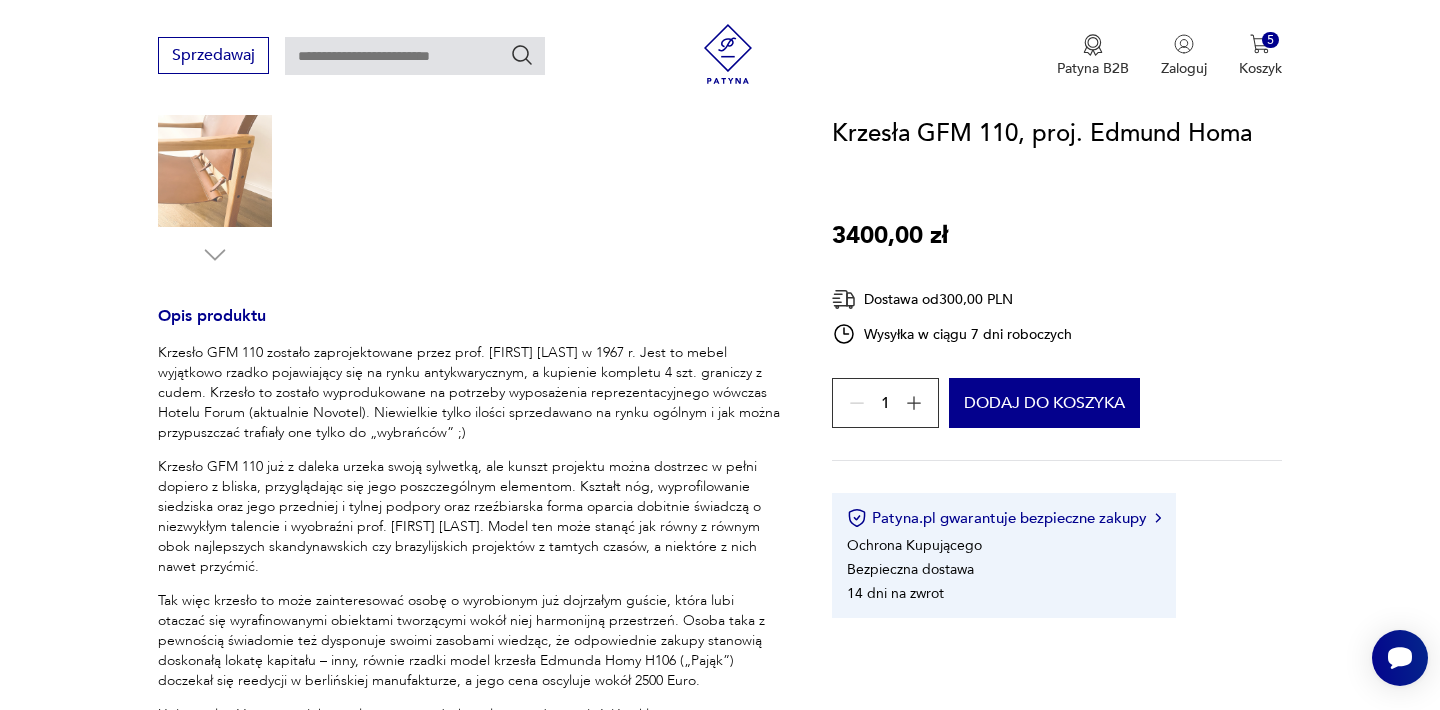 type 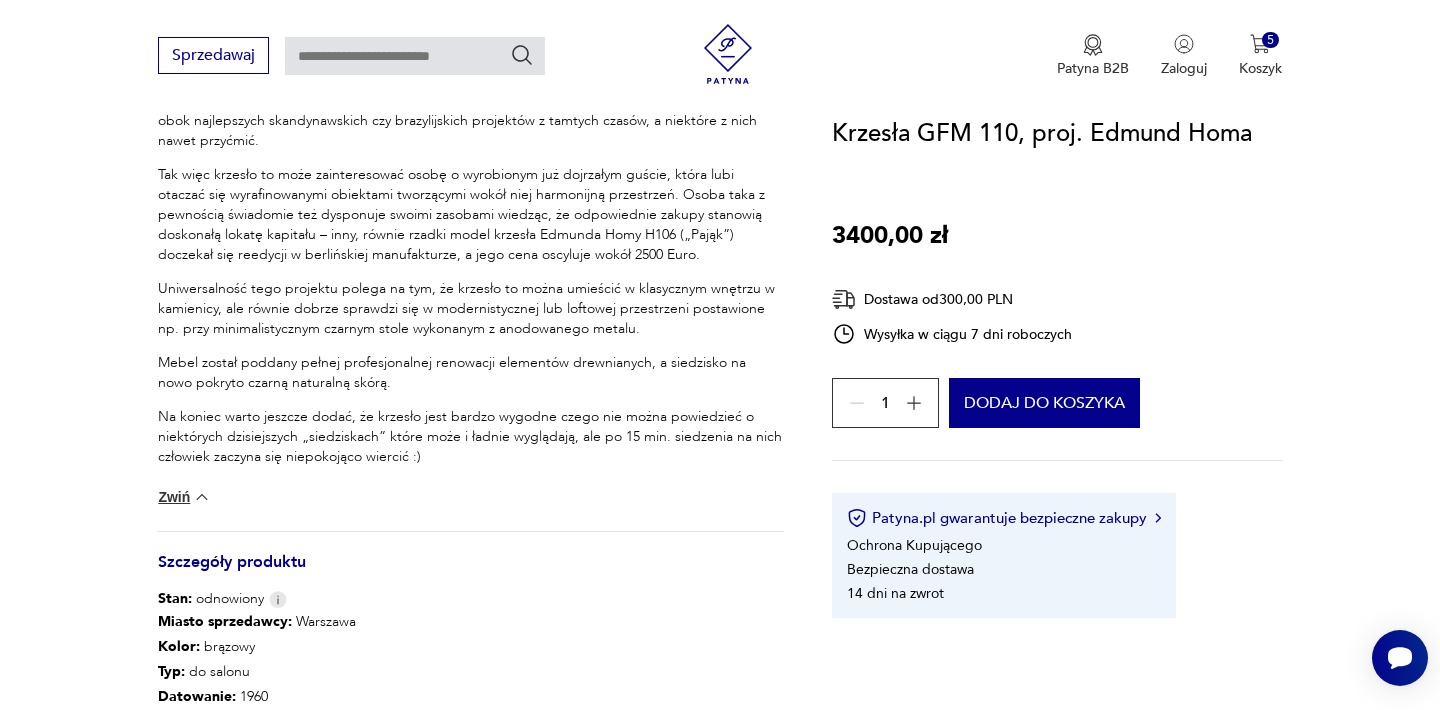 scroll, scrollTop: 1080, scrollLeft: 0, axis: vertical 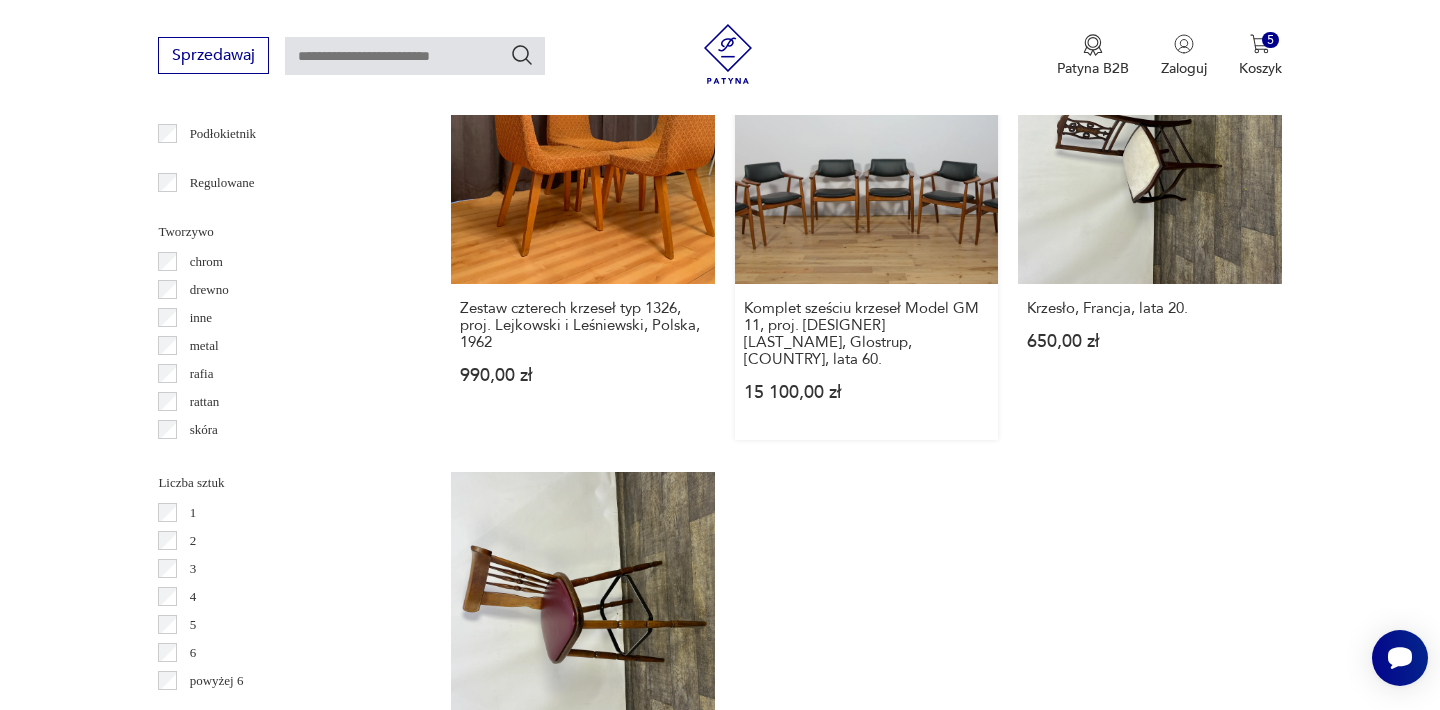 click on "Komplet sześciu krzeseł Model GM 11, proj. [DESIGNER] [LAST_NAME], Glostrup, Dania, lata 60. 15 100,00 zł" at bounding box center [866, 230] 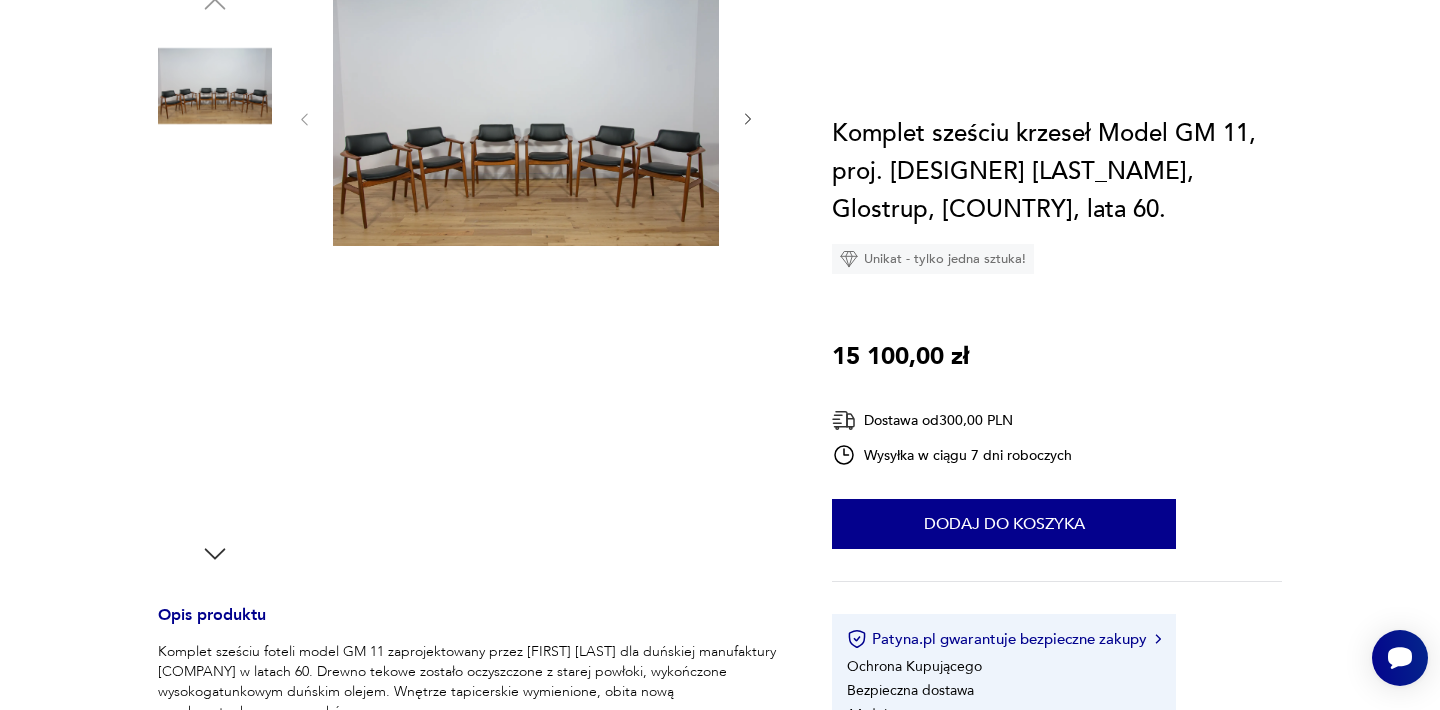 scroll, scrollTop: 0, scrollLeft: 0, axis: both 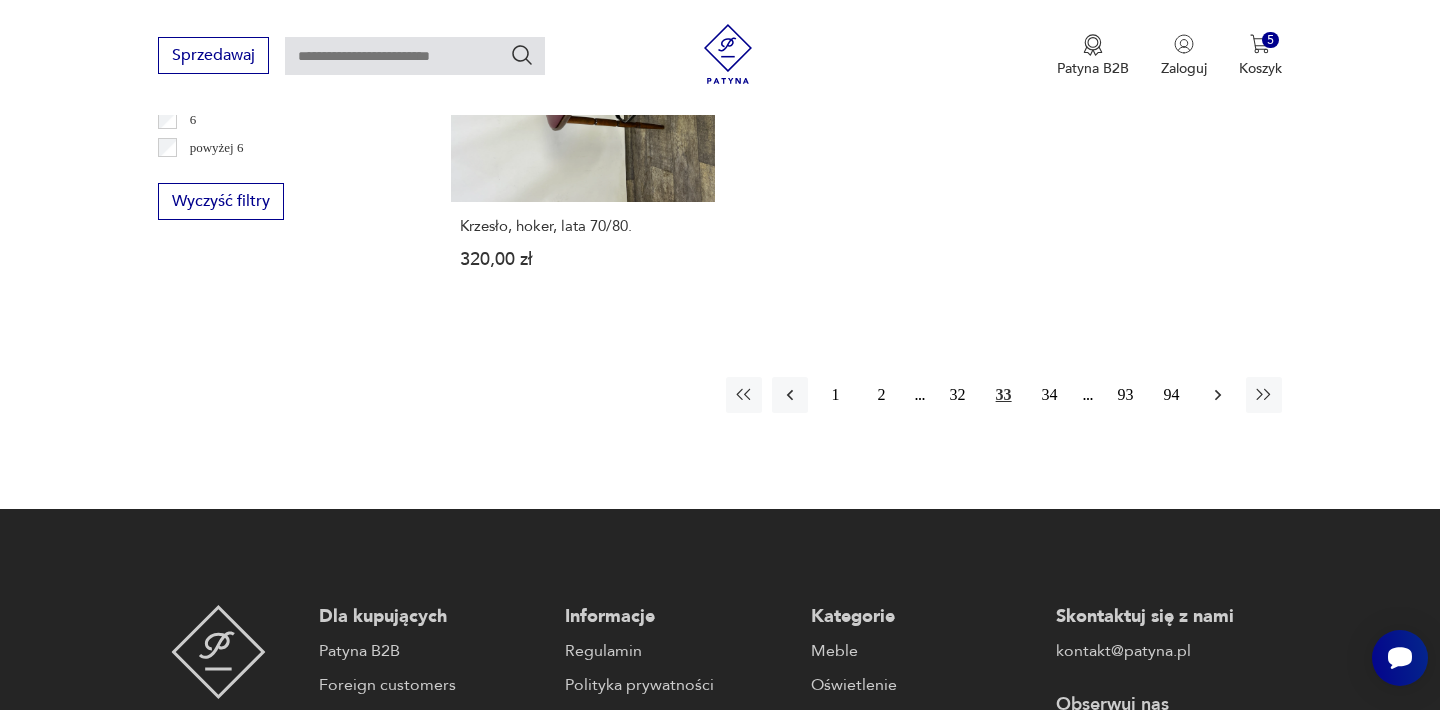 click 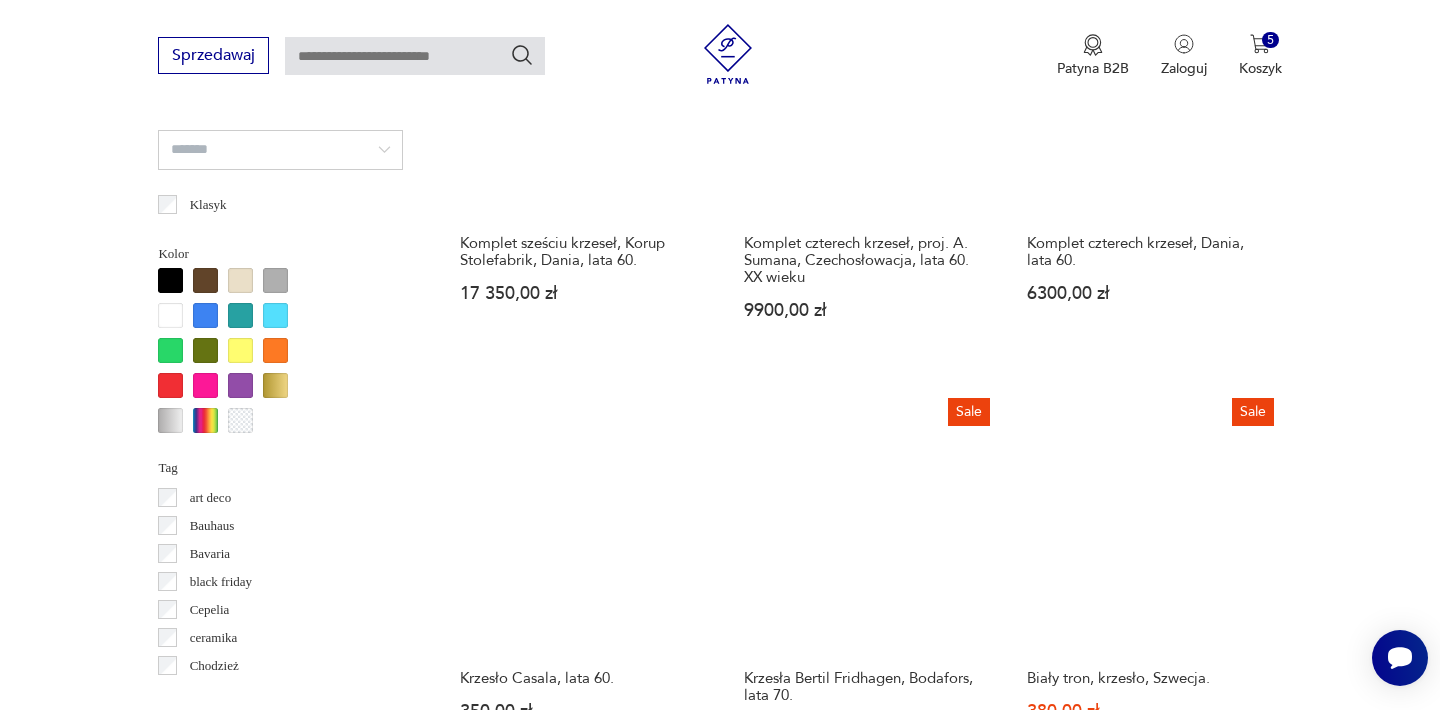scroll, scrollTop: 1852, scrollLeft: 0, axis: vertical 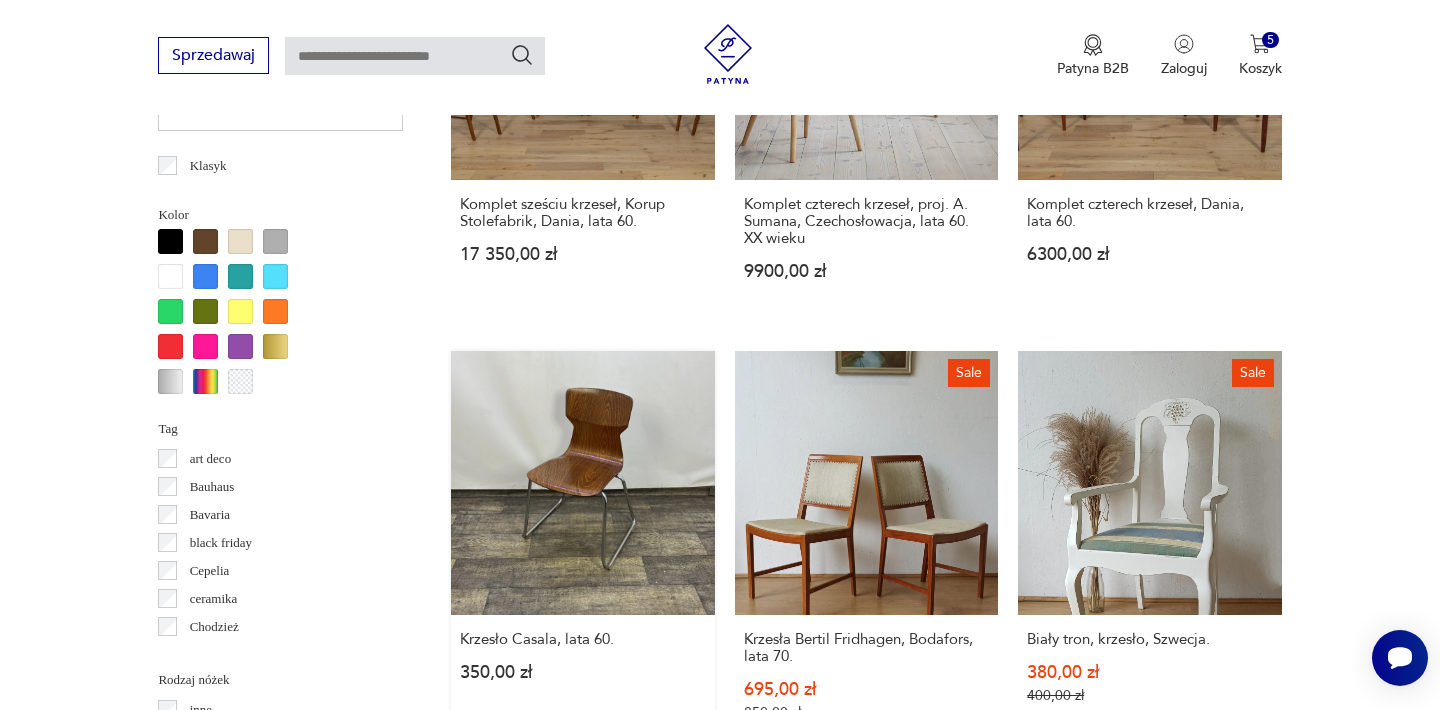 click on "Krzesło Casala, lata 60. 350,00 zł" at bounding box center (582, 555) 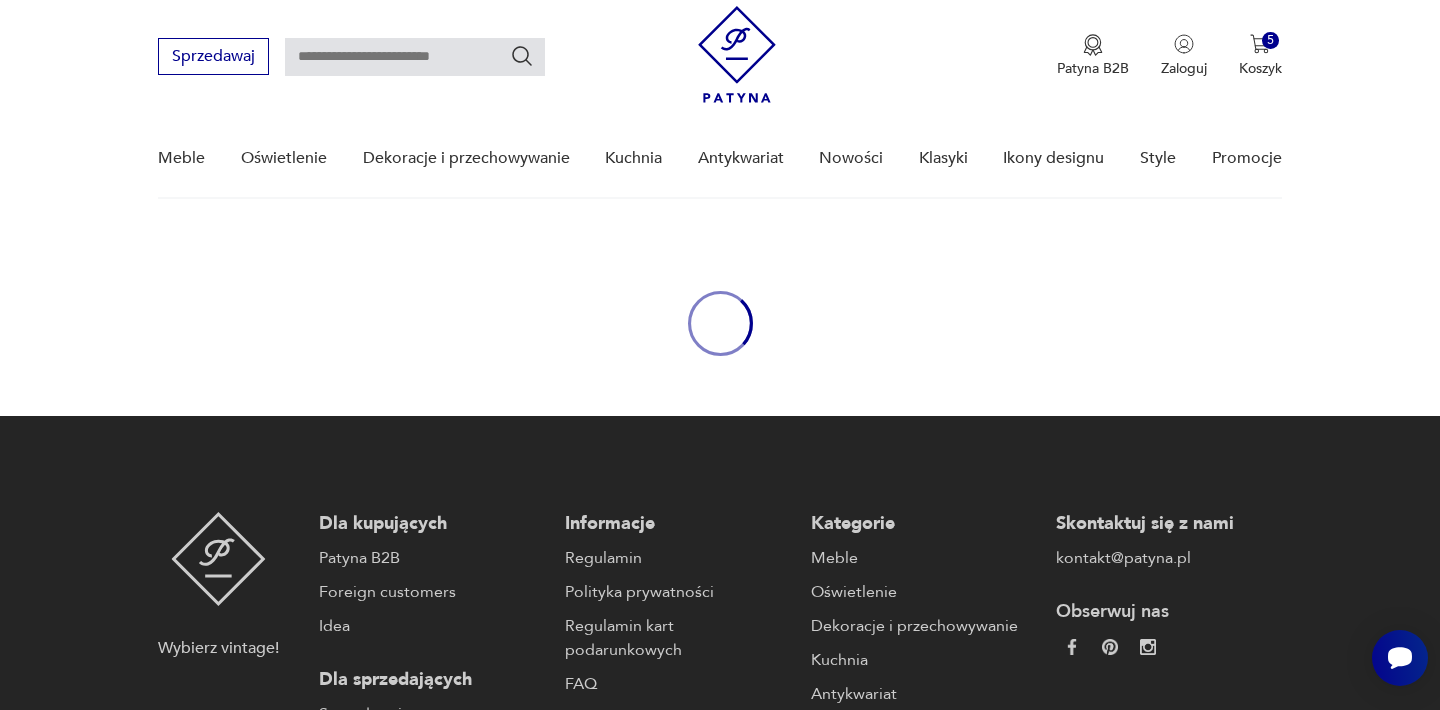 scroll, scrollTop: 0, scrollLeft: 0, axis: both 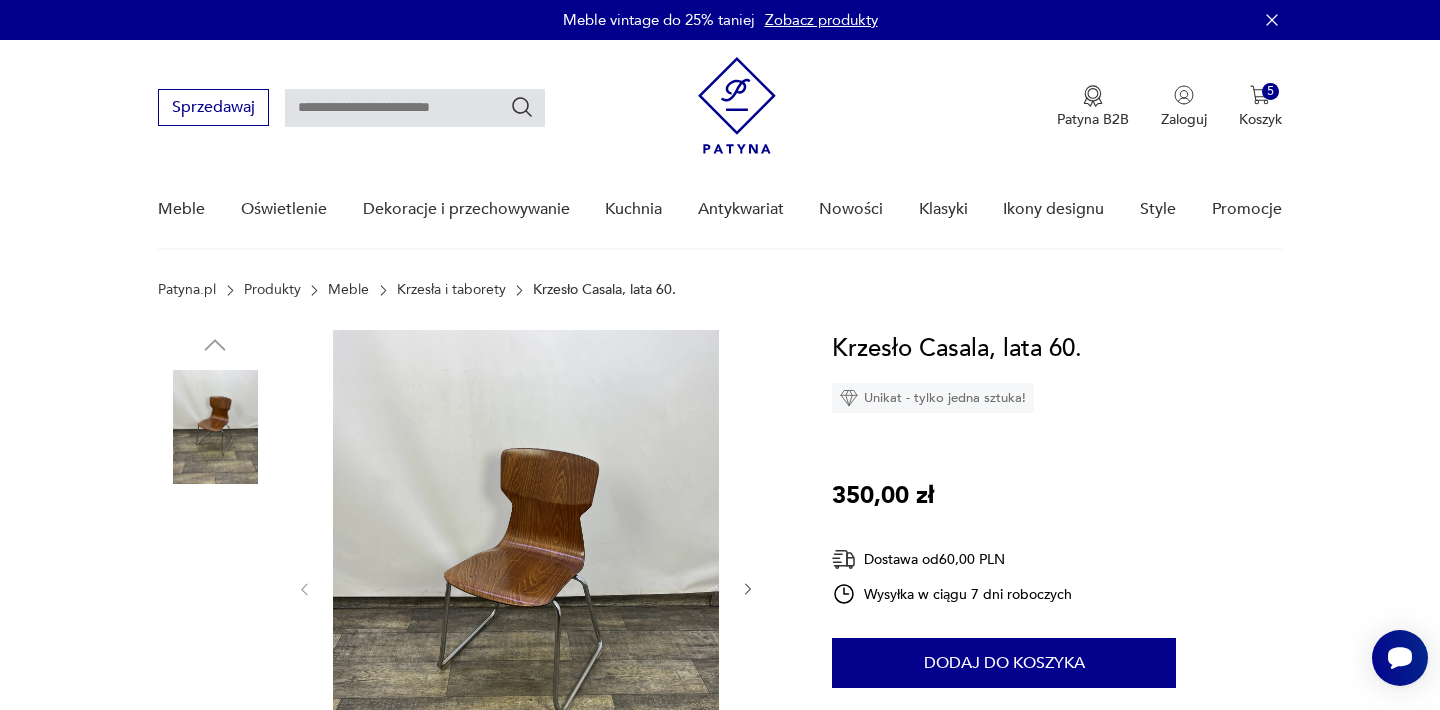 click at bounding box center (526, 587) 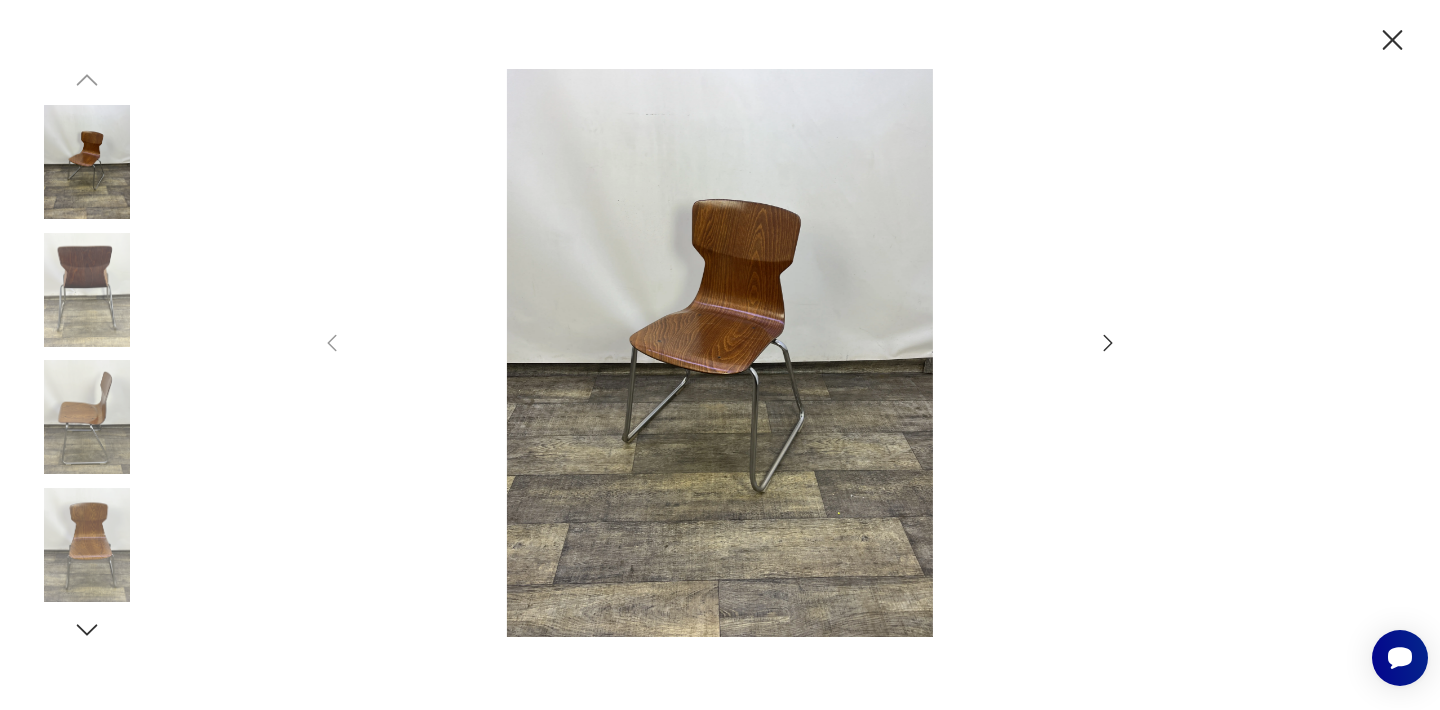 click 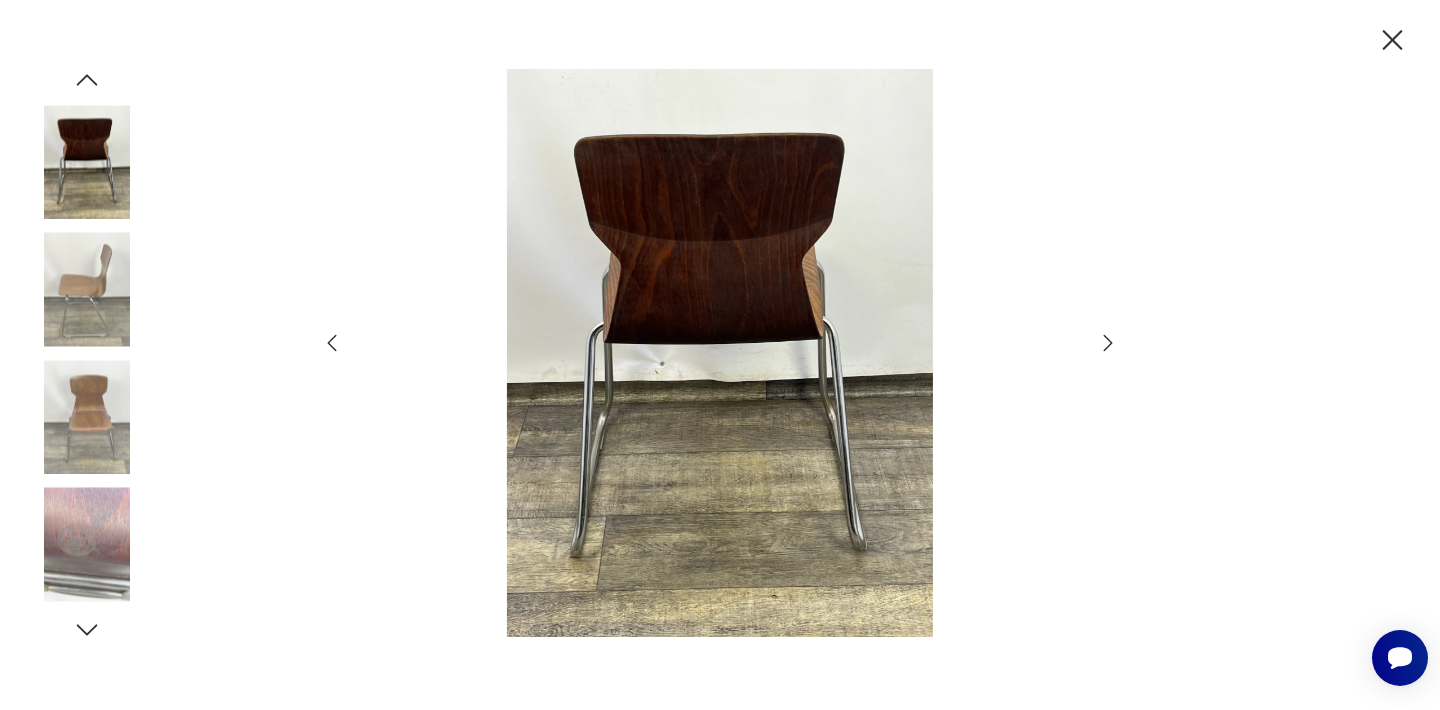click 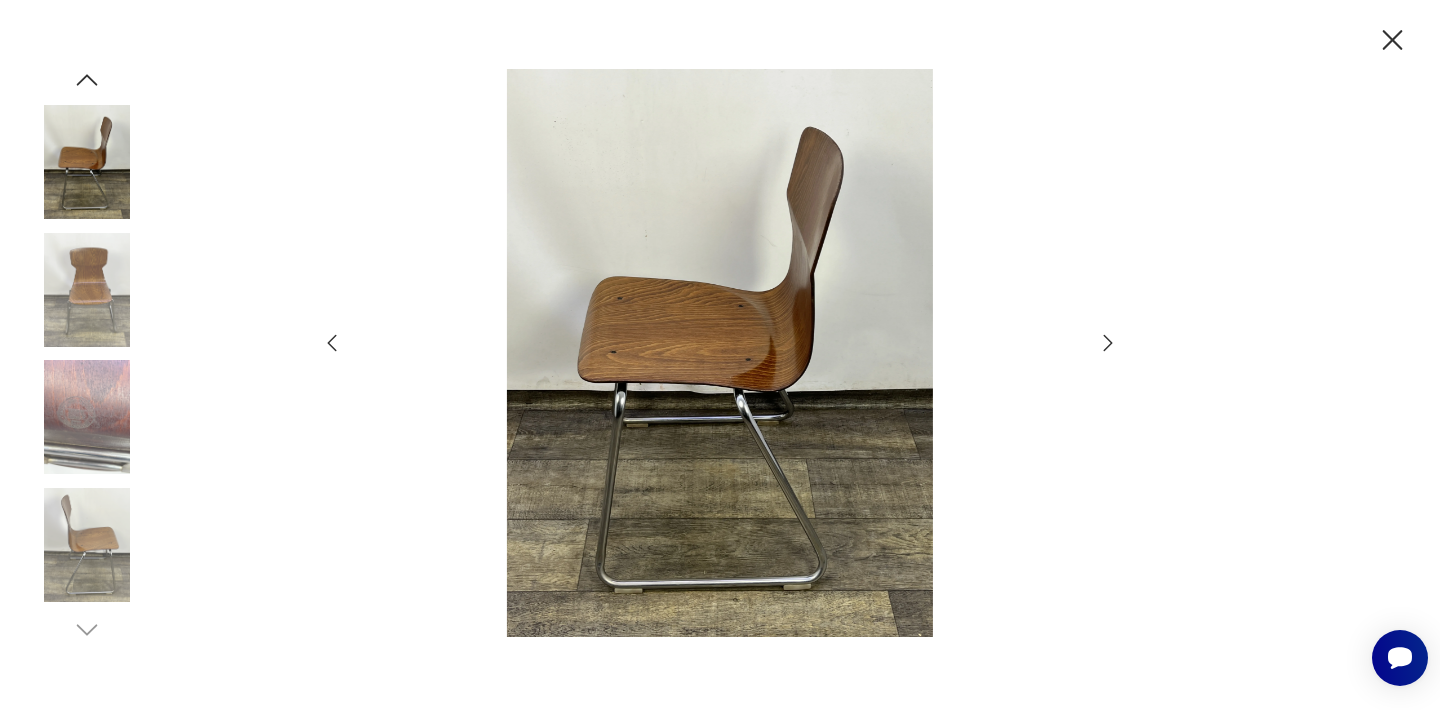 click 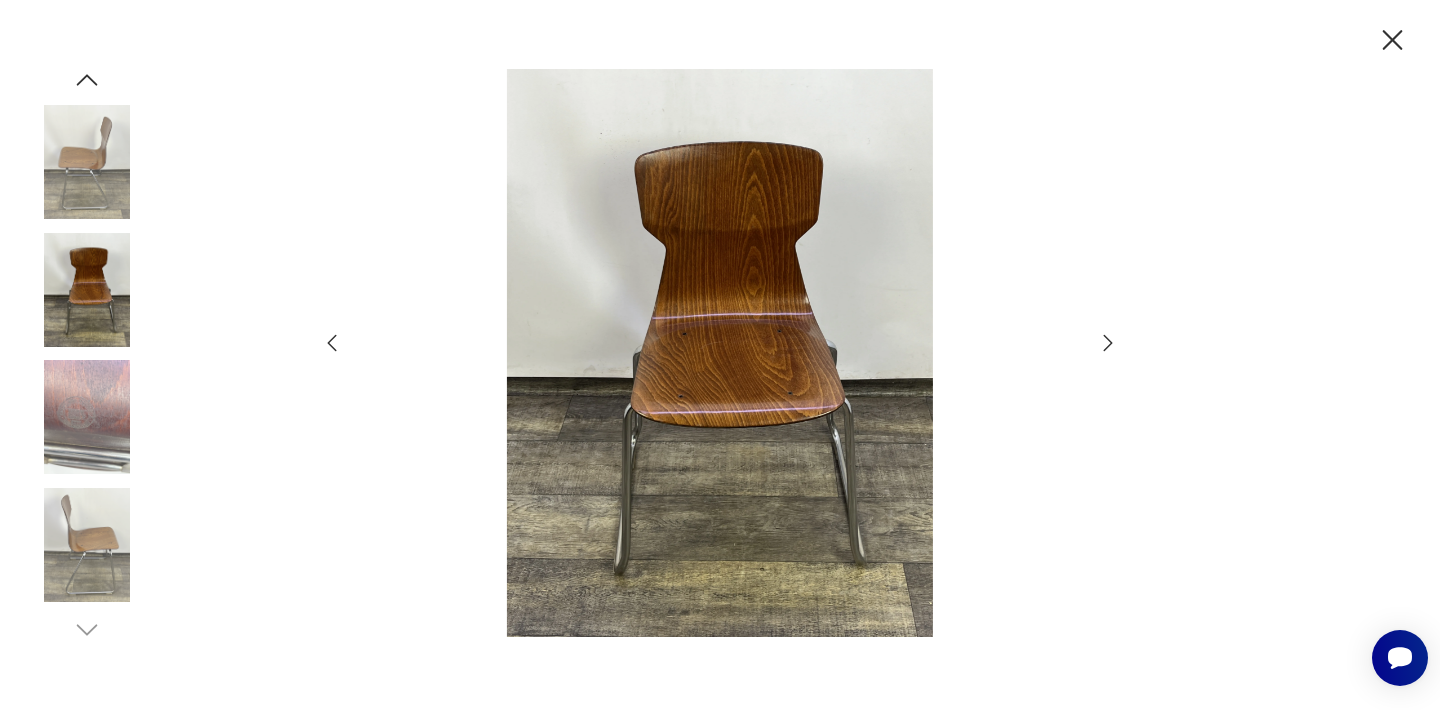 click 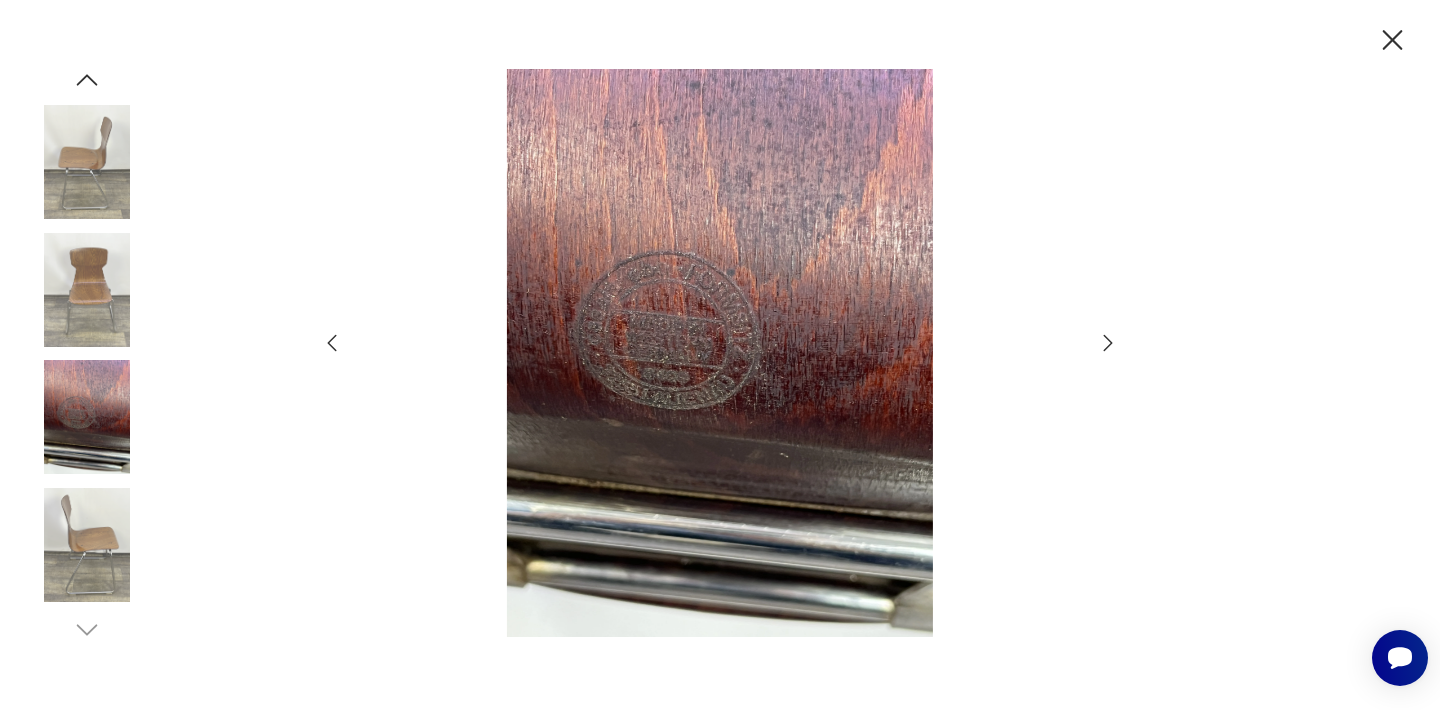 click 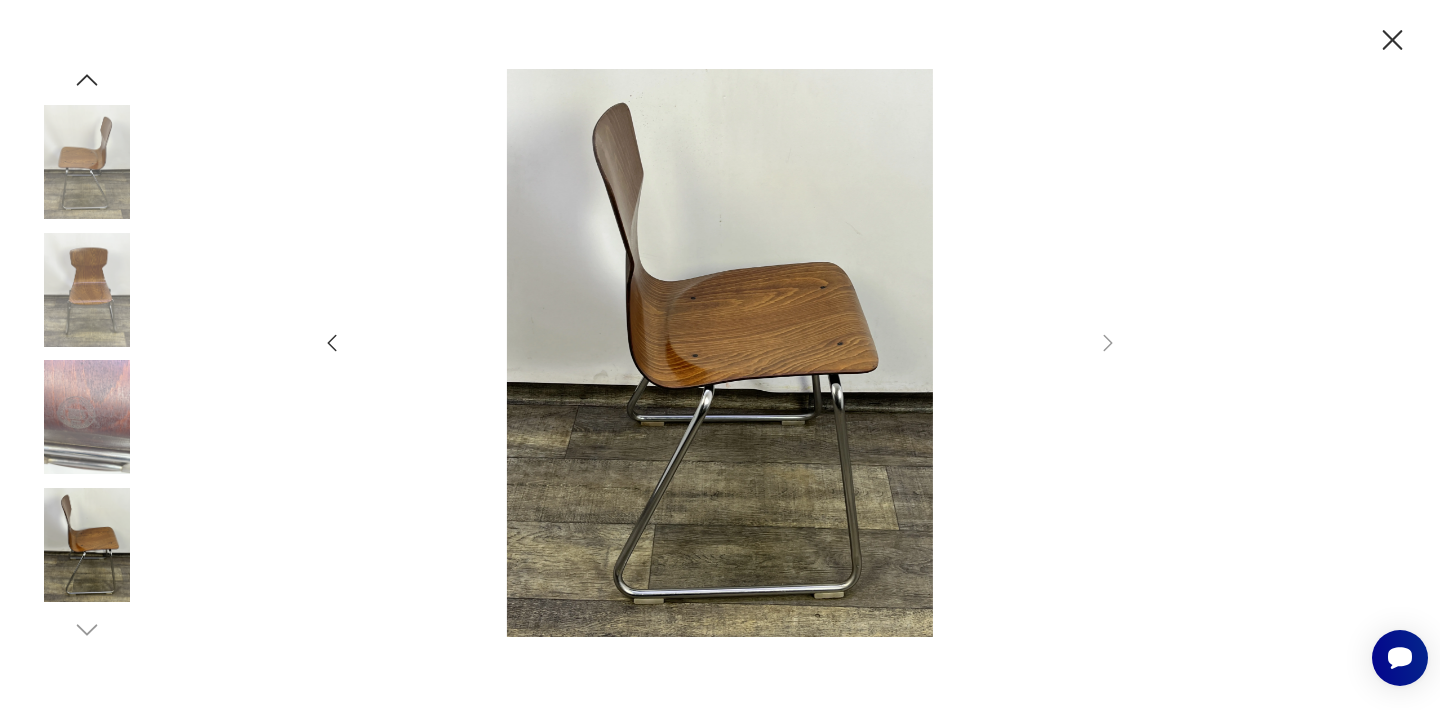 click 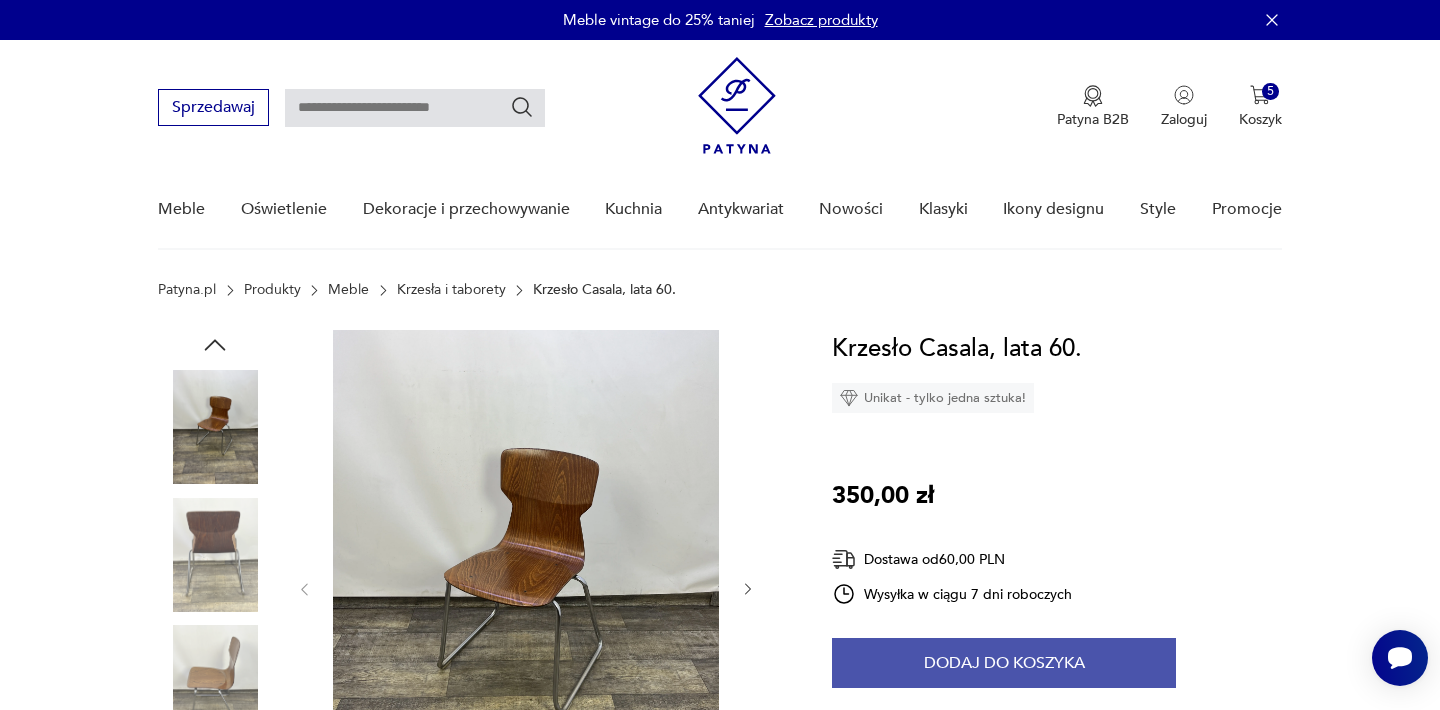 click on "Dodaj do koszyka" at bounding box center [1004, 663] 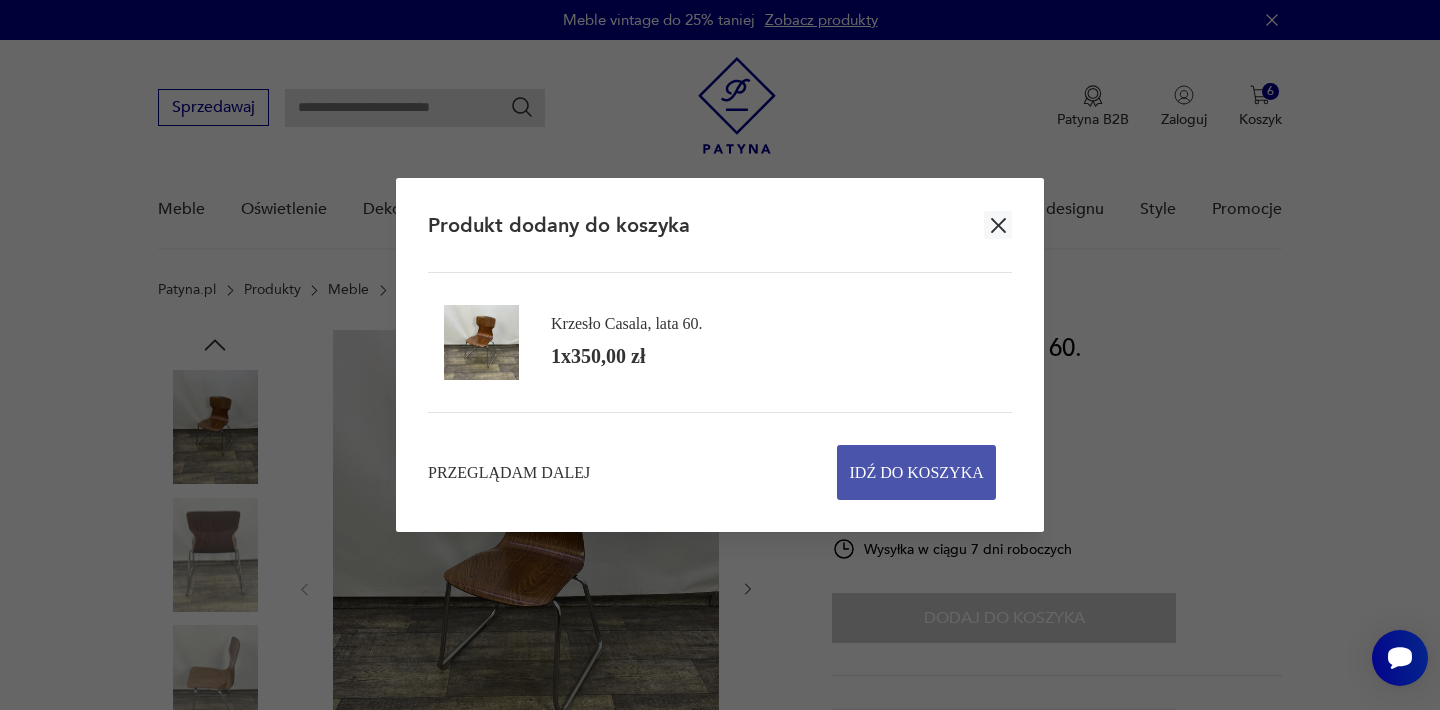 click on "Idź do koszyka" at bounding box center (917, 472) 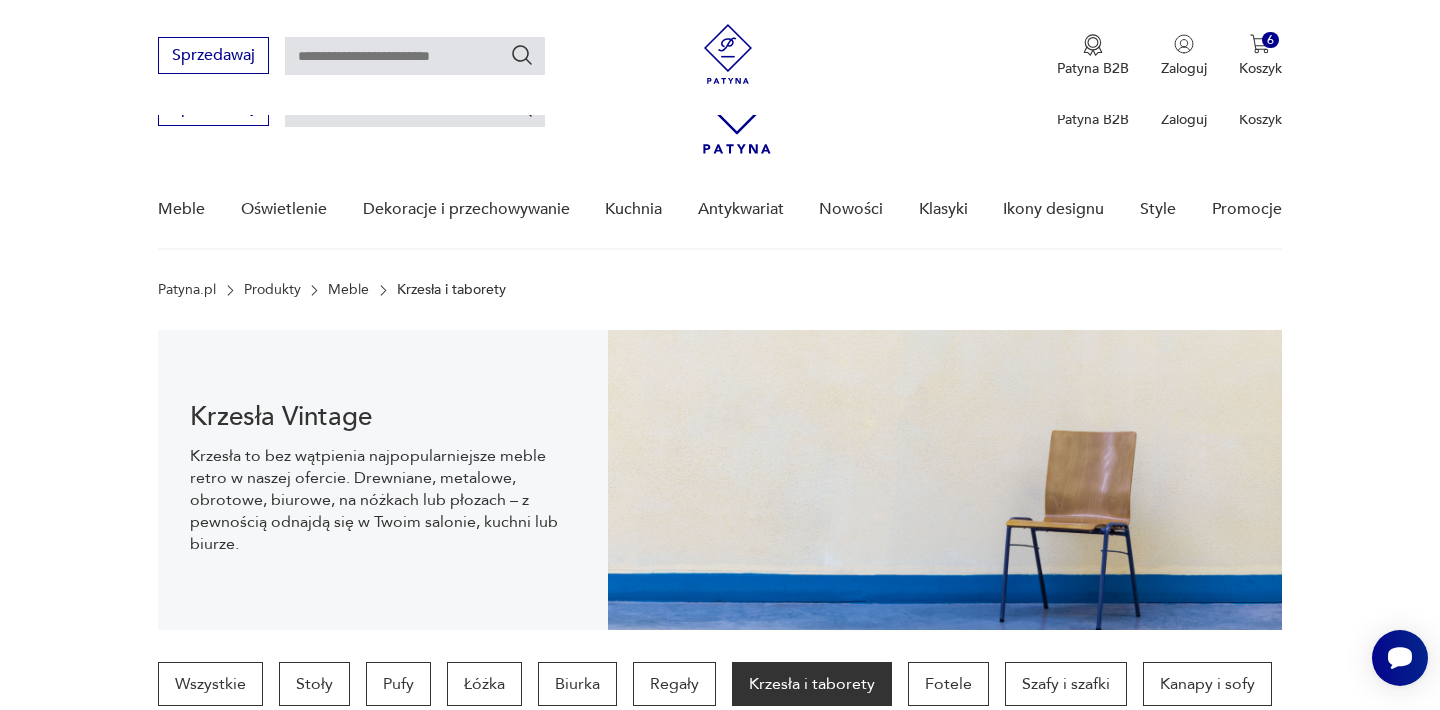 scroll, scrollTop: 2029, scrollLeft: 0, axis: vertical 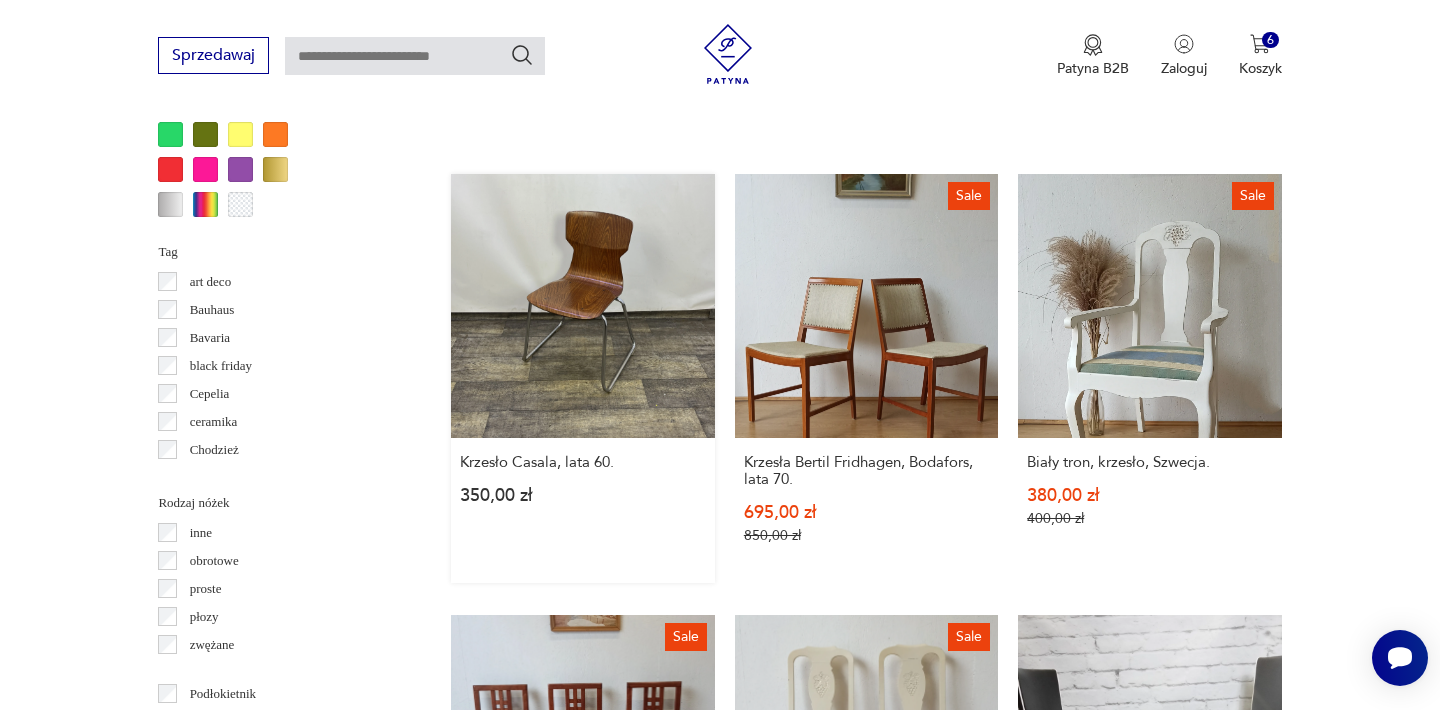 click on "Krzesło Casala, lata 60. 350,00 zł" at bounding box center (582, 378) 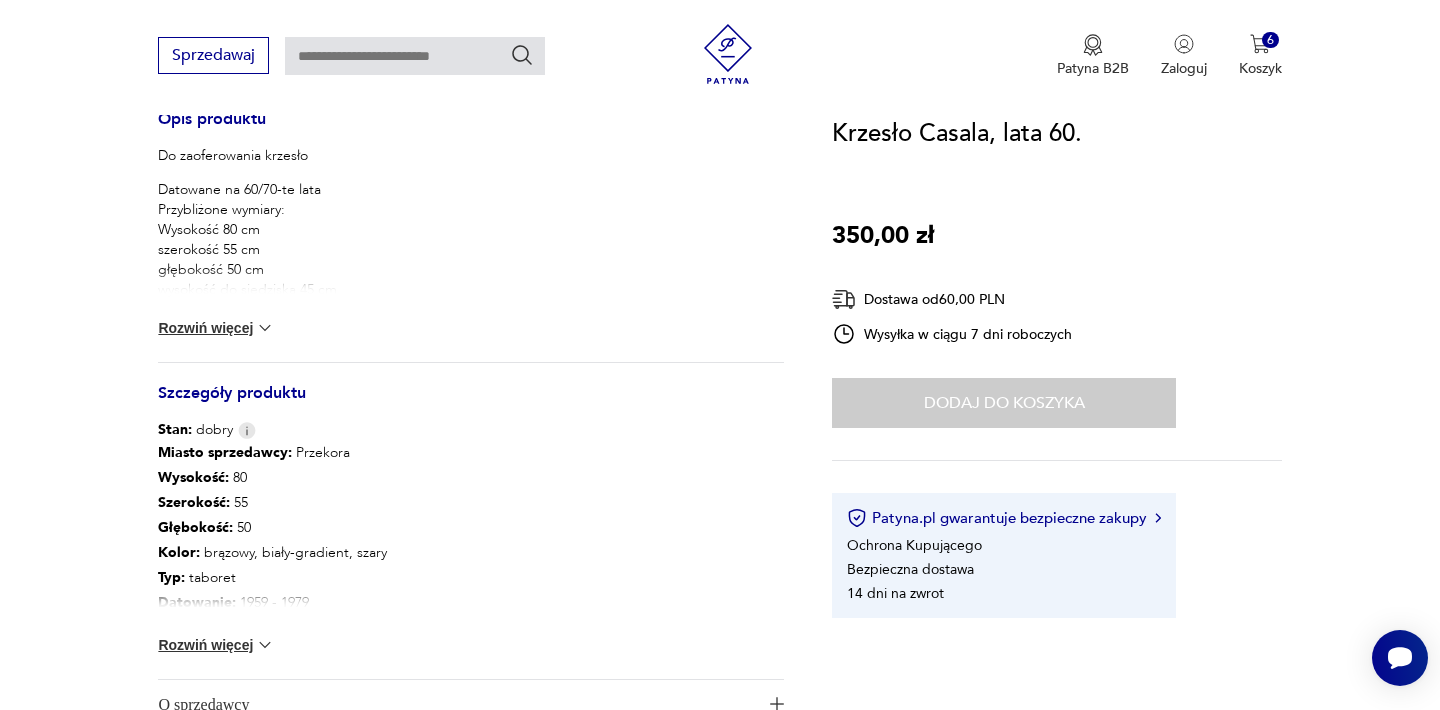 scroll, scrollTop: 840, scrollLeft: 0, axis: vertical 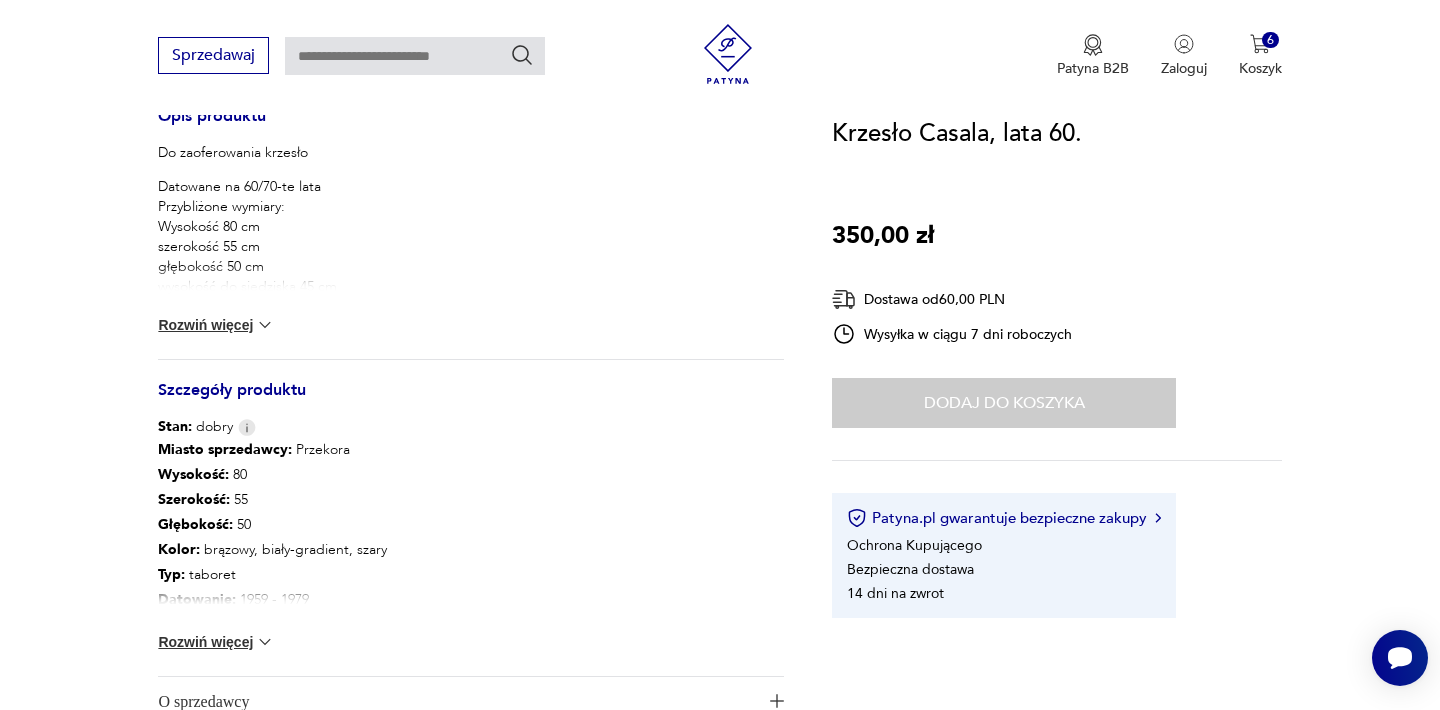 click on "Rozwiń więcej" at bounding box center [216, 642] 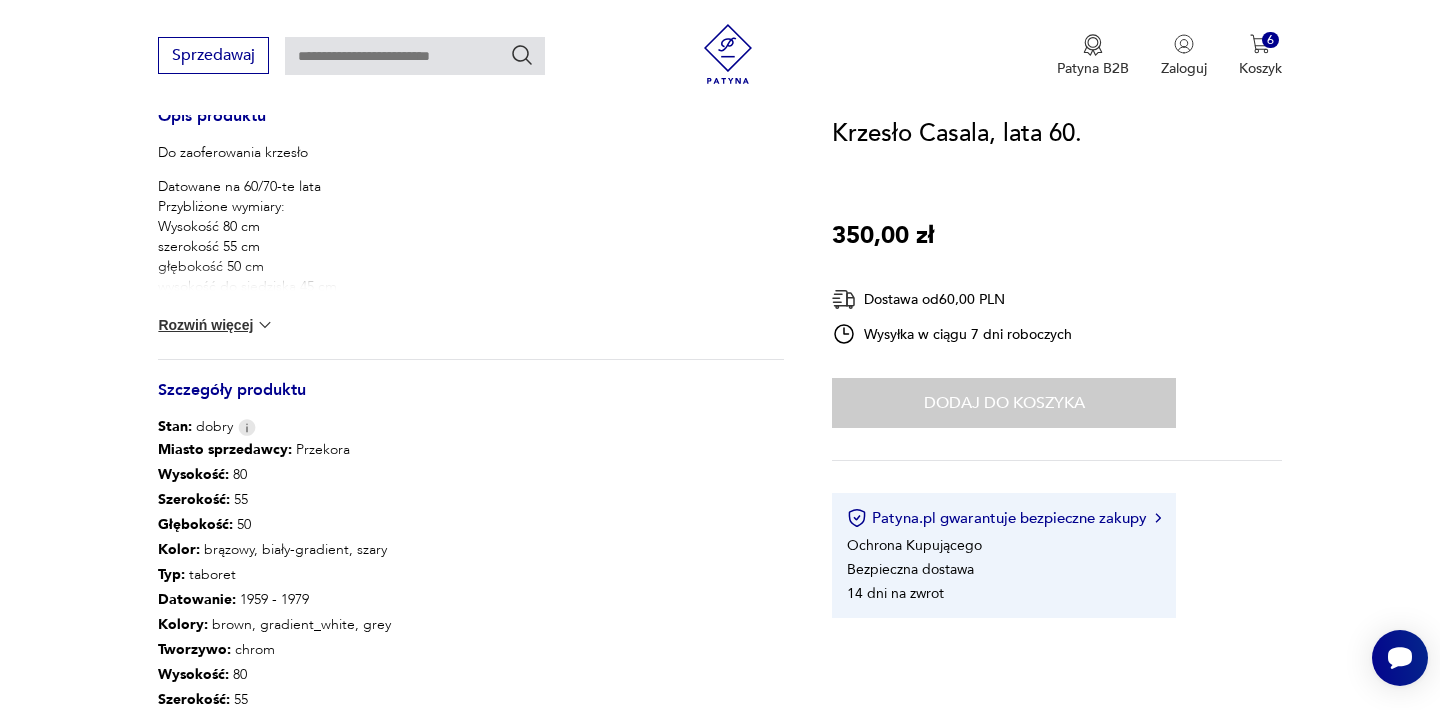 type 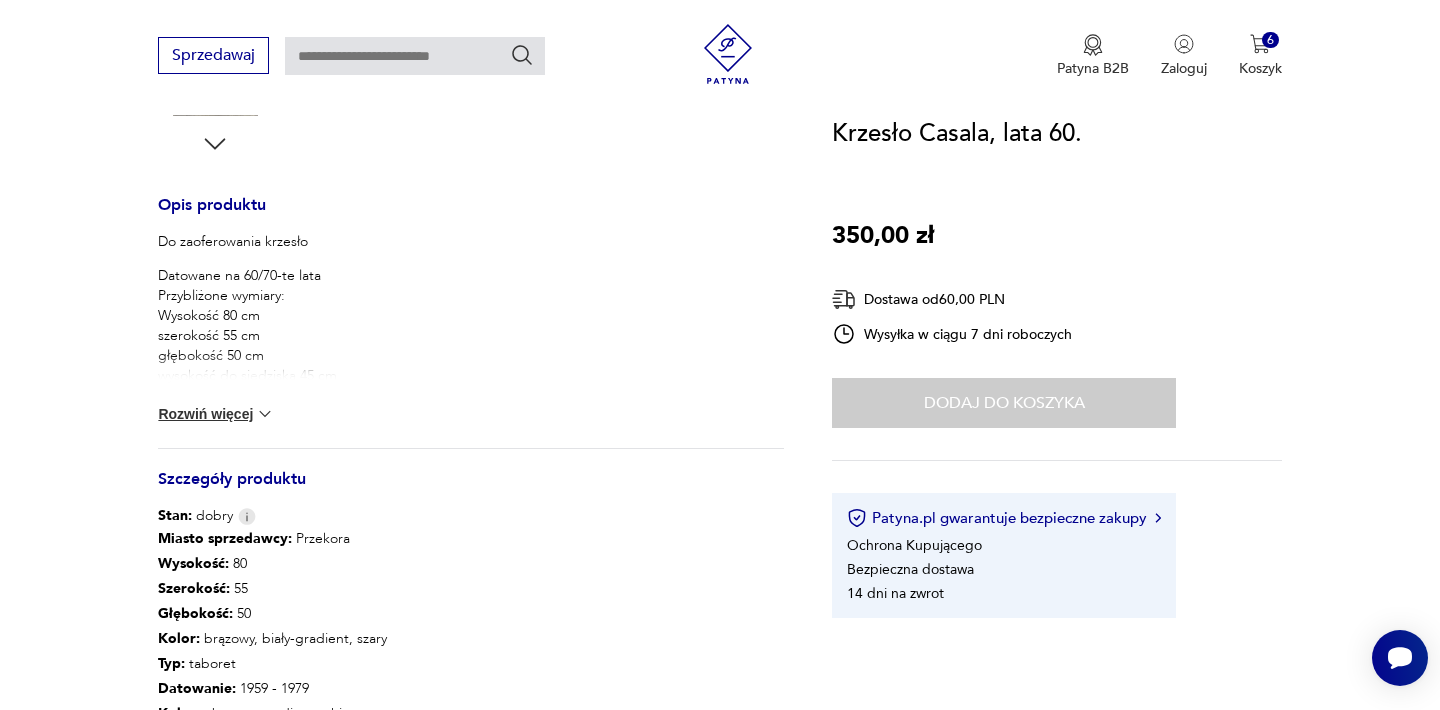 scroll, scrollTop: 680, scrollLeft: 0, axis: vertical 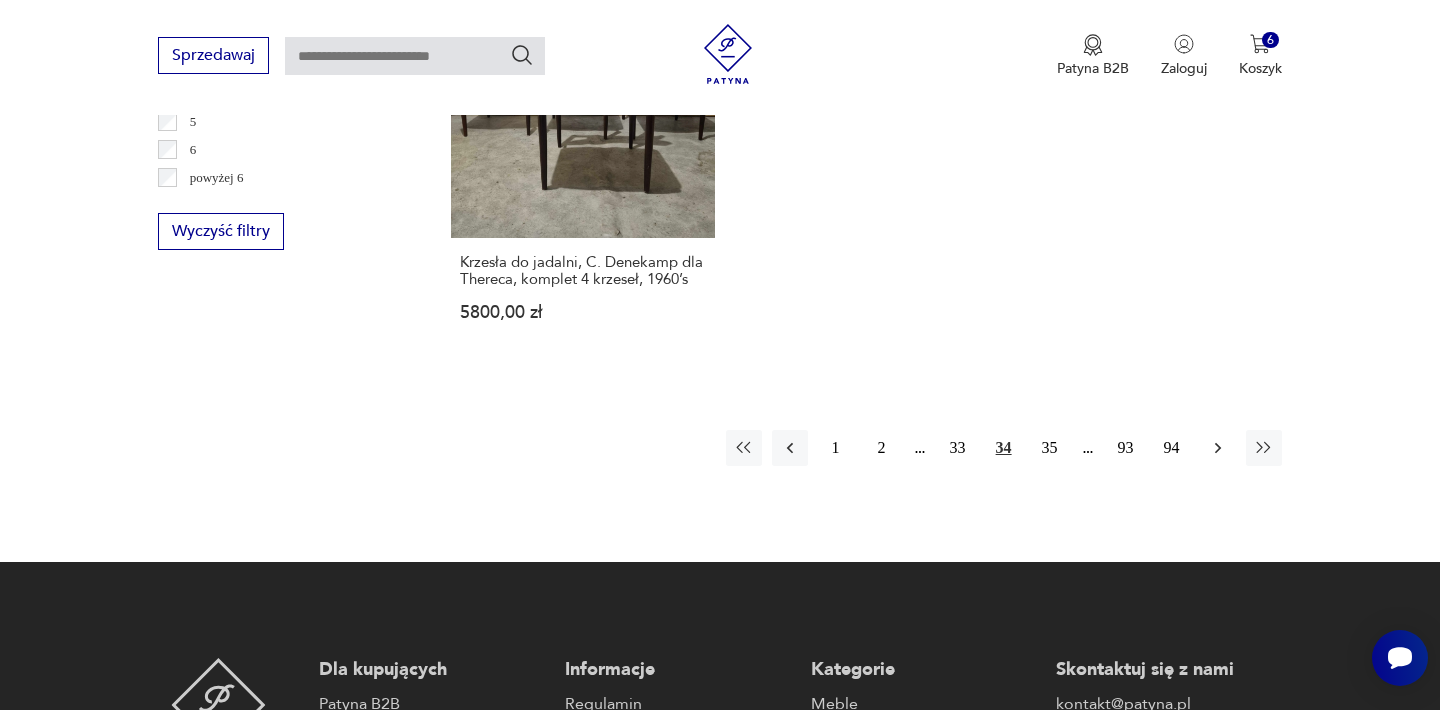 click 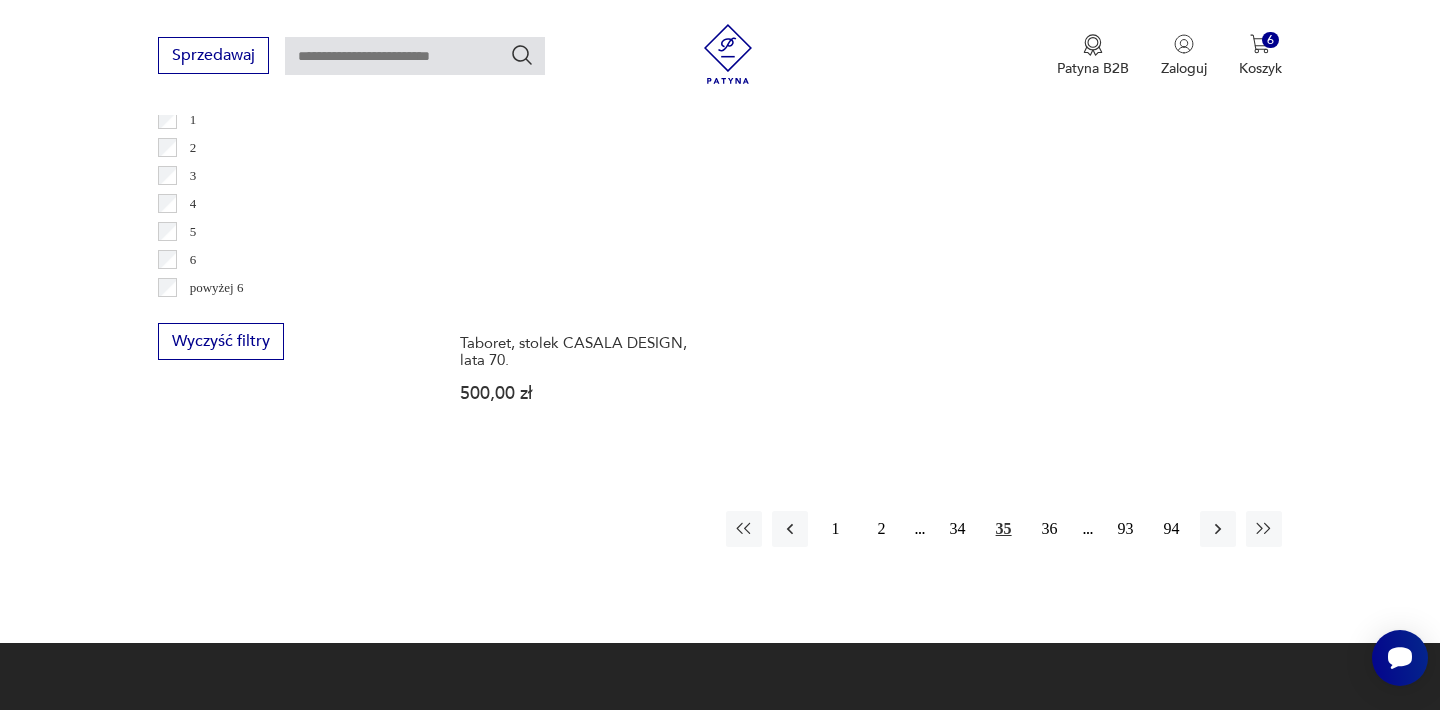 scroll, scrollTop: 3012, scrollLeft: 0, axis: vertical 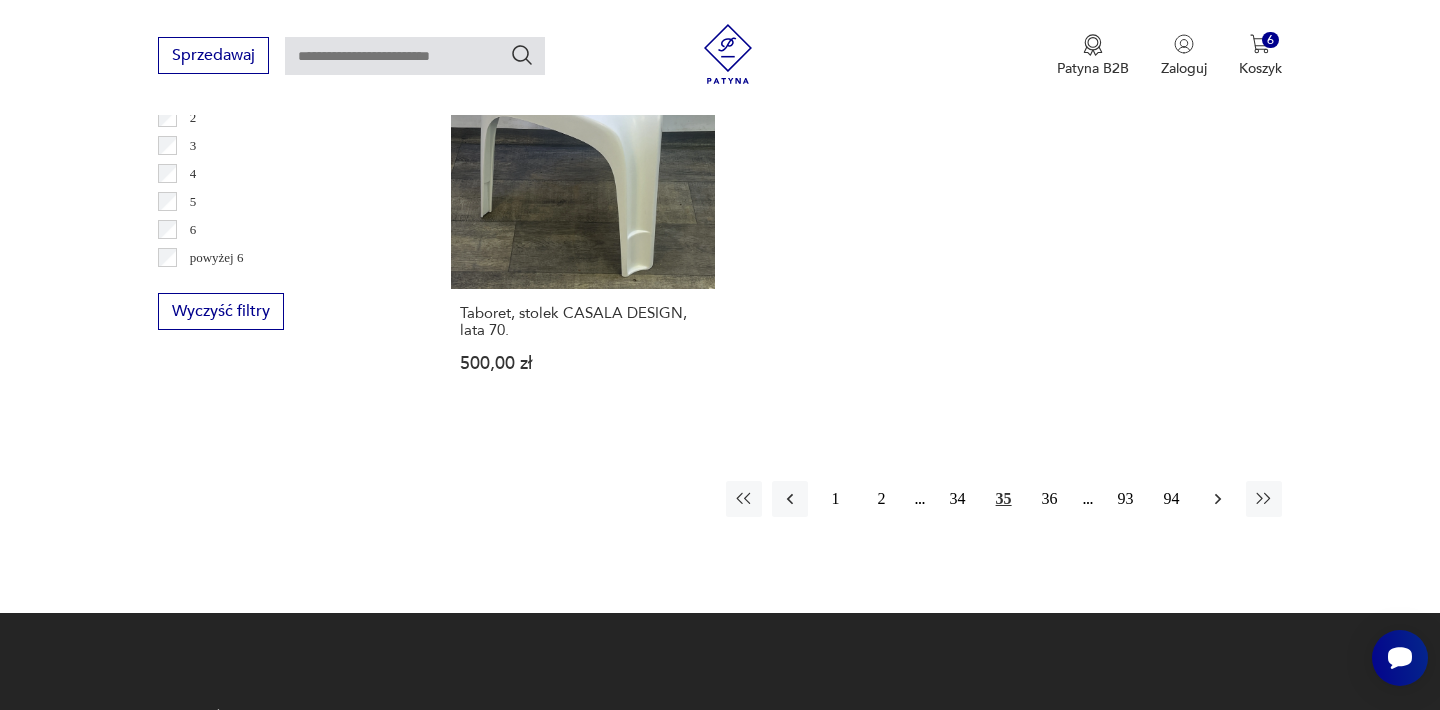 click 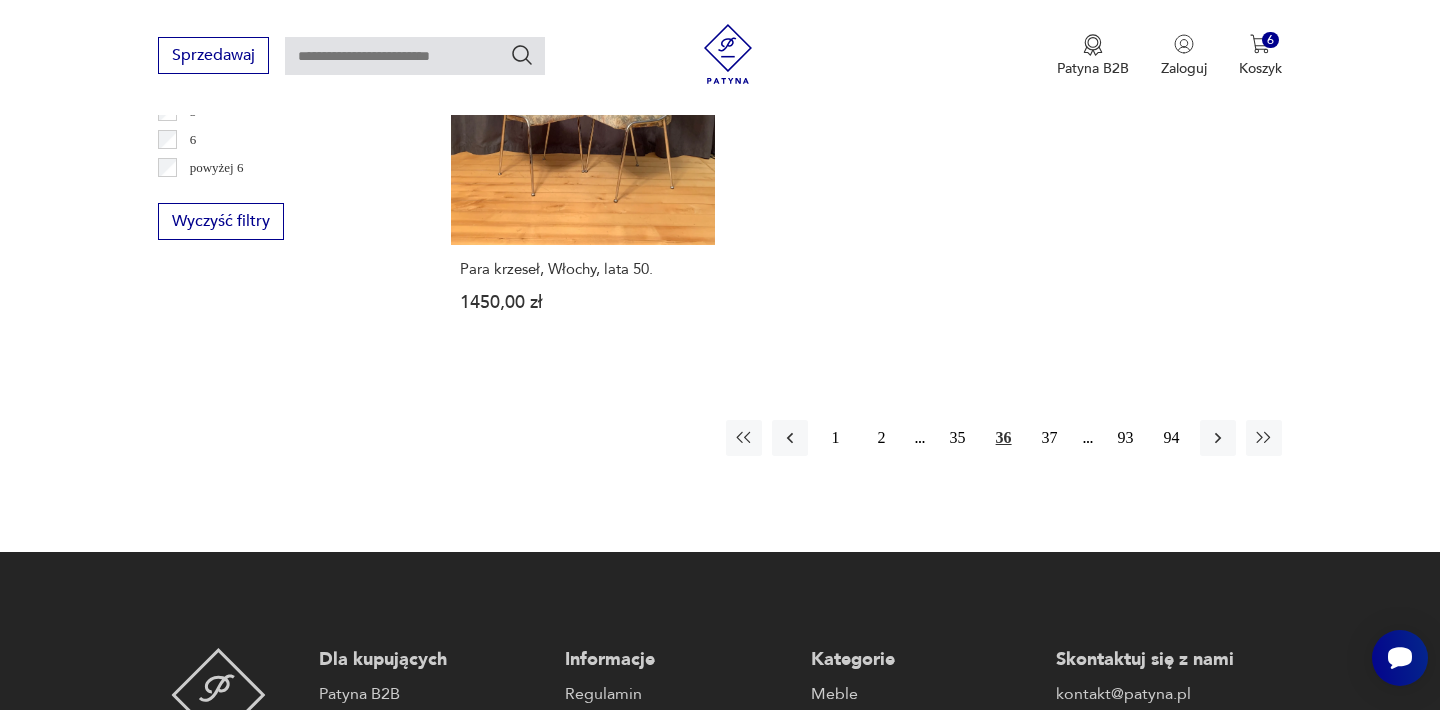scroll, scrollTop: 3132, scrollLeft: 0, axis: vertical 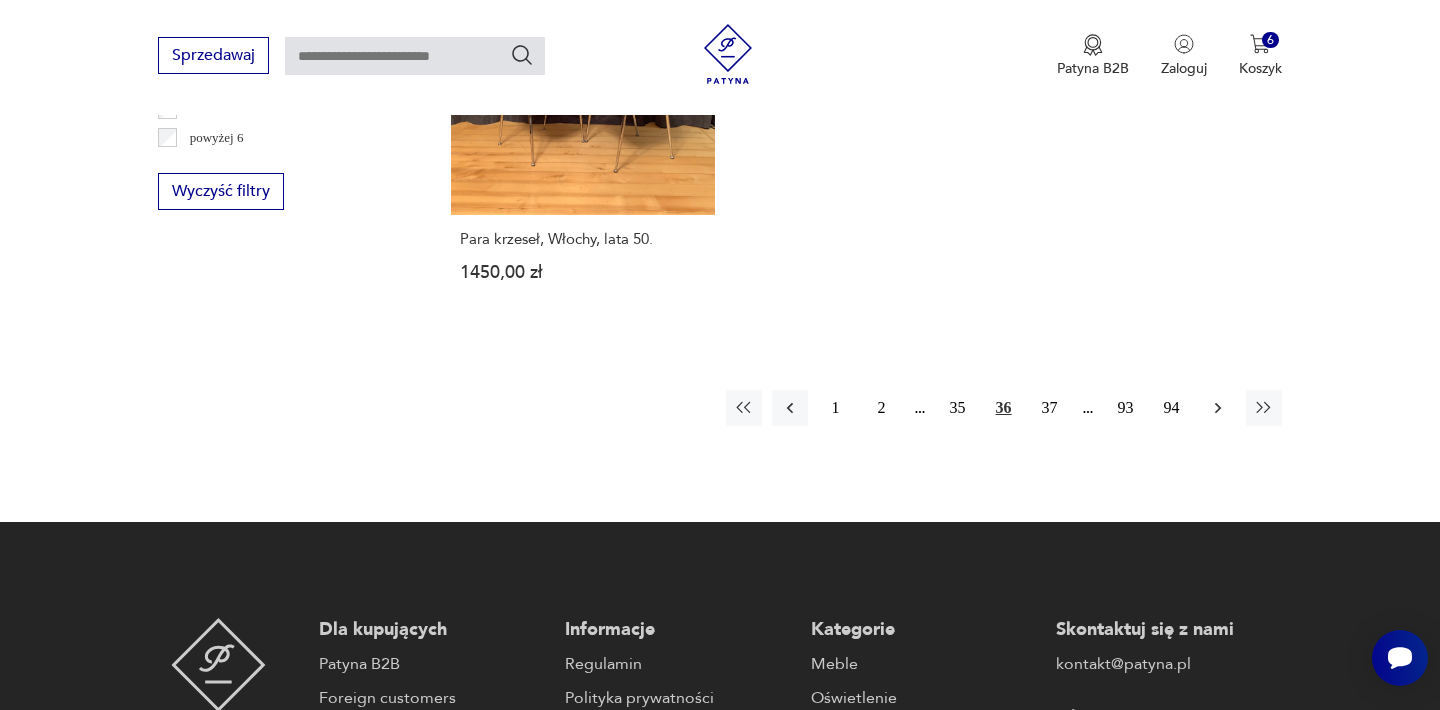 click 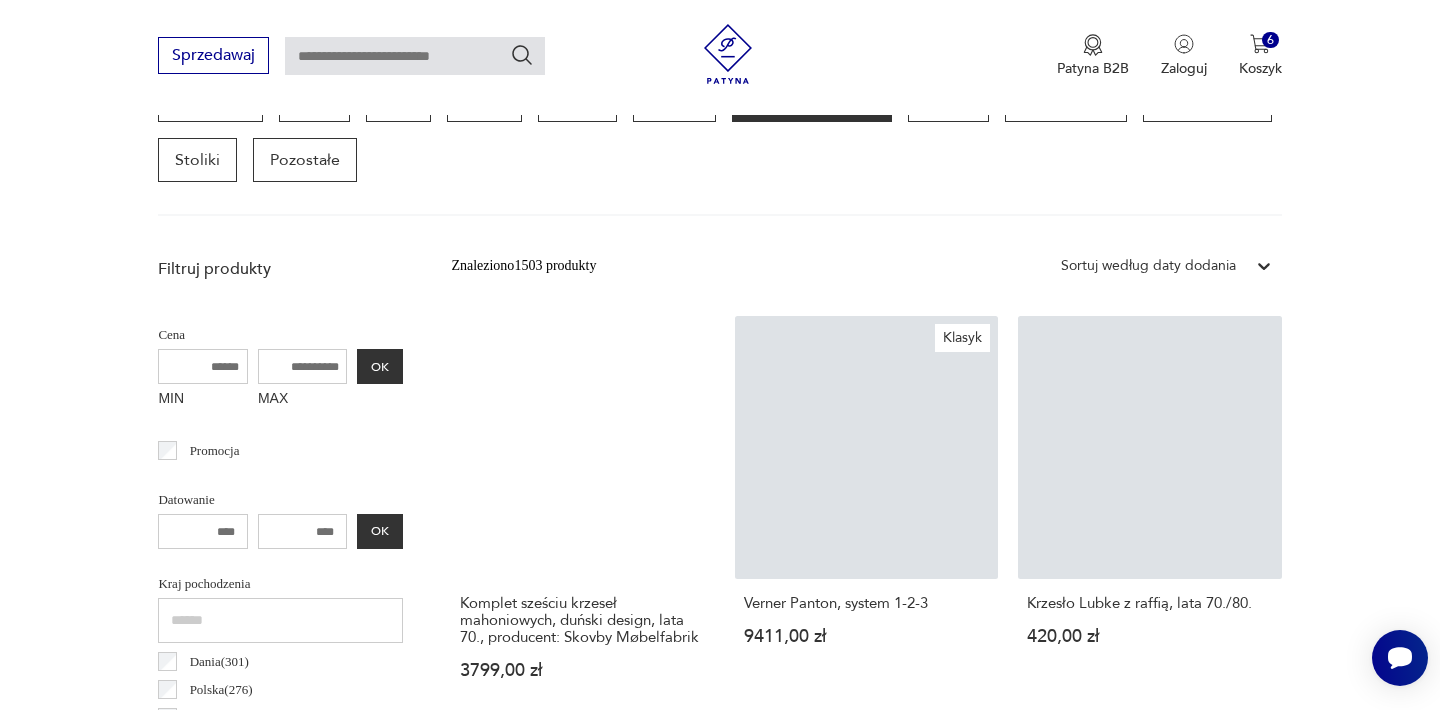 scroll, scrollTop: 652, scrollLeft: 0, axis: vertical 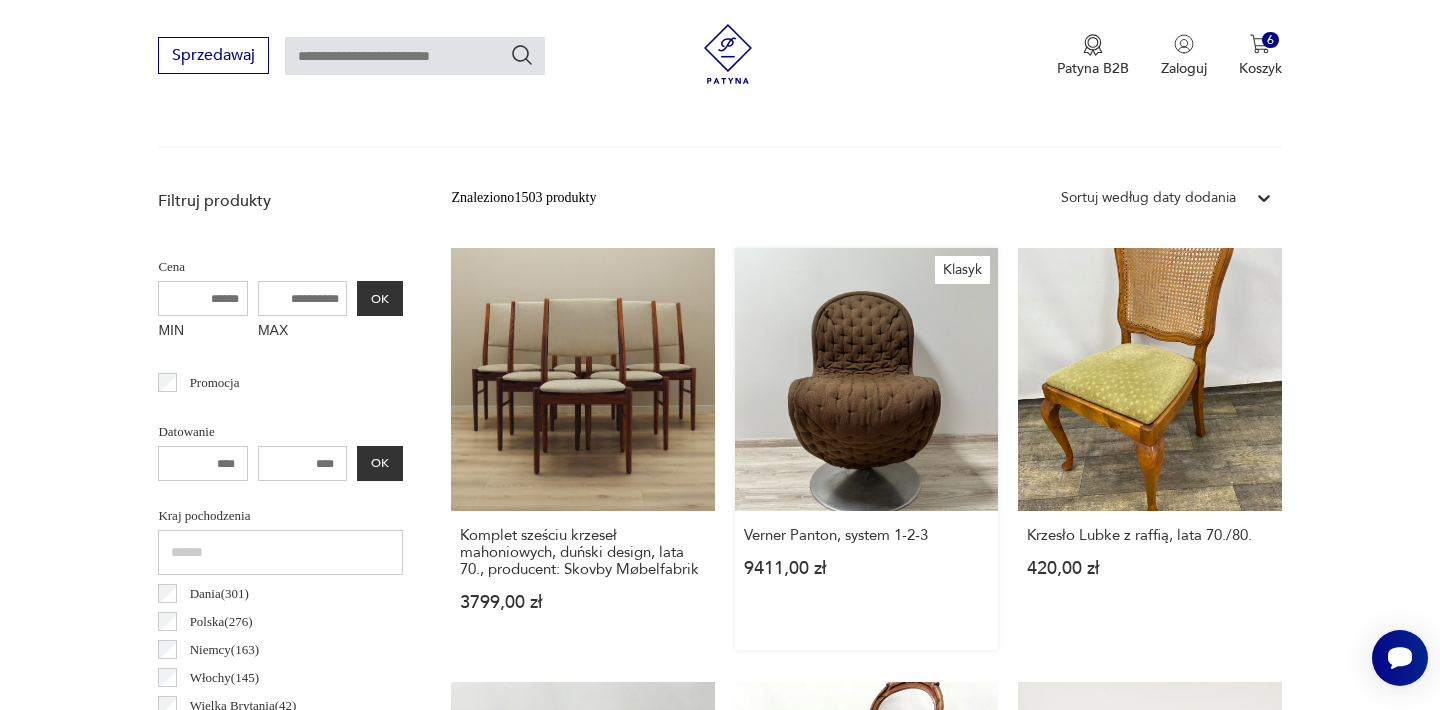 click on "Klasyk Verner Panton, system 1-2-3 9411,00 zł" at bounding box center (866, 449) 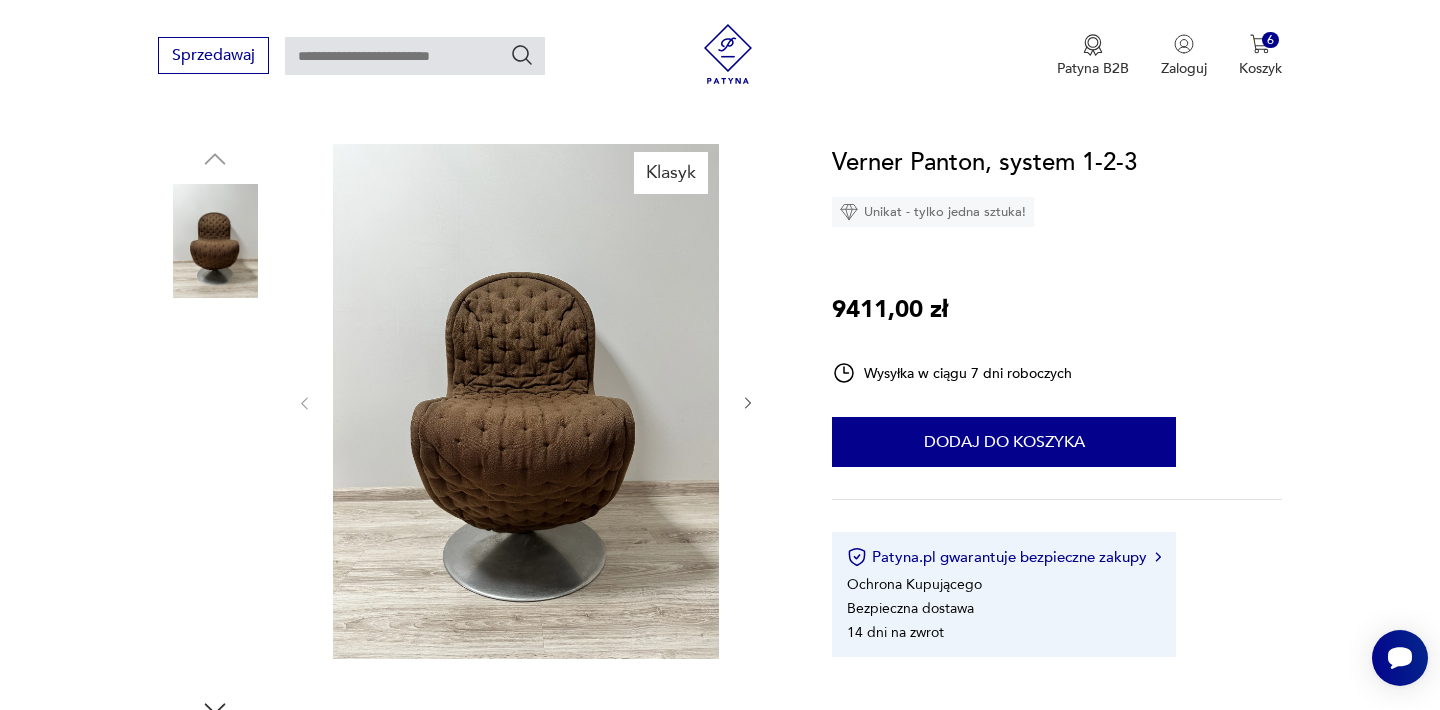 scroll, scrollTop: 240, scrollLeft: 0, axis: vertical 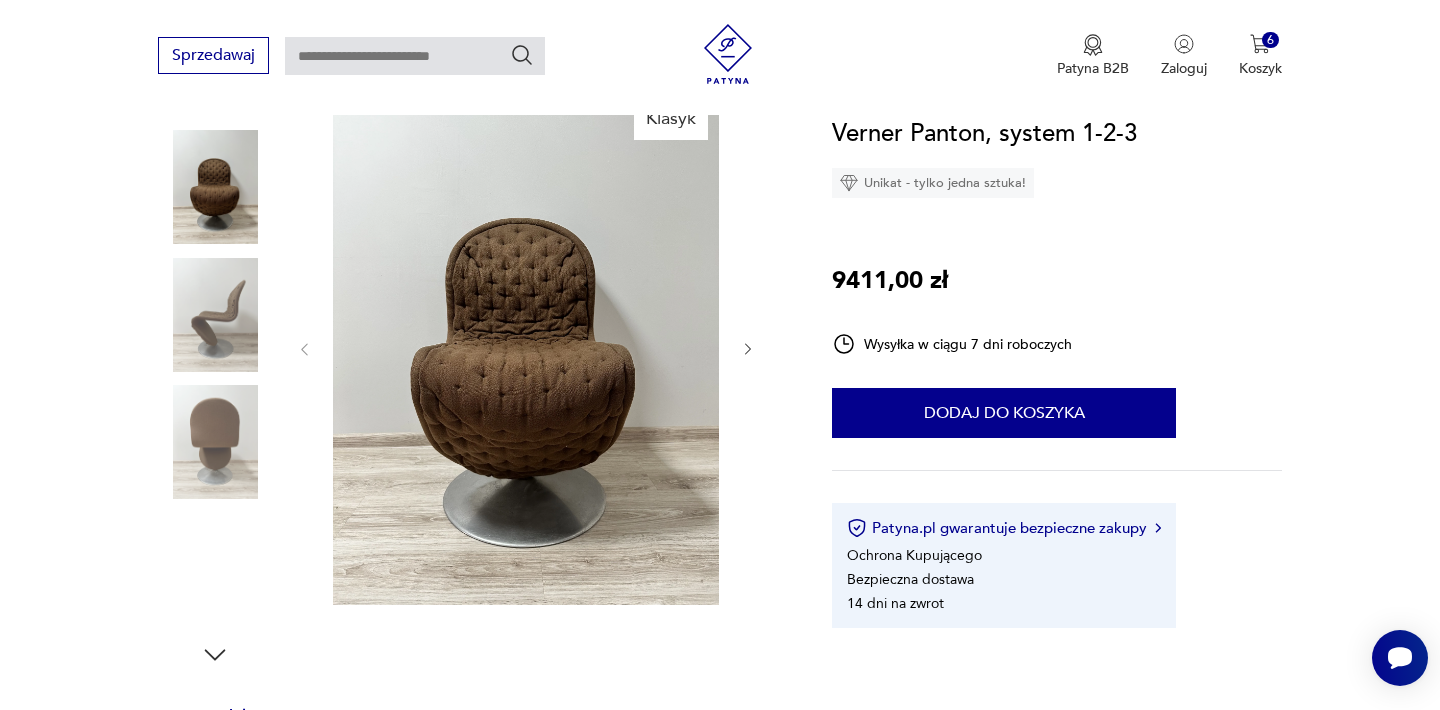 click at bounding box center [526, 347] 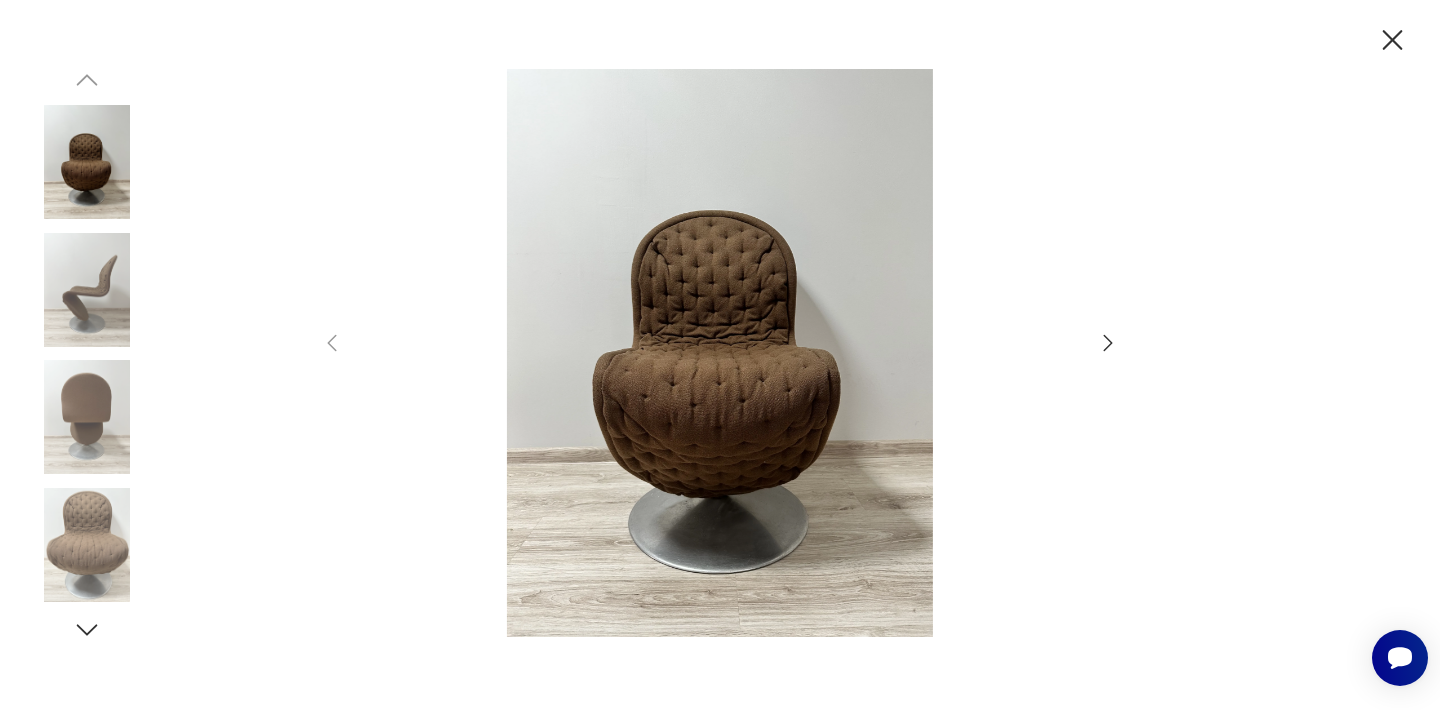 click 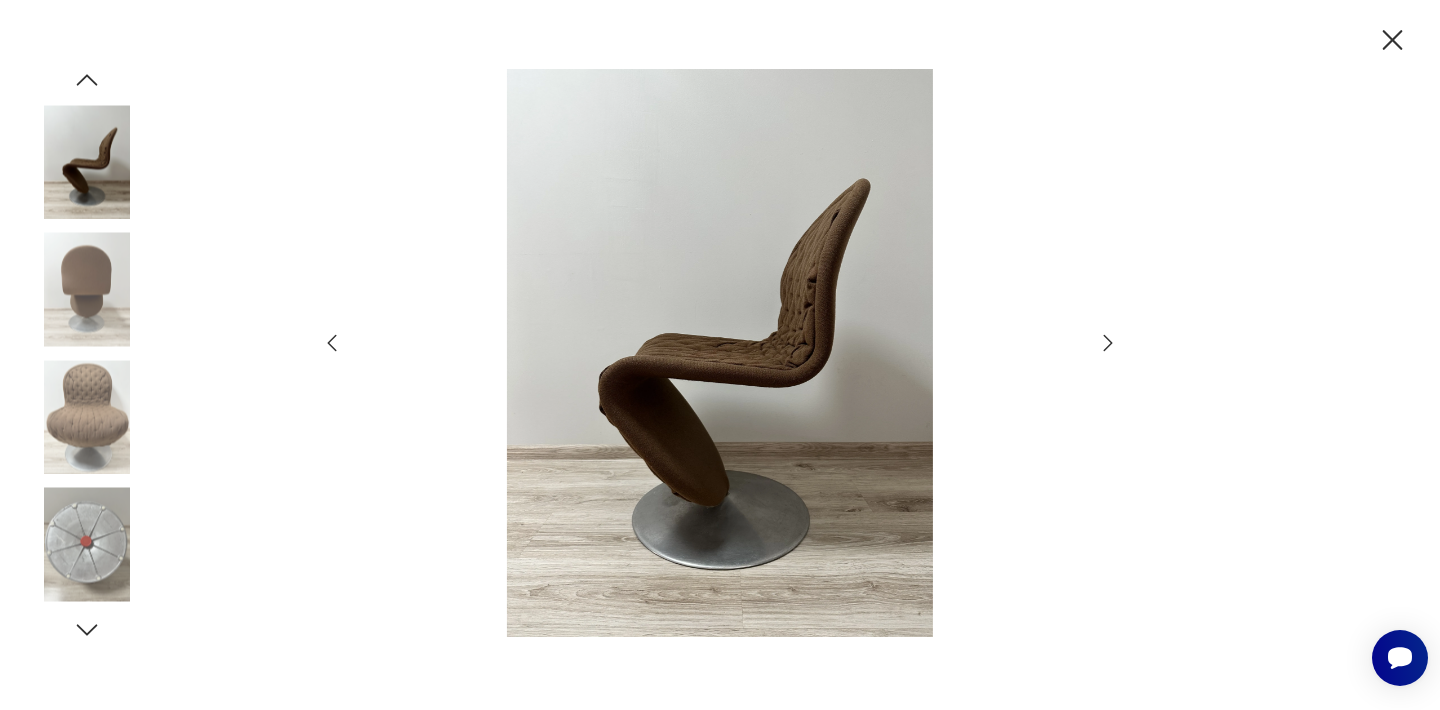 click 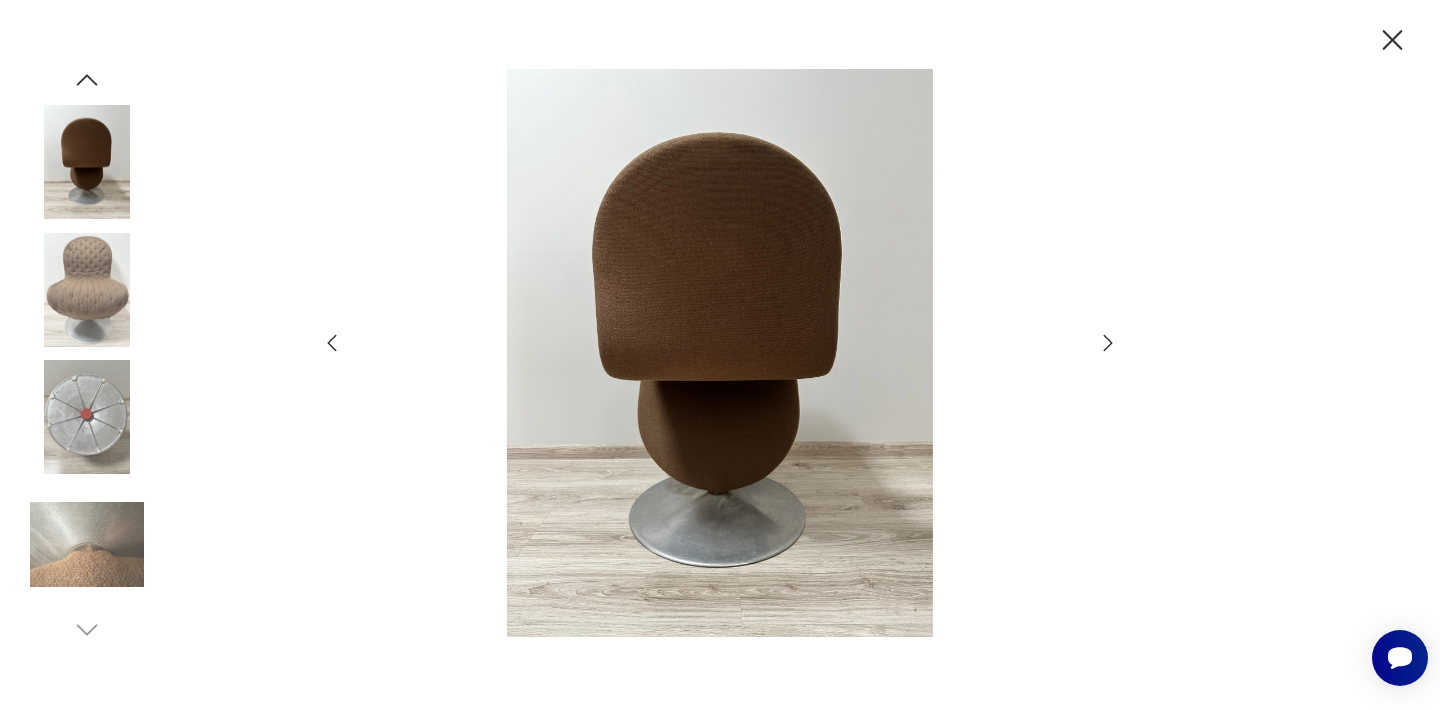 click 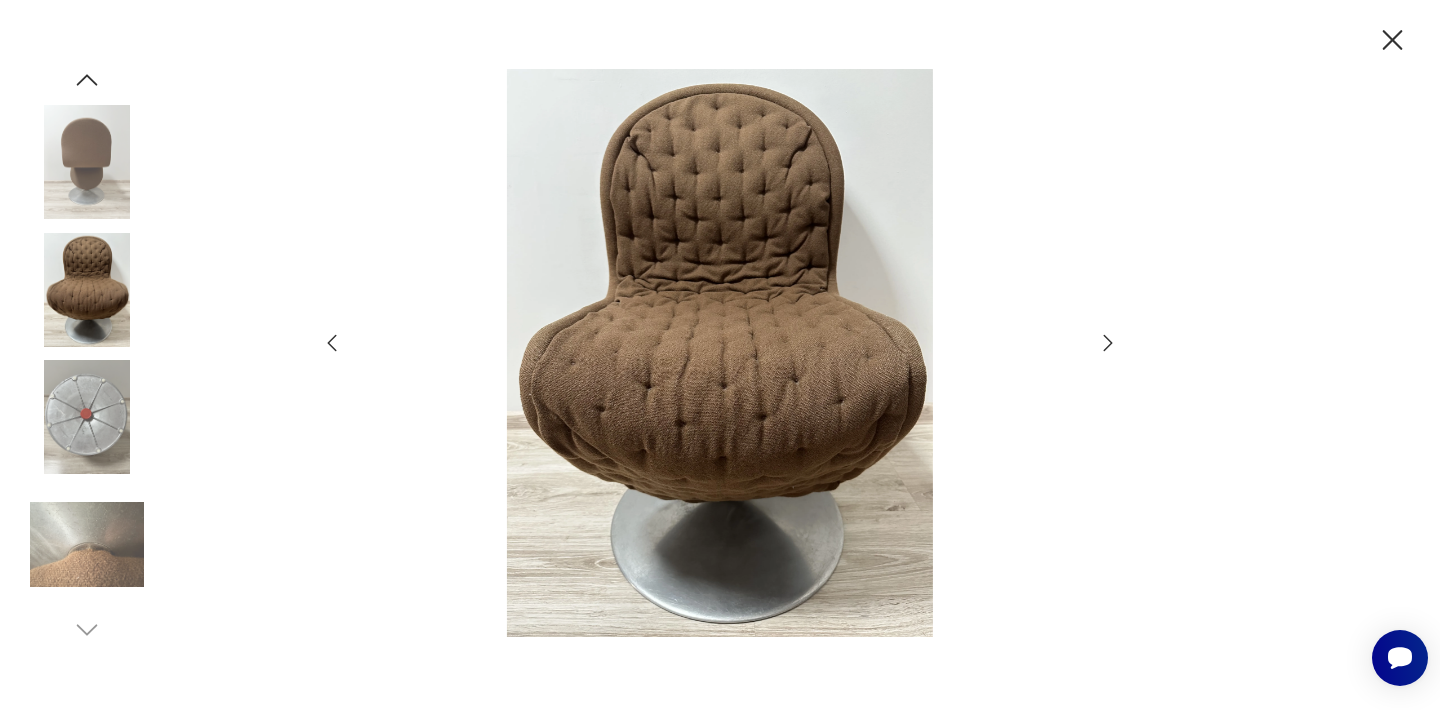 click 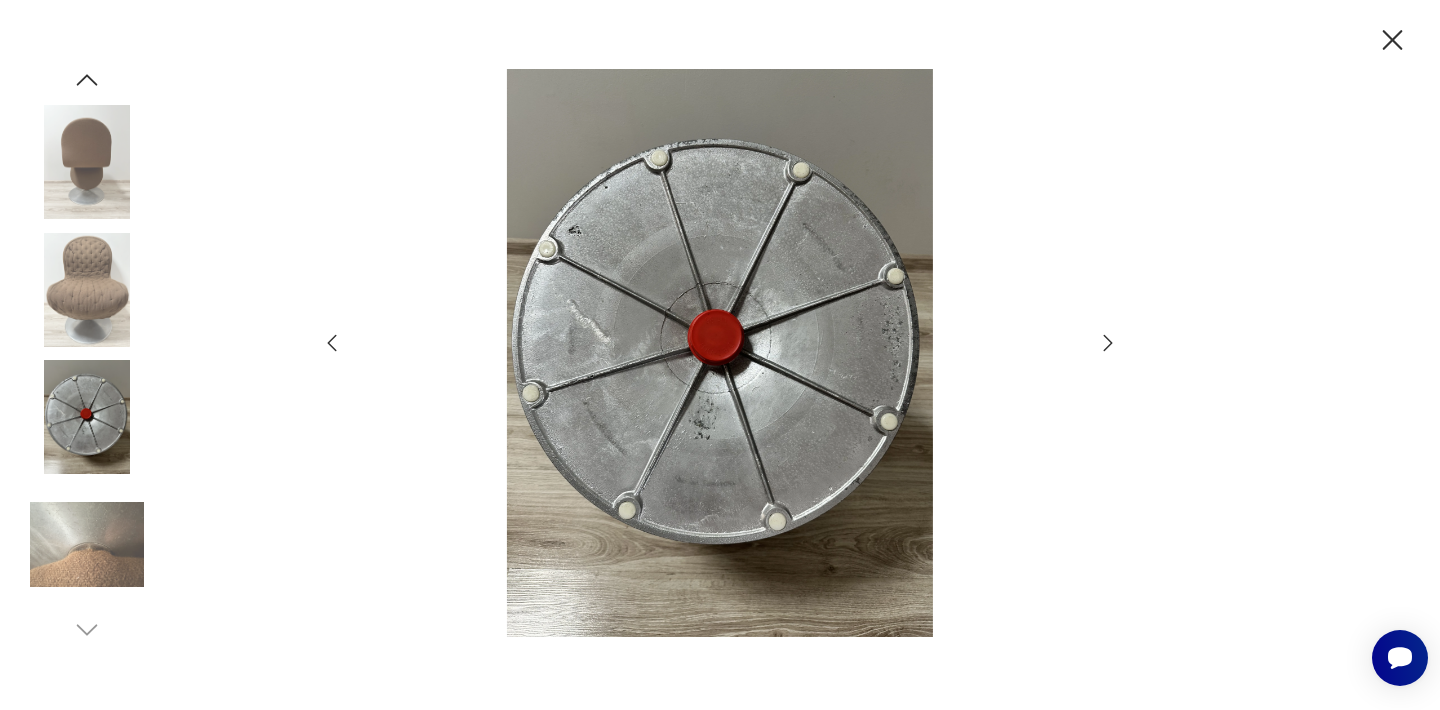 click 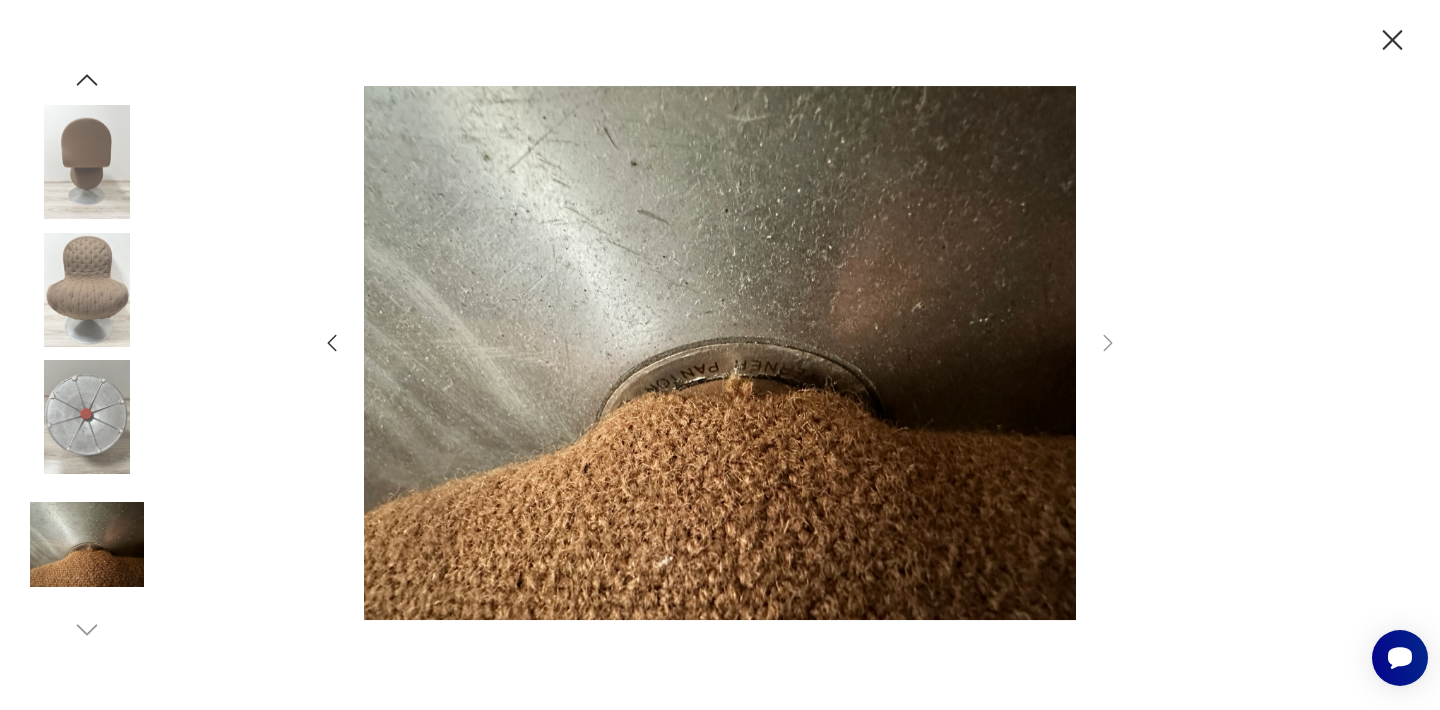 click 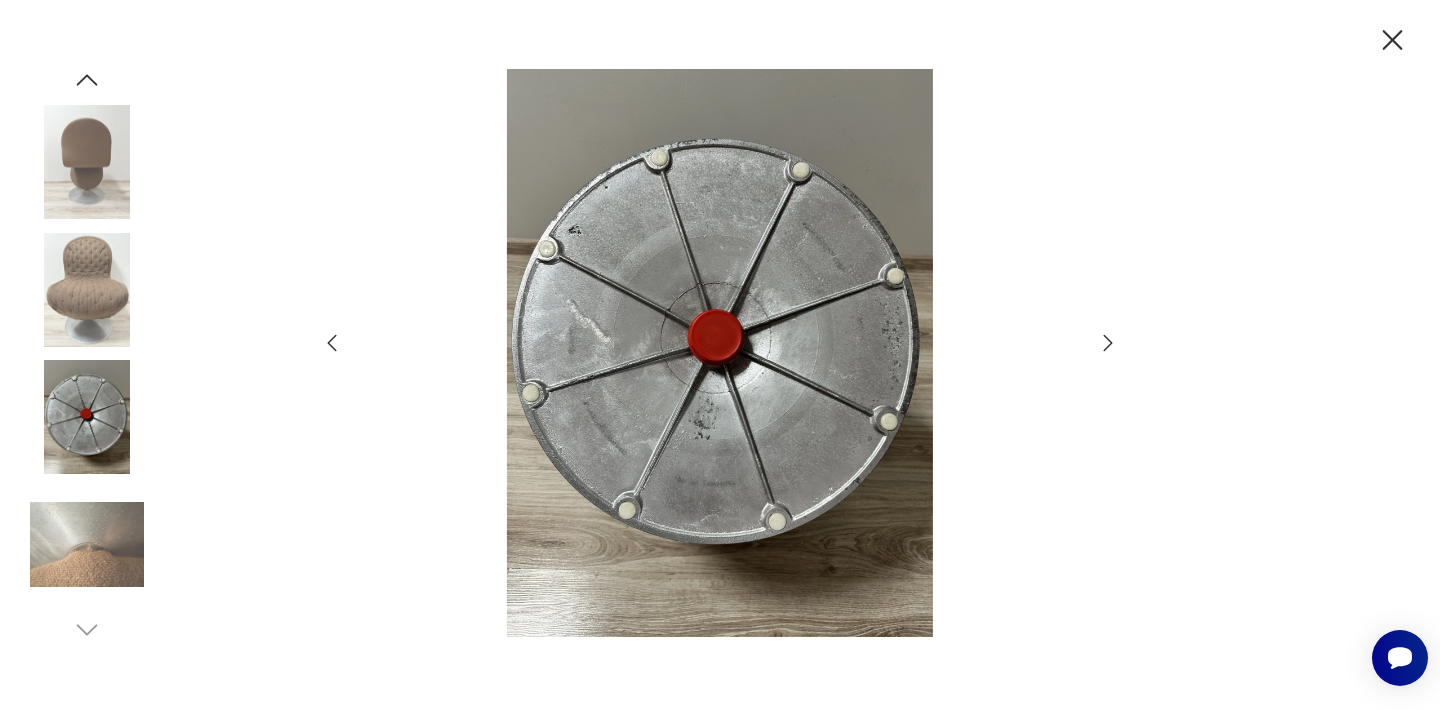 click 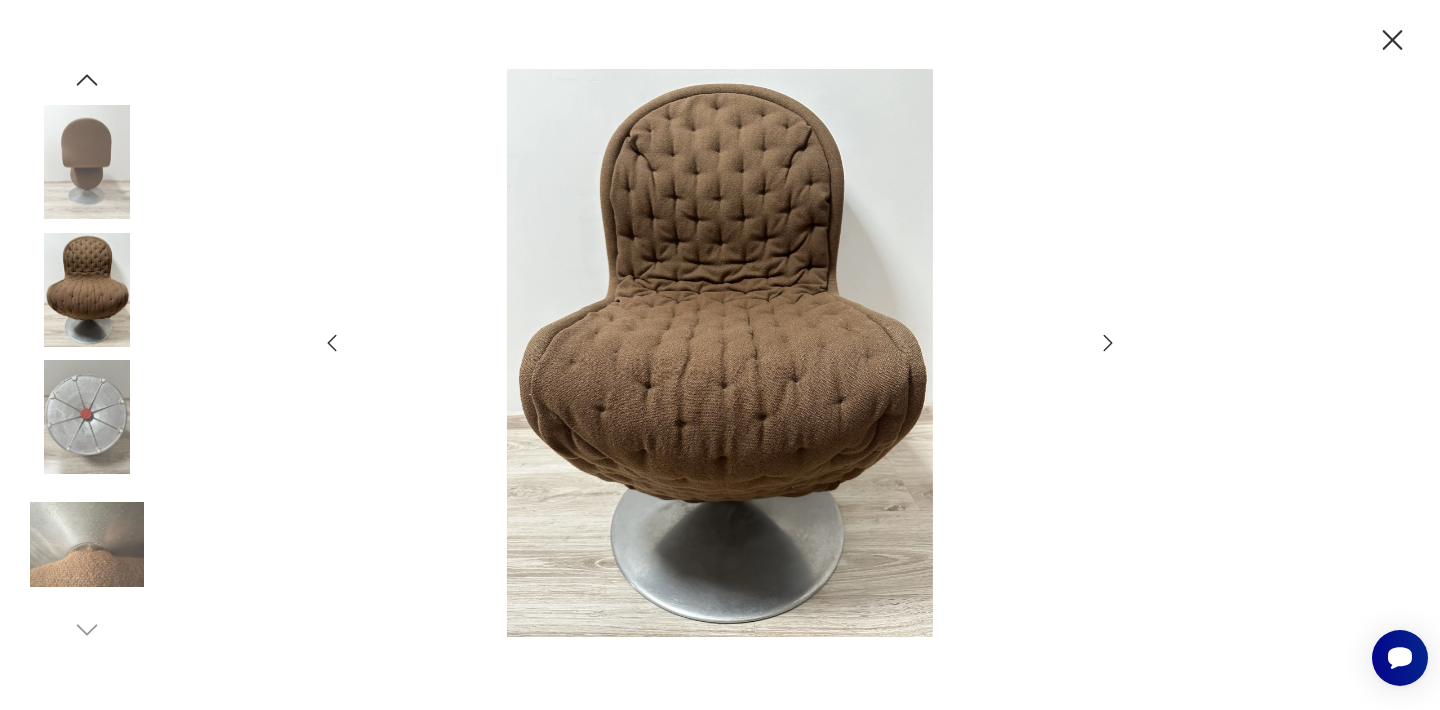click 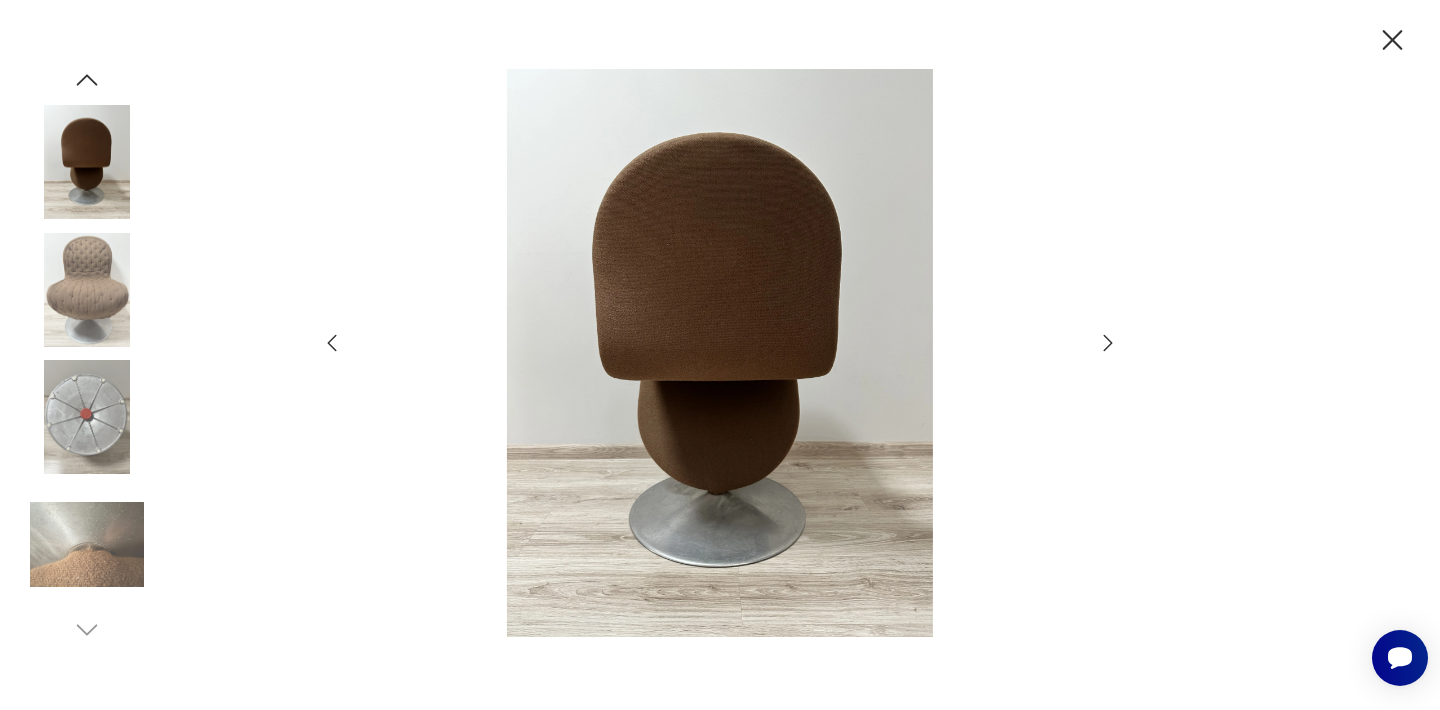click 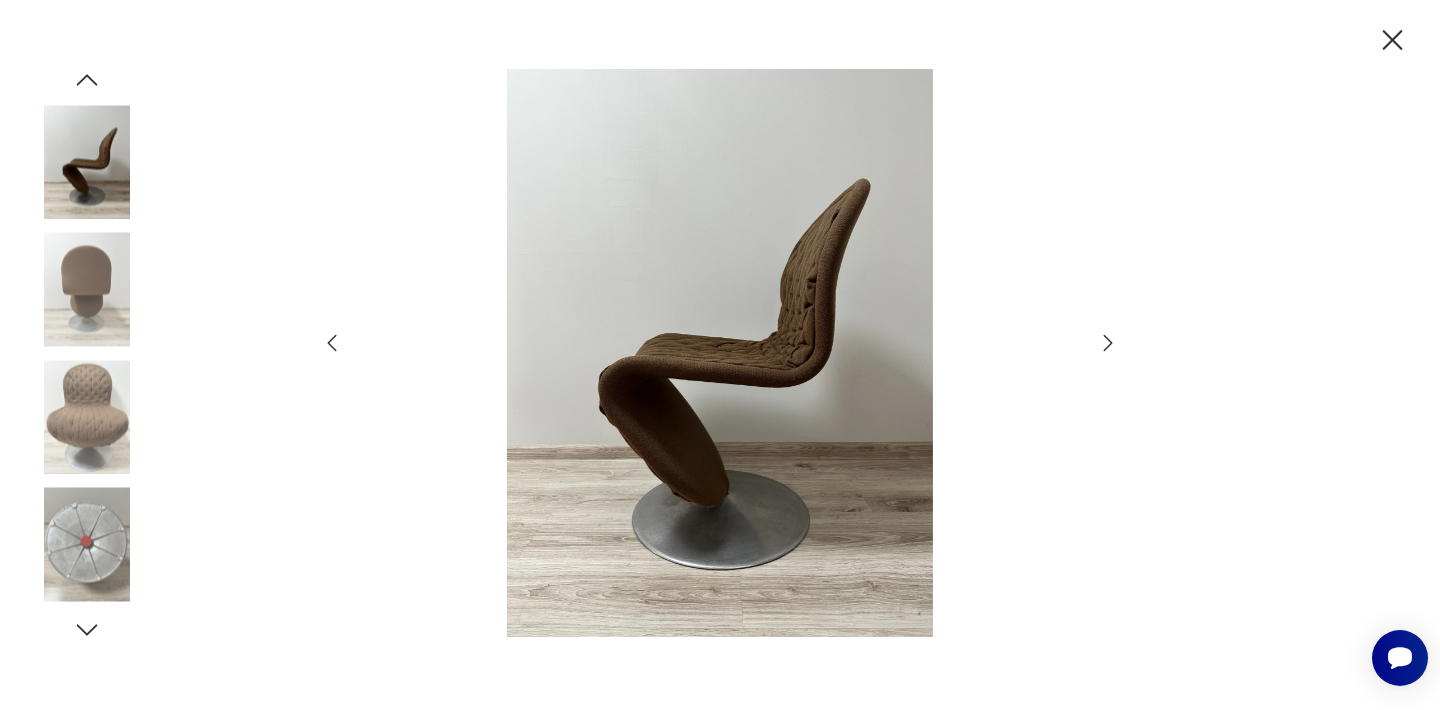 click 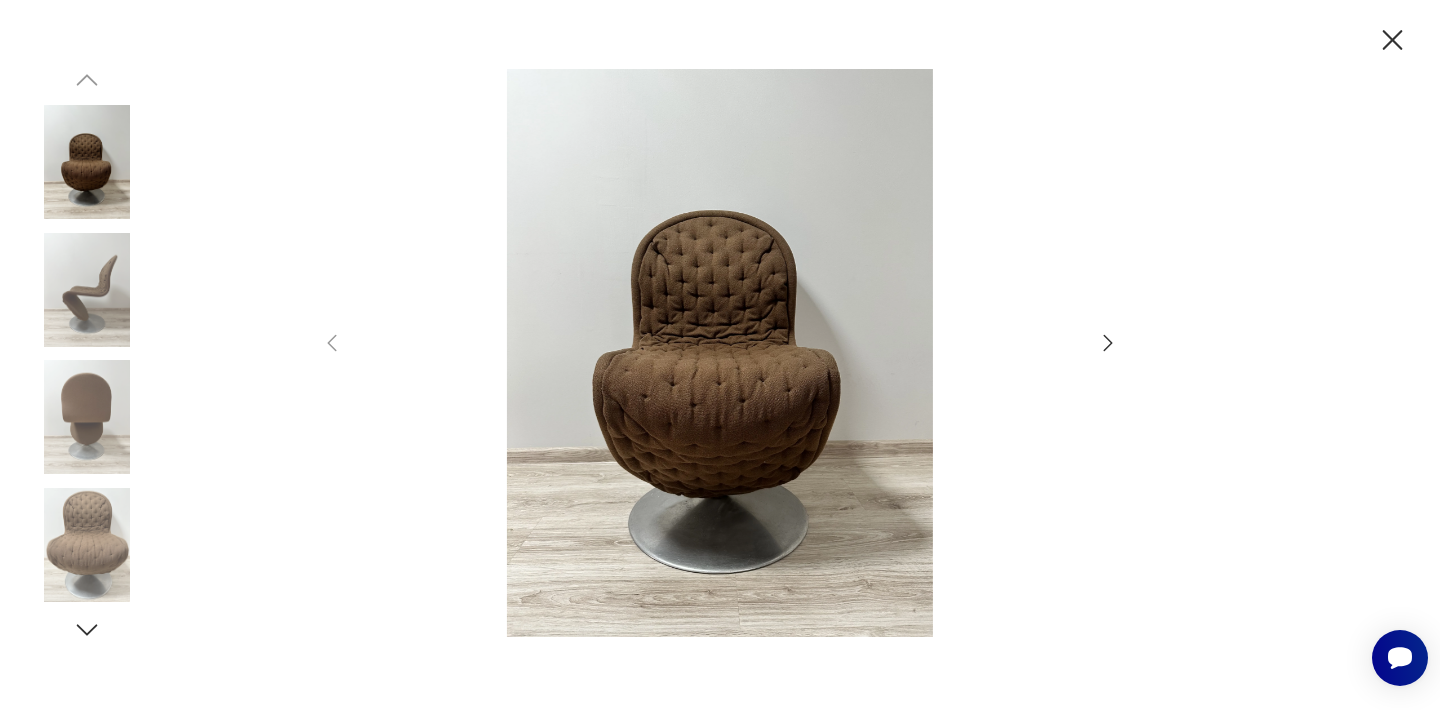 click 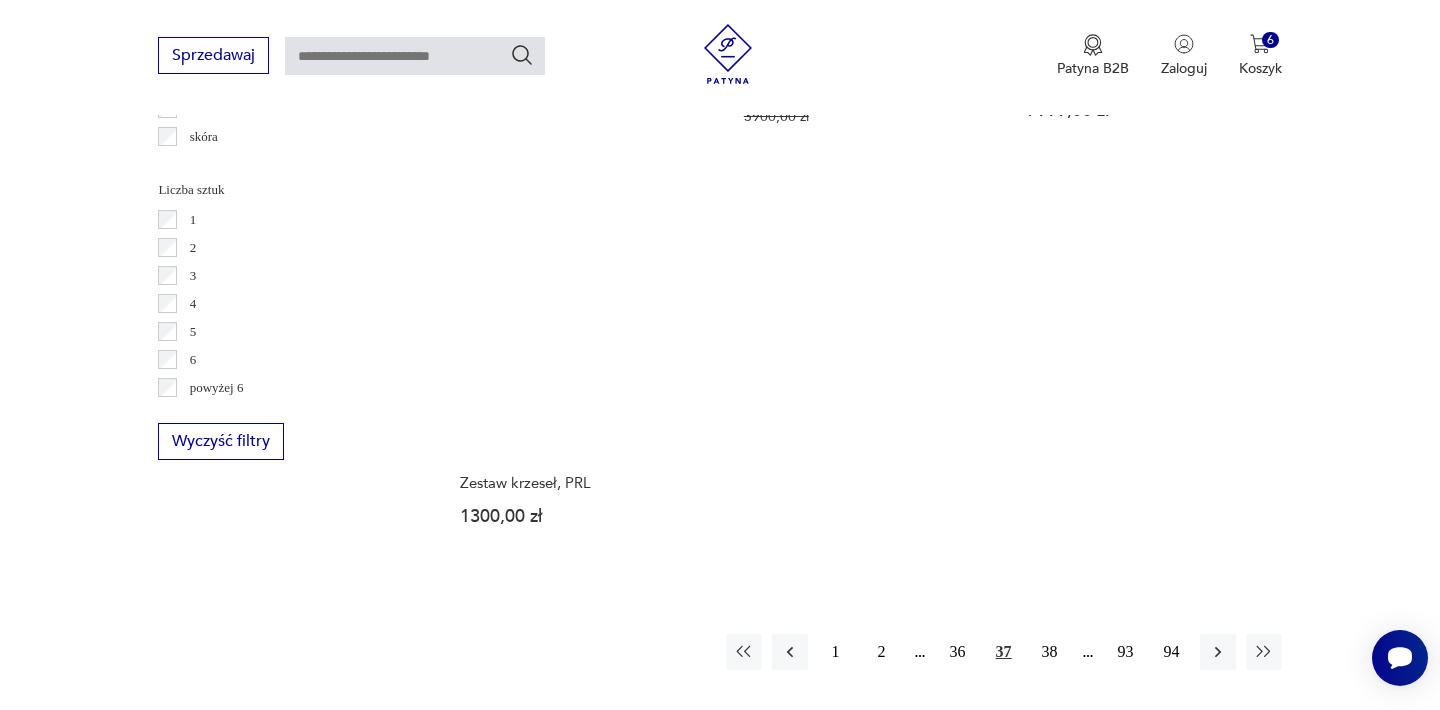scroll, scrollTop: 2884, scrollLeft: 0, axis: vertical 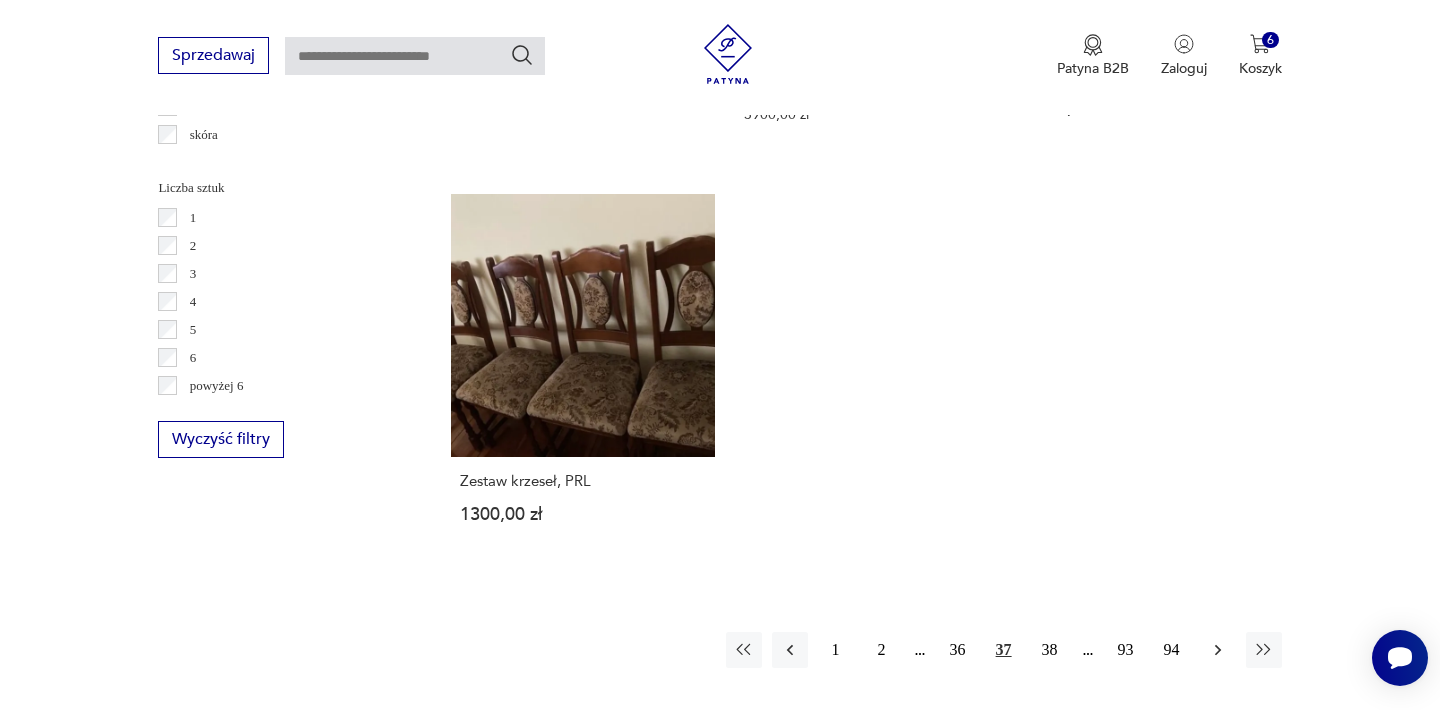 click 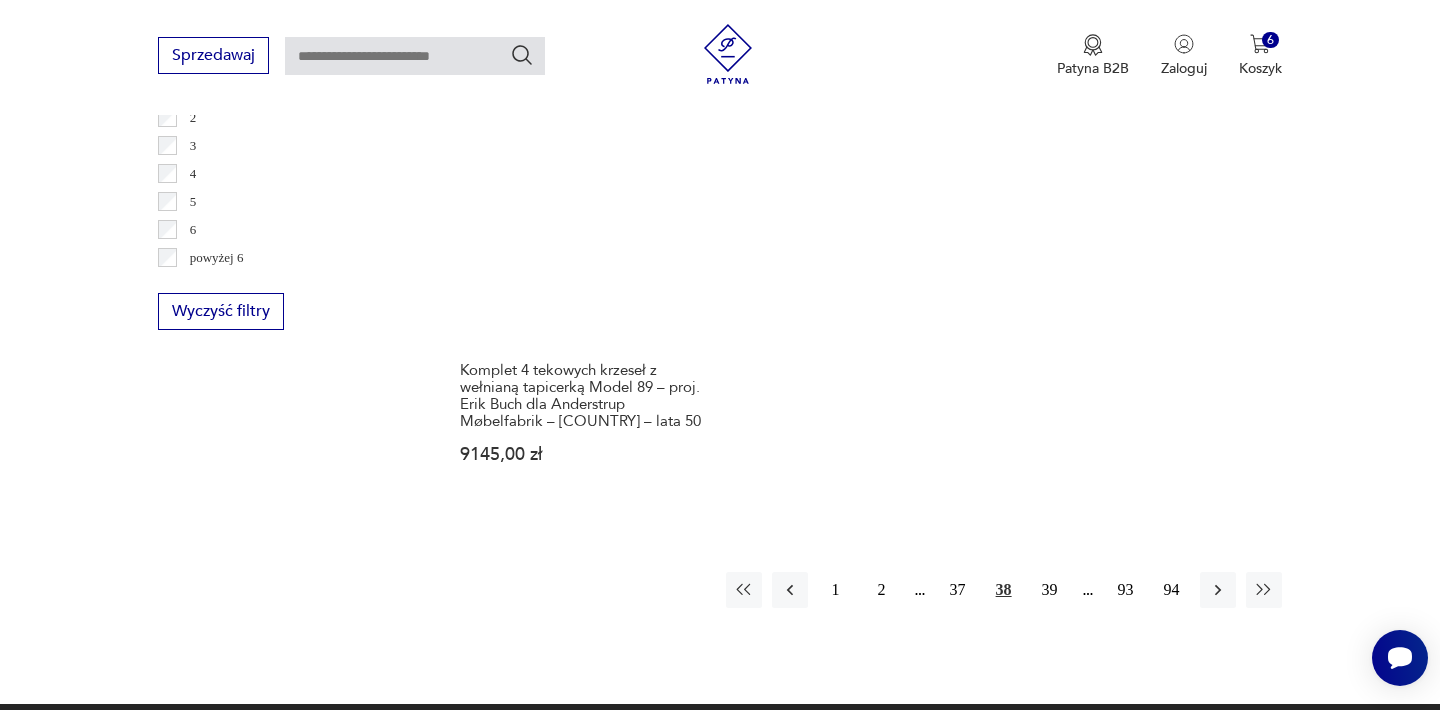 scroll, scrollTop: 3052, scrollLeft: 0, axis: vertical 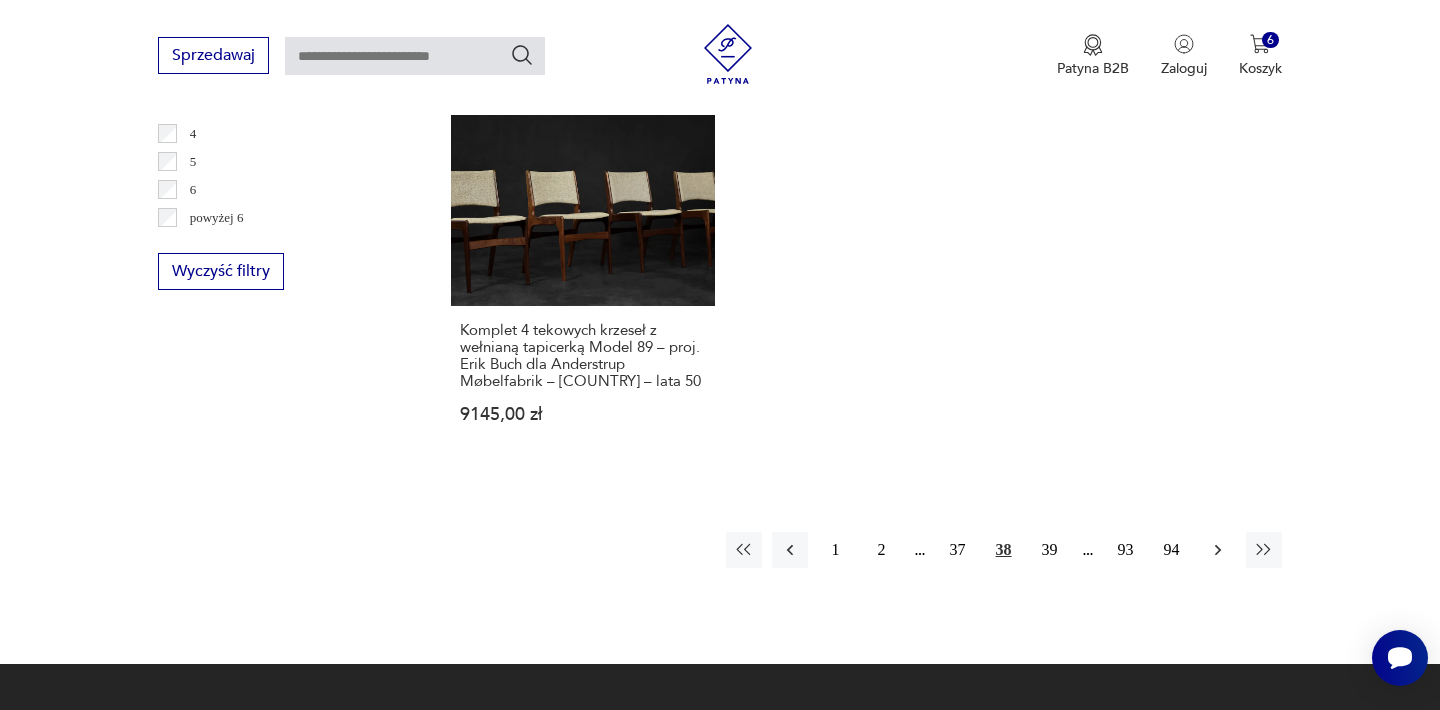 click 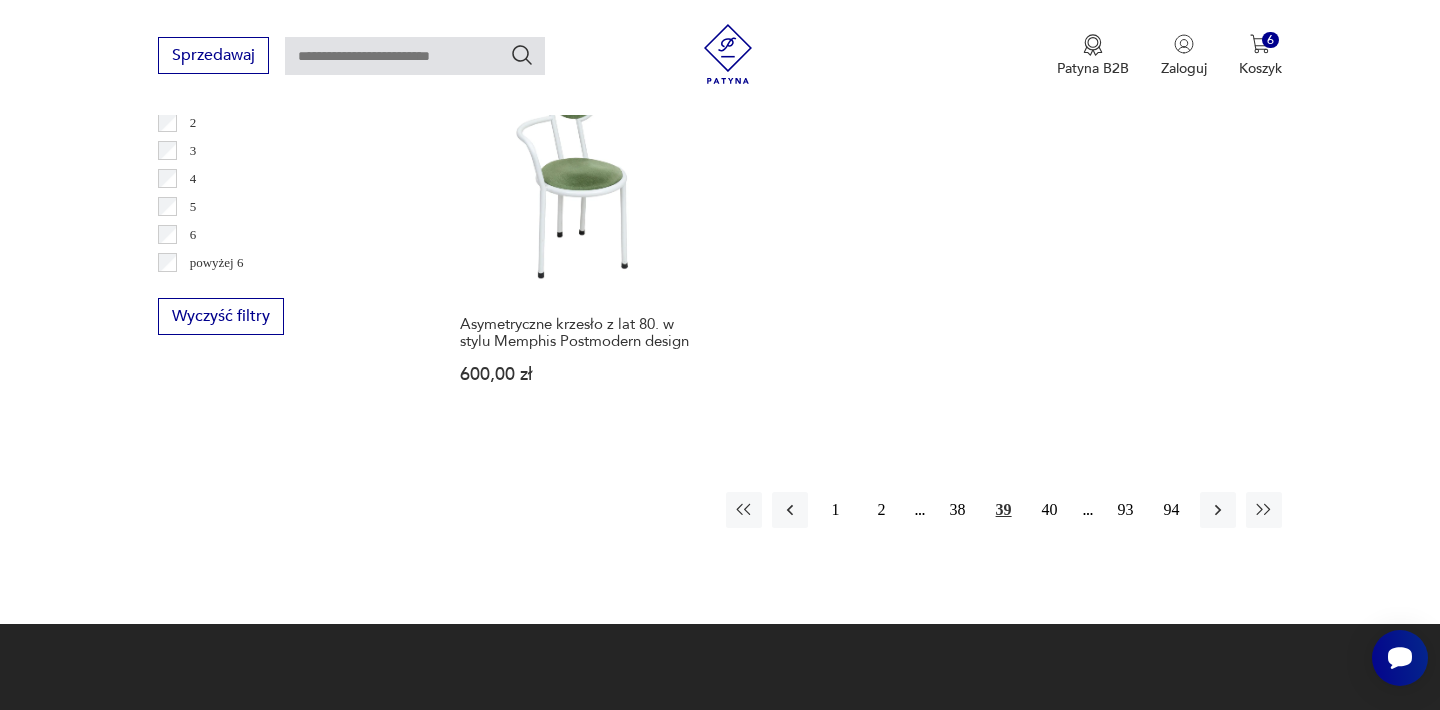 scroll, scrollTop: 3012, scrollLeft: 0, axis: vertical 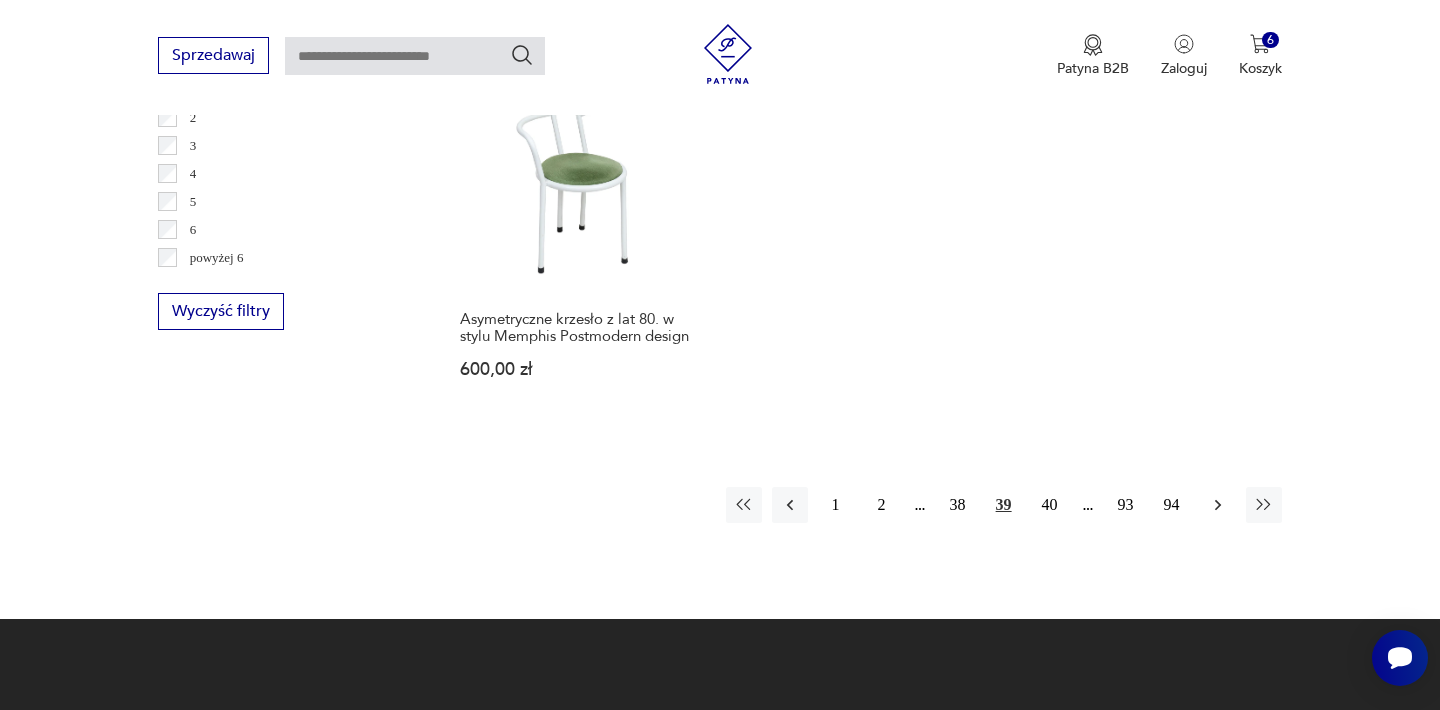 click 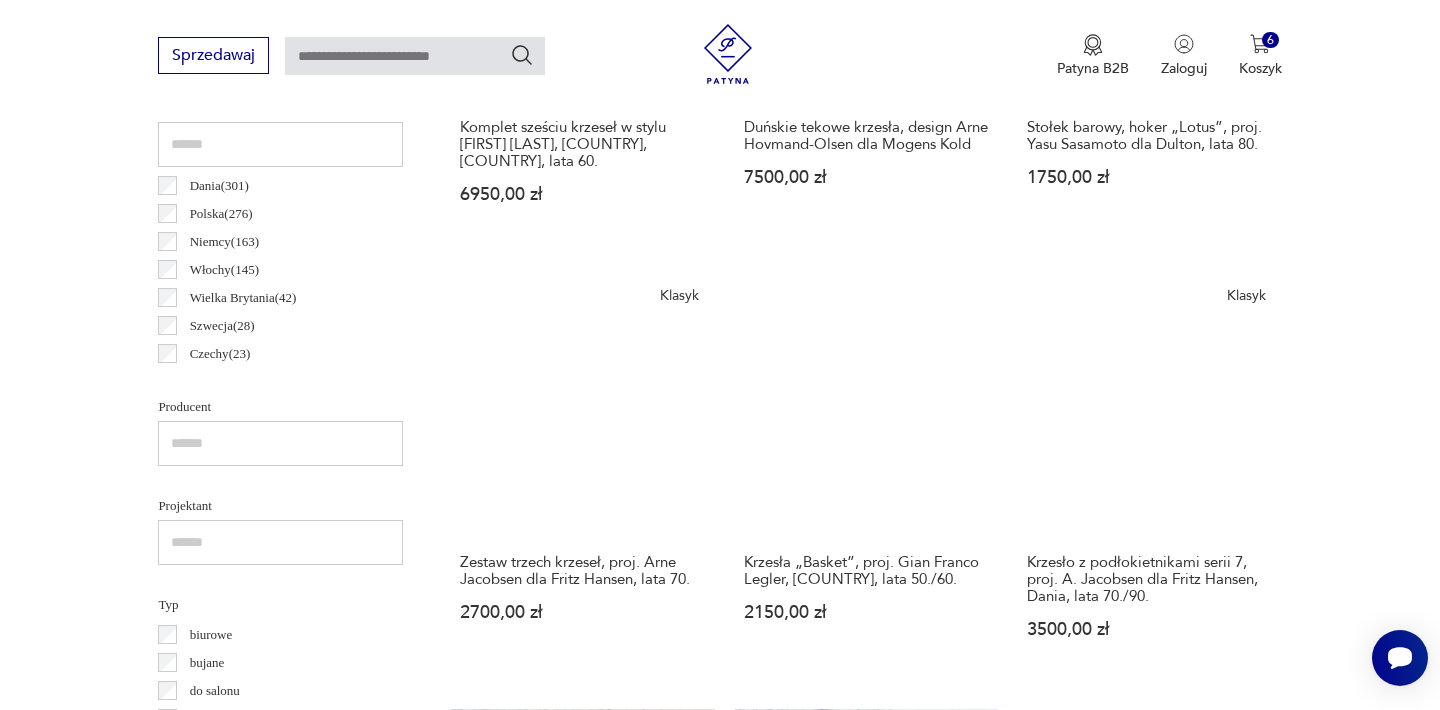 scroll, scrollTop: 1092, scrollLeft: 0, axis: vertical 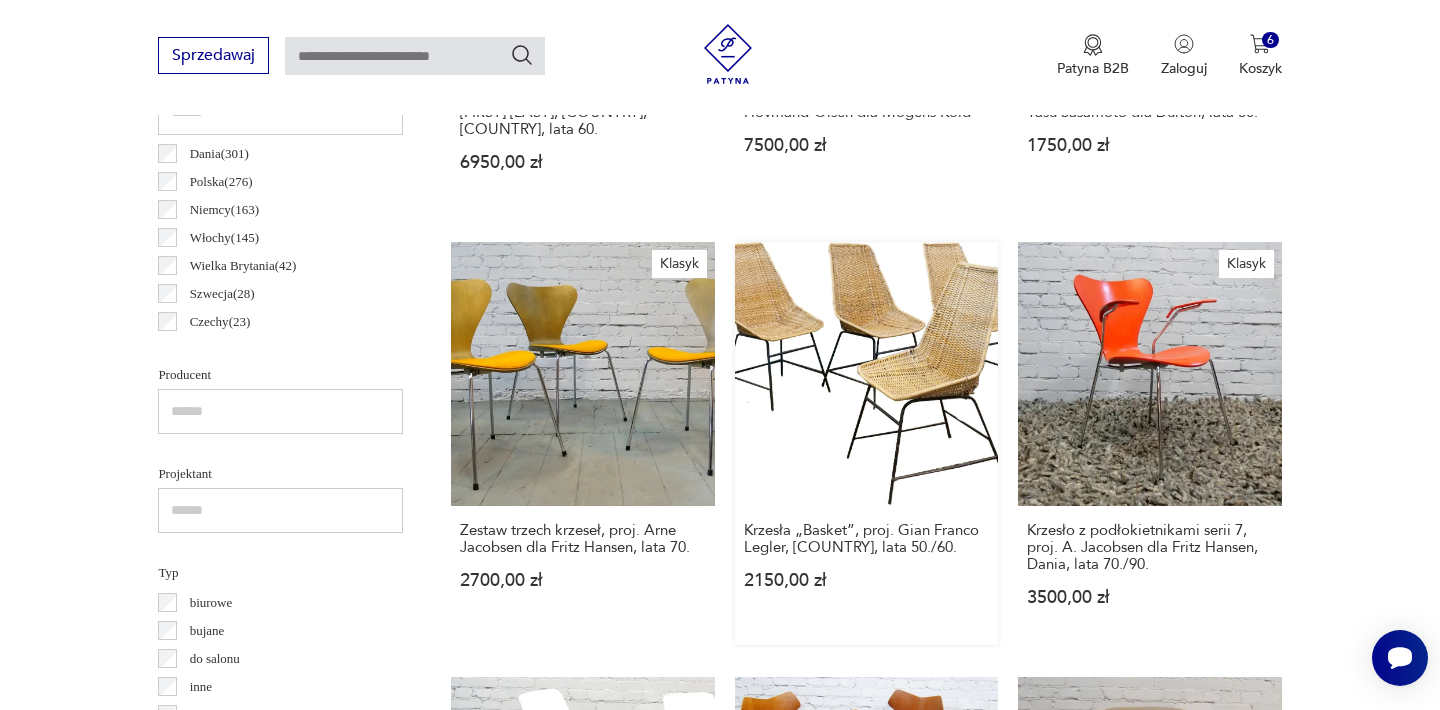 click on "Krzesła „Basket”, proj. [DESIGNER] [LAST_NAME], Włochy, lata 50./60. 2150,00 zł" at bounding box center (866, 443) 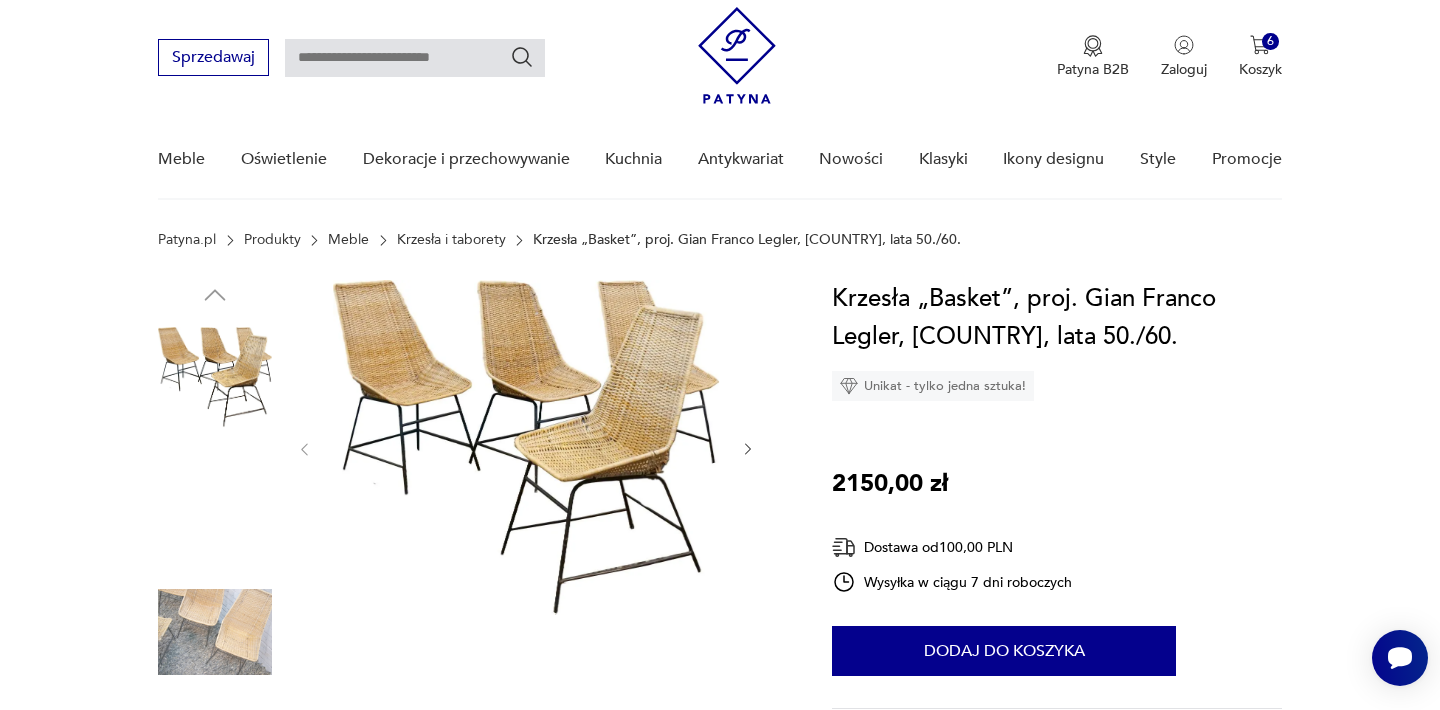 scroll, scrollTop: 0, scrollLeft: 0, axis: both 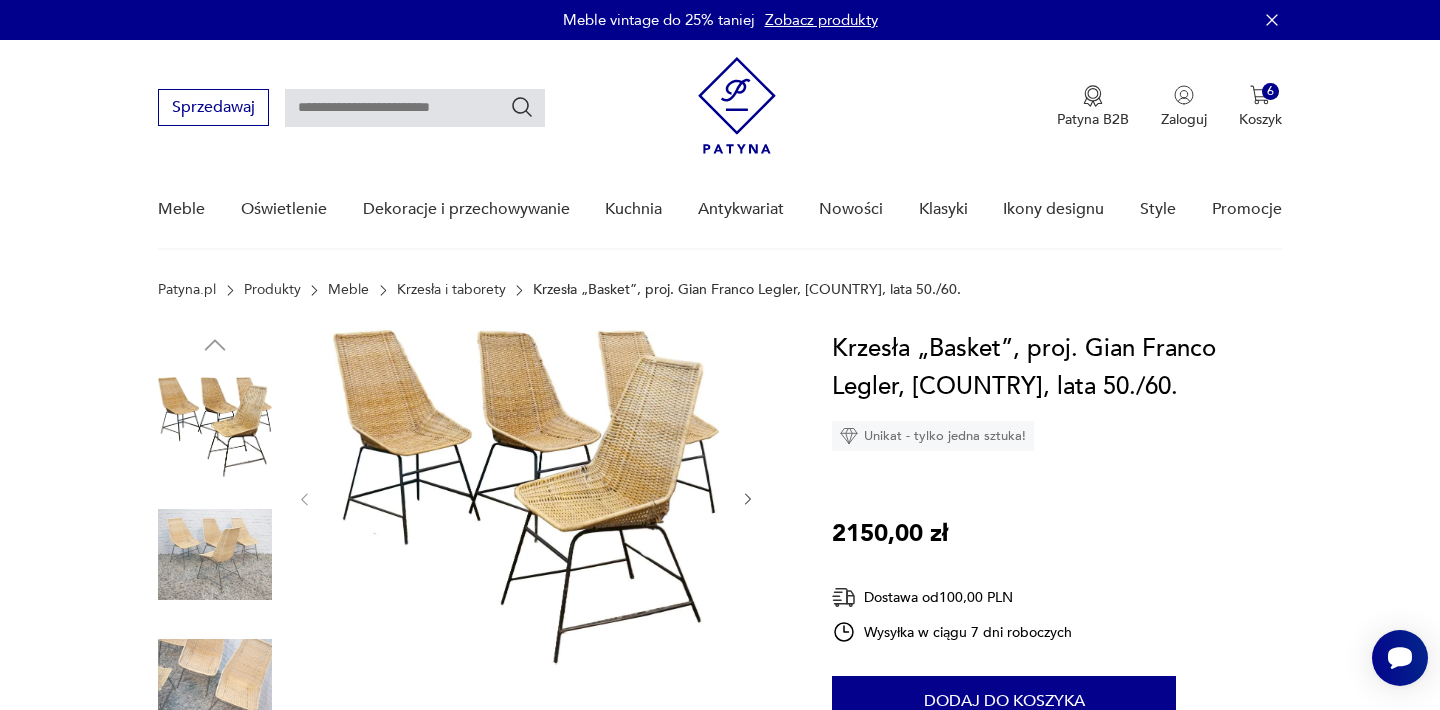 click at bounding box center [526, 497] 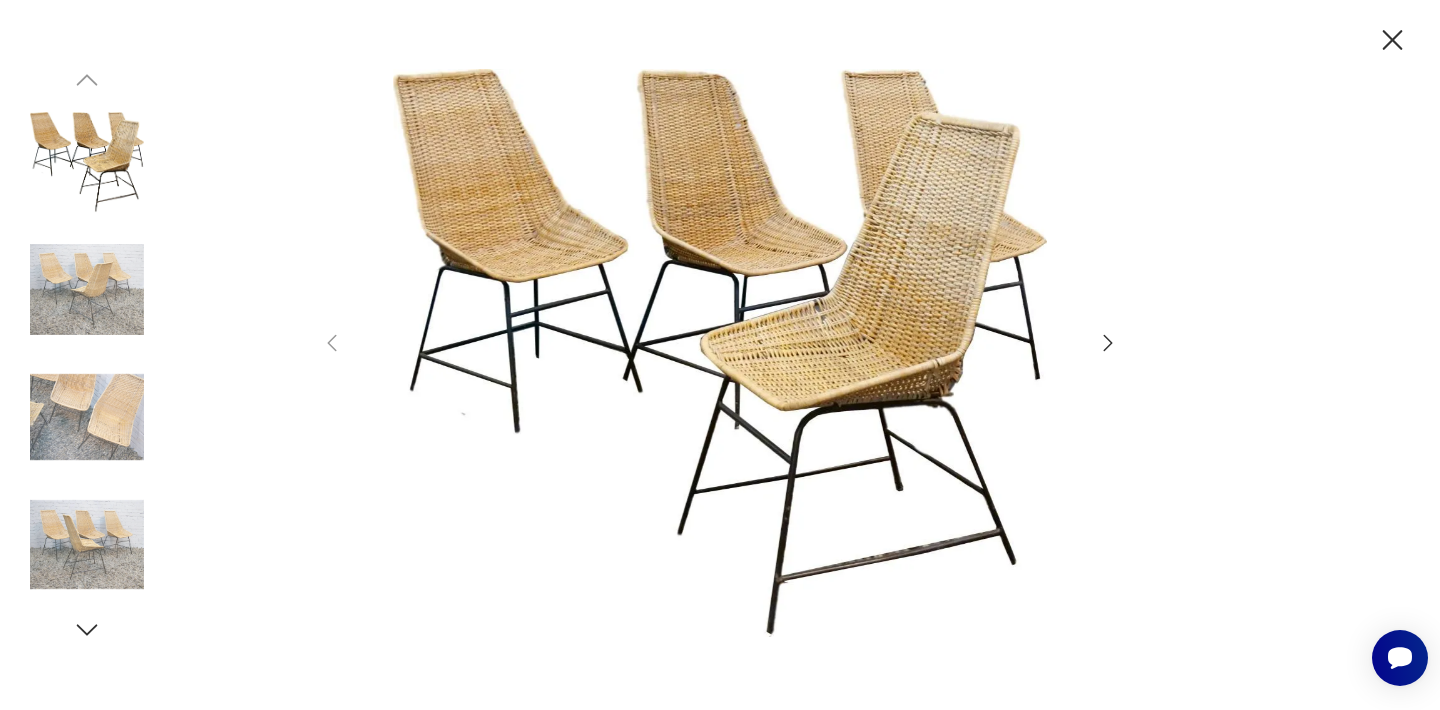 click 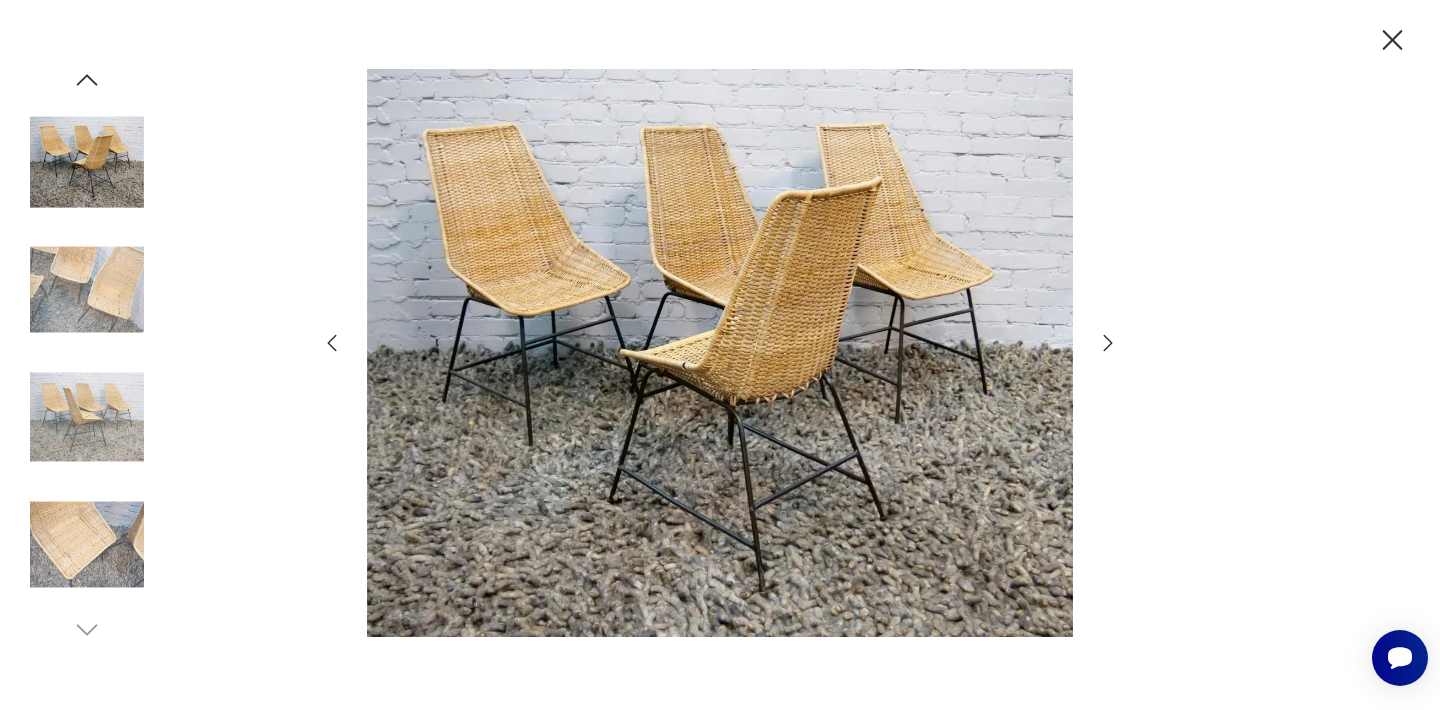 click 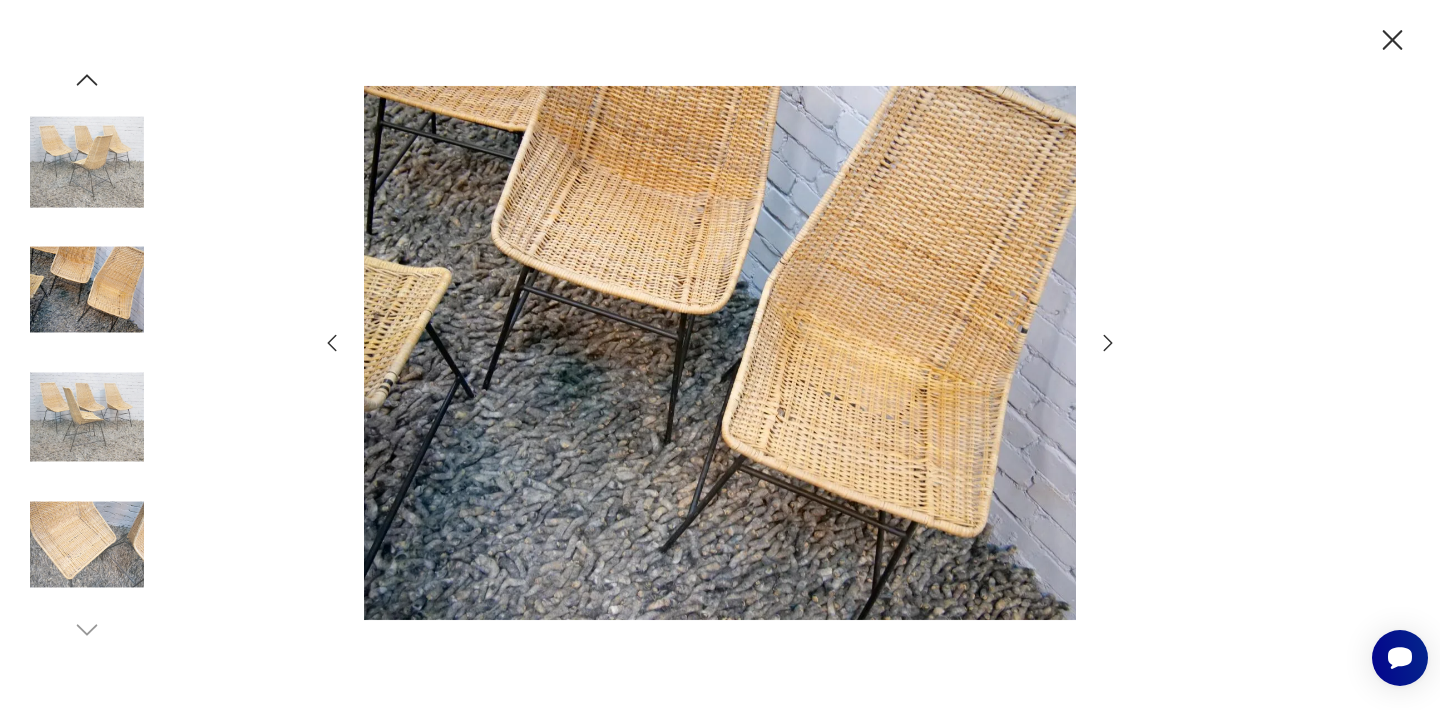 click 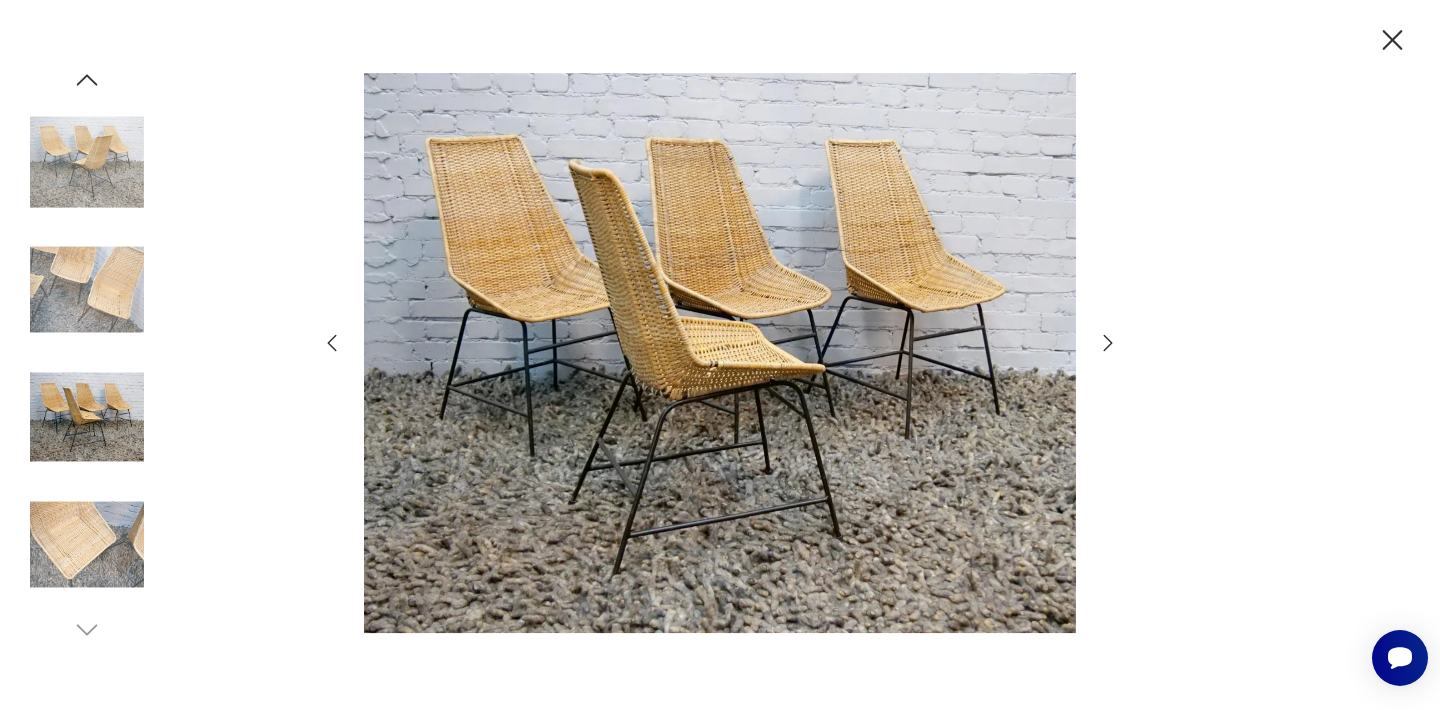 click 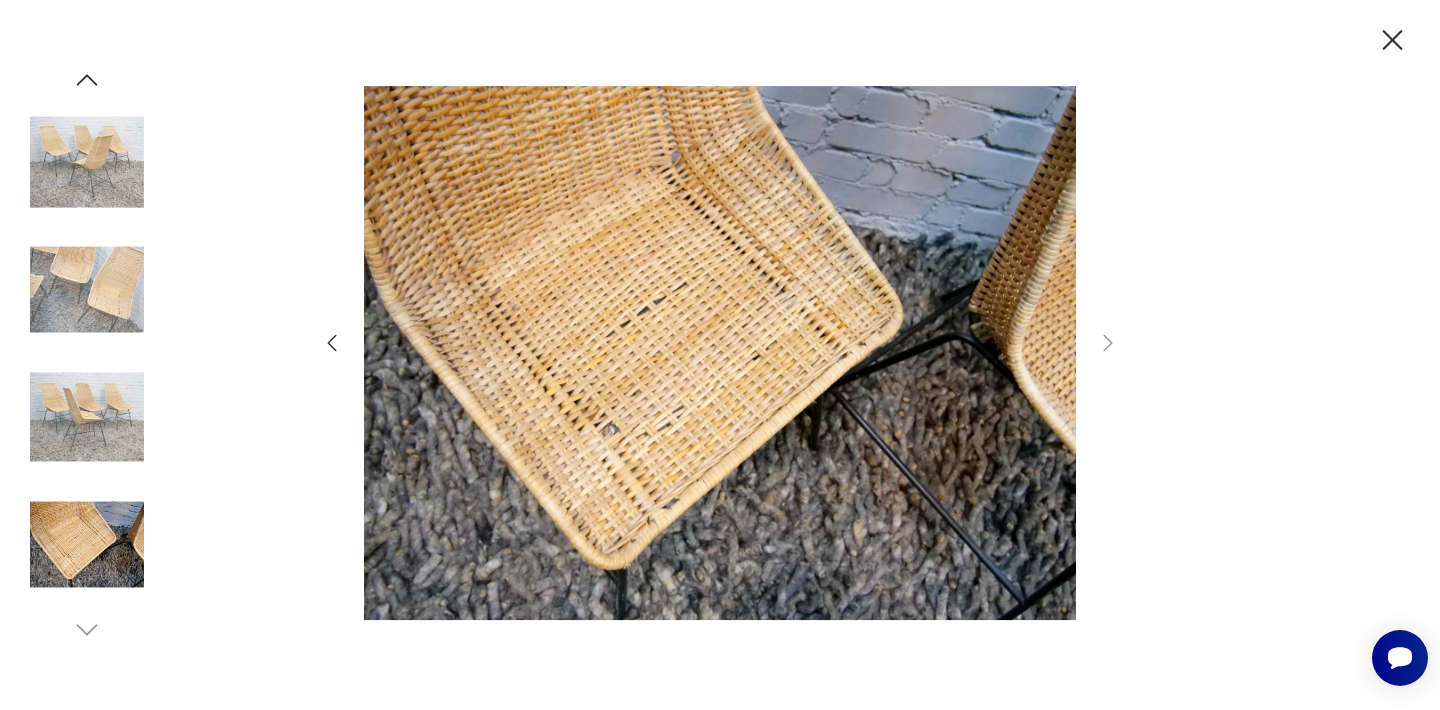 click 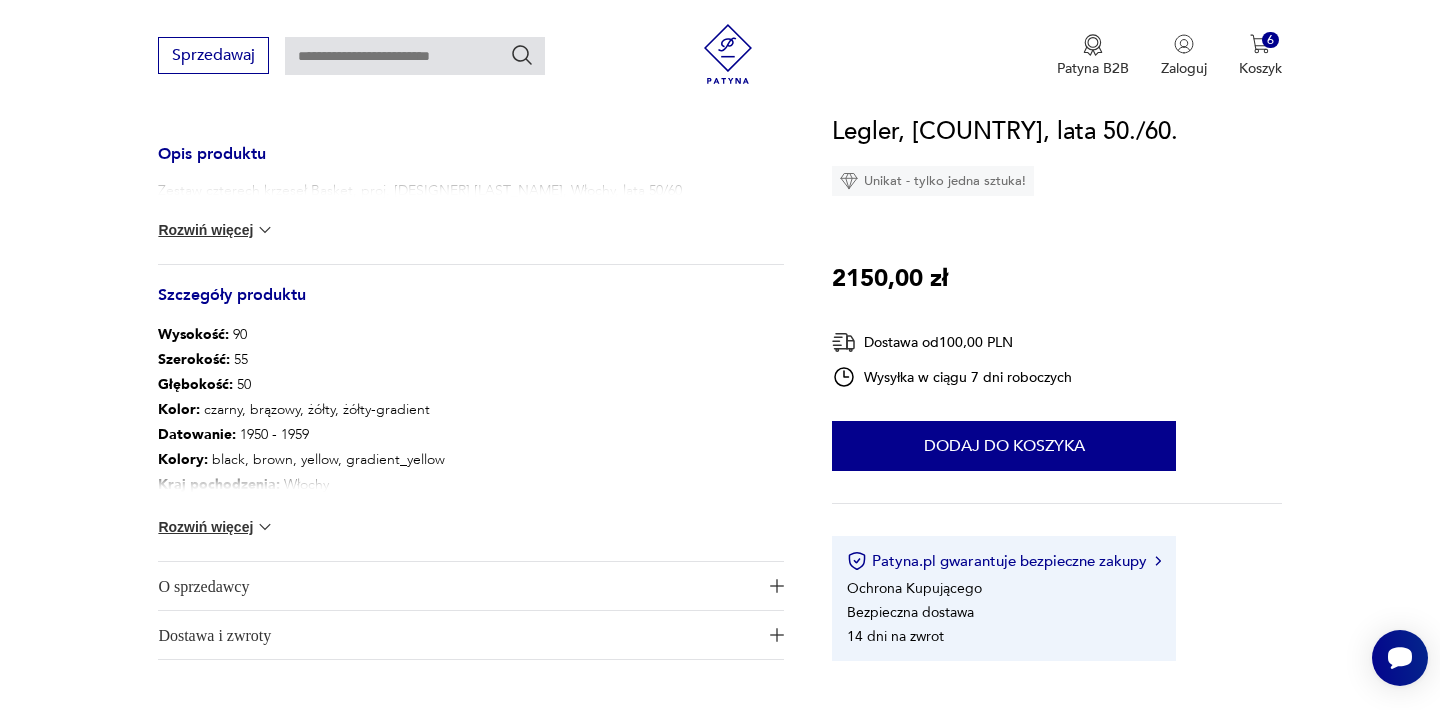 scroll, scrollTop: 880, scrollLeft: 0, axis: vertical 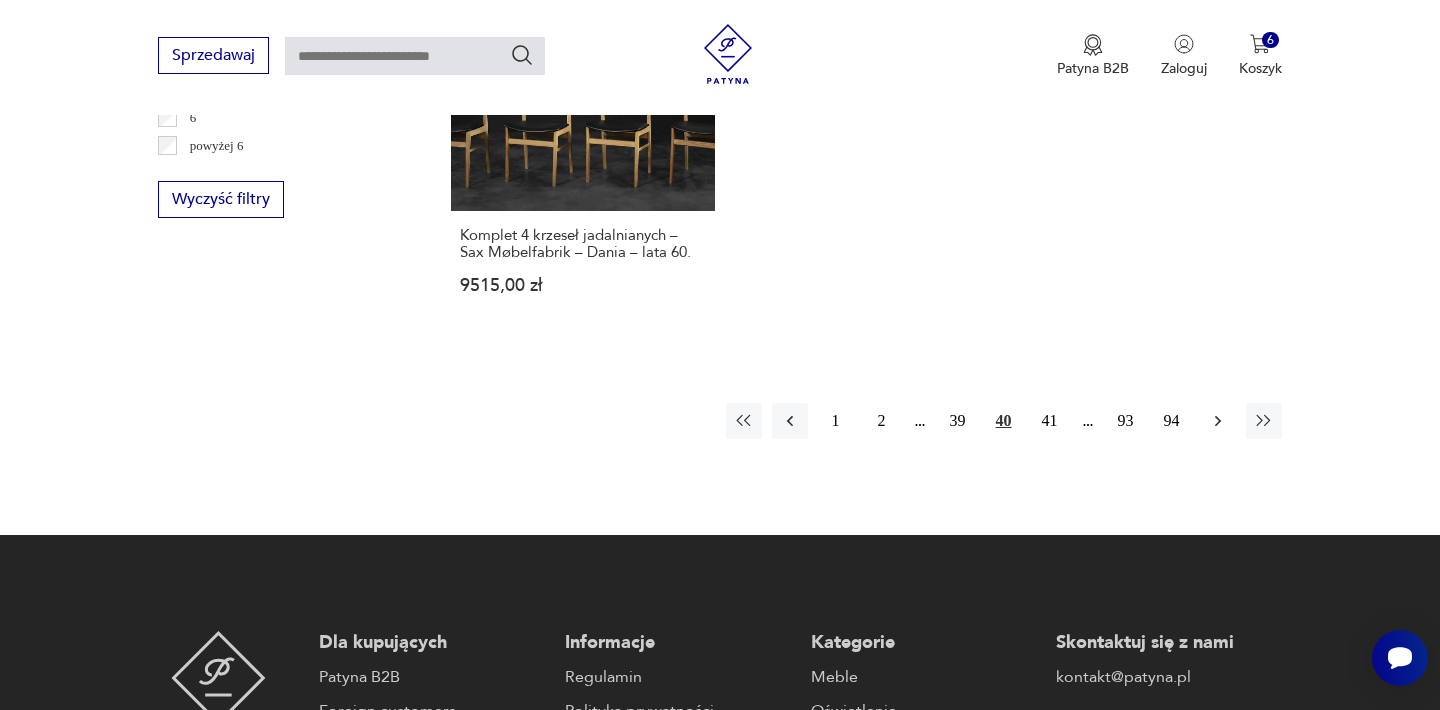 click 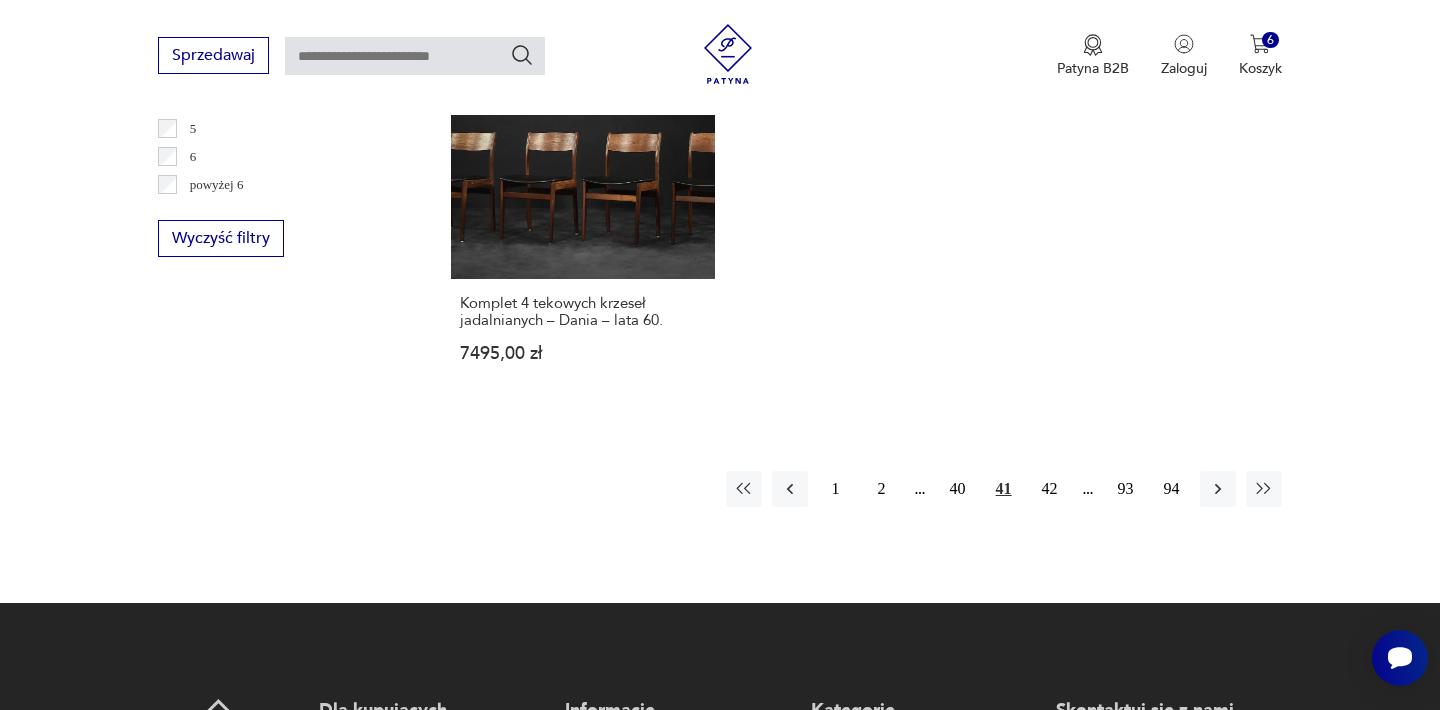 scroll, scrollTop: 3092, scrollLeft: 0, axis: vertical 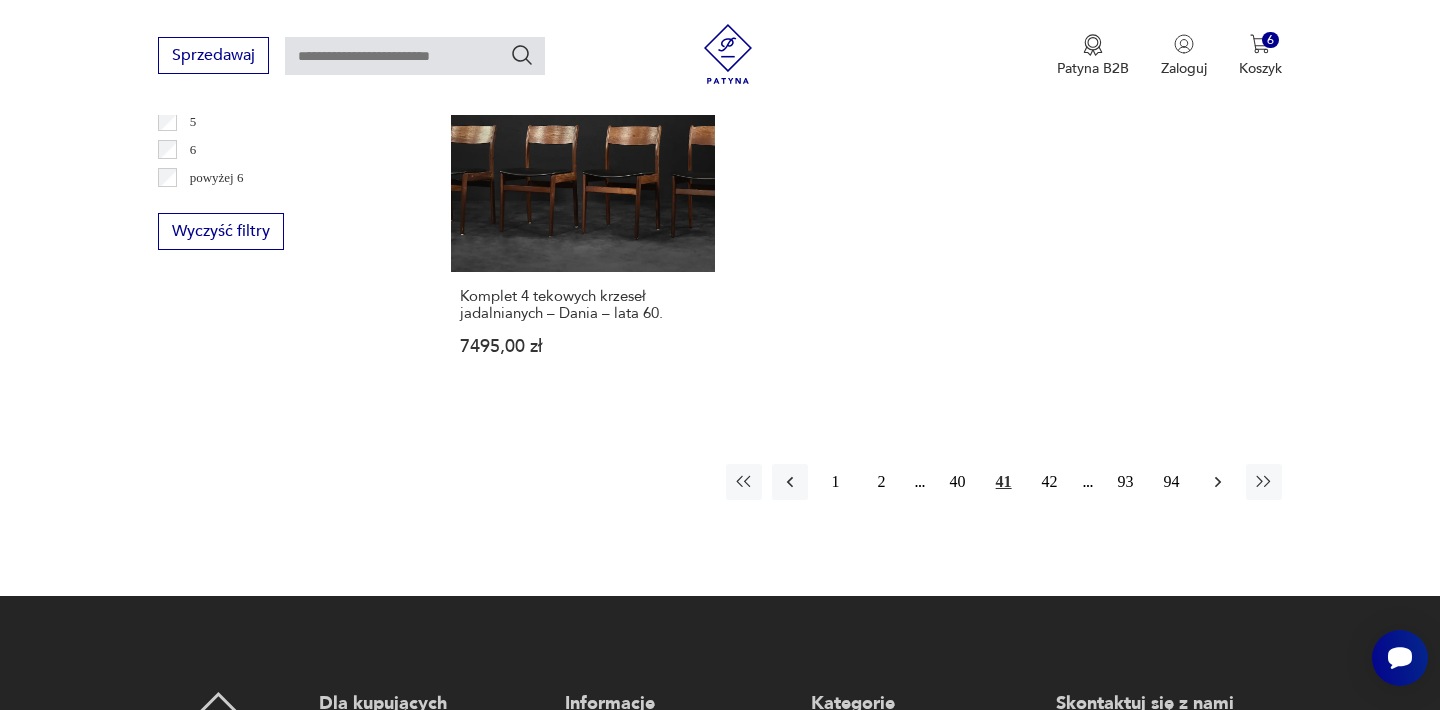 click 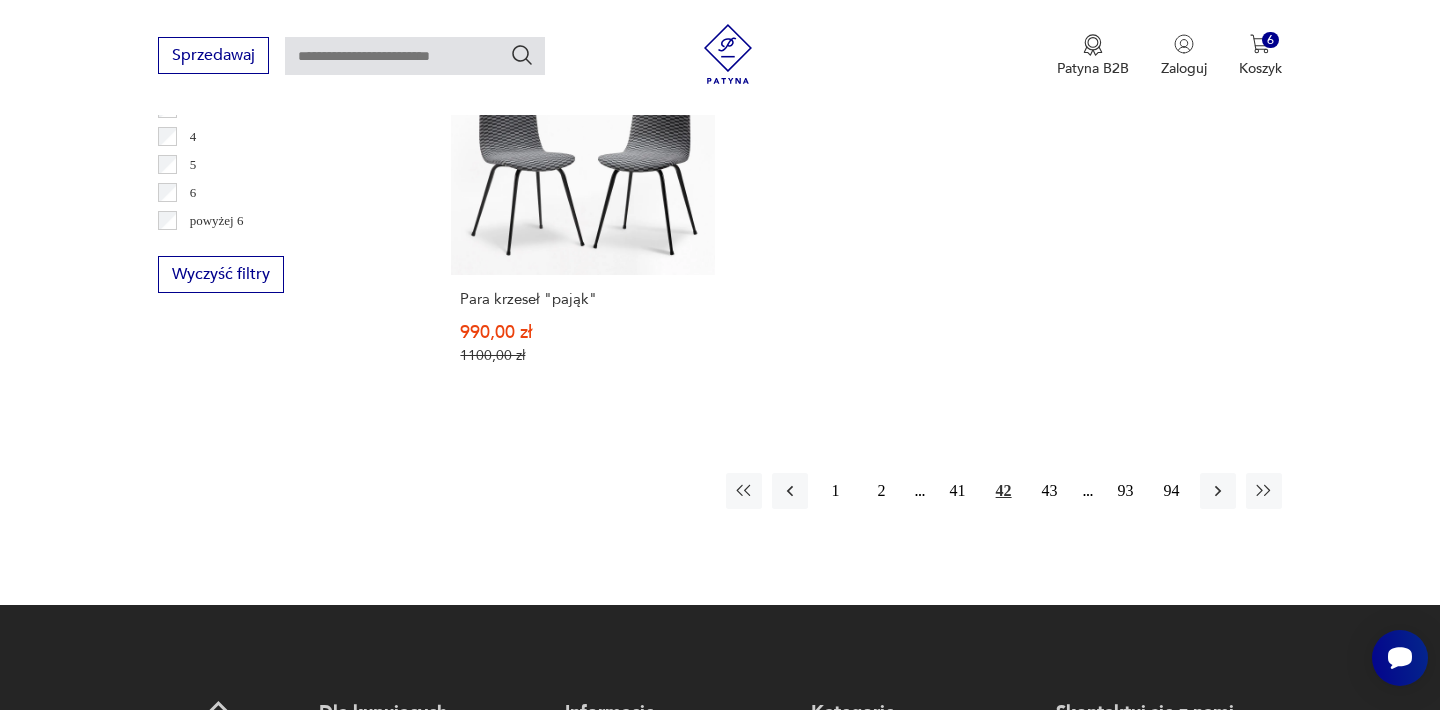 scroll, scrollTop: 3052, scrollLeft: 0, axis: vertical 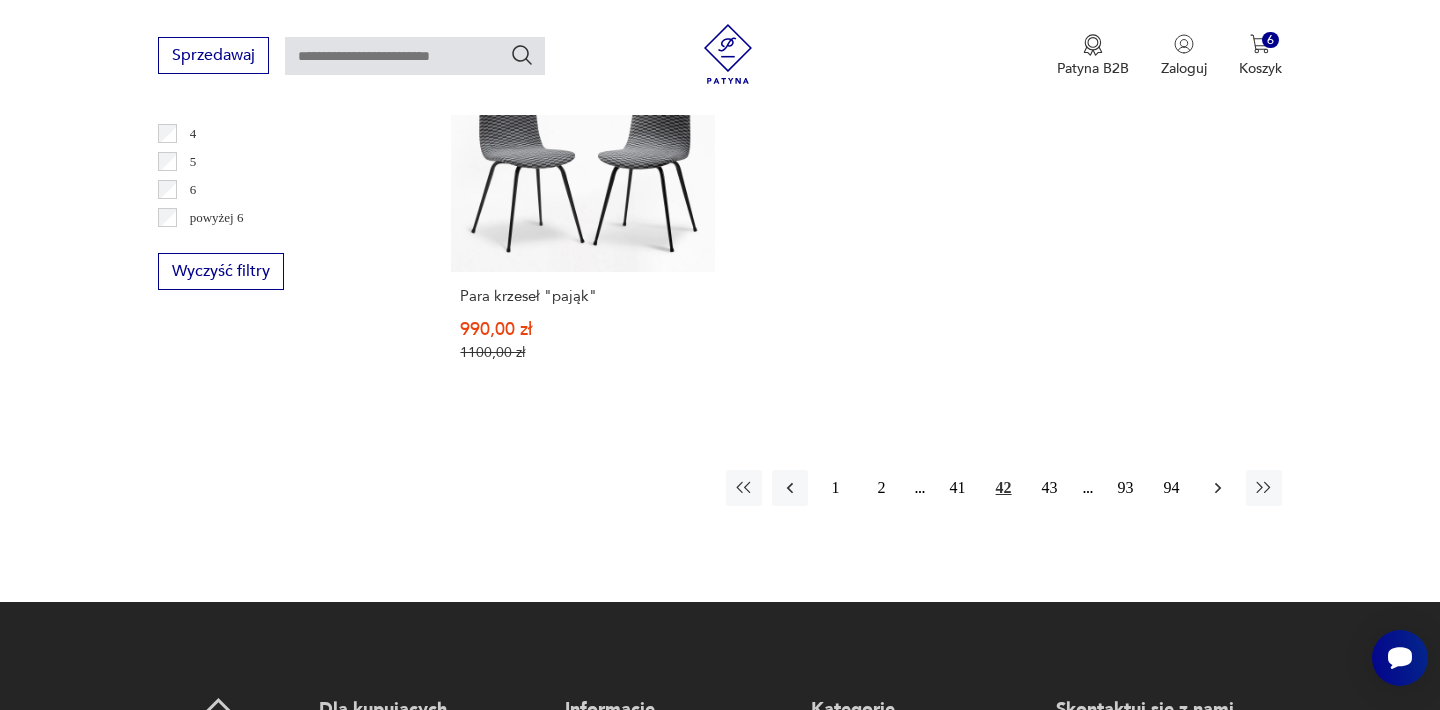 click 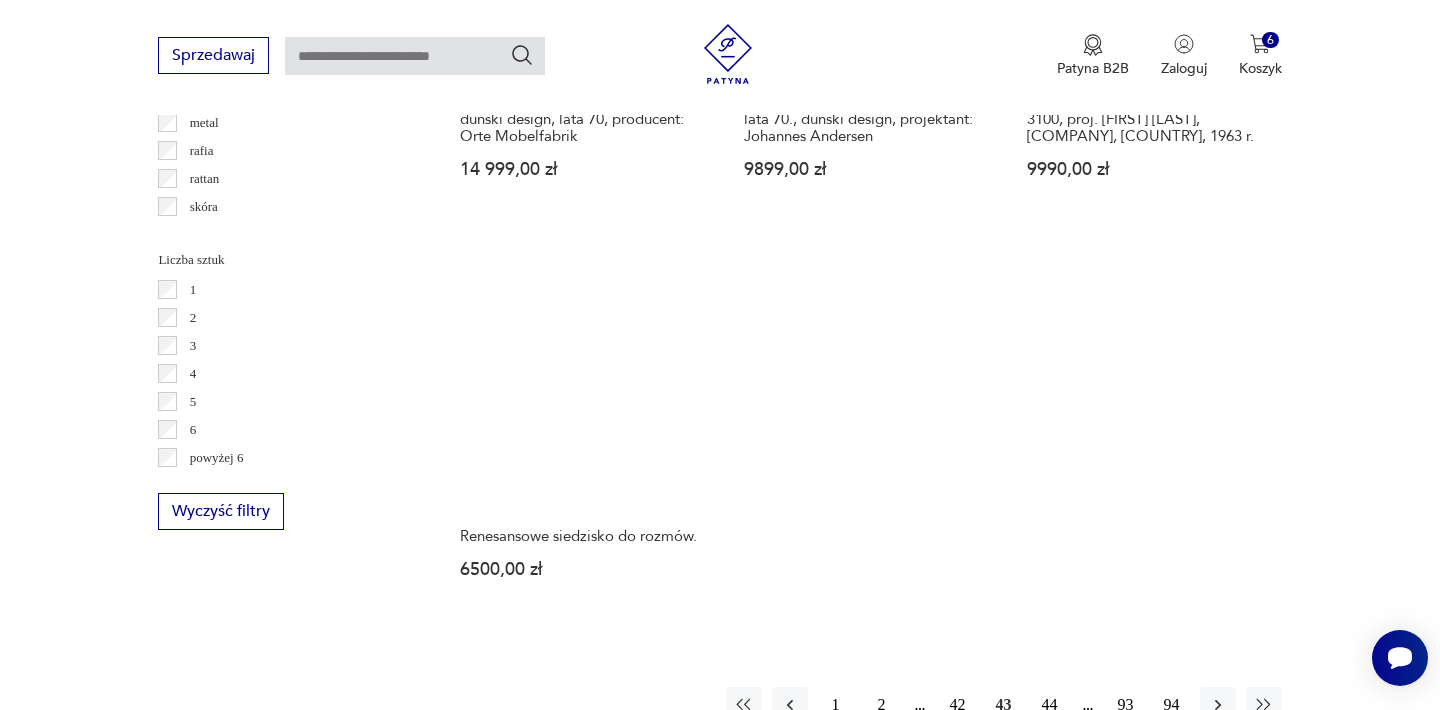 scroll, scrollTop: 2852, scrollLeft: 0, axis: vertical 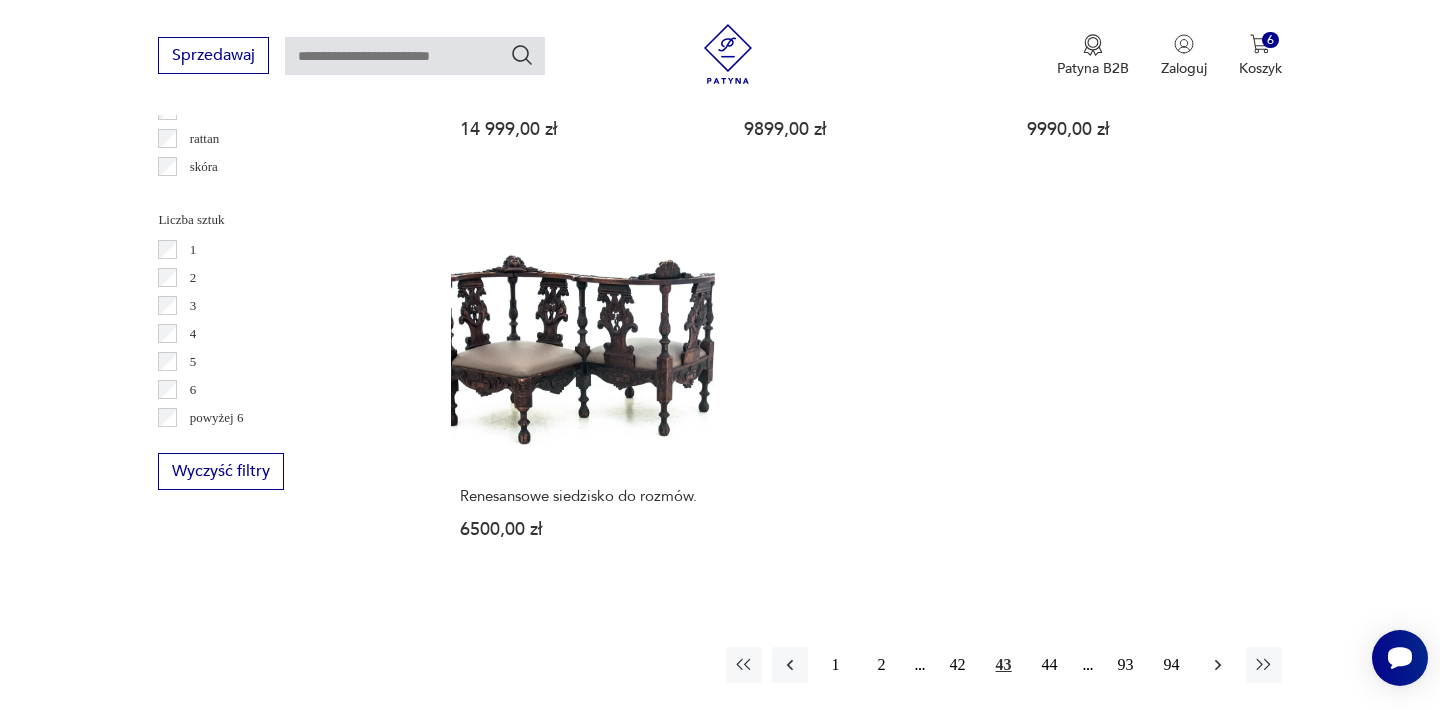 click 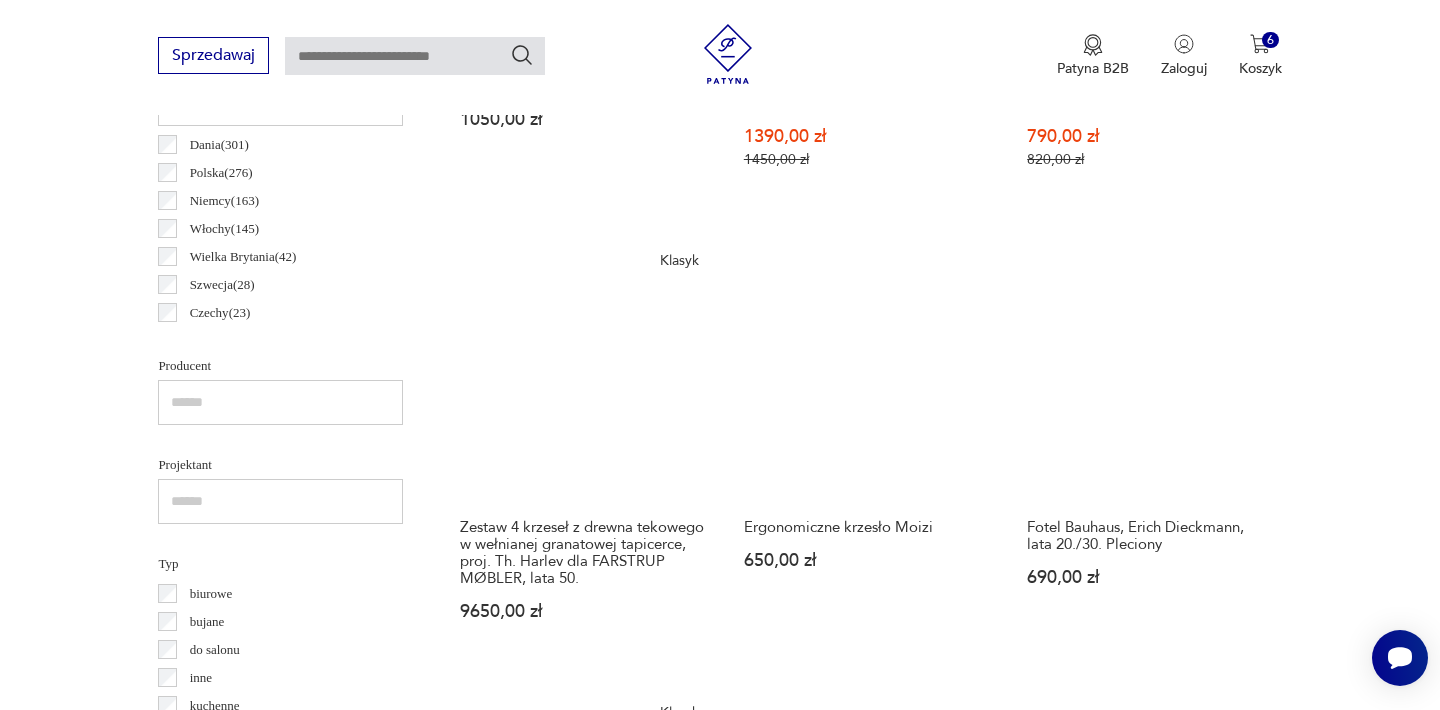 scroll, scrollTop: 1132, scrollLeft: 0, axis: vertical 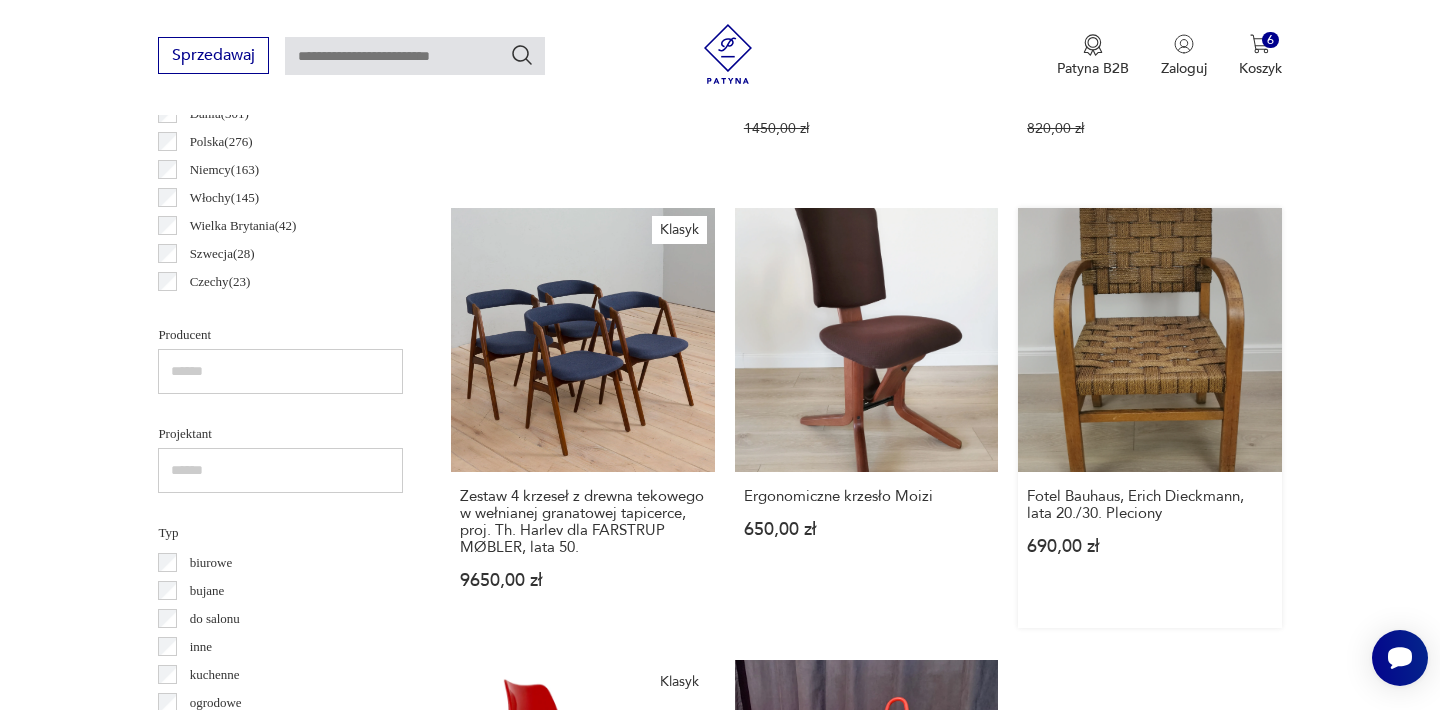 click on "Fotel Bauhaus, Erich Dieckmann, lata 20./30. Pleciony 690,00 zł" at bounding box center (1149, 417) 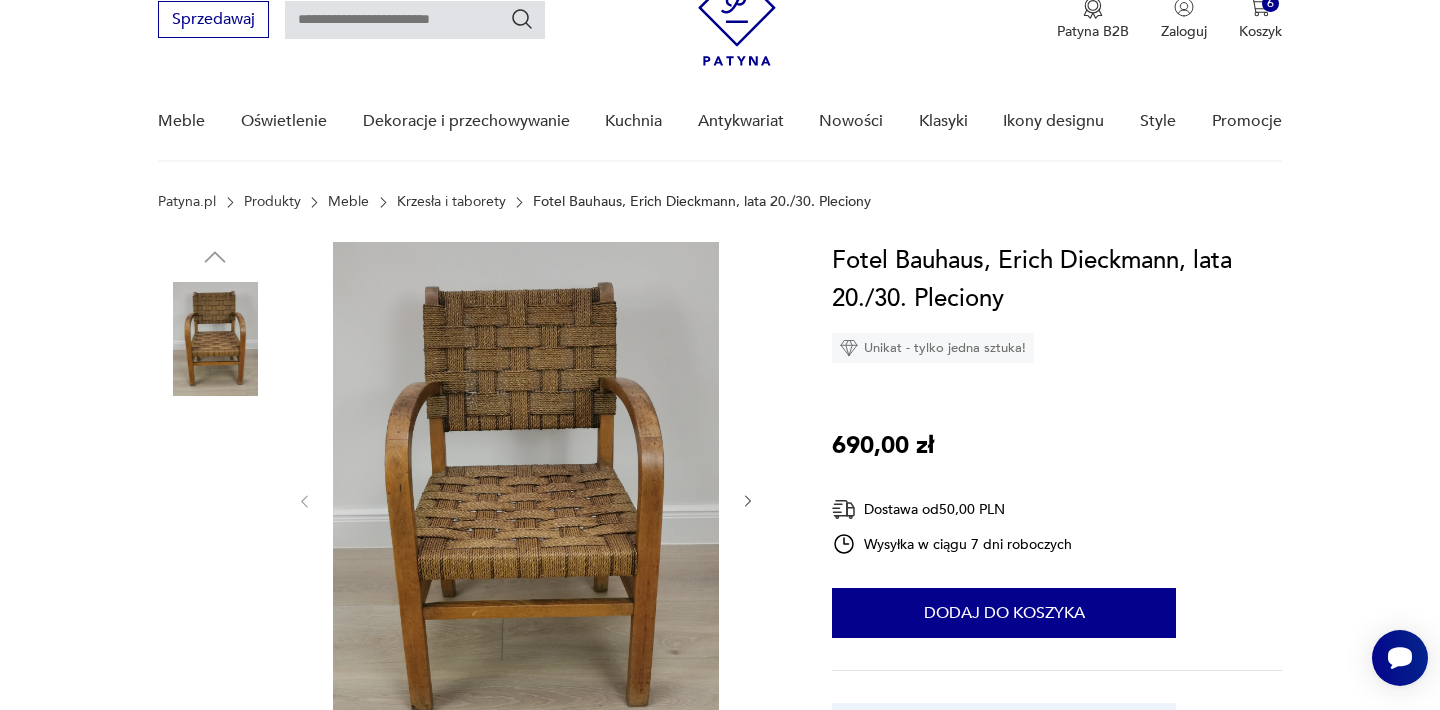 scroll, scrollTop: 0, scrollLeft: 0, axis: both 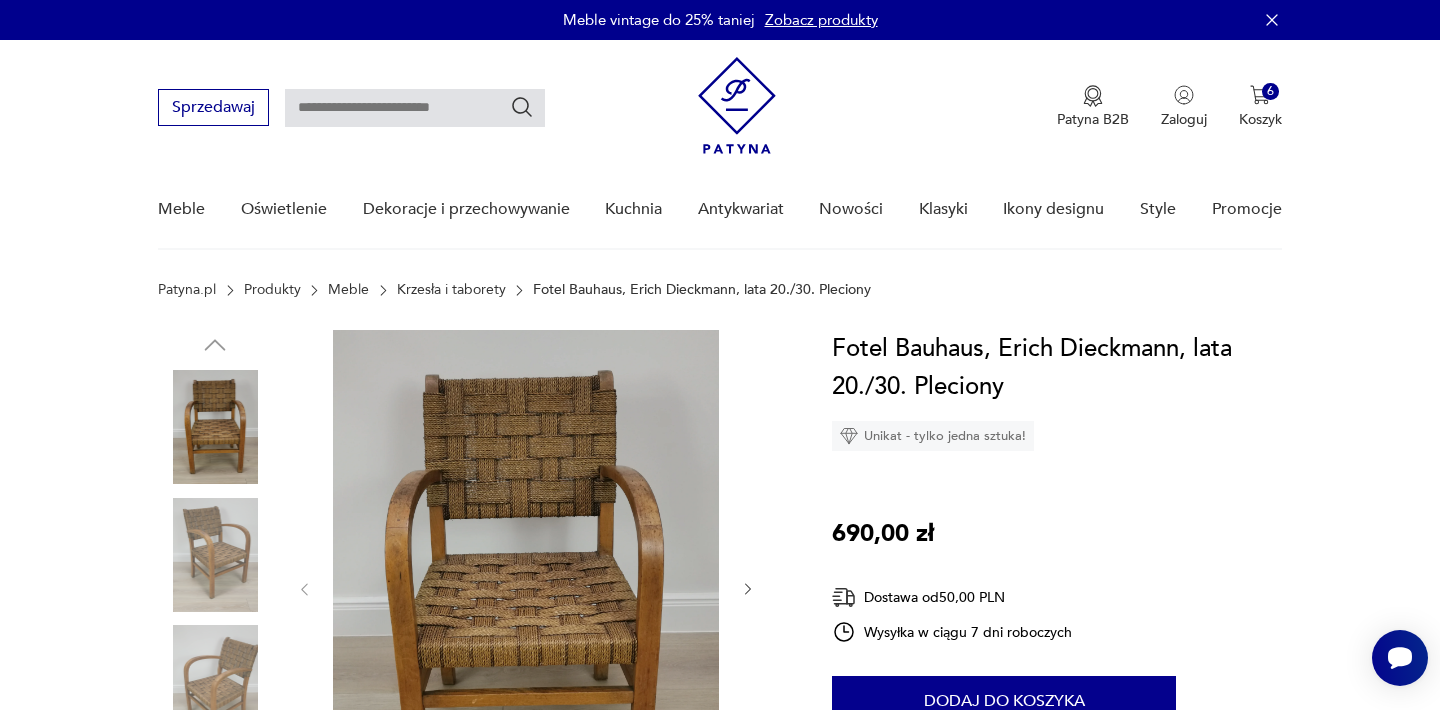 click at bounding box center (526, 587) 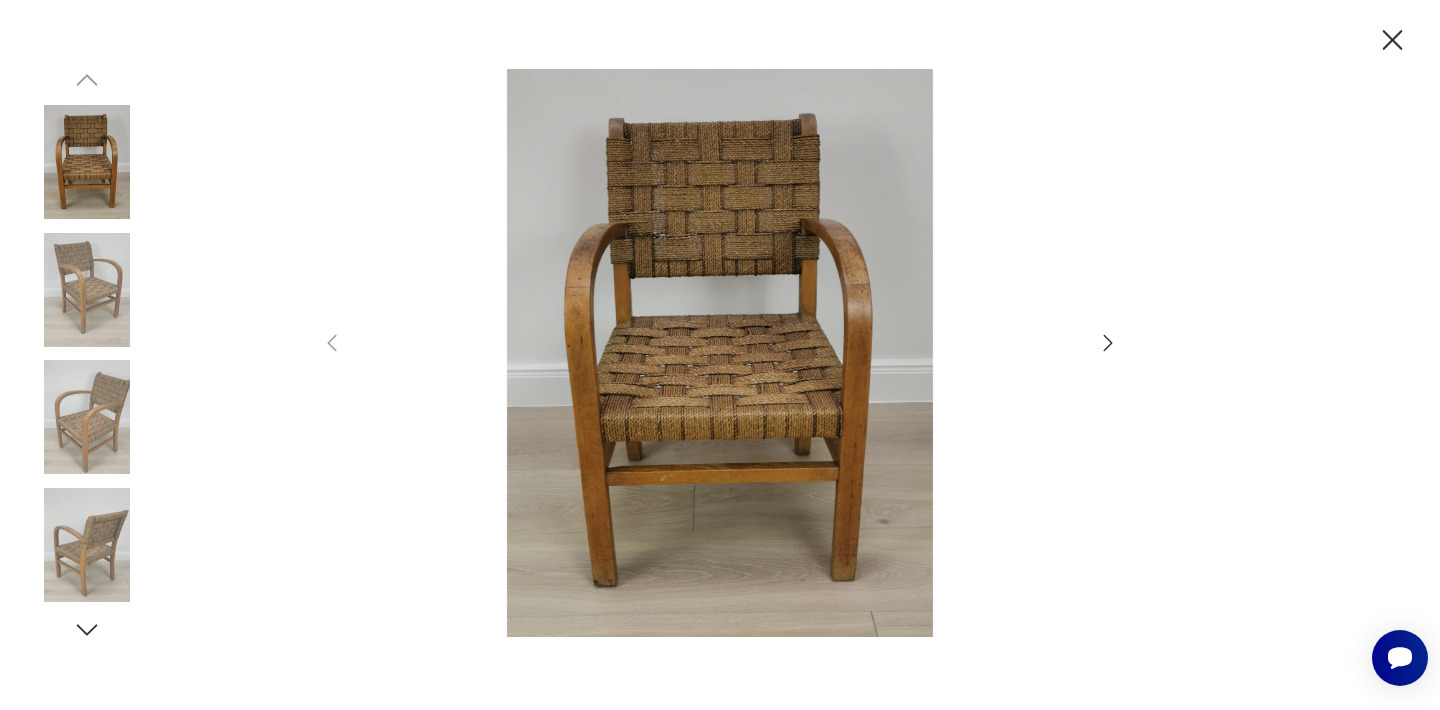 click 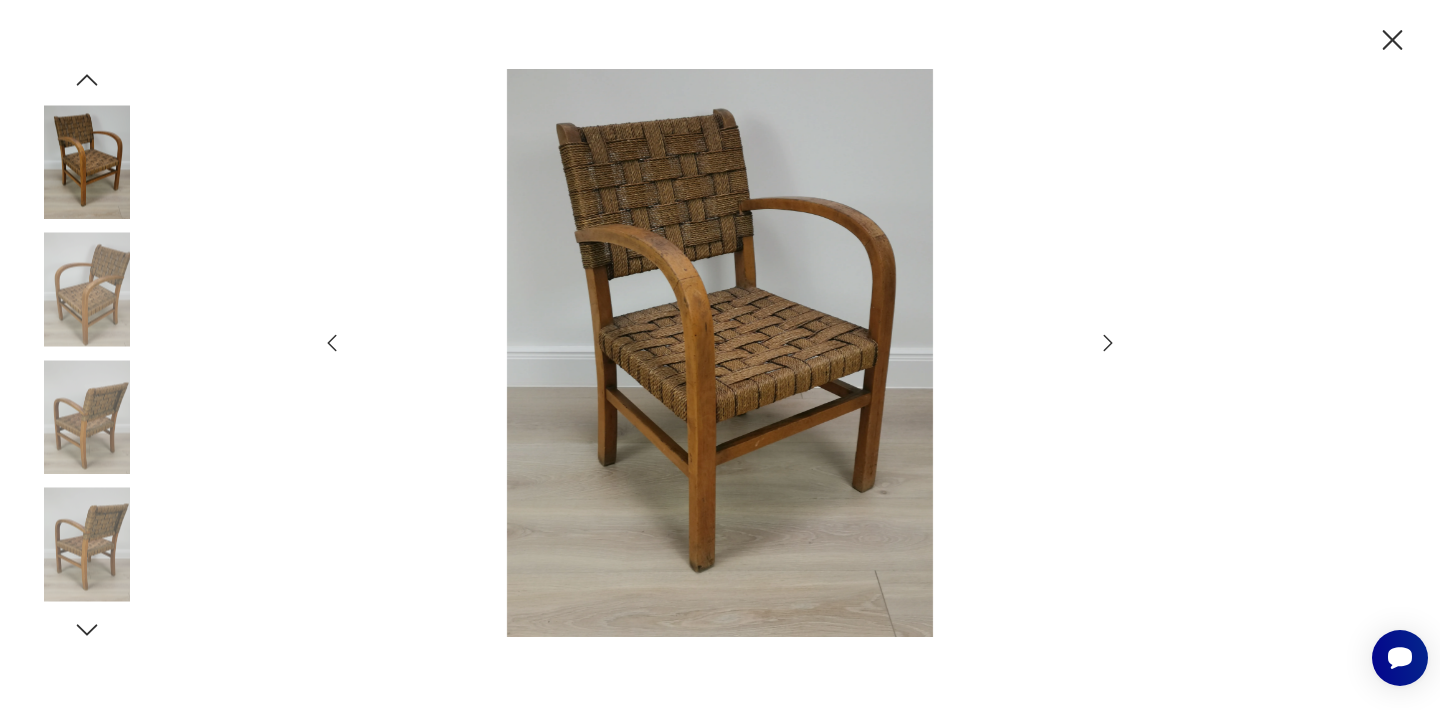 click 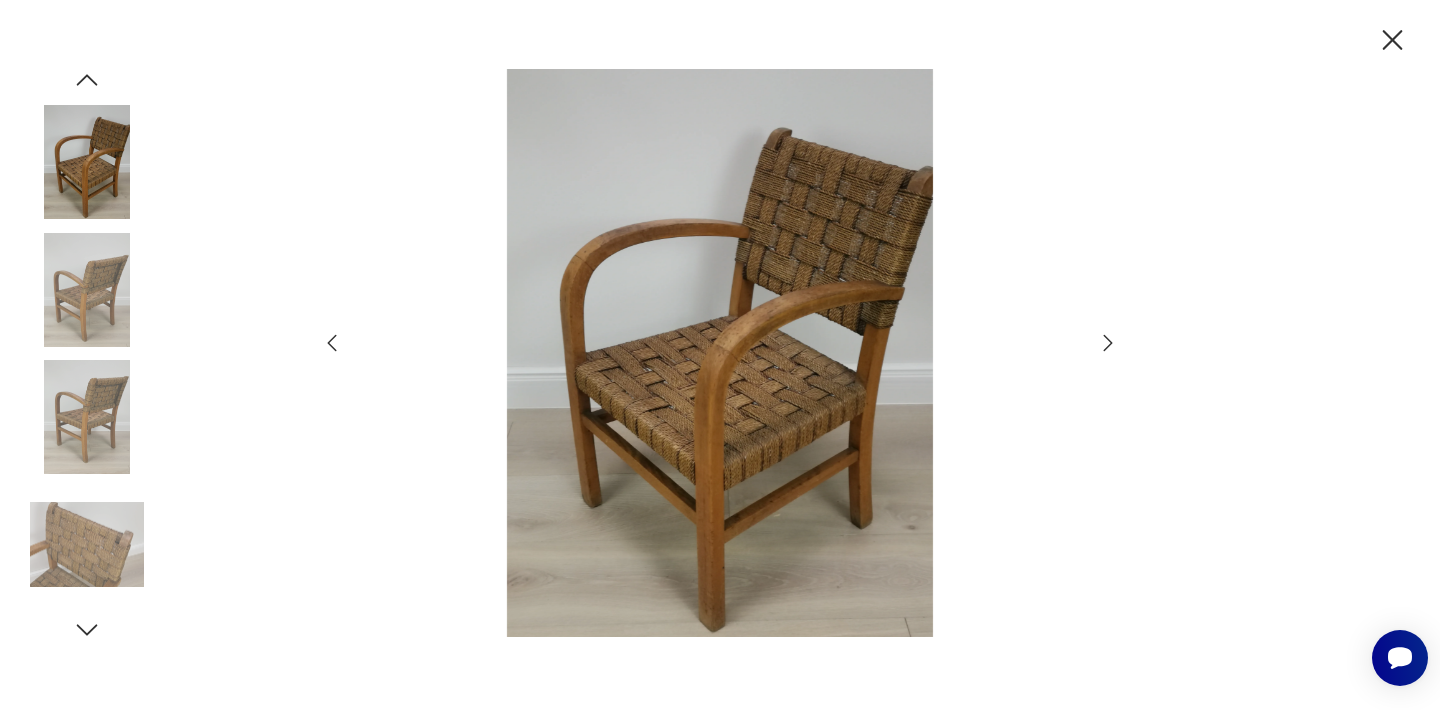 click 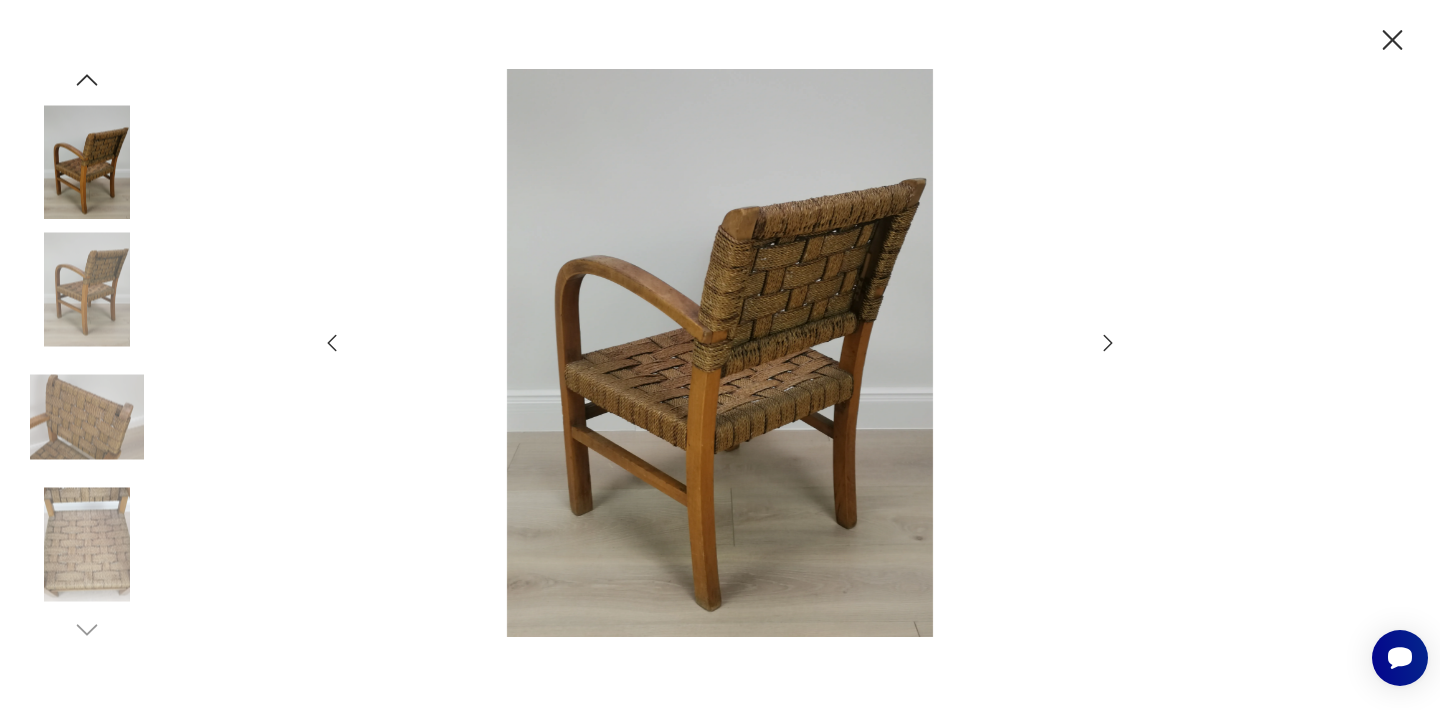 click 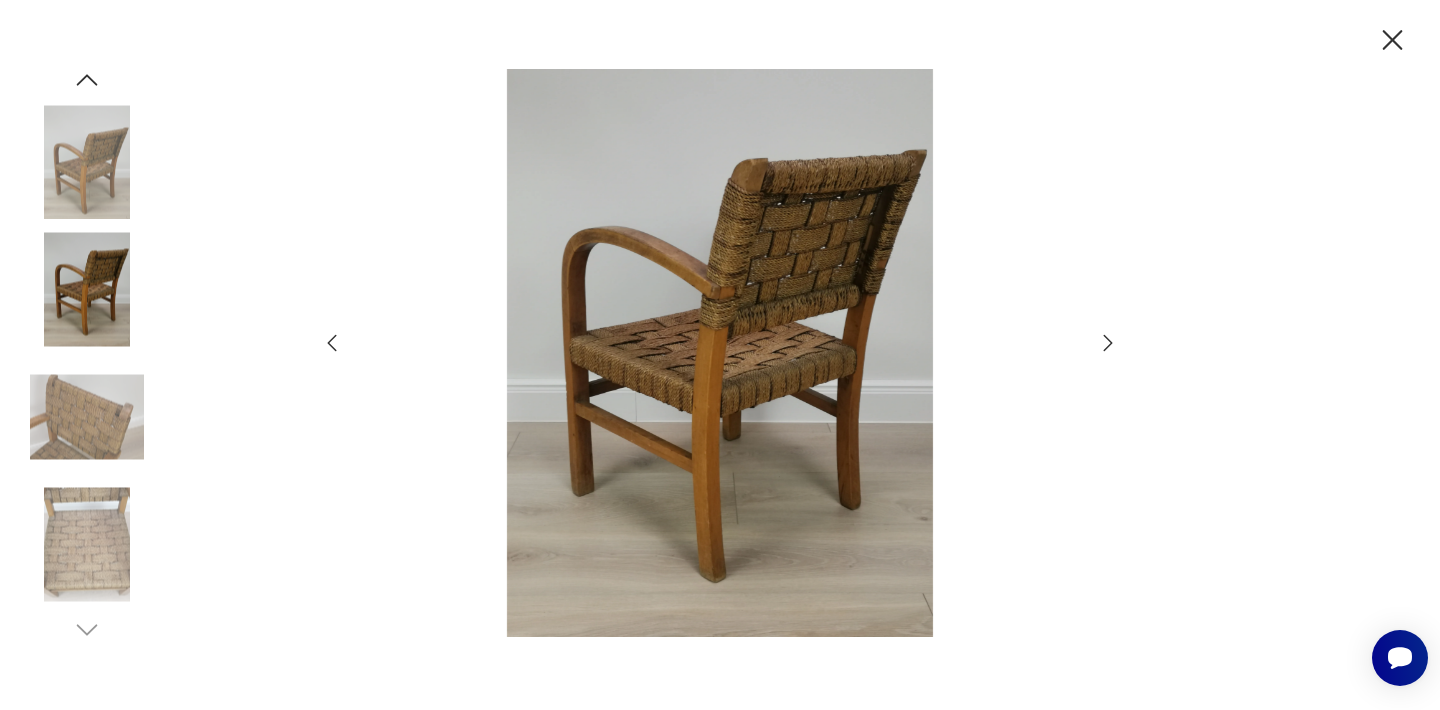 click 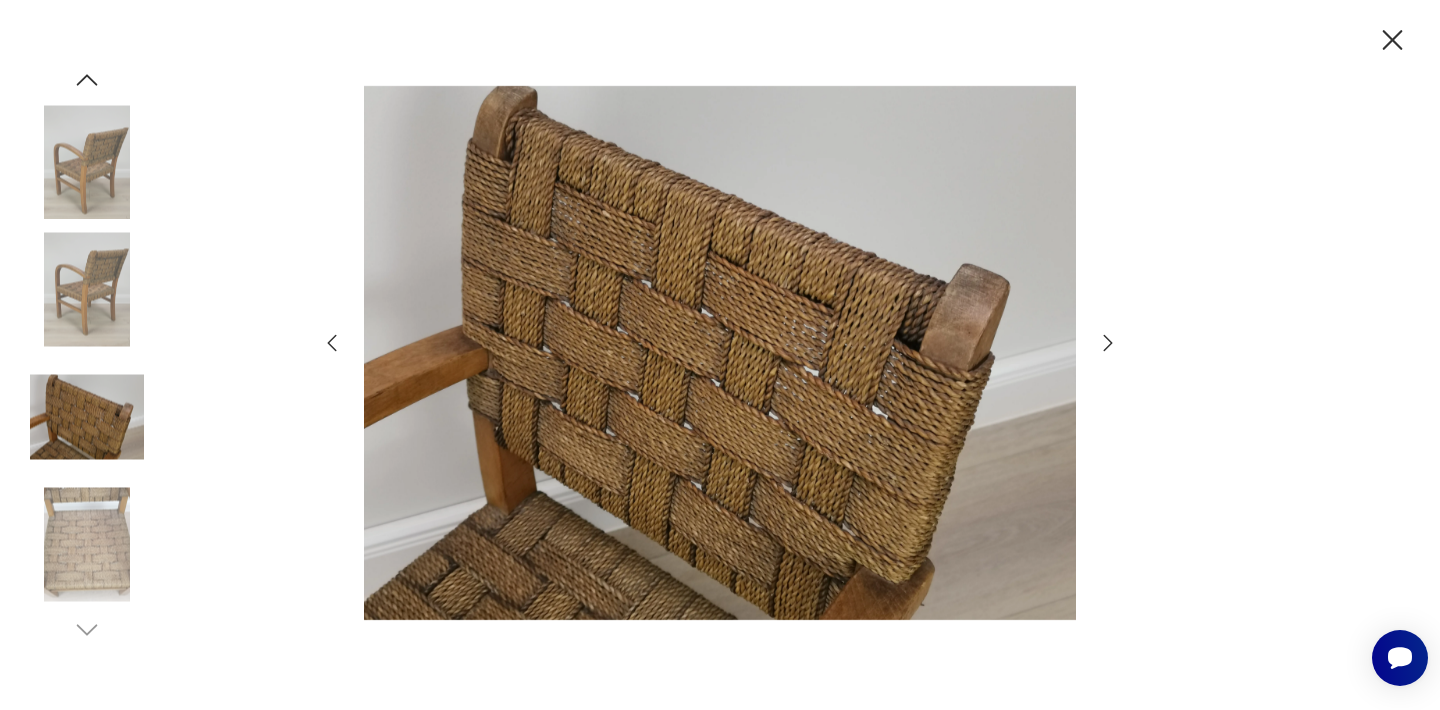 click 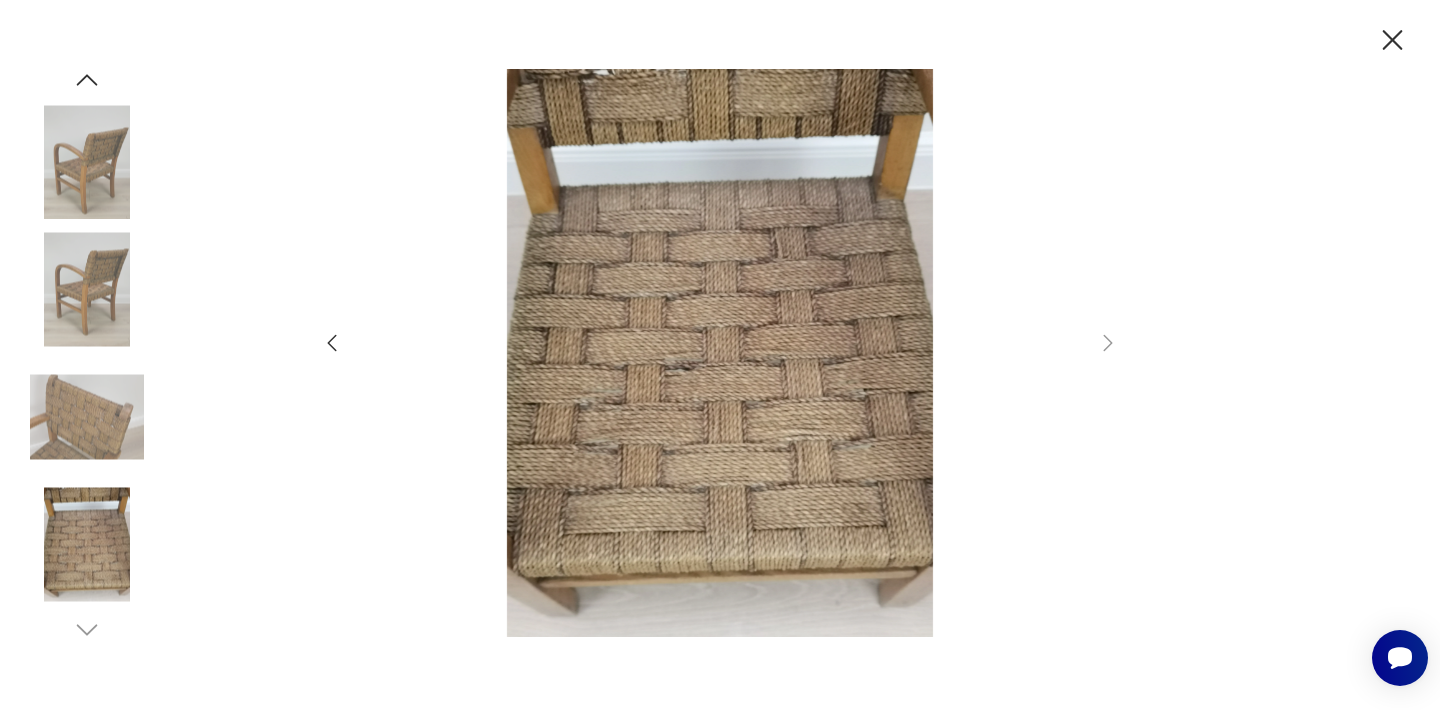 click 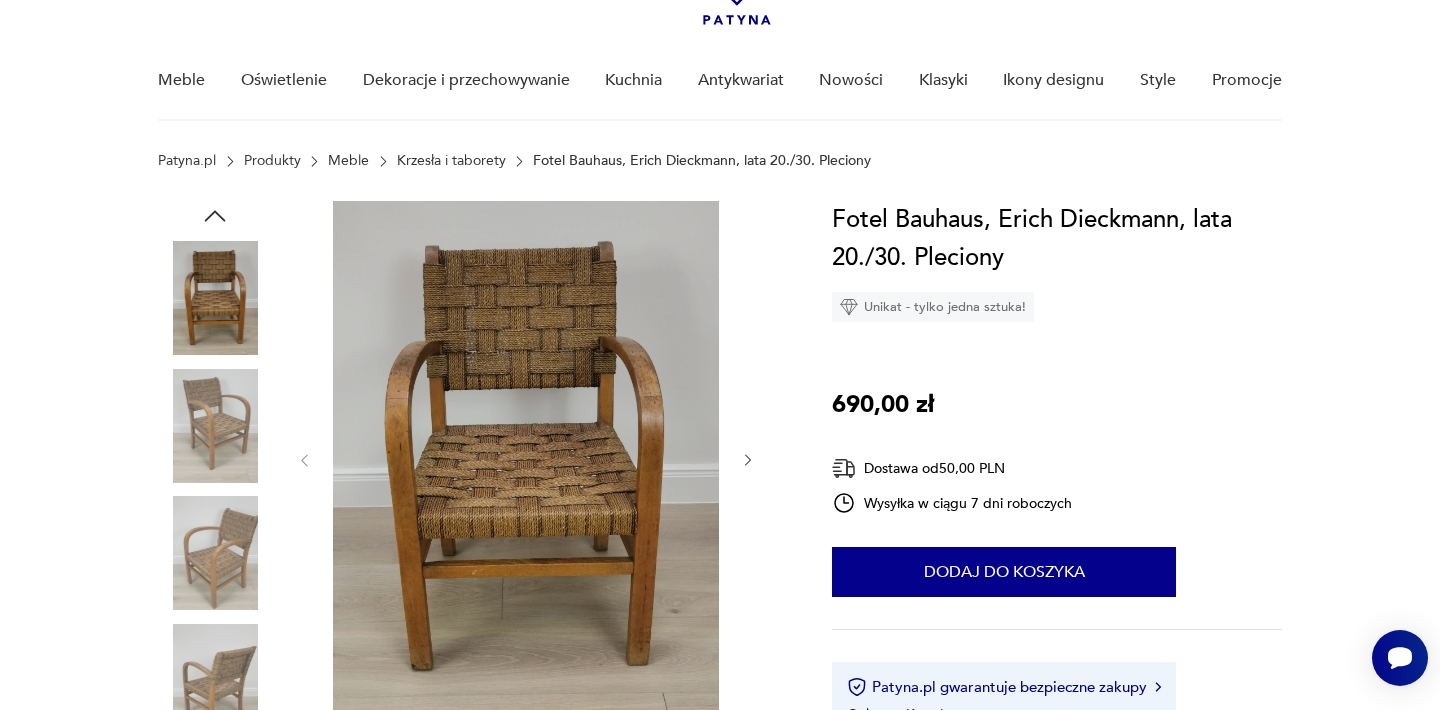 scroll, scrollTop: 160, scrollLeft: 0, axis: vertical 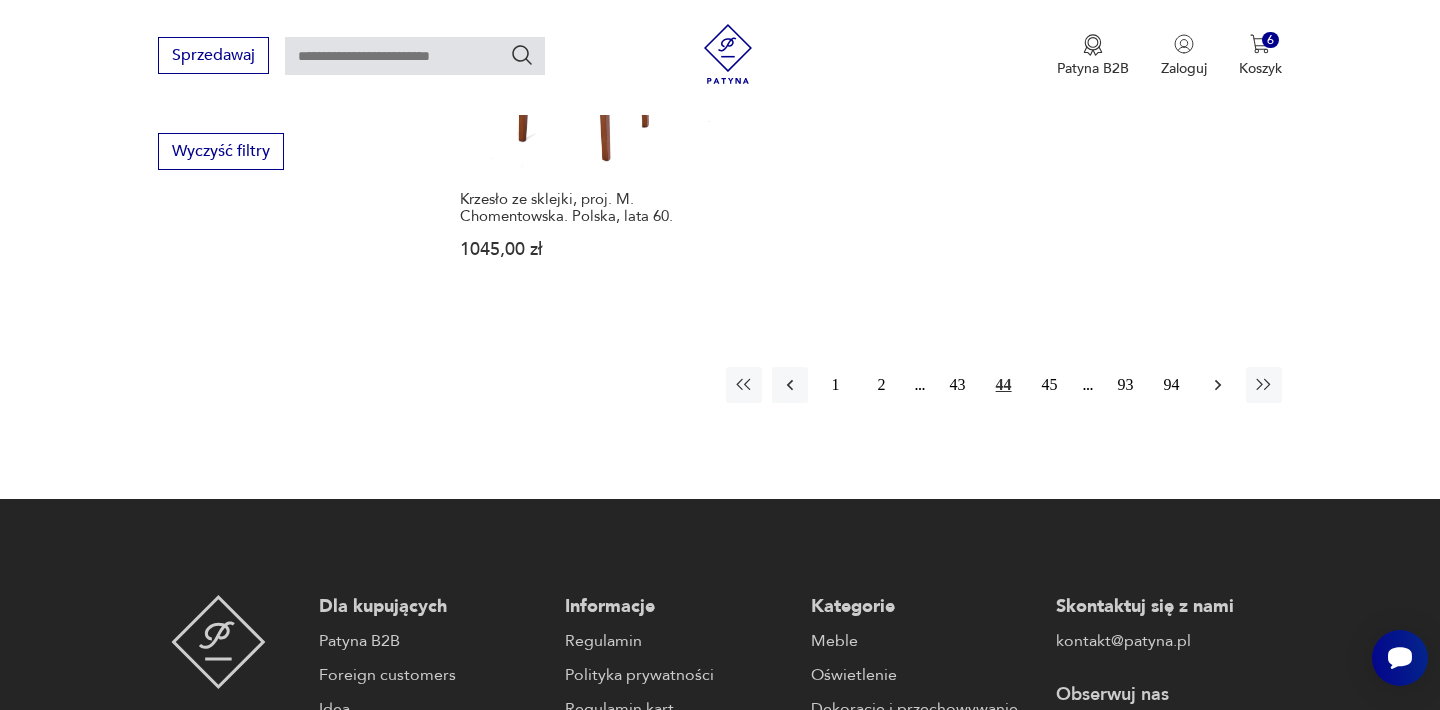 click 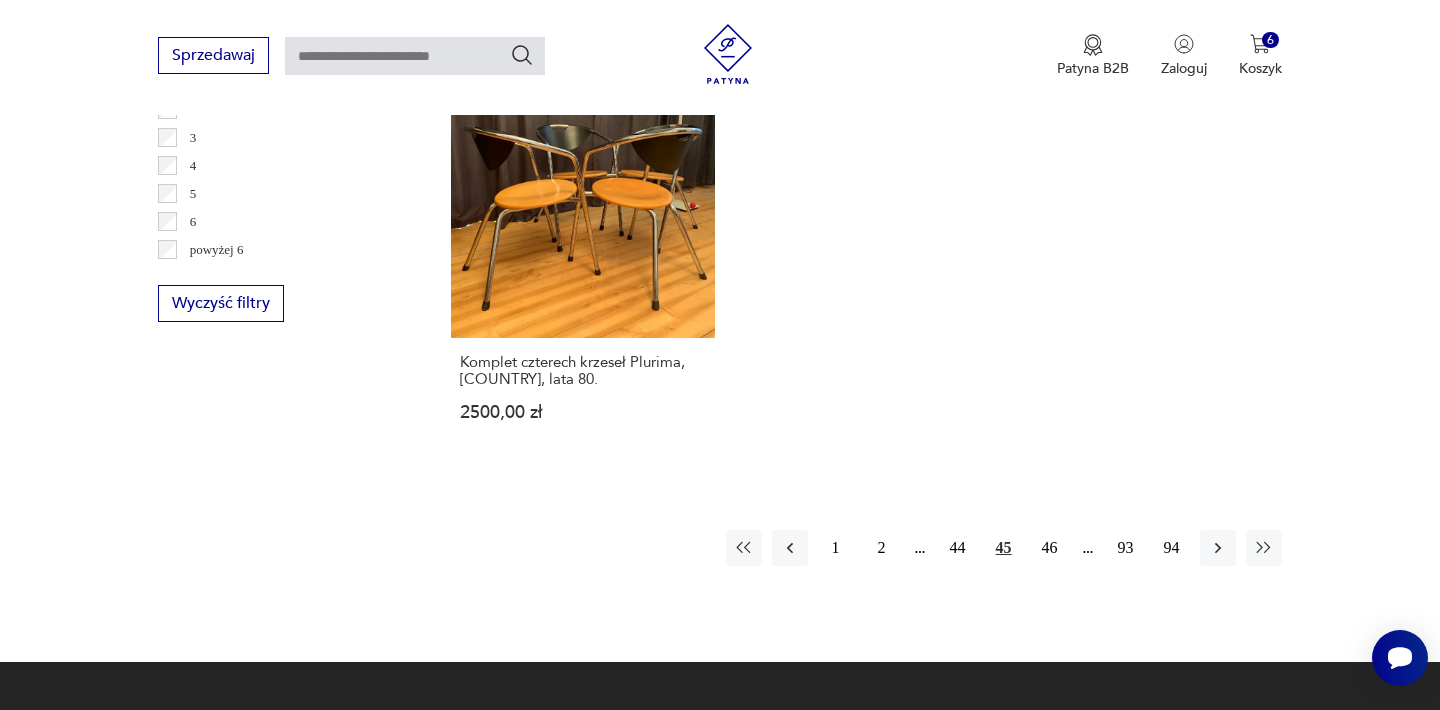 scroll, scrollTop: 3052, scrollLeft: 0, axis: vertical 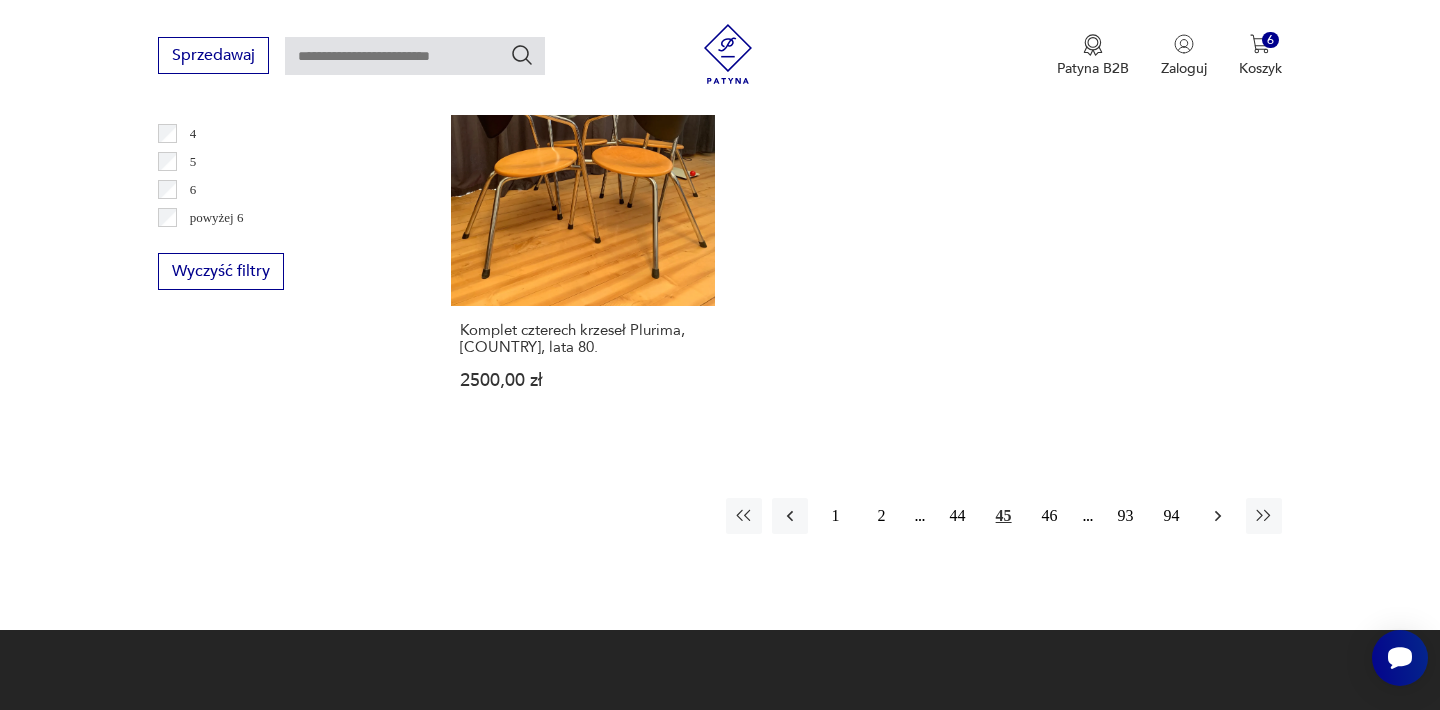 click 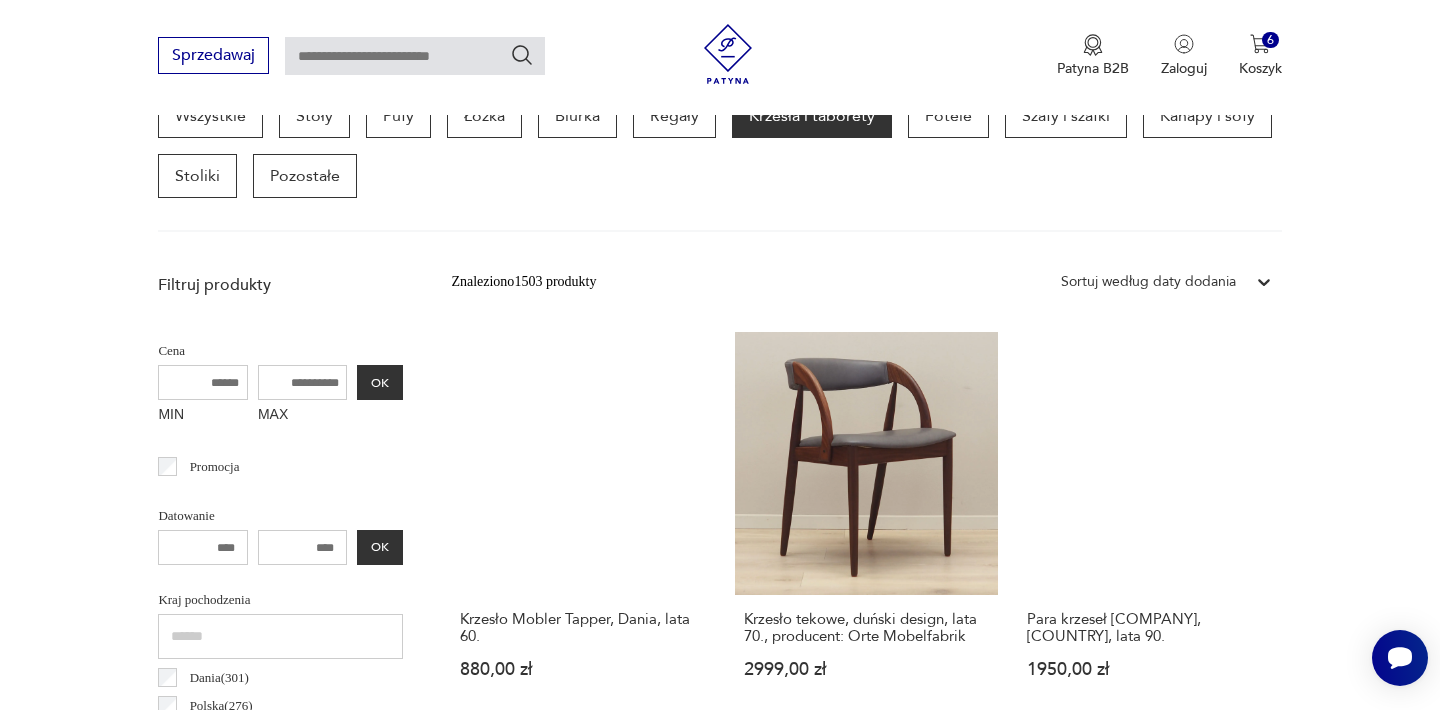 scroll, scrollTop: 572, scrollLeft: 0, axis: vertical 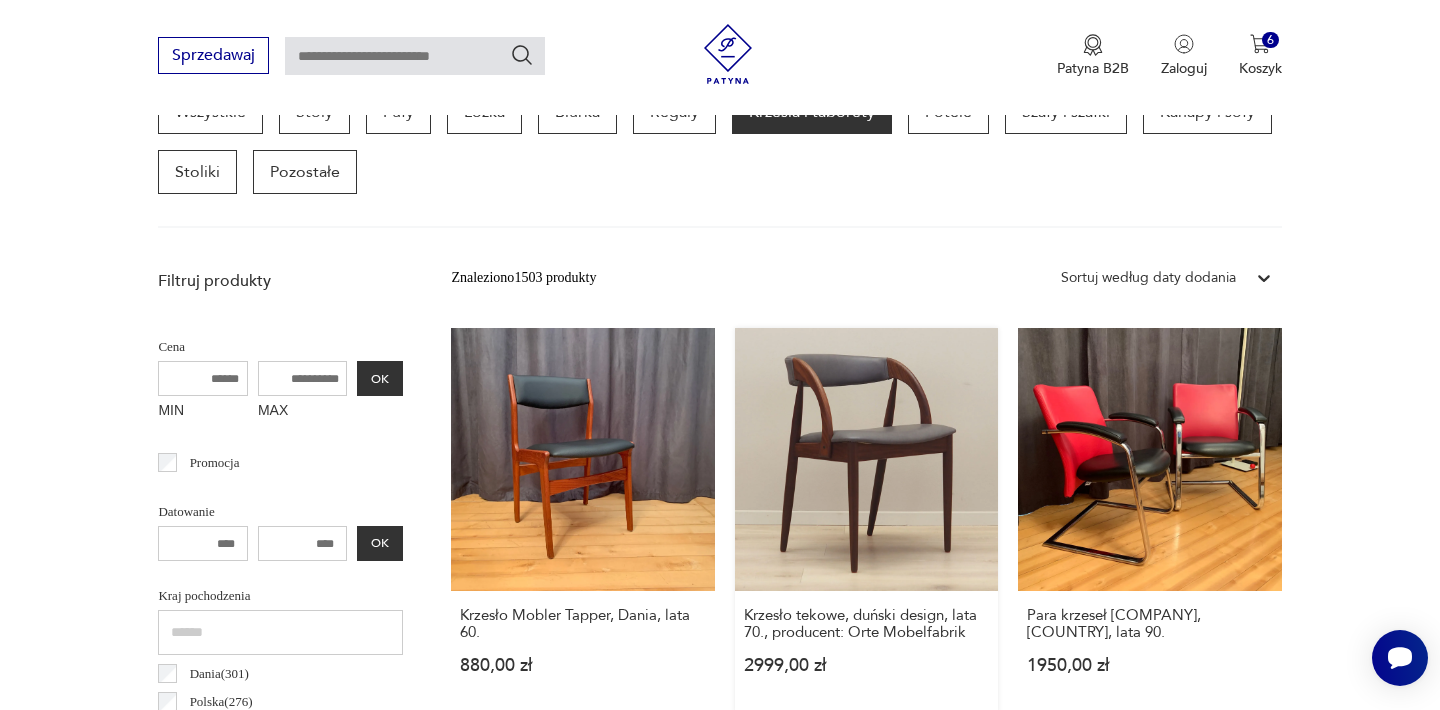 click on "Krzesło tekowe, duński design, lata 70., producent: Orte Mobelfabrik 2999,00 zł" at bounding box center (866, 520) 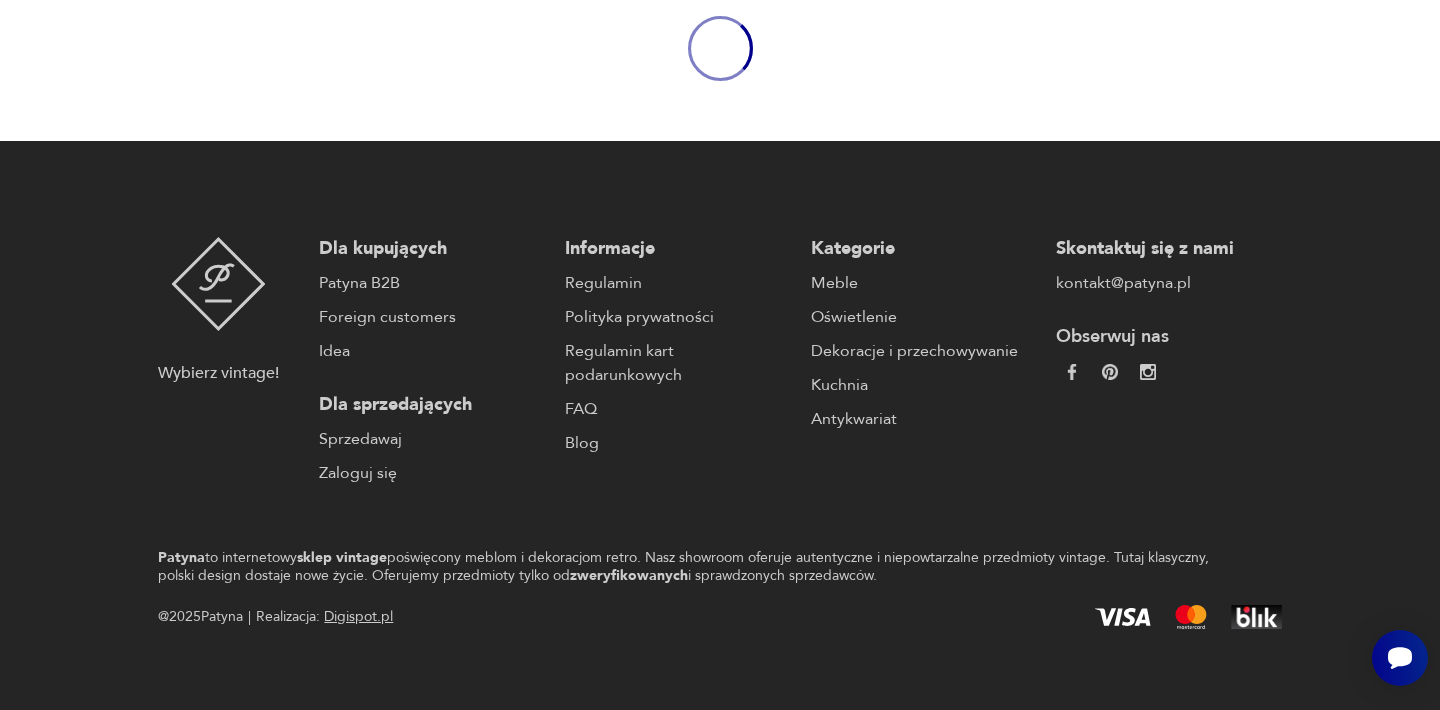 scroll, scrollTop: 0, scrollLeft: 0, axis: both 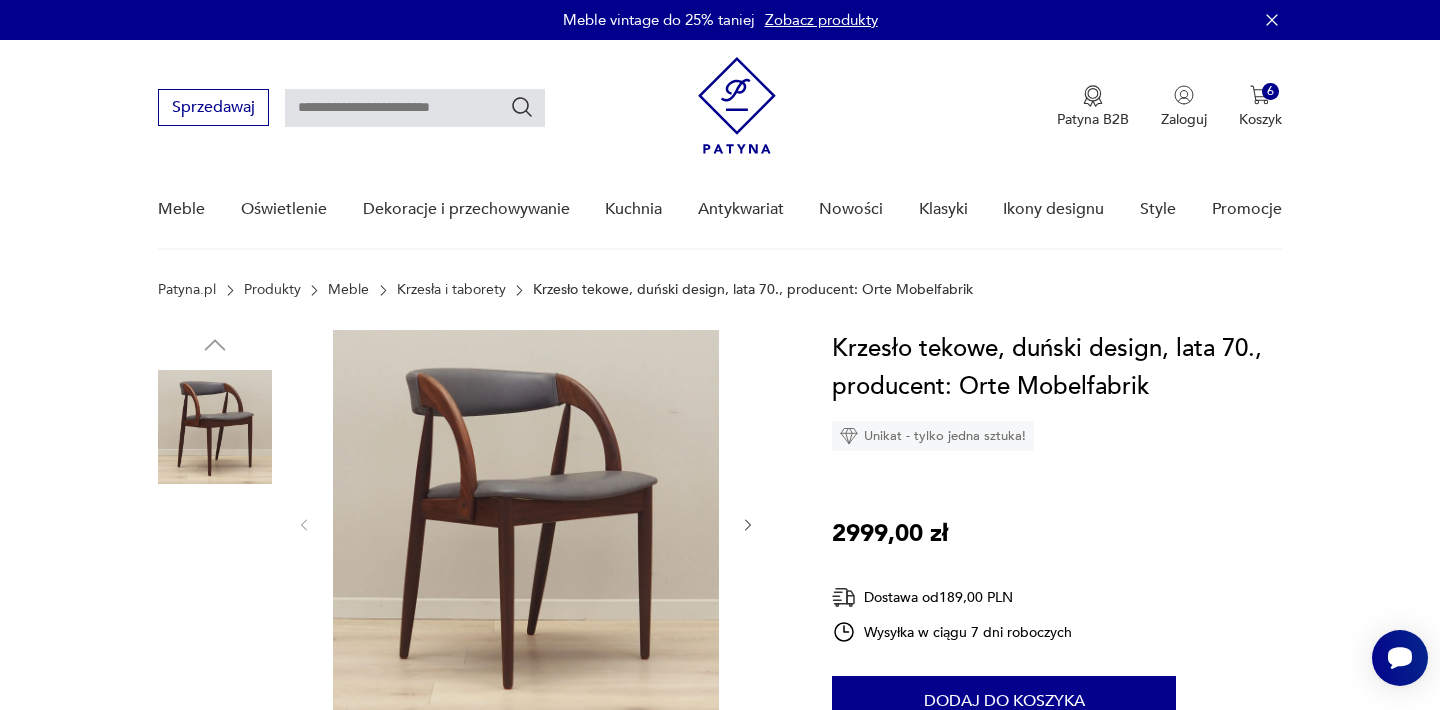 click at bounding box center (526, 523) 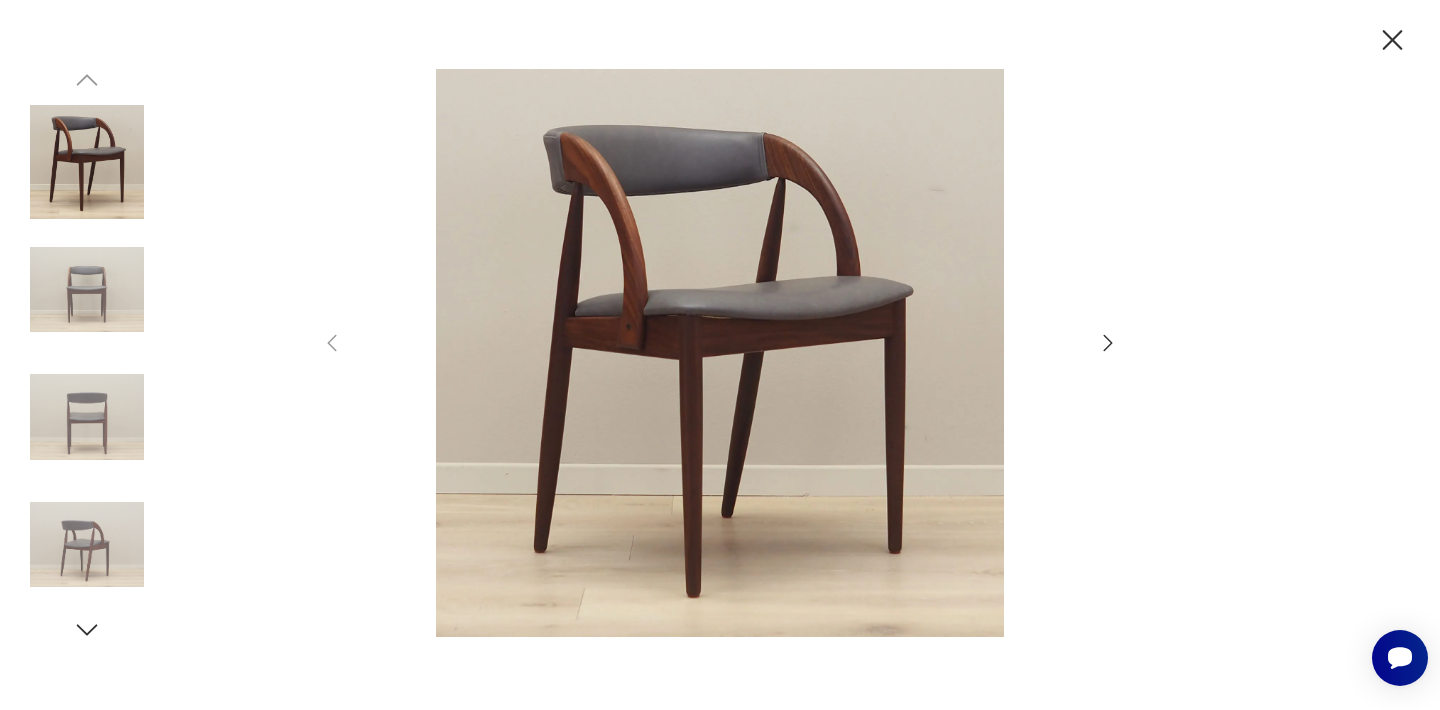 click 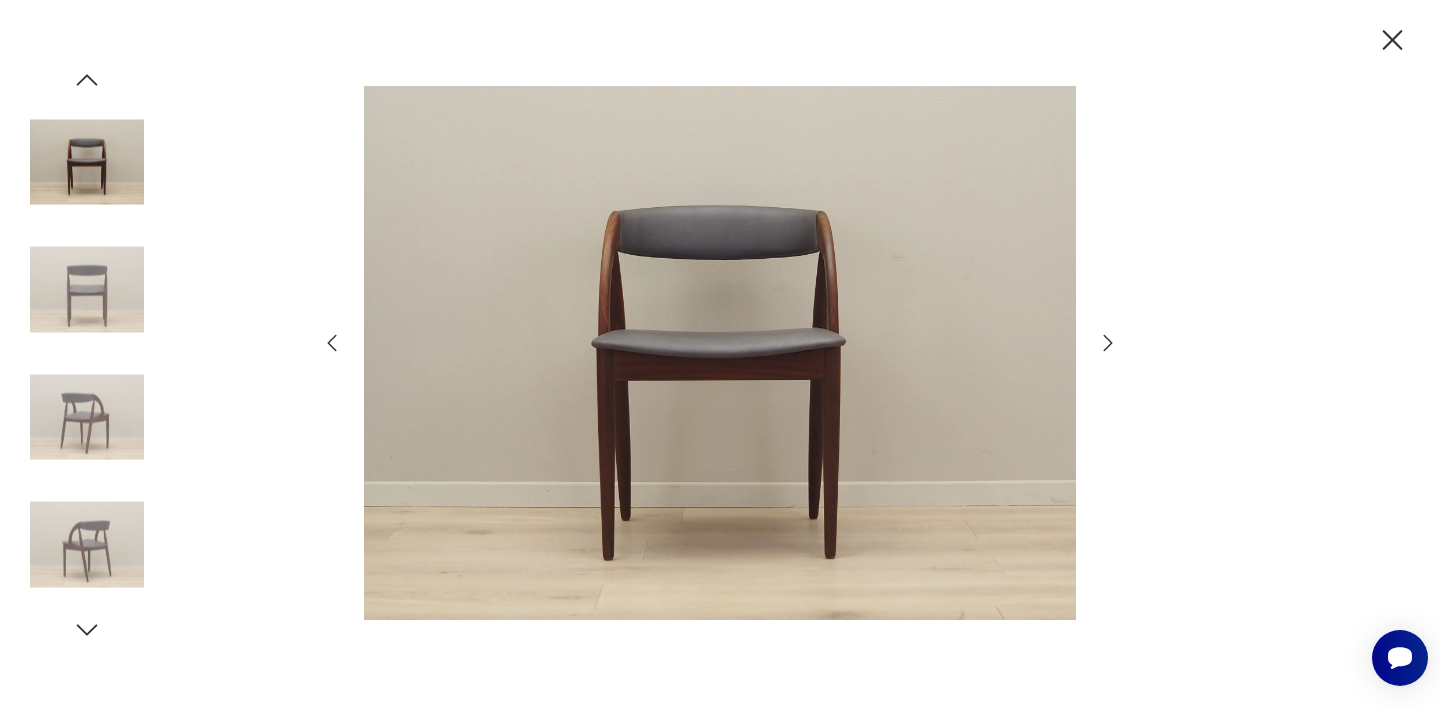 click 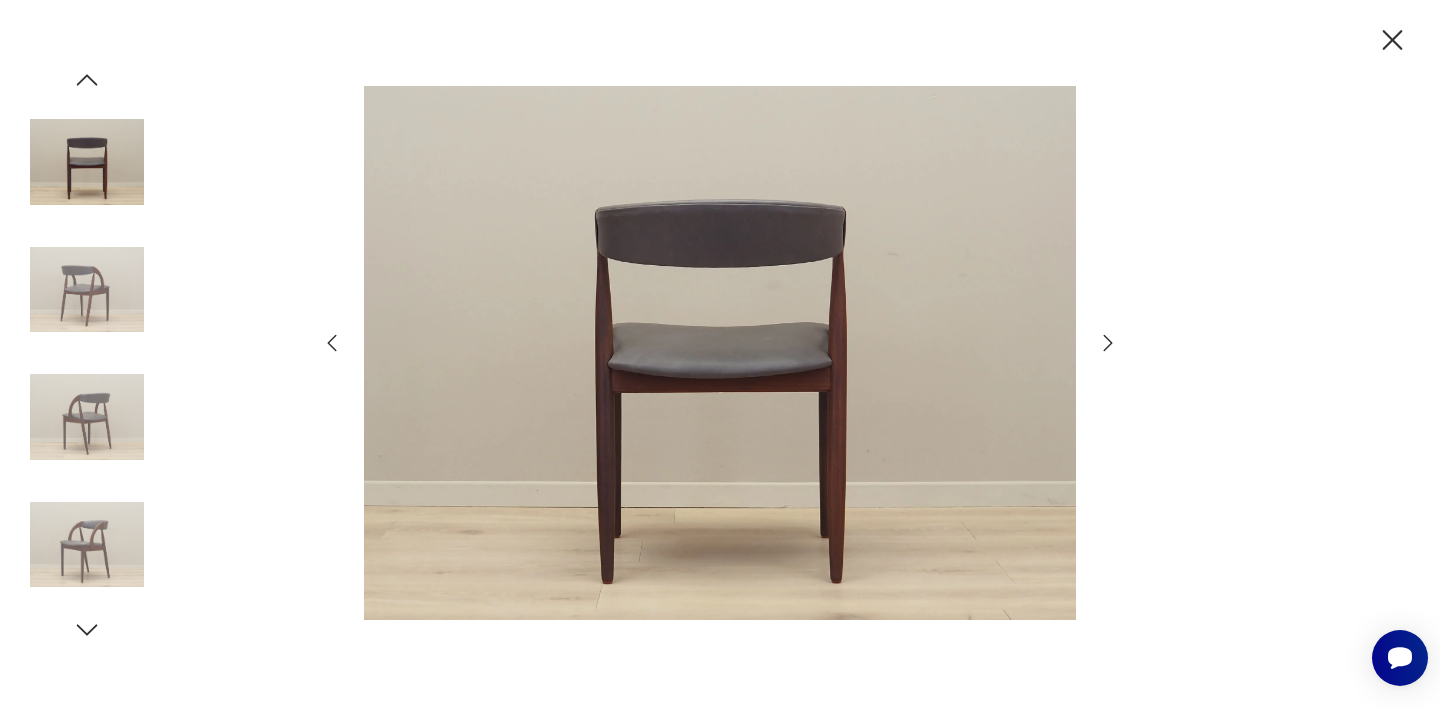 click 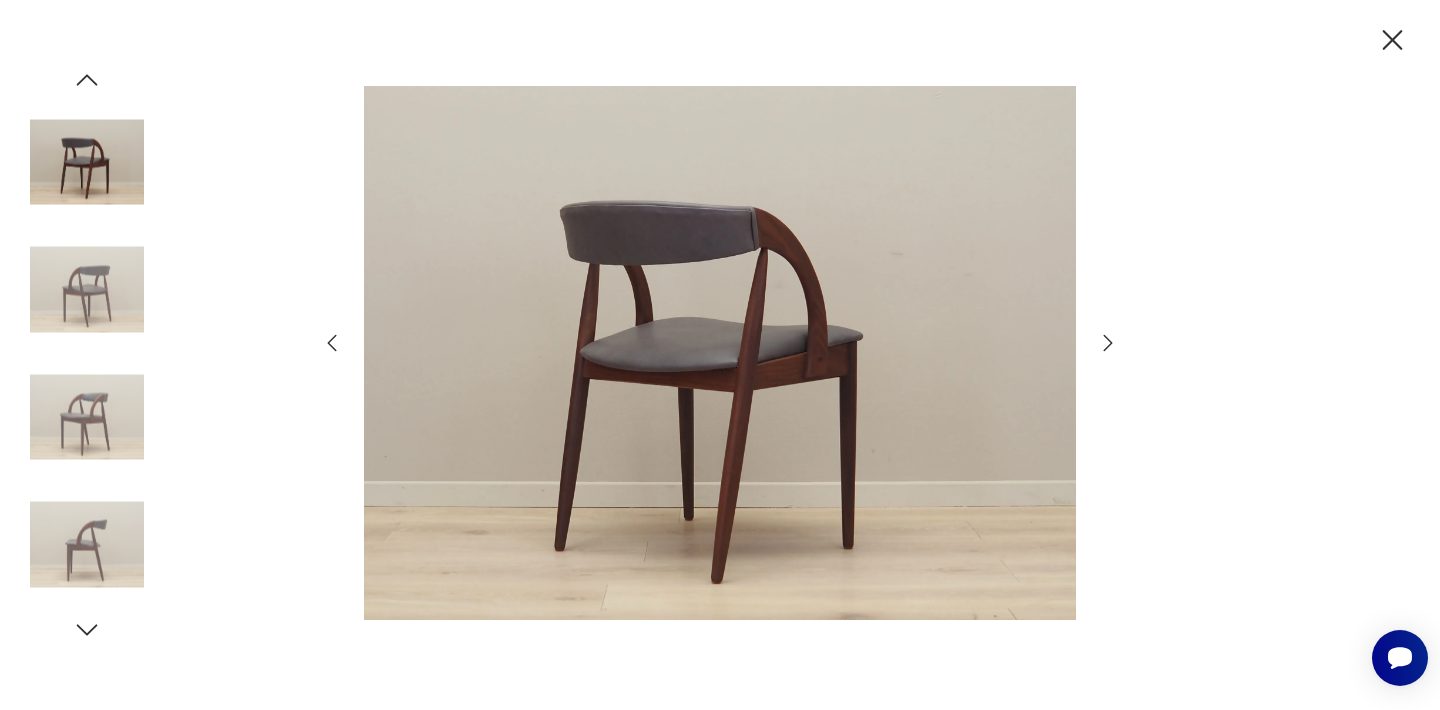 click 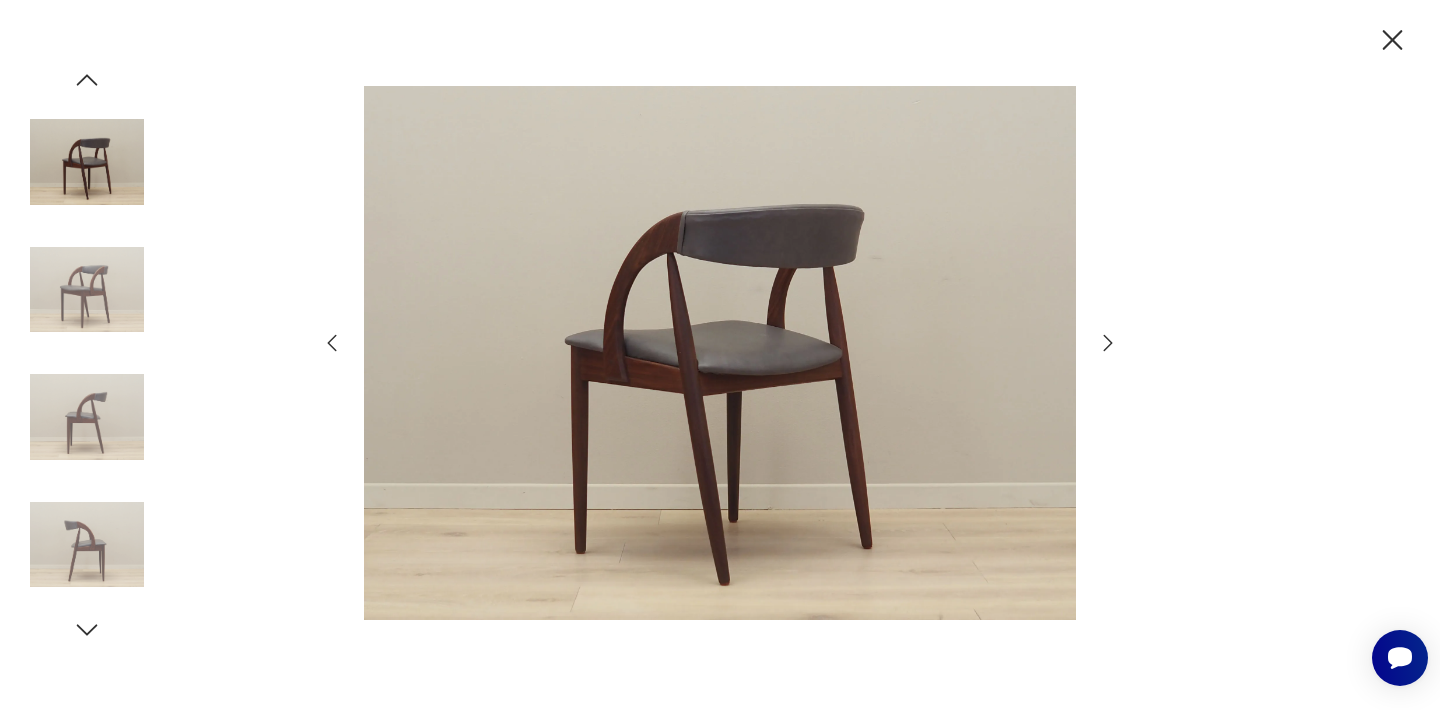 click 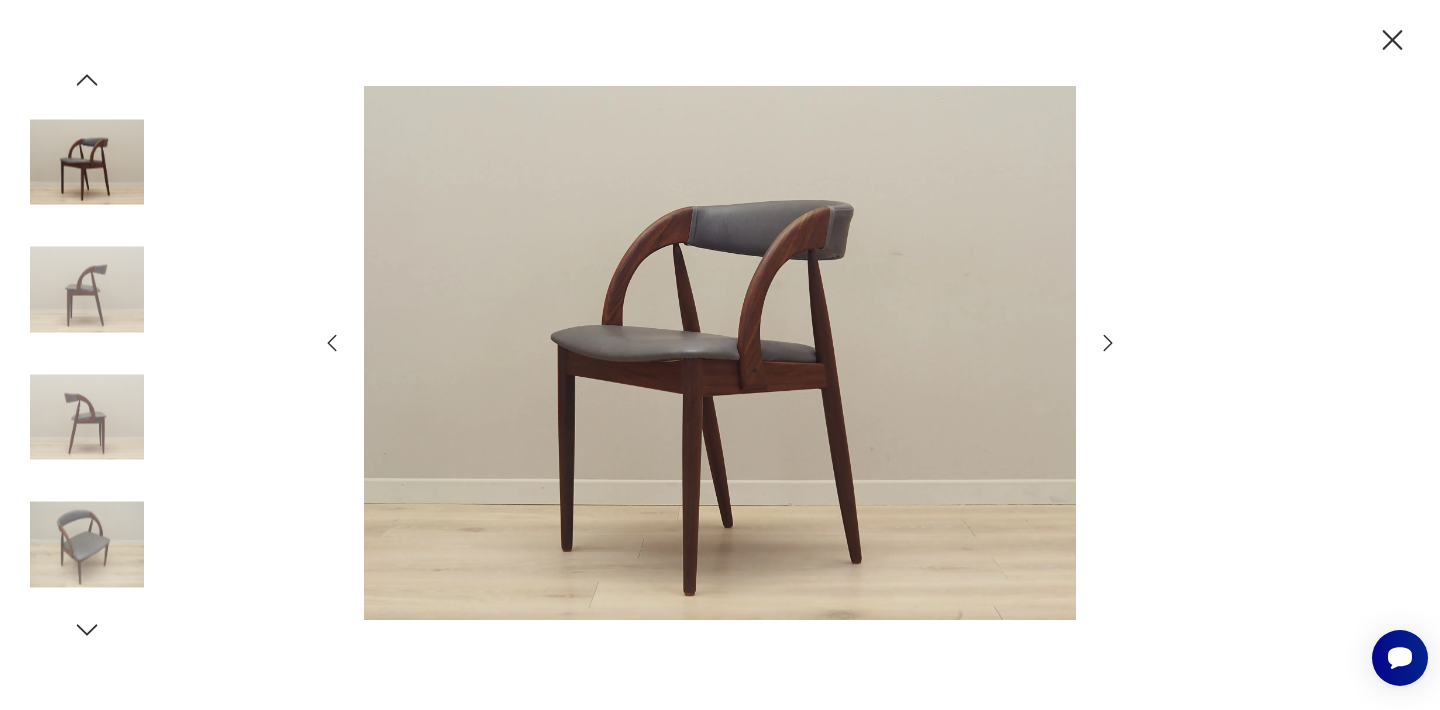click 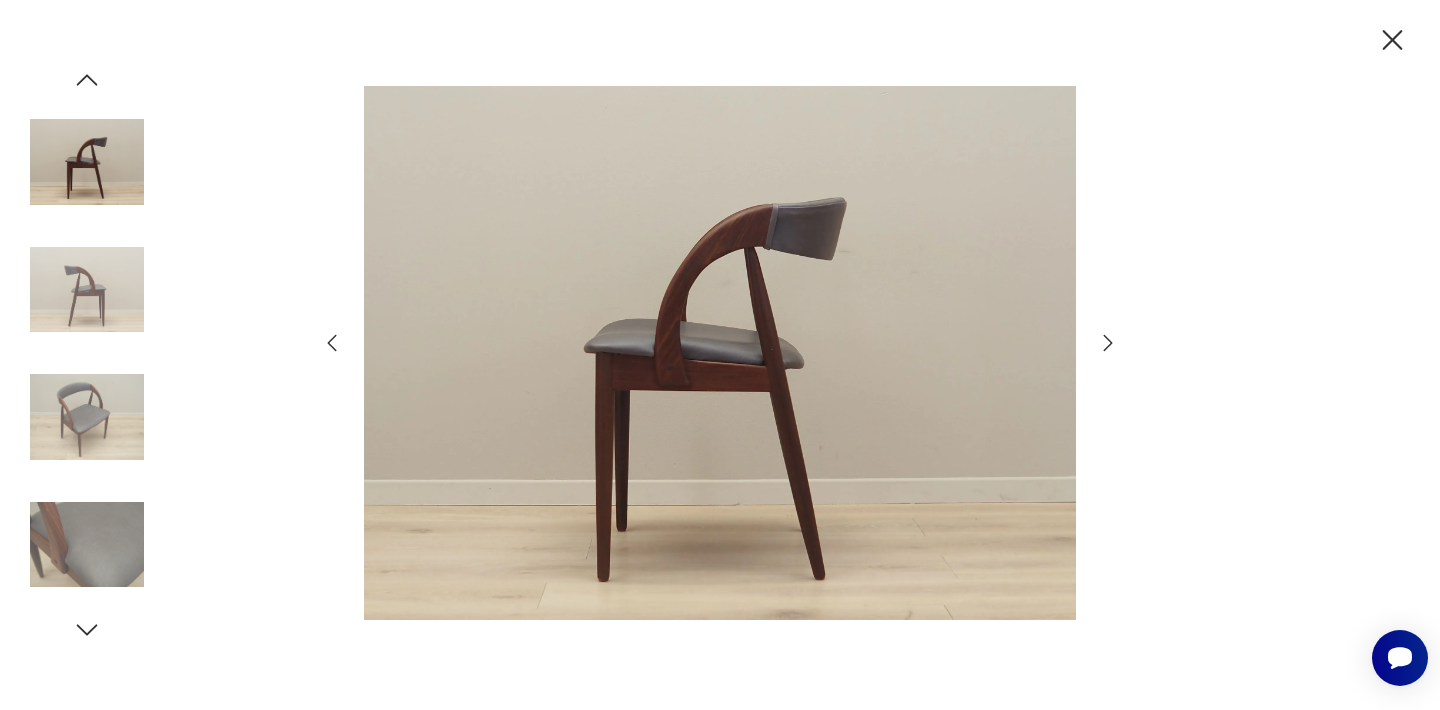 click 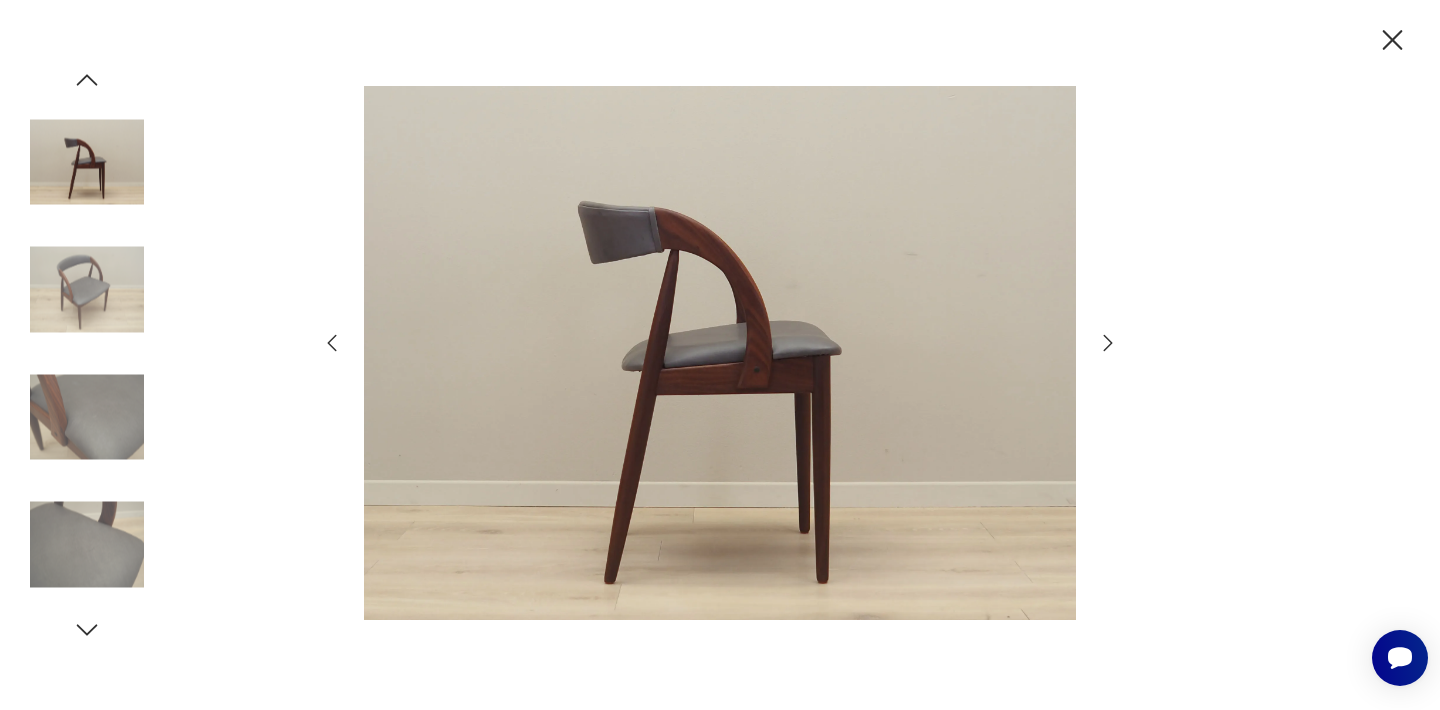 click 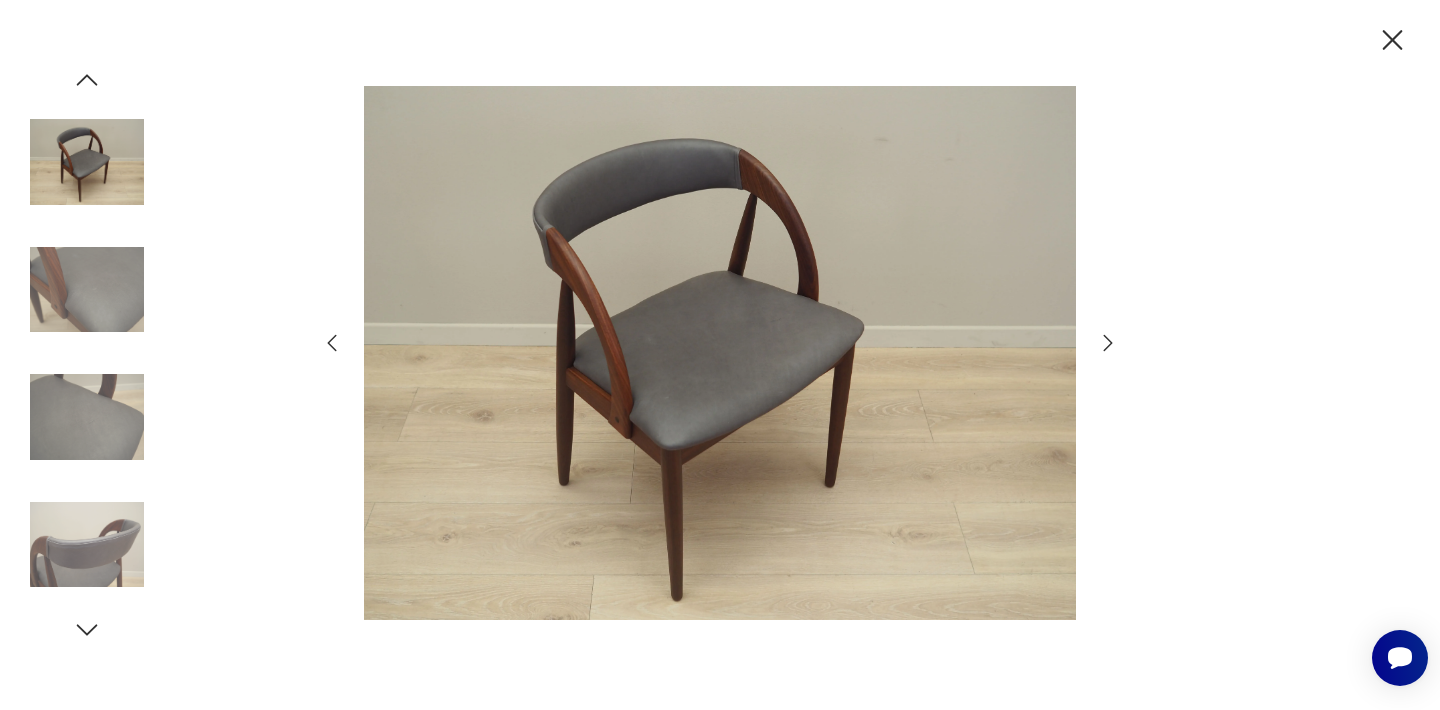 click 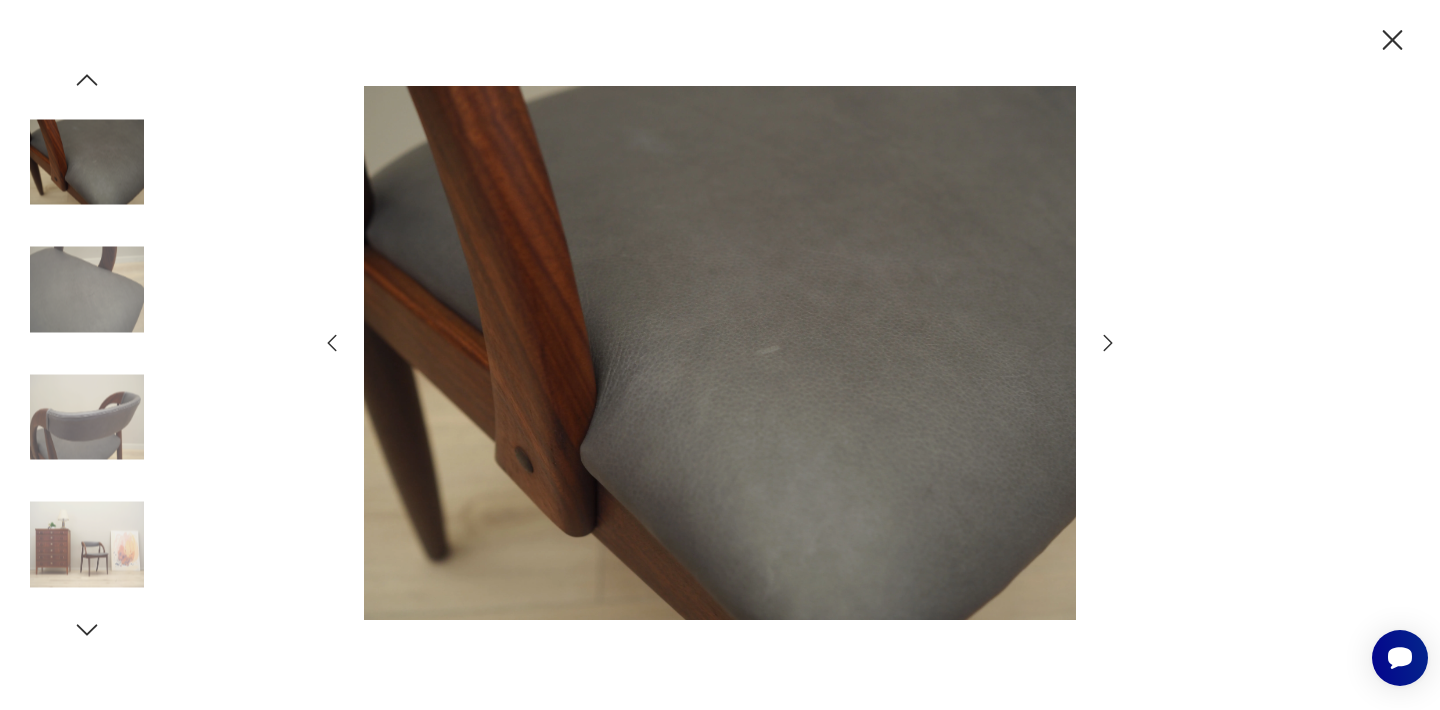 click 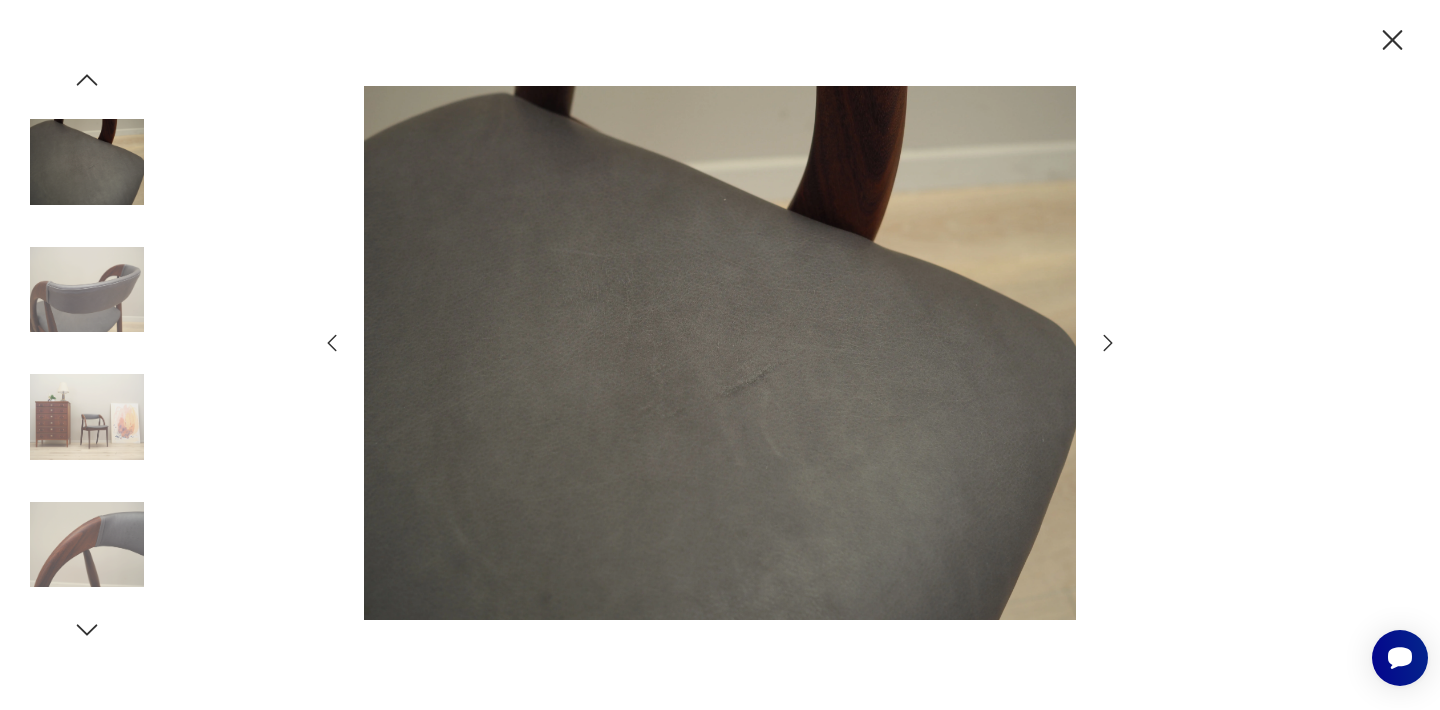click 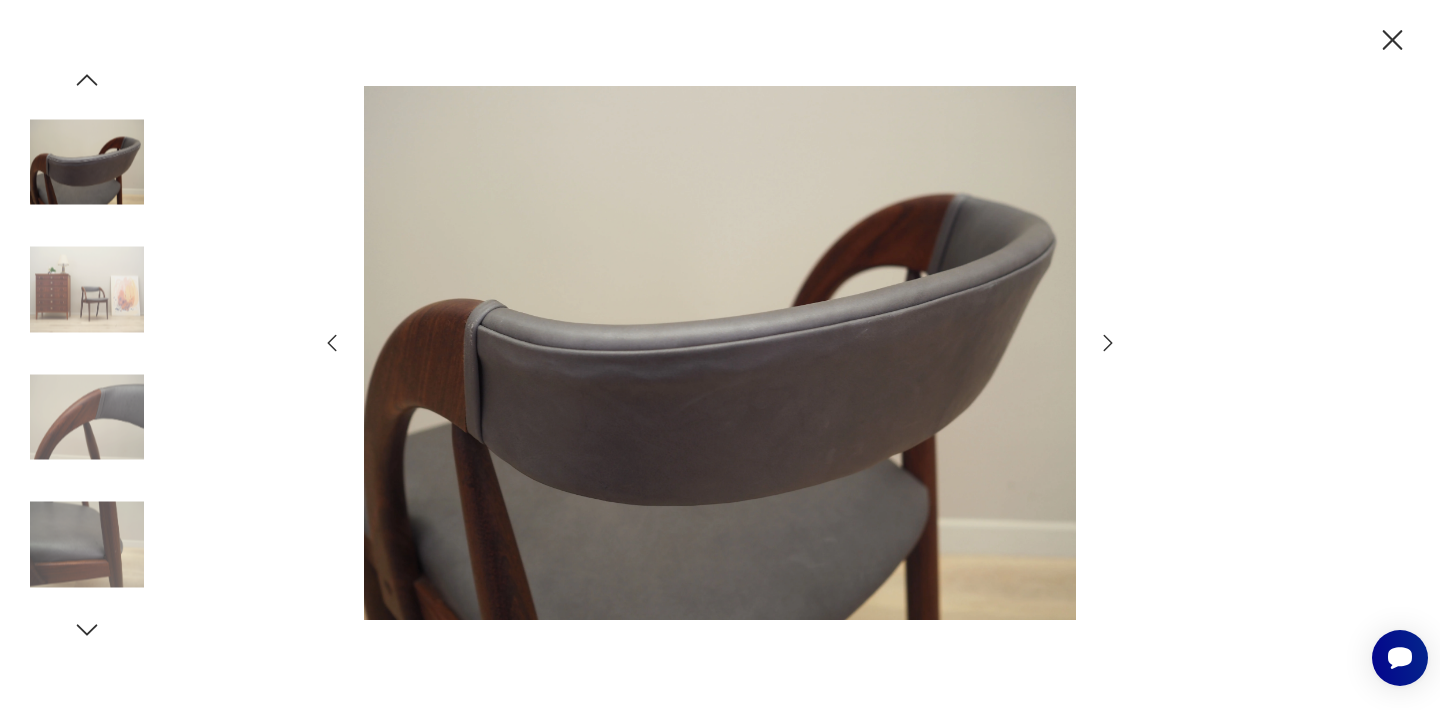 click 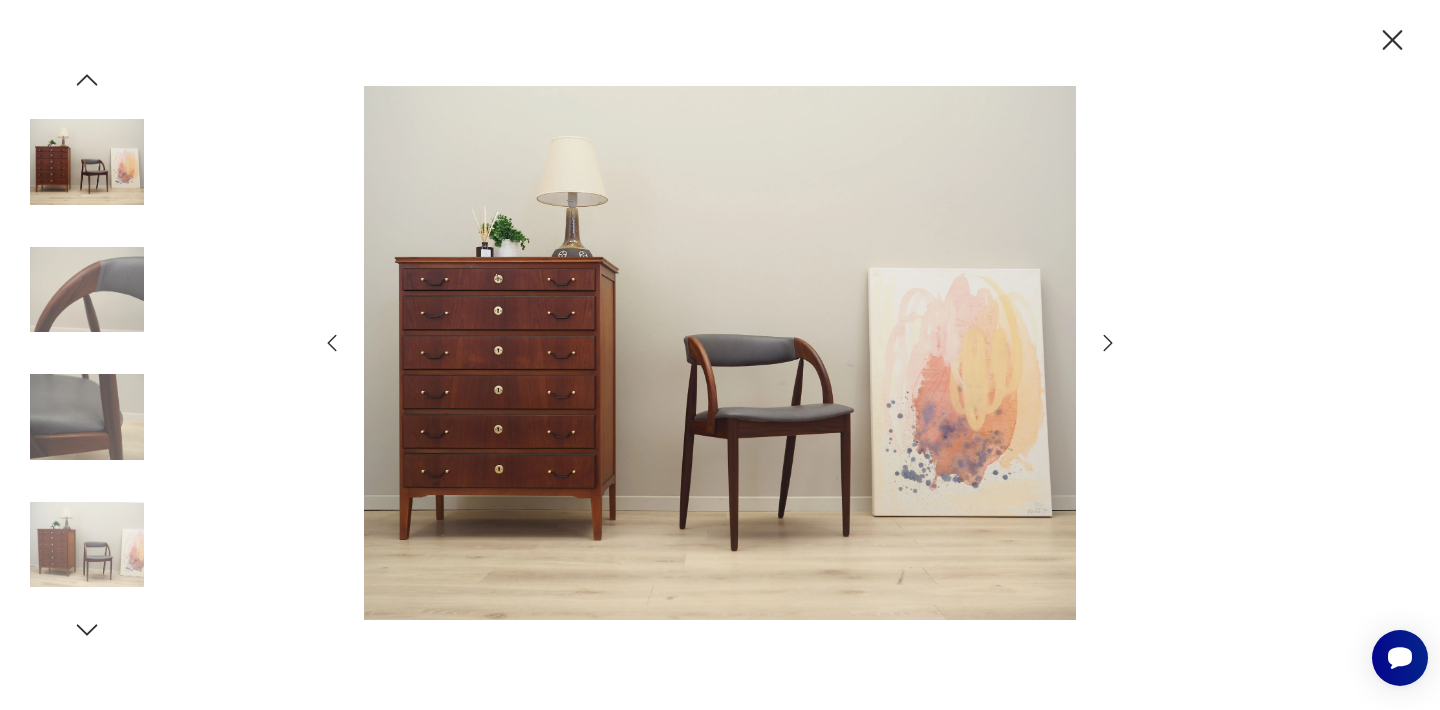 click 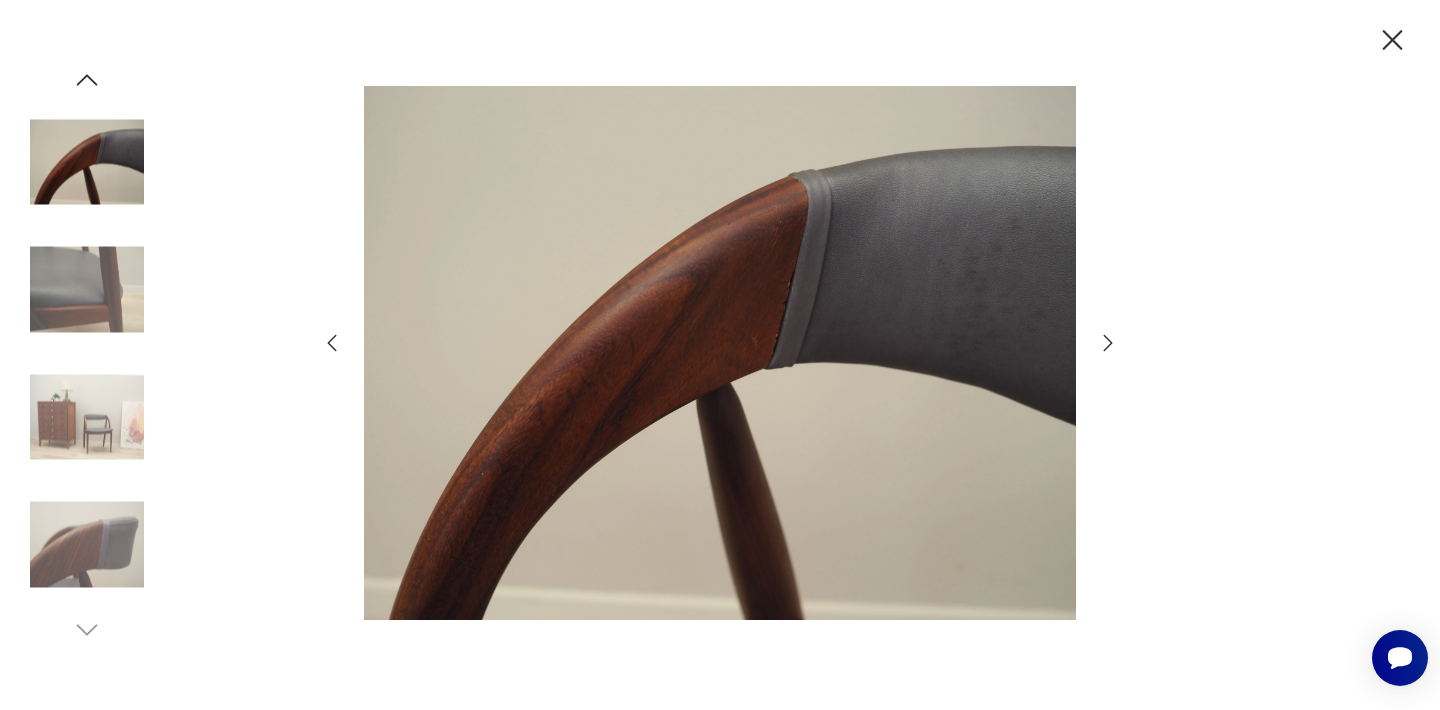 click 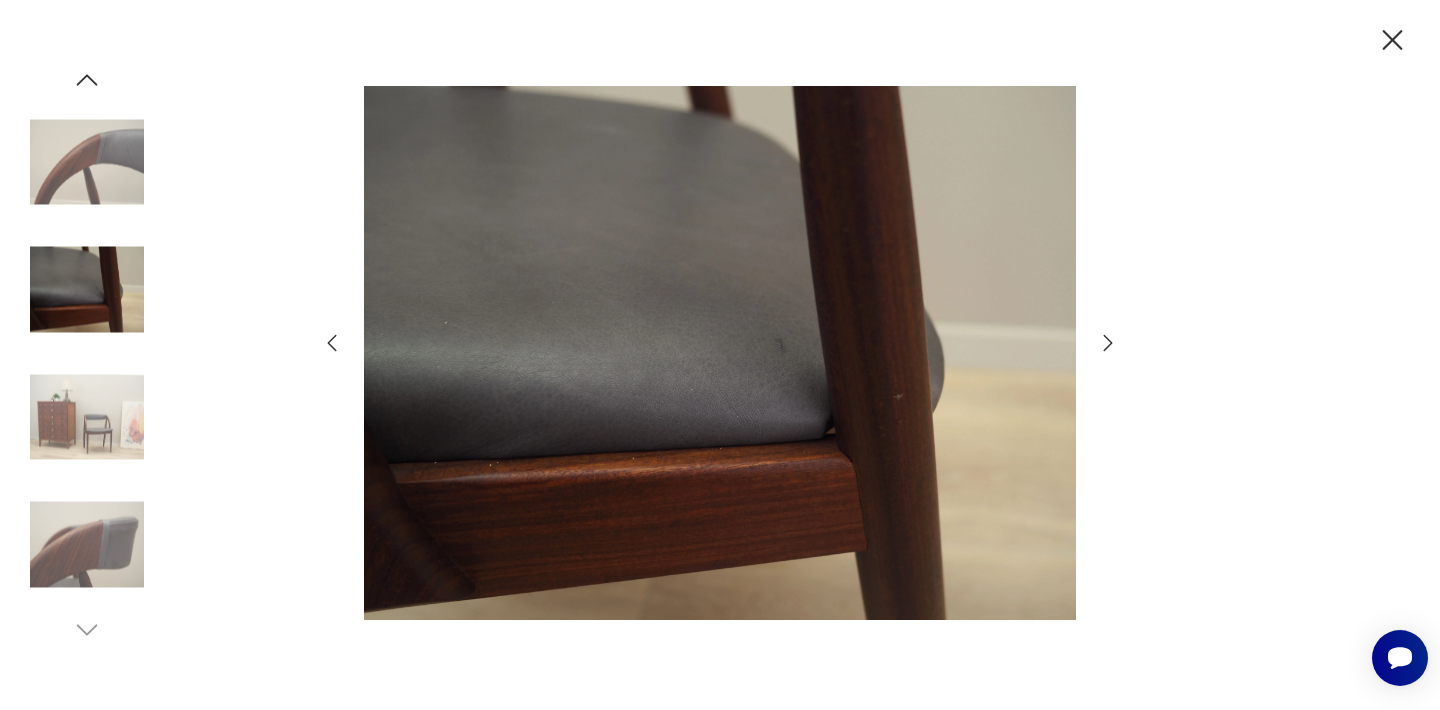 click 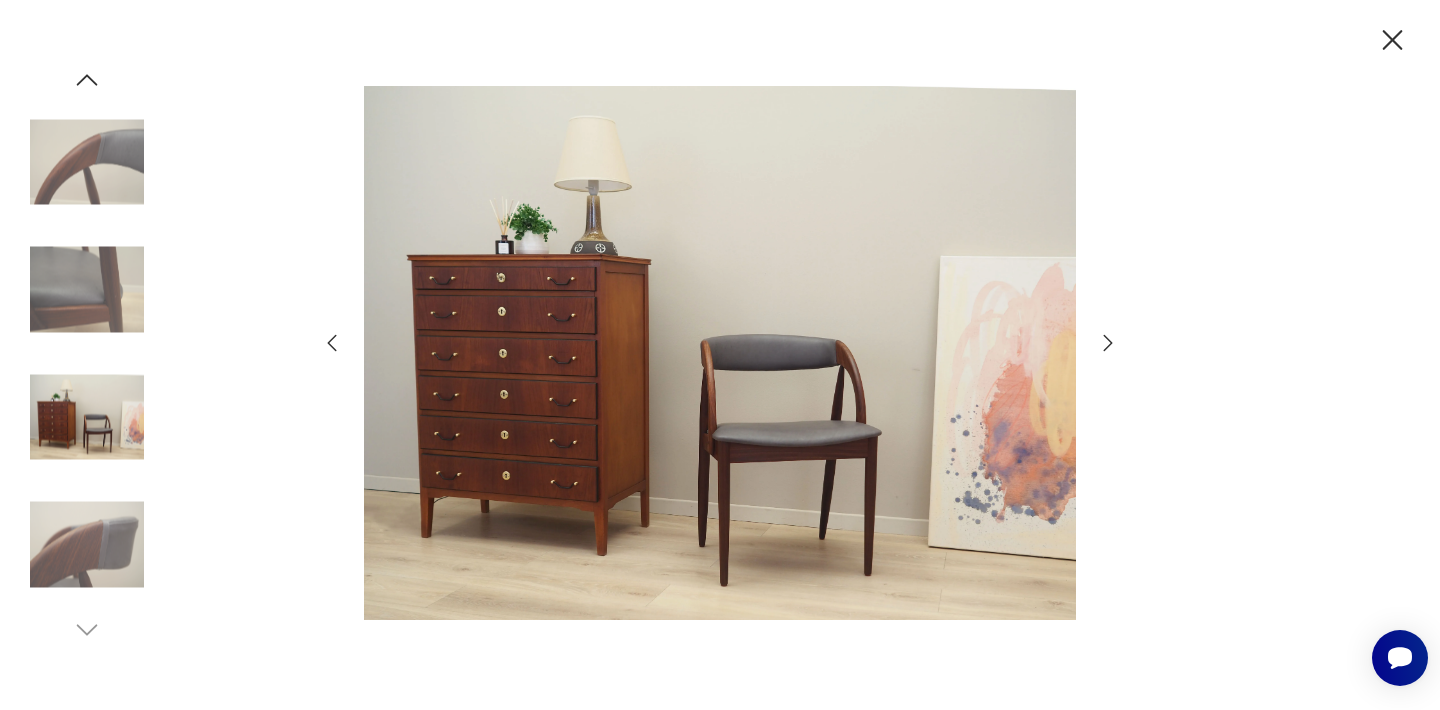 click 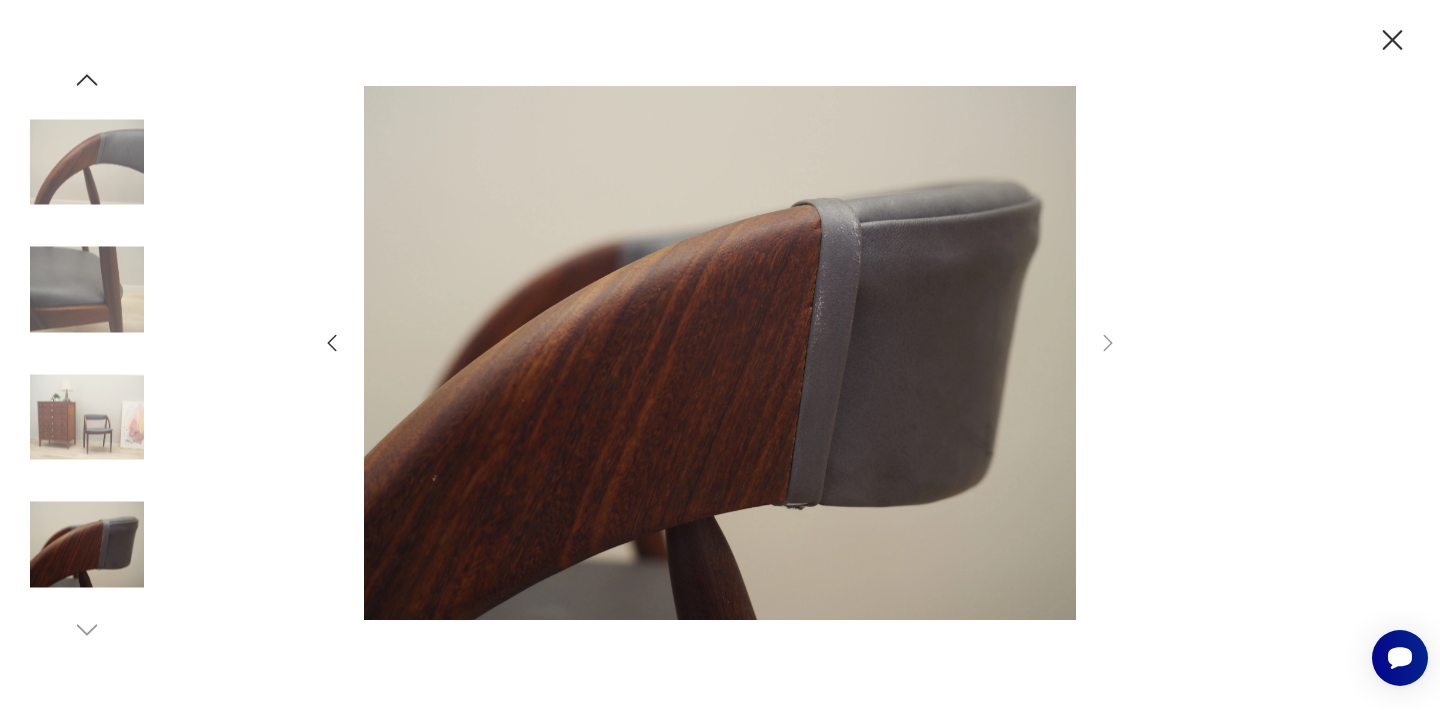 click 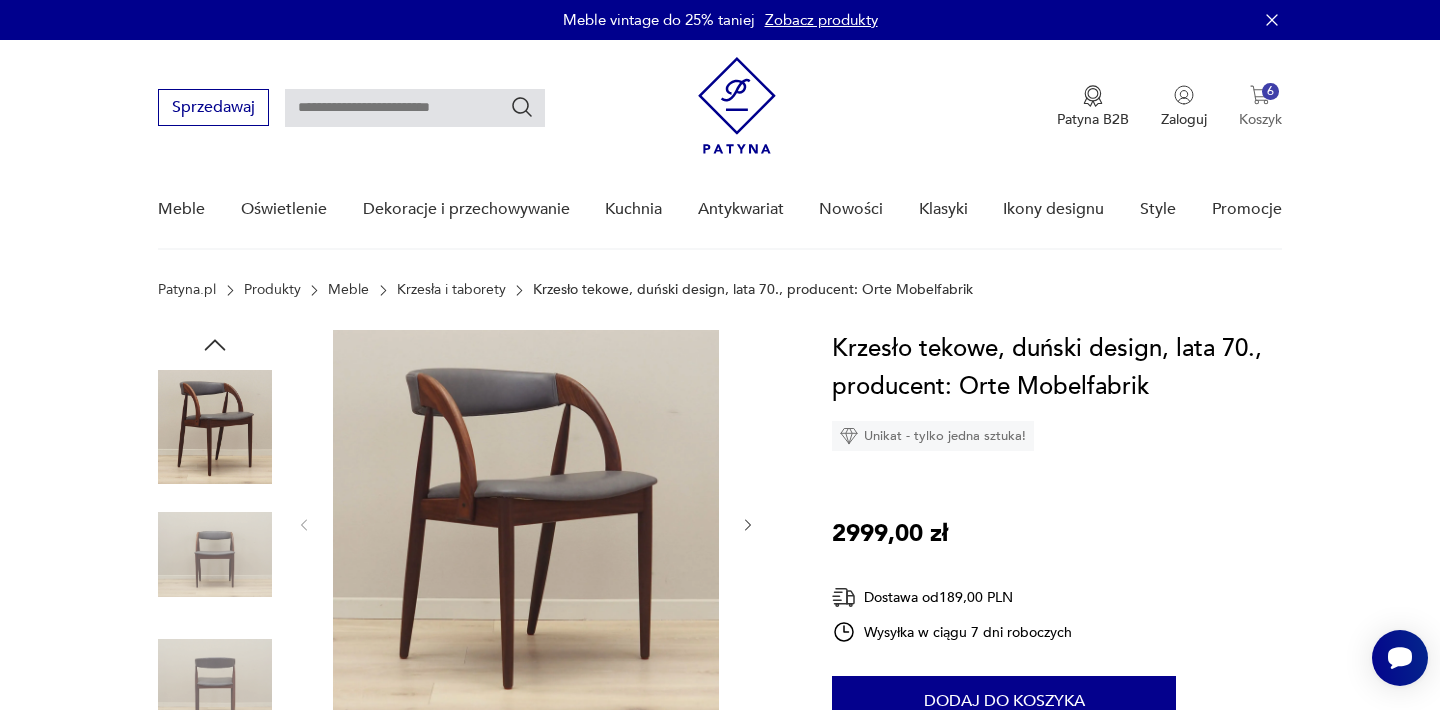 click at bounding box center (1260, 95) 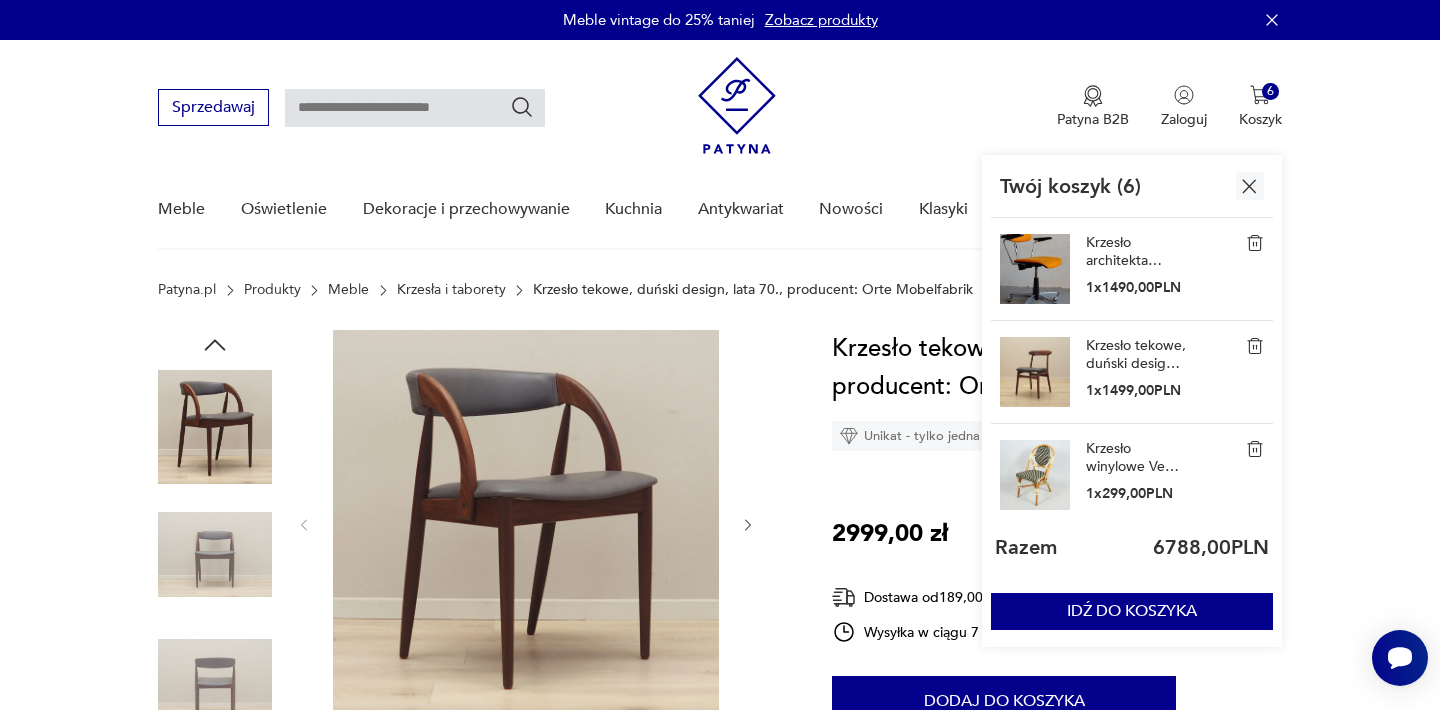 click on "Twój koszyk ( 6 )" at bounding box center (1070, 186) 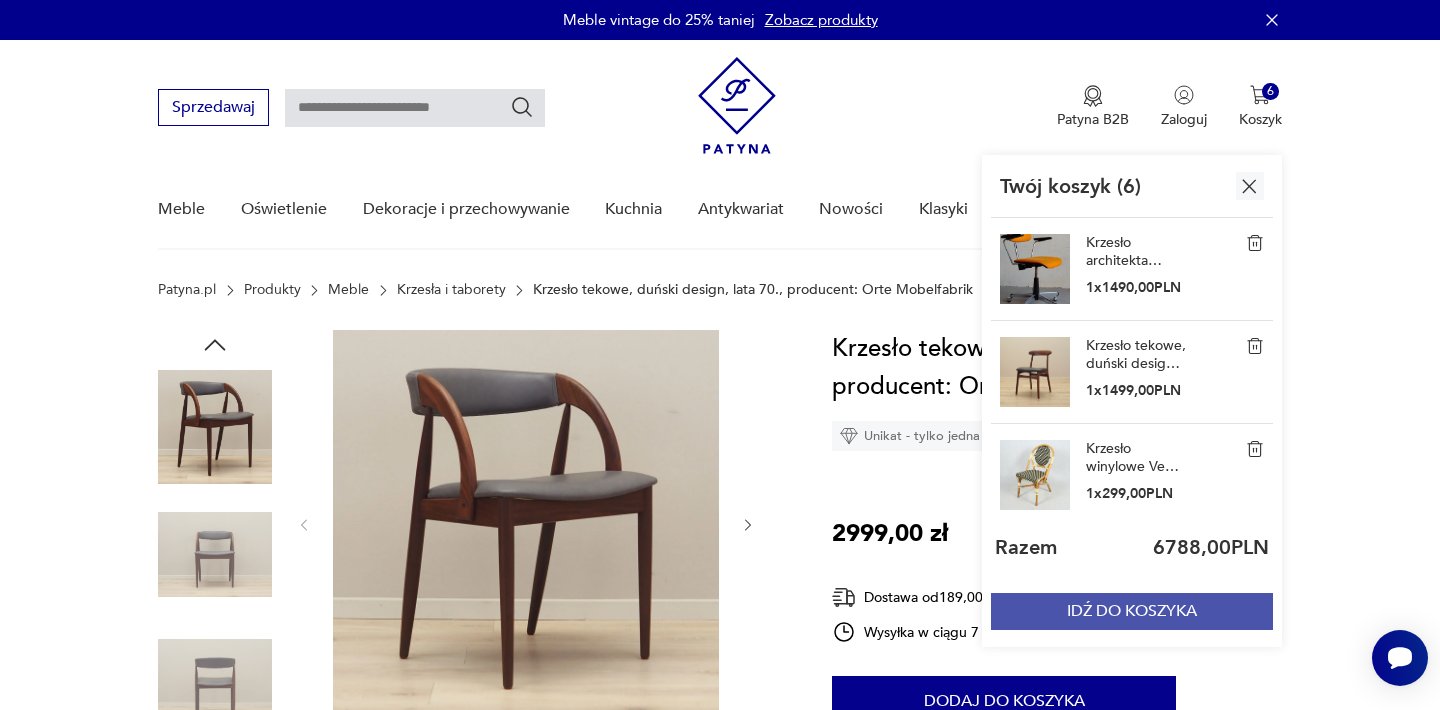 click on "IDŹ DO KOSZYKA" at bounding box center [1132, 611] 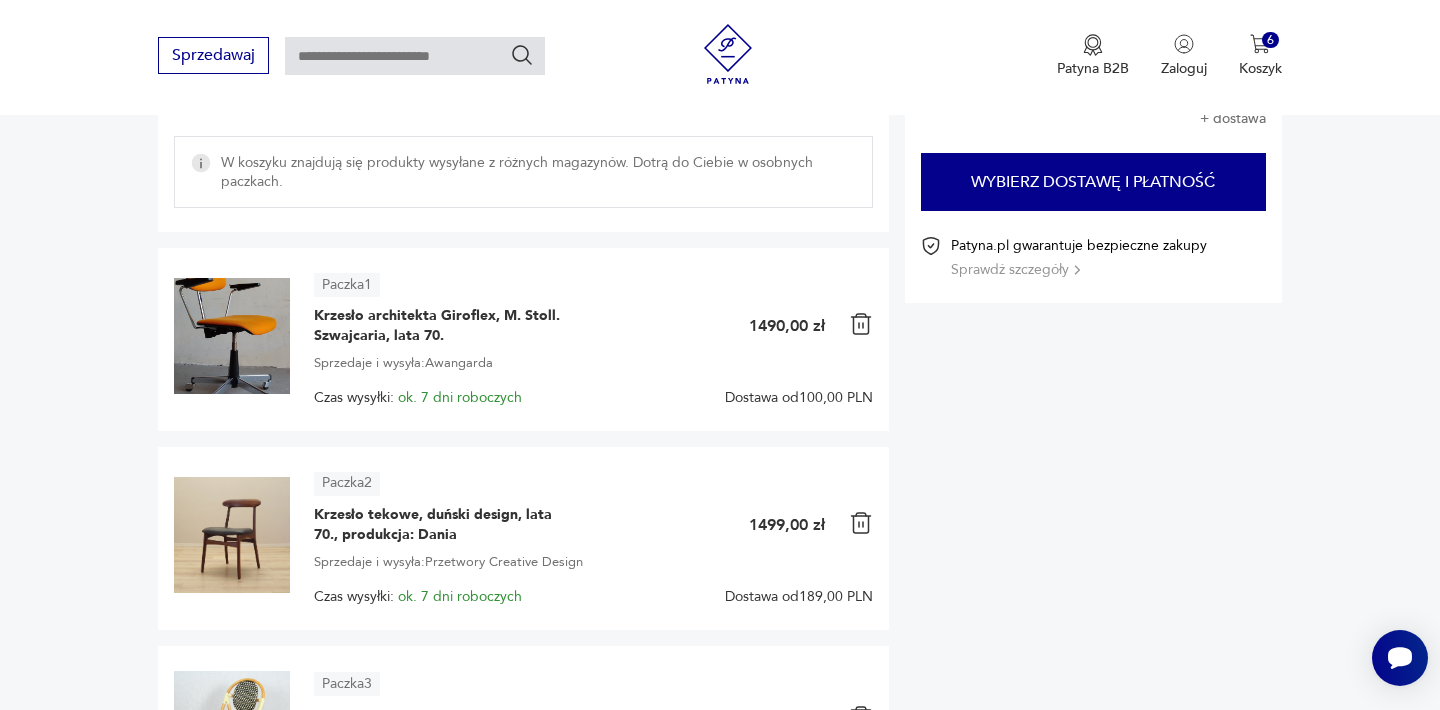 scroll, scrollTop: 200, scrollLeft: 0, axis: vertical 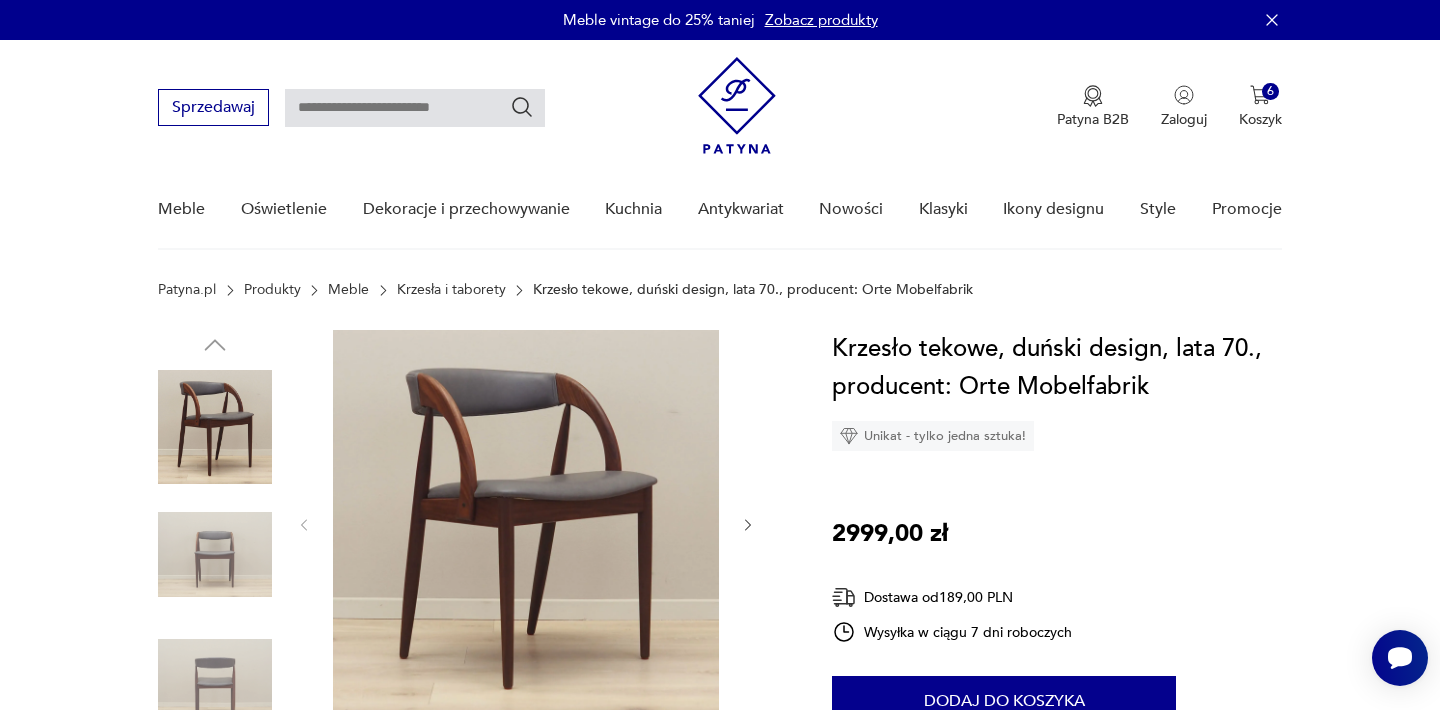 click on "Opis produktu Krzesło wykonane zostało w latach 70-tych, wyprodukowane przez znaną duńską manufakturę Orte Mobelfabrik.
Konstrukcja wykonana jest z drewna tekowego. Drewno po odświeżeniu. Tapicerka została wykonana w kolorze szarym, wykorzystana została wysokogatunkowa skóra naturalna.
Stan: Konstrukcja drewniana zachowana w stanie dobrym z normalnymi śladami użytkowania. Widoczne drobne zarysowania oraz obicia. Większe ślady użytkowania zawsze przedstawiamy na zdjęciach. Produkt przygotowany bezpośrednio do użytkowania.
*Ze względów bezpieczeństwa mebel do transportu może posiadać odkręcone siedziska. Montaż nie powinien stanowić problemu. Natomiast w przypadku wątpliwości prosimy o kontakt, wyślemy film instruktażowy.
Dane techniczne
wysokość:
72,5 cm
szerokość:
52 cm
głębokość:
52,5 cm
wymiary siedziska:
49 cm x 44 cm
wysokość siedziska:
46 cm
Cena transportu nie obejmuje wniesienia.
Rozwiń więcej Szczegóły produktu Stan:   dobry Wysokość :   73" at bounding box center [720, 996] 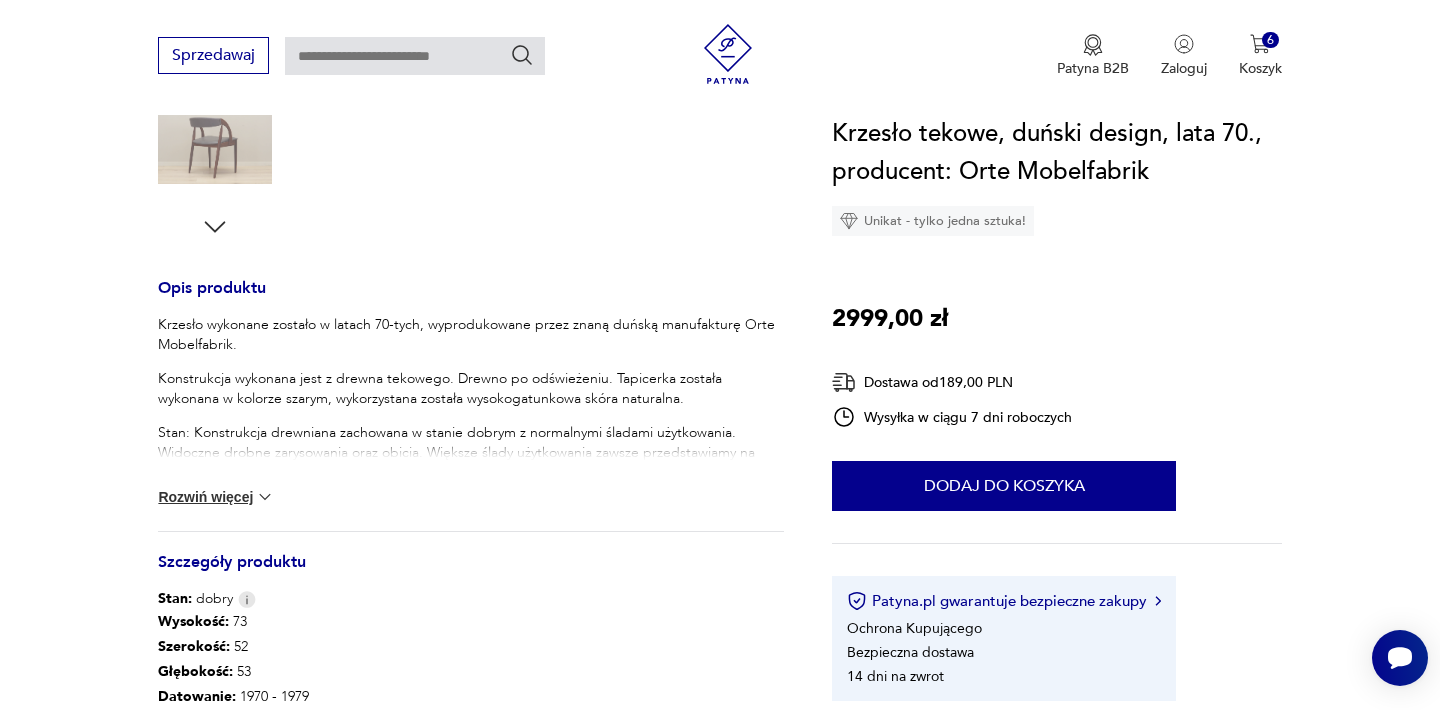 scroll, scrollTop: 680, scrollLeft: 0, axis: vertical 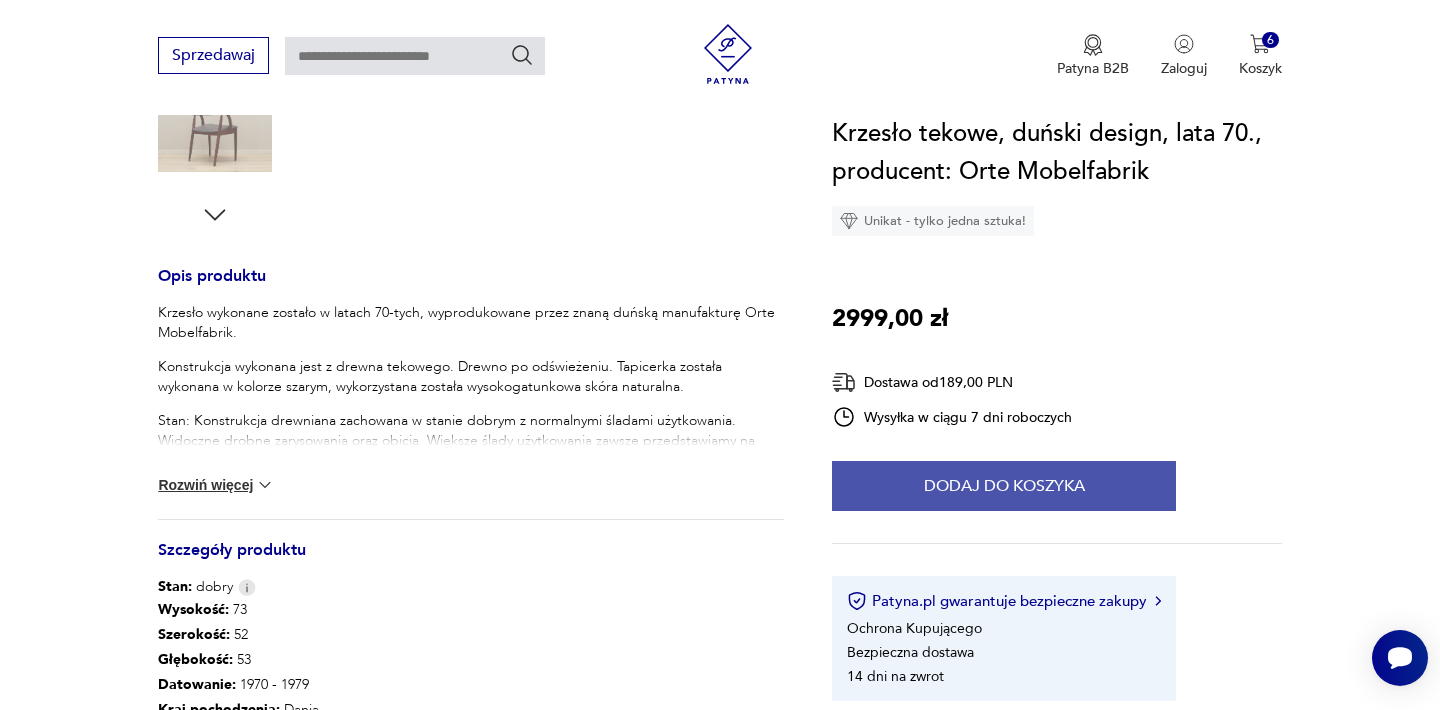click on "Dodaj do koszyka" at bounding box center [1004, 486] 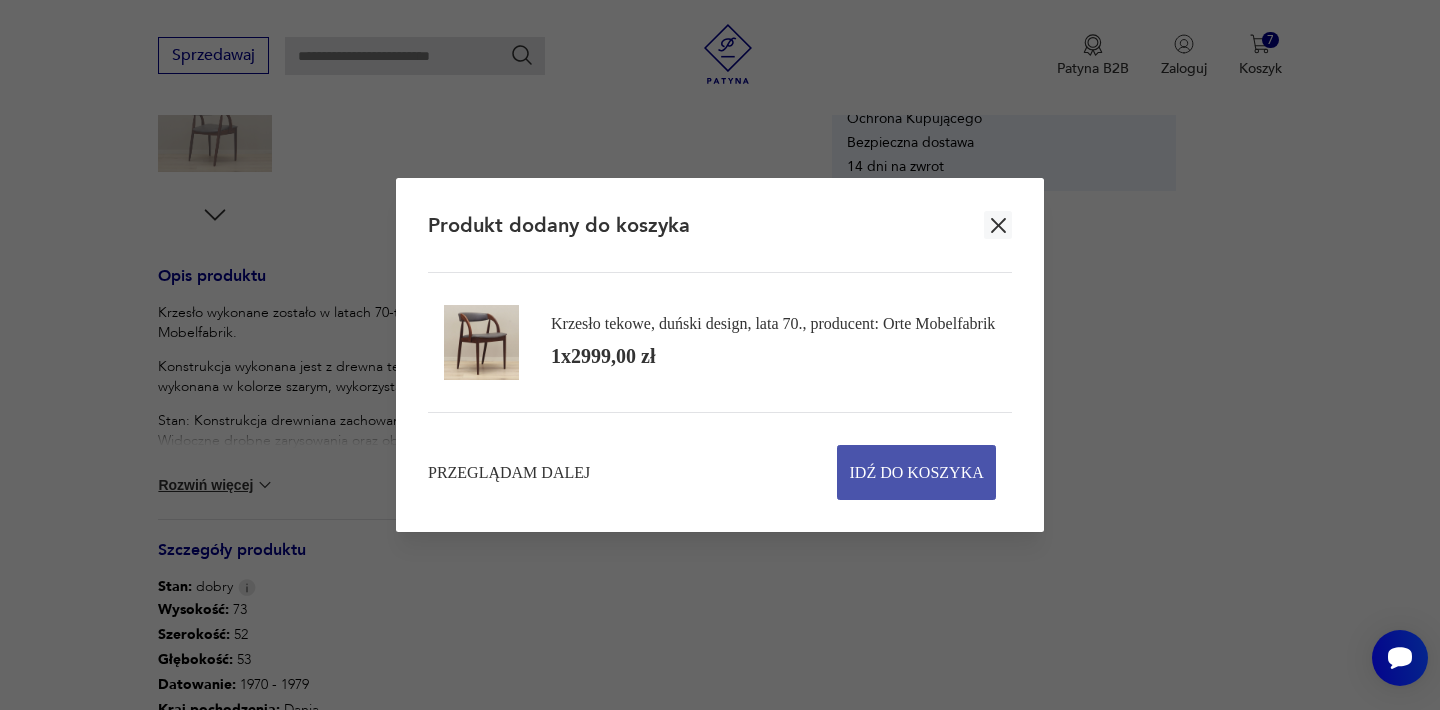 click on "Idź do koszyka" at bounding box center (917, 472) 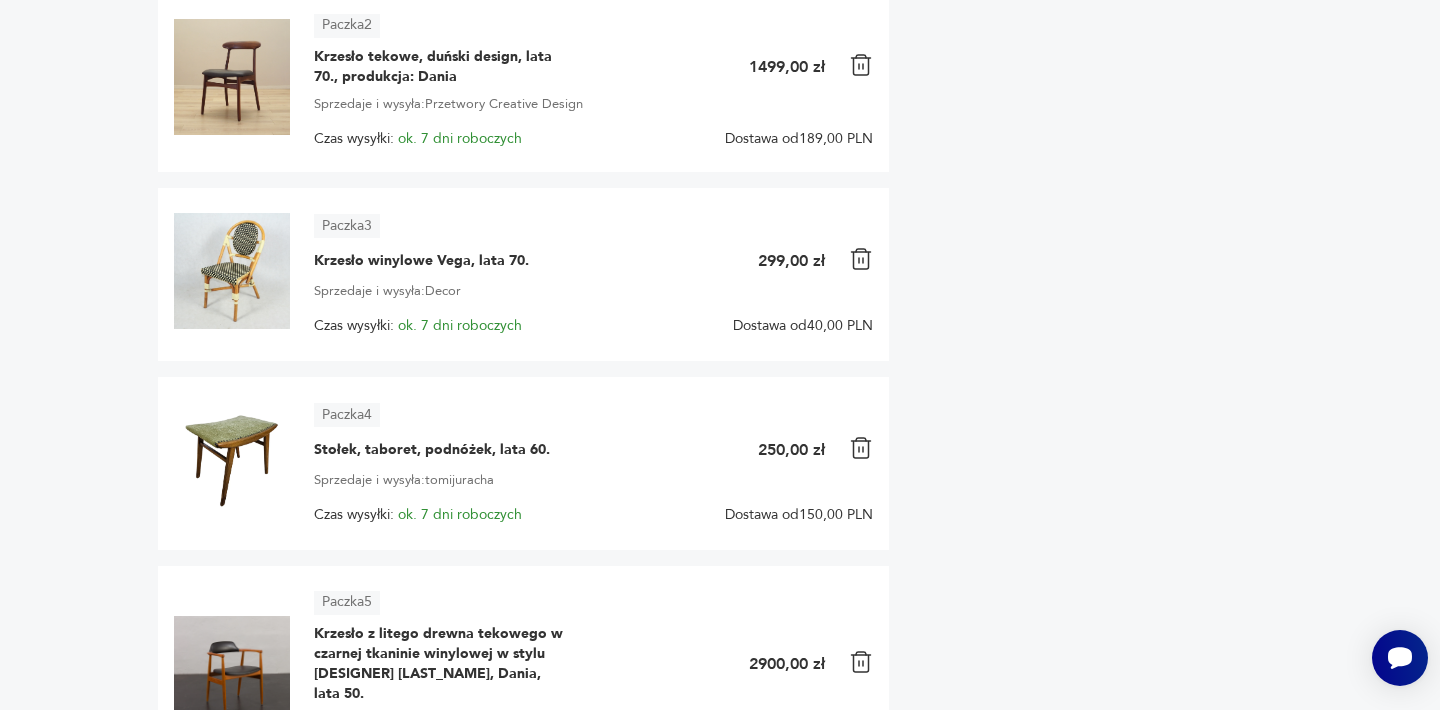 scroll, scrollTop: 0, scrollLeft: 0, axis: both 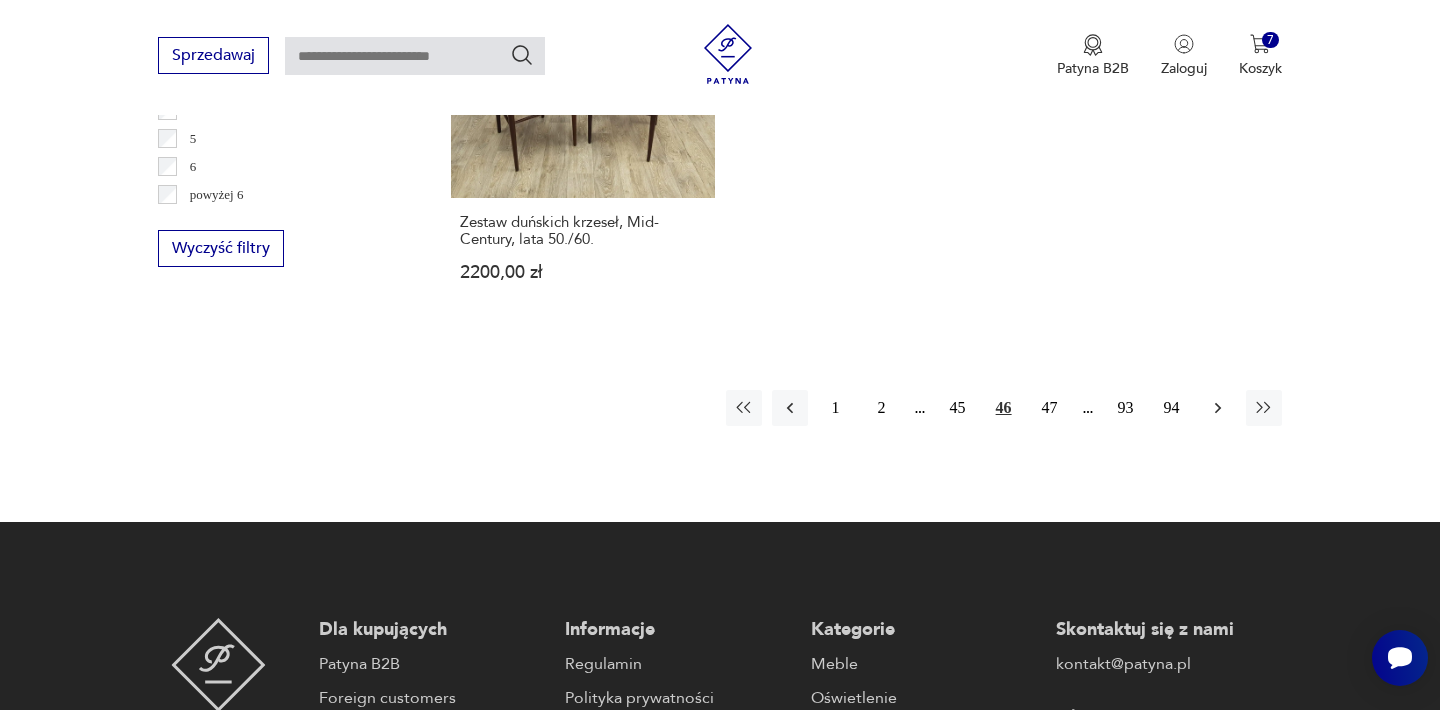 click 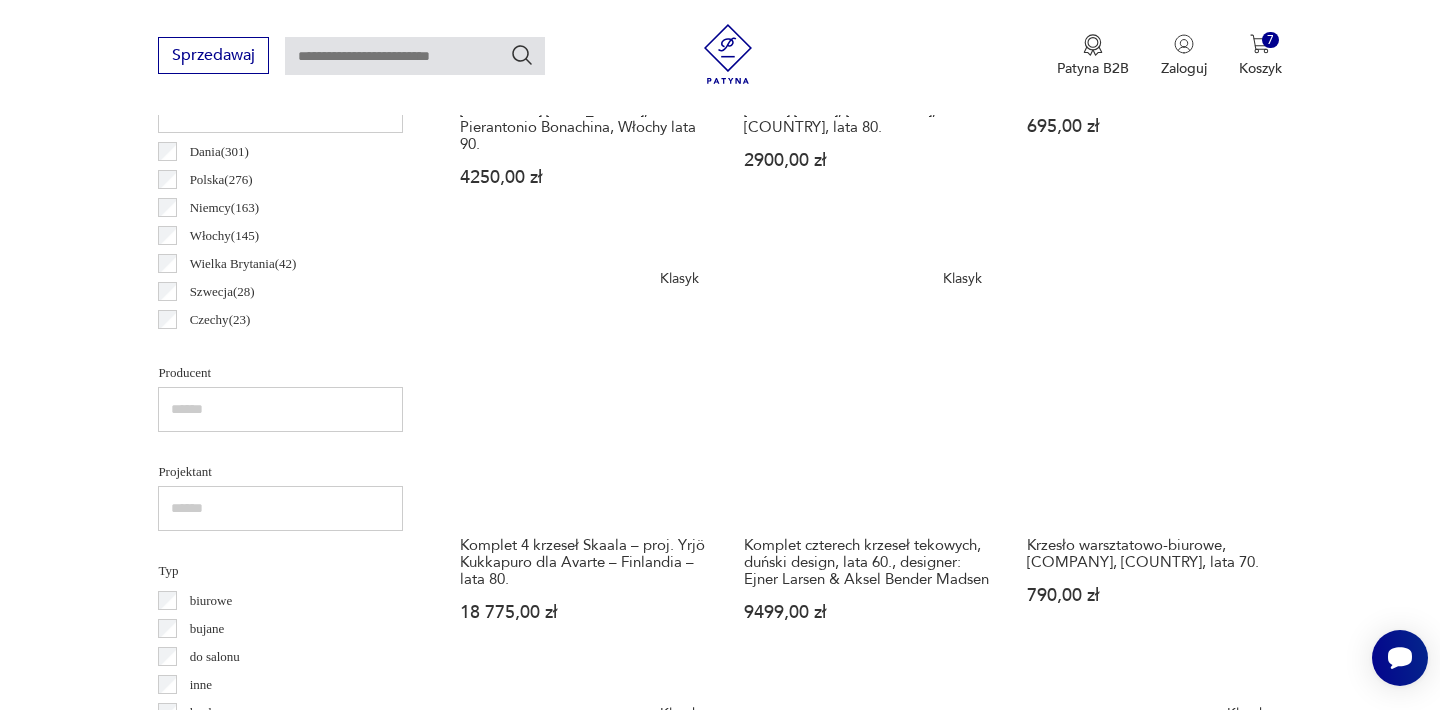 scroll, scrollTop: 1132, scrollLeft: 0, axis: vertical 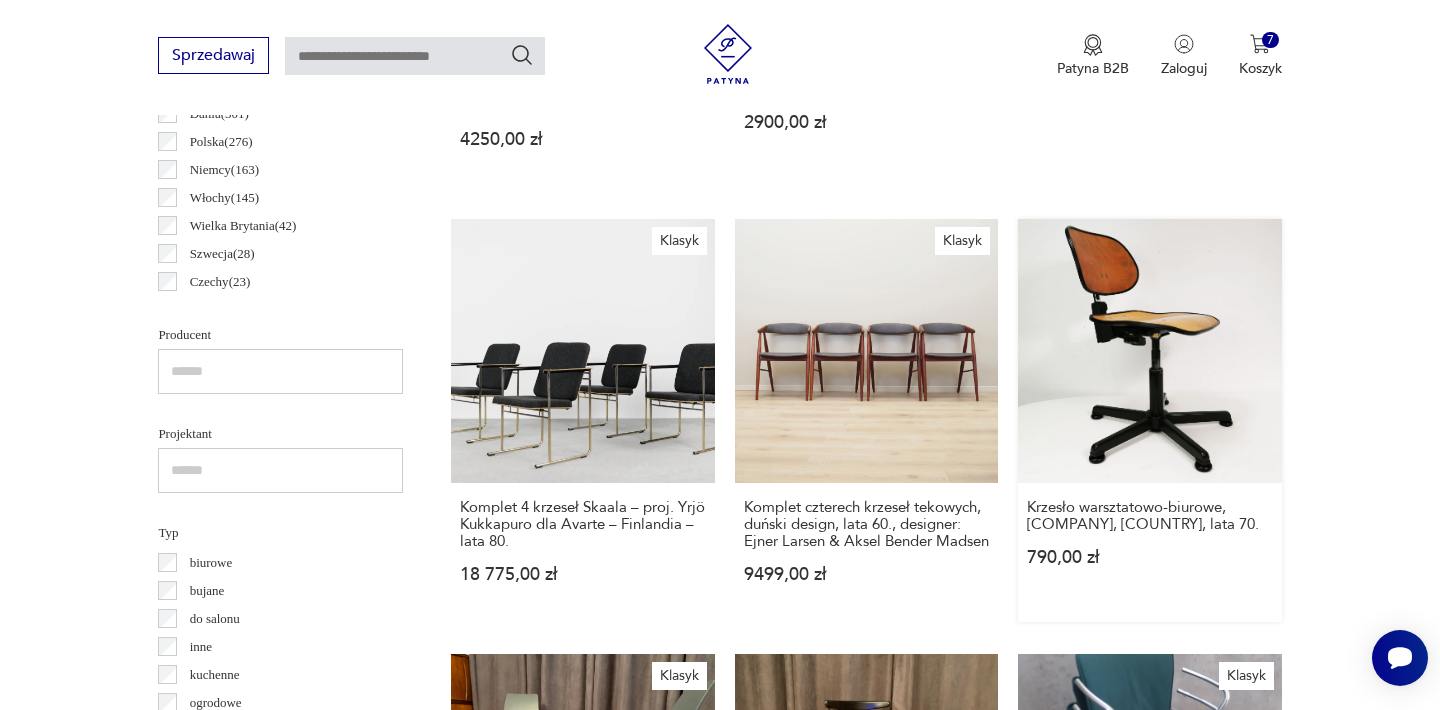click on "Krzesło warsztatowo-biurowe, Sedus, [COUNTRY], lata 70. 790,00 zł" at bounding box center [1149, 420] 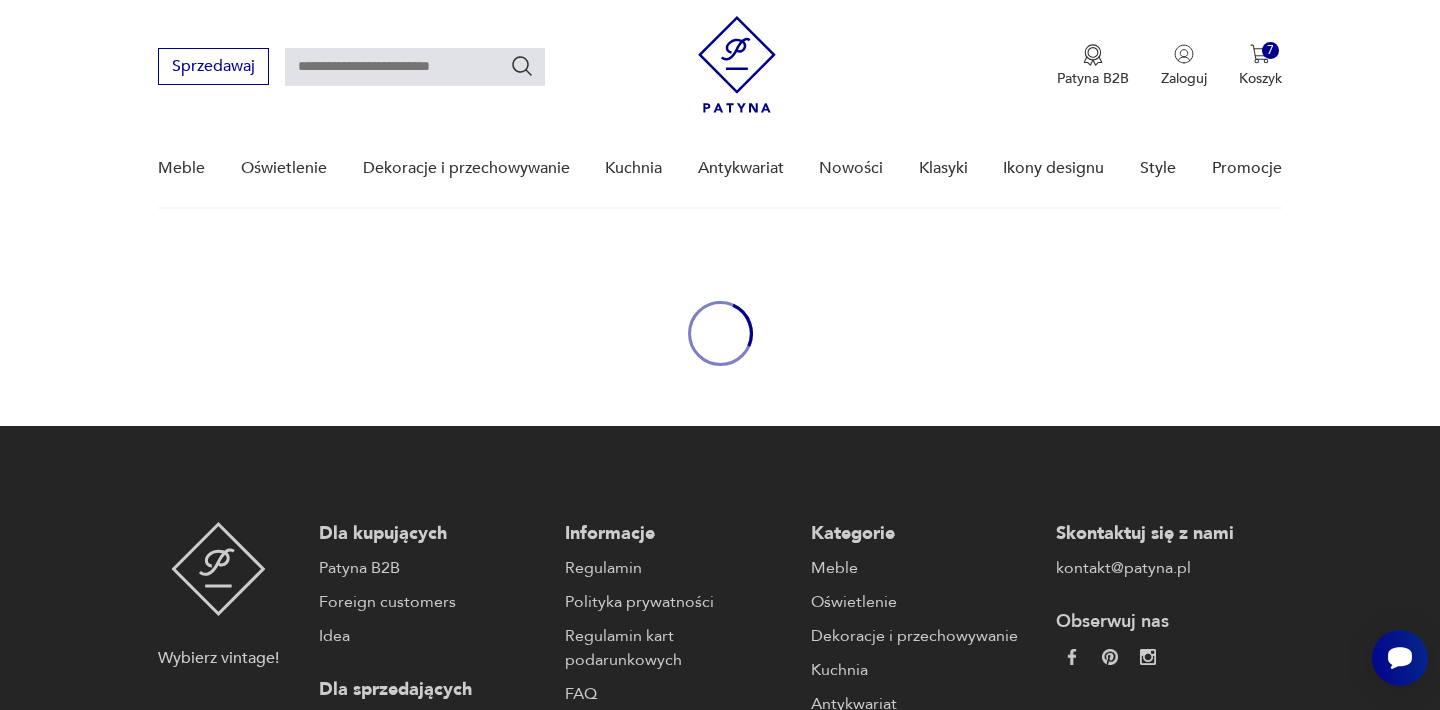 scroll, scrollTop: 0, scrollLeft: 0, axis: both 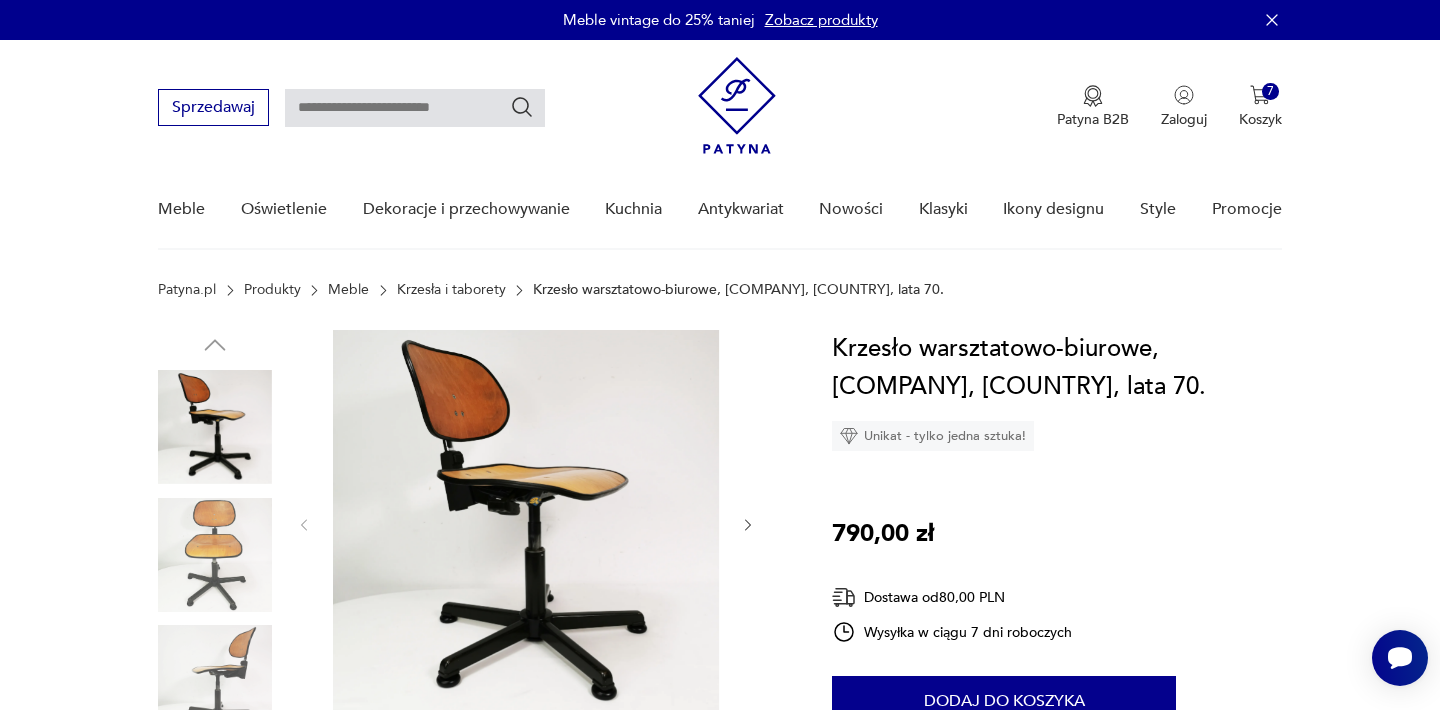 click at bounding box center [526, 523] 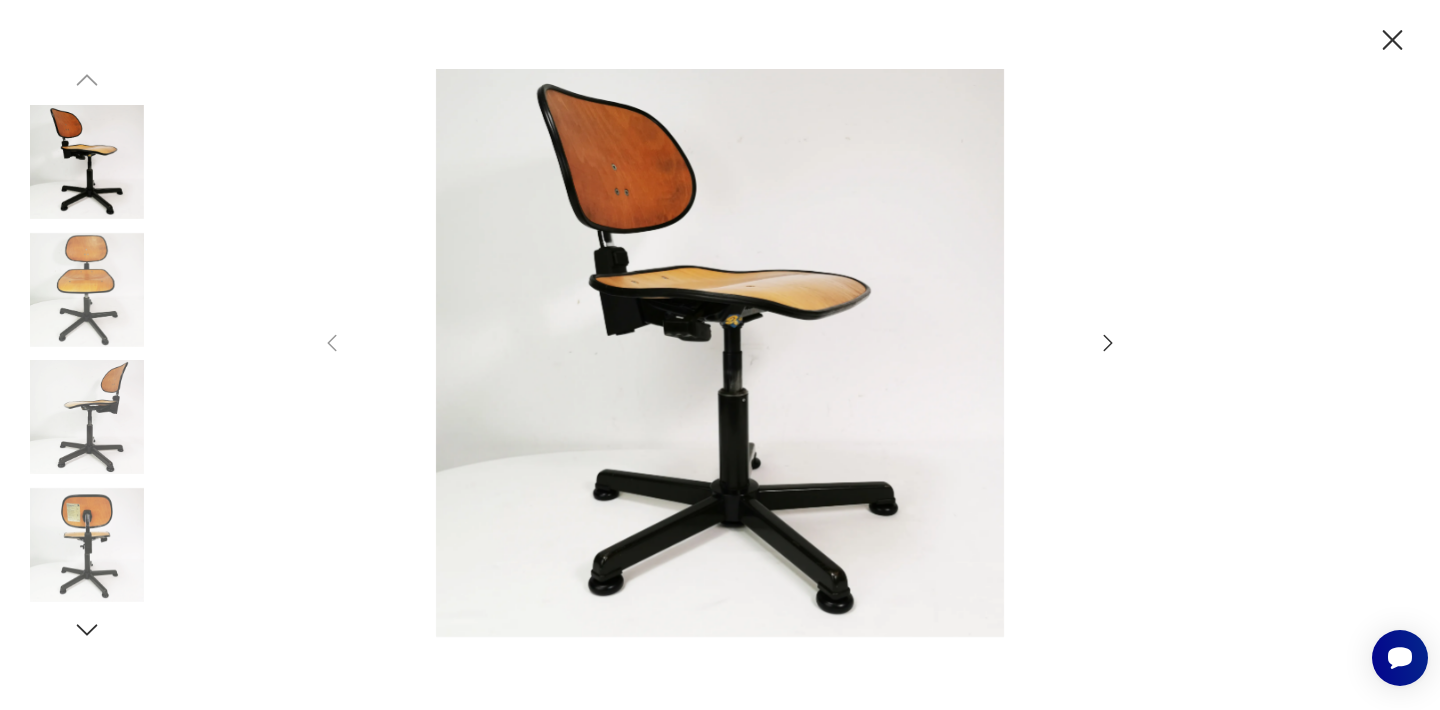 click 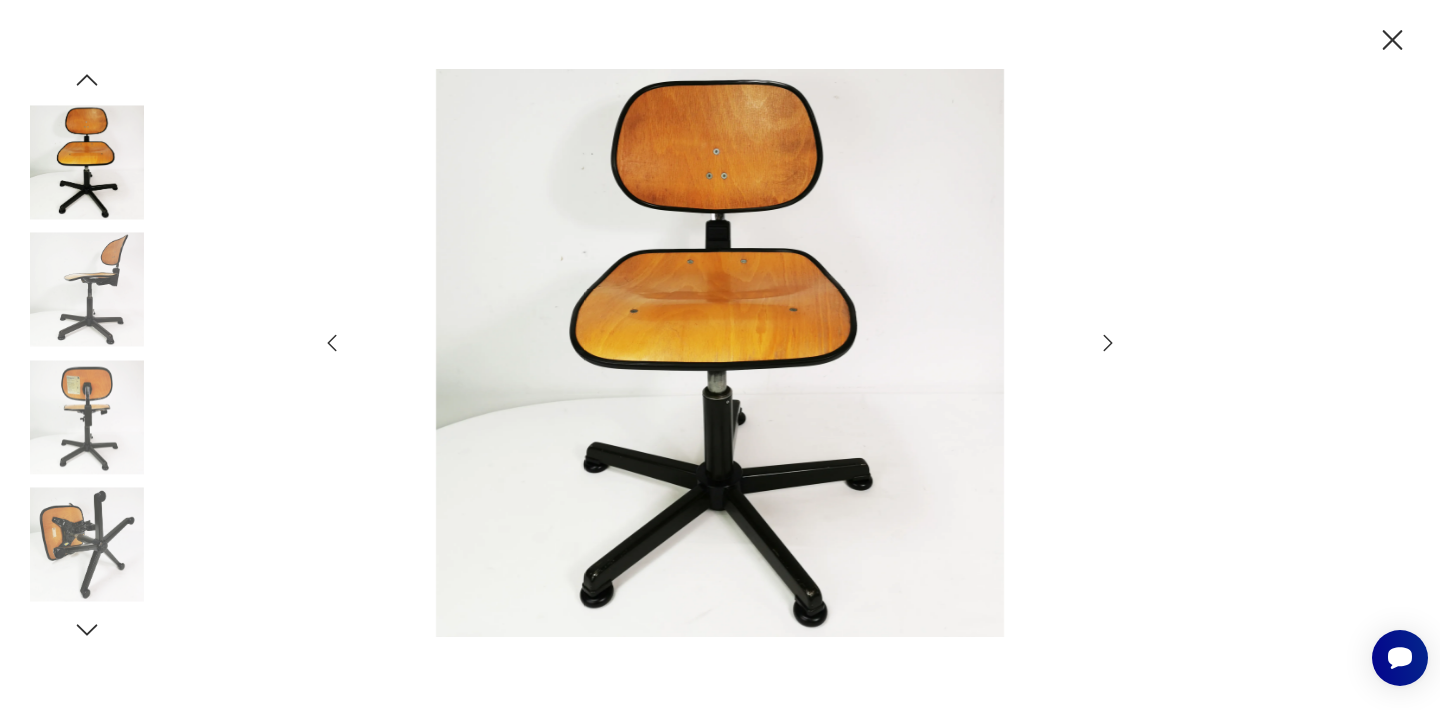 click 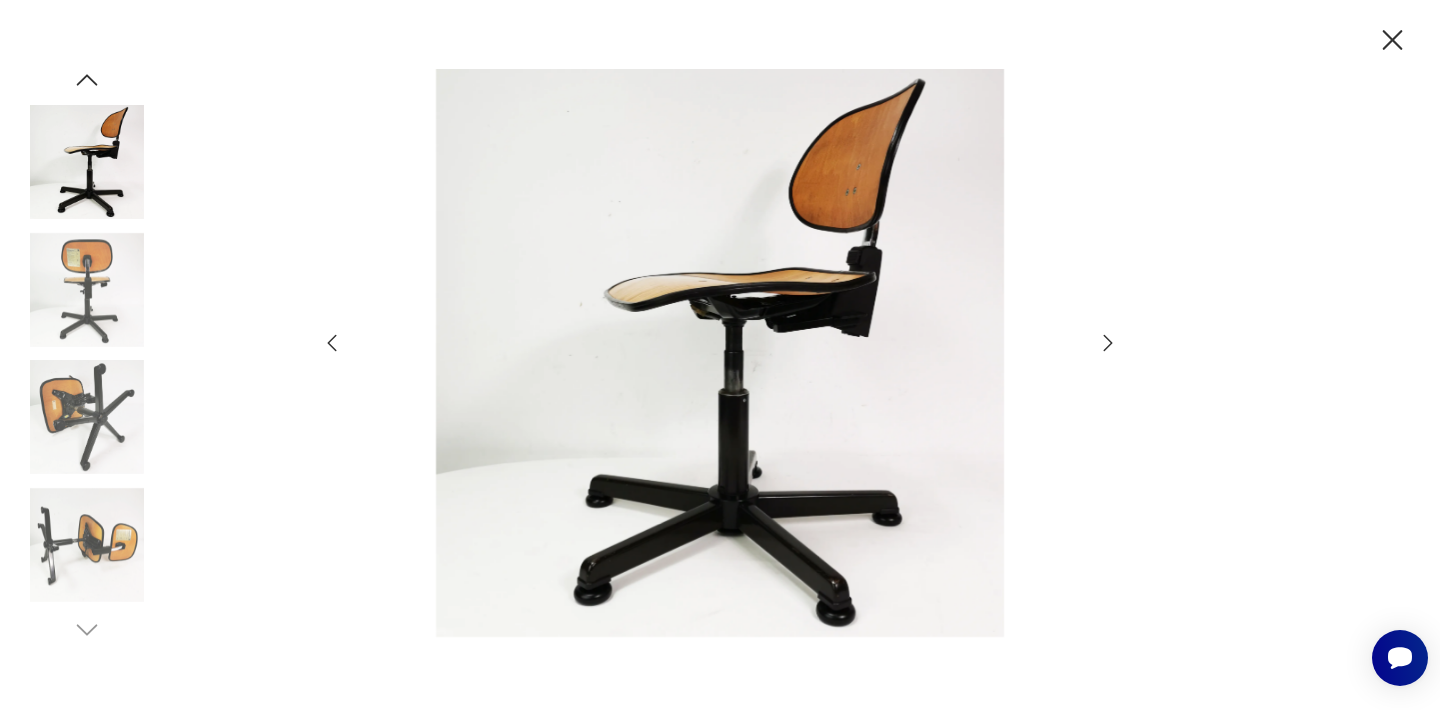click 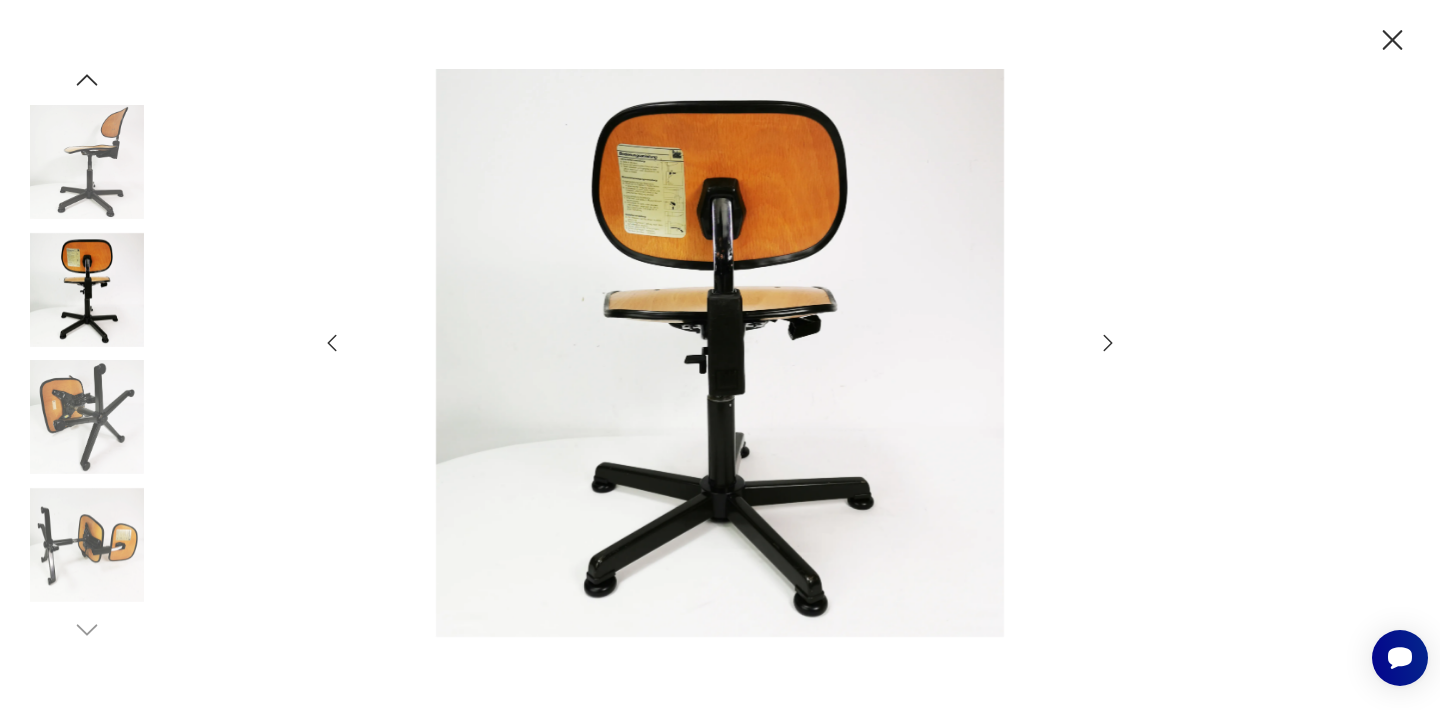 click 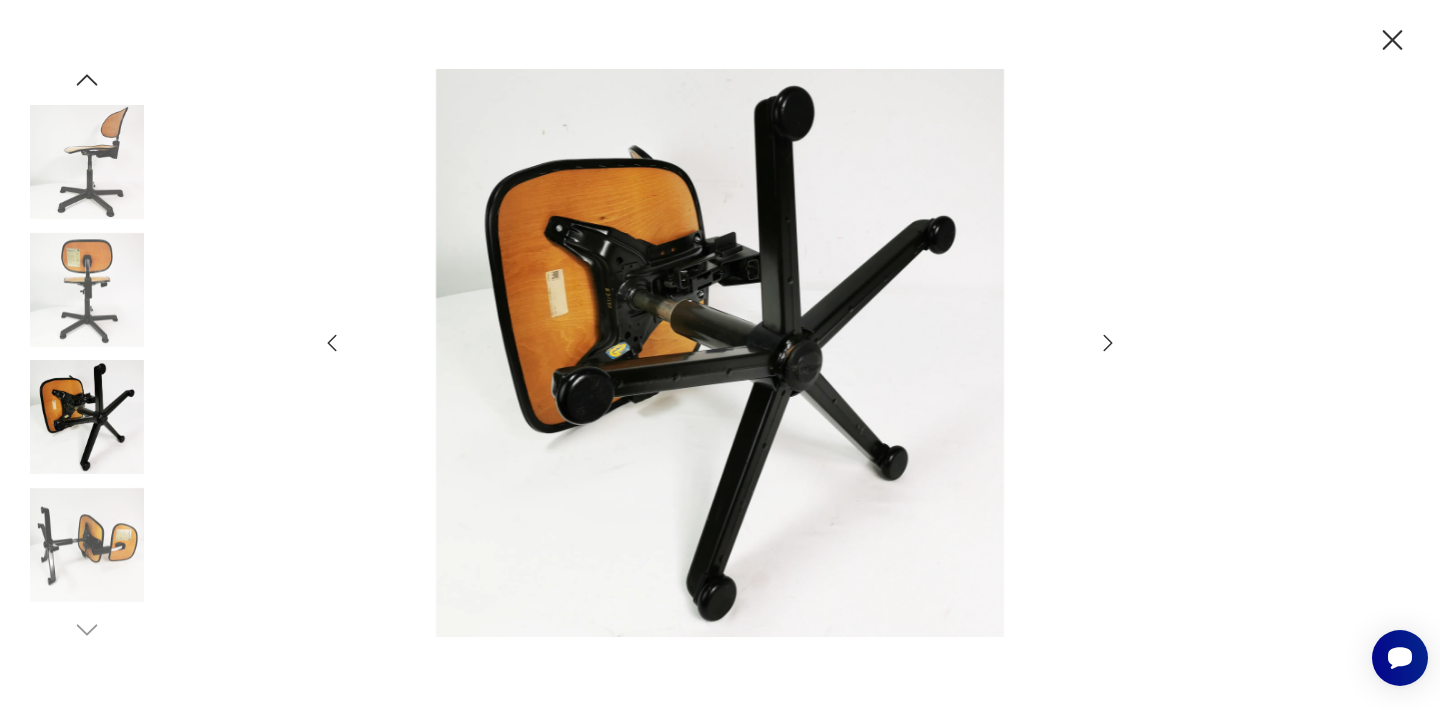 click 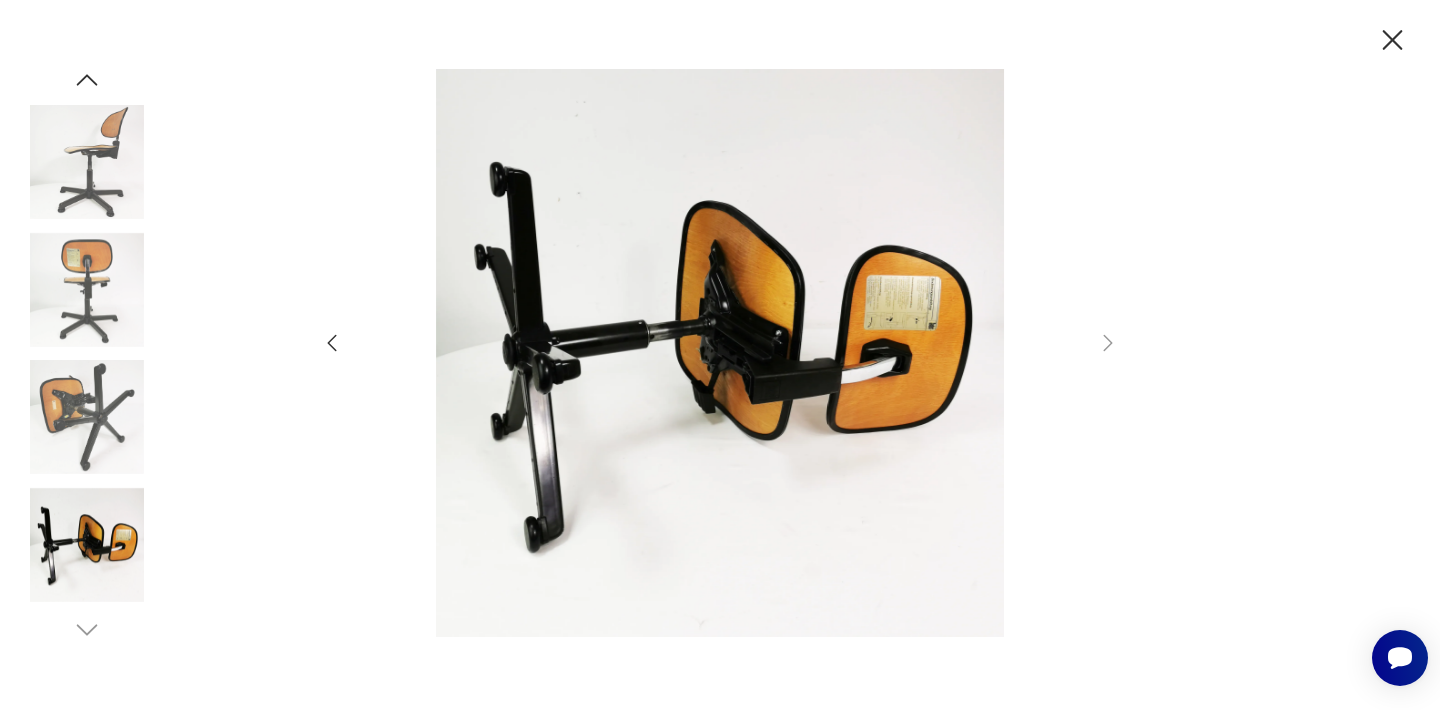 click 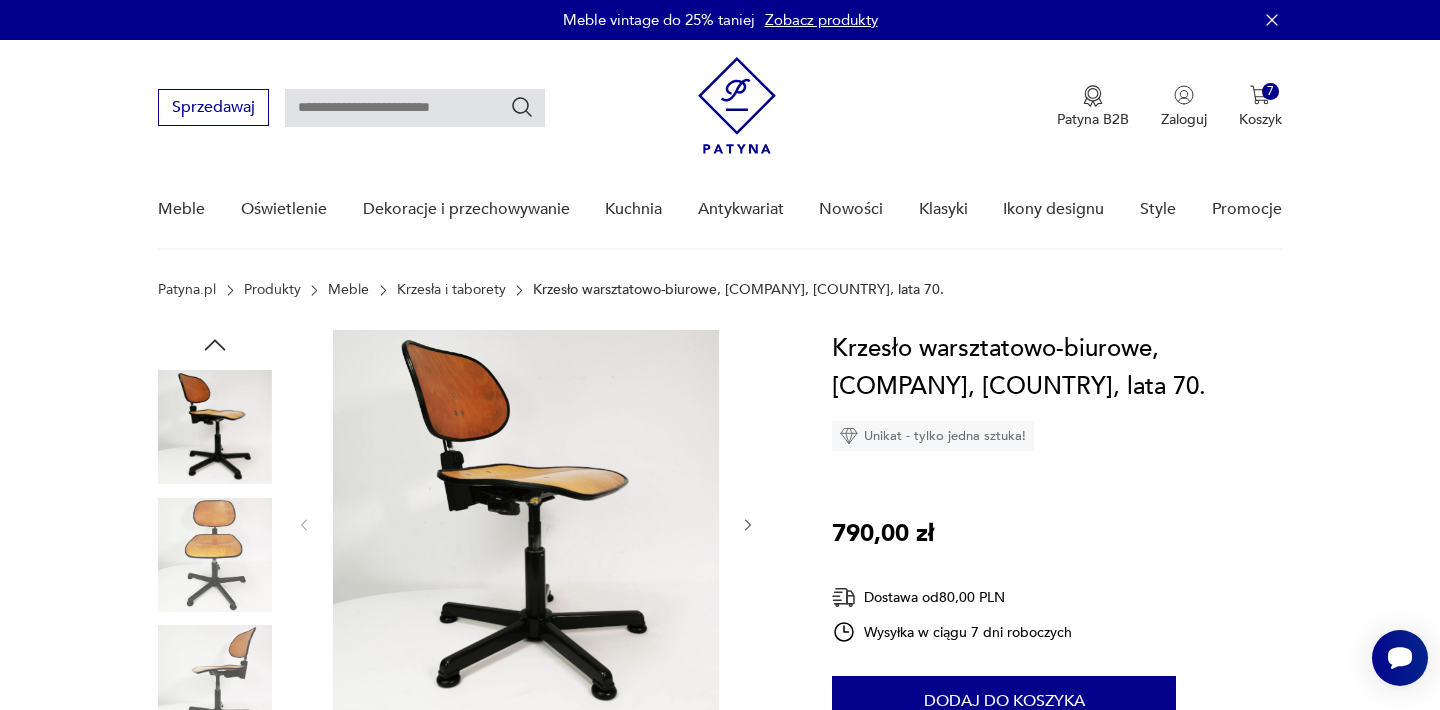 click on "Cenimy prywatność użytkowników Używamy plików cookie, aby poprawić jakość przeglądania, wyświetlać reklamy lub treści dostosowane do indywidualnych potrzeb użytkowników oraz analizować ruch na stronie. Kliknięcie przycisku „Akceptuj wszystkie” oznacza zgodę na wykorzystywanie przez nas plików cookie. Ustawienia    Akceptuję wszystkie Dostosuj preferencje dotyczące zgody   Używamy plików cookie, aby pomóc użytkownikom w sprawnej nawigacji i wykonywaniu określonych funkcji. Szczegółowe informacje na temat wszystkich plików cookie odpowiadających poszczególnym kategoriom zgody znajdują się poniżej. Pliki cookie sklasyfikowane jako „niezbędne” są przechowywane w przeglądarce użytkownika, ponieważ są niezbędne do włączenia podstawowych funkcji witryny....  Pokaż więcej Niezbędne Zawsze aktywne Plik cookie connect.sid Czas trwania 10 godzin Opis This cookie is used for authentication and for secure log-in. It registers the log-in information.  Plik cookie Opis" at bounding box center [720, 2092] 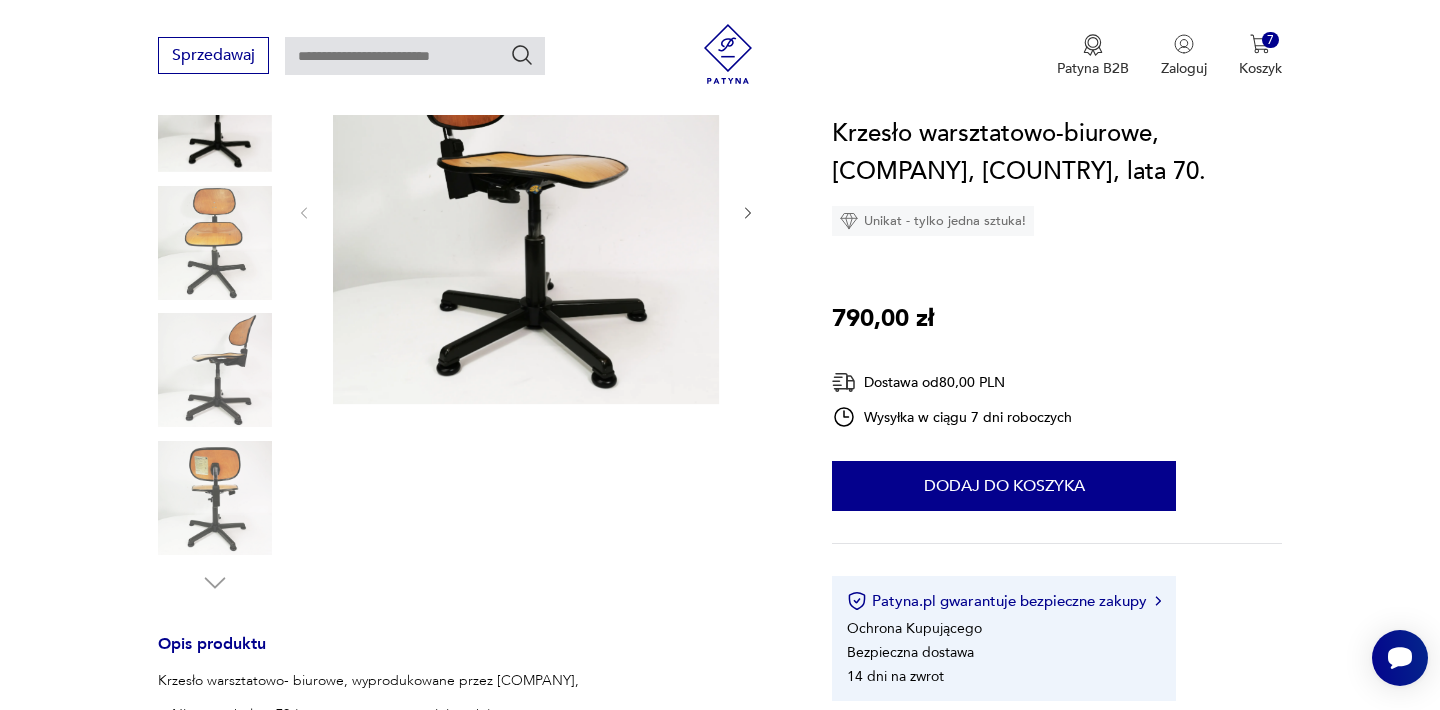 scroll, scrollTop: 320, scrollLeft: 0, axis: vertical 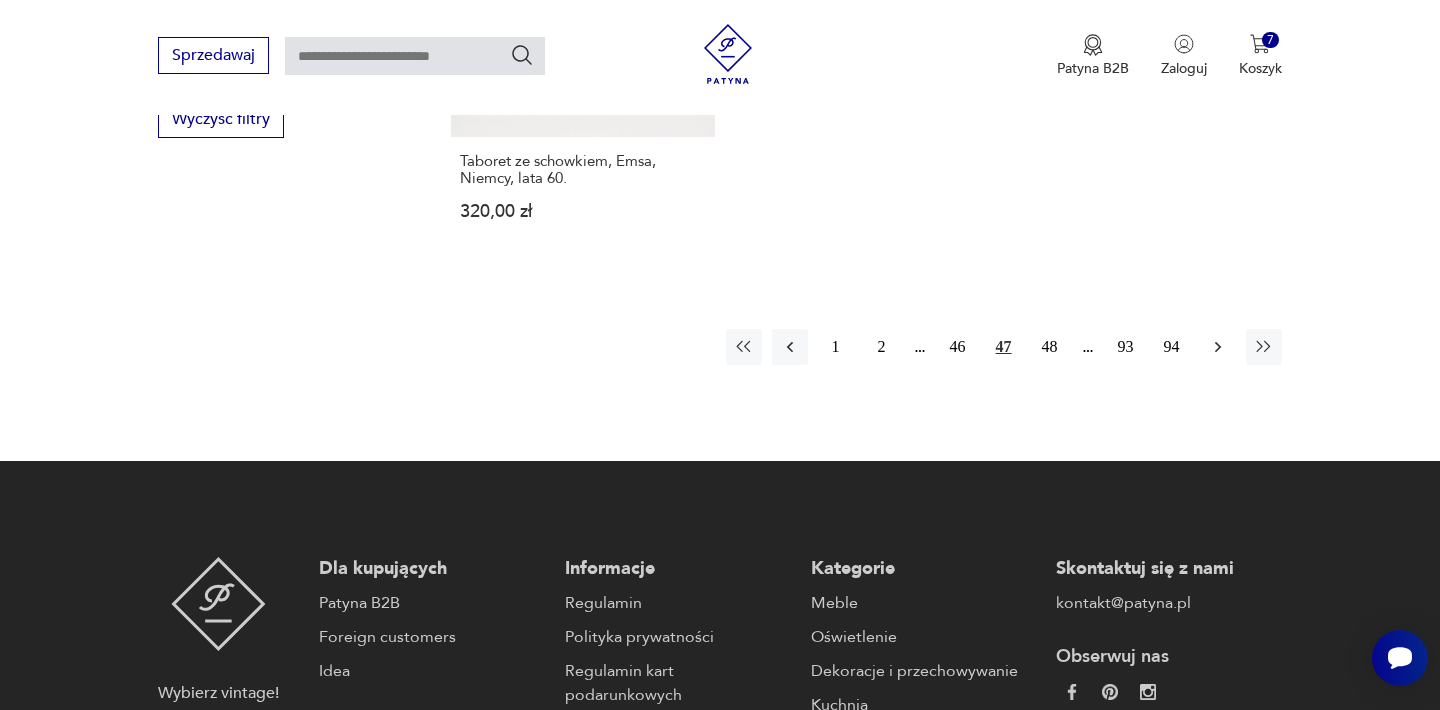 click 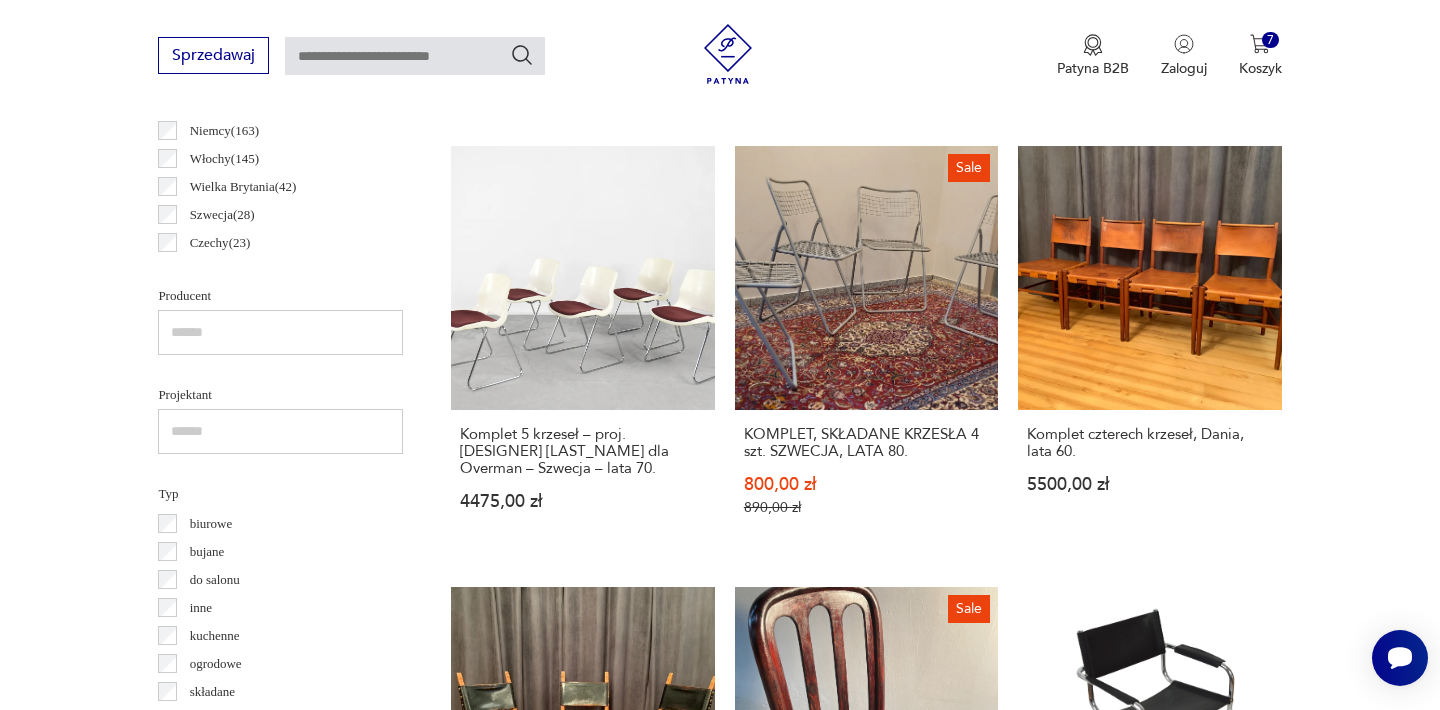scroll, scrollTop: 1172, scrollLeft: 0, axis: vertical 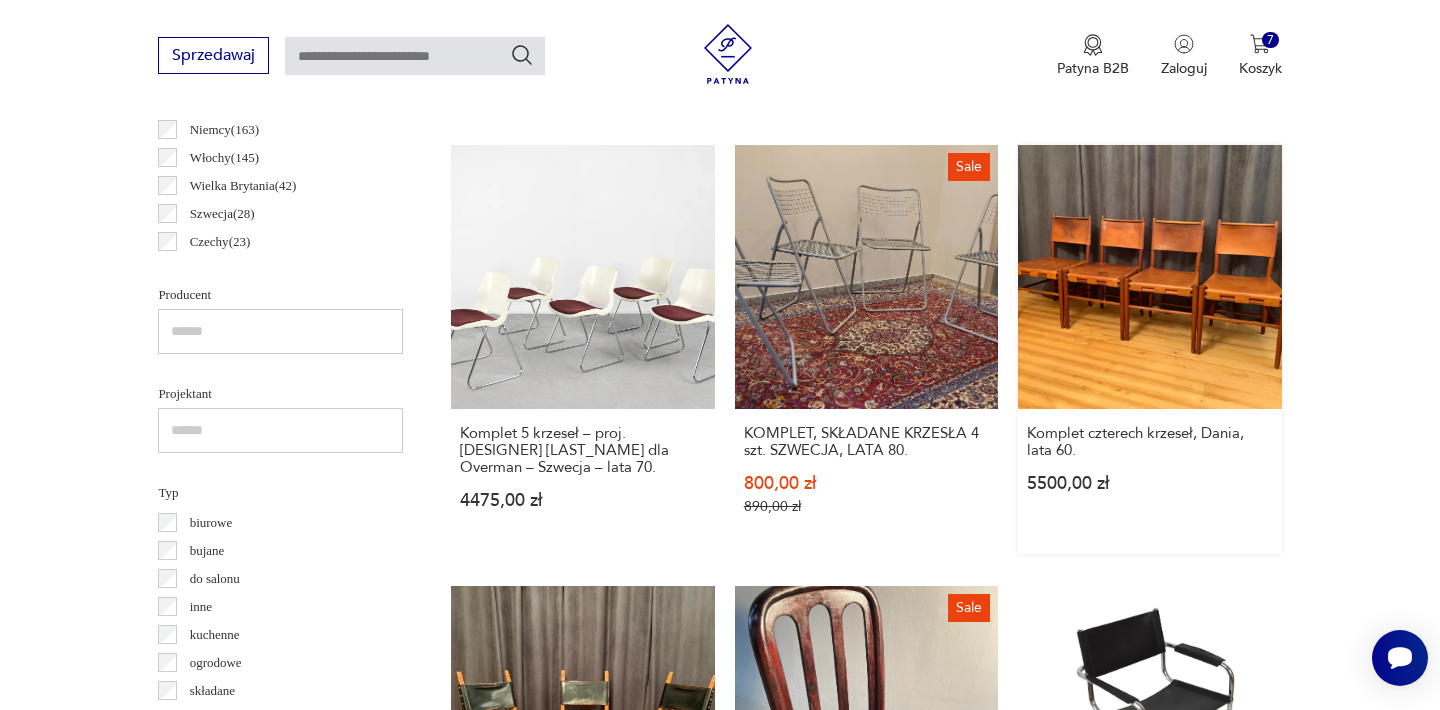 click on "Komplet czterech krzeseł, Dania, lata 60. 5500,00 zł" at bounding box center [1149, 349] 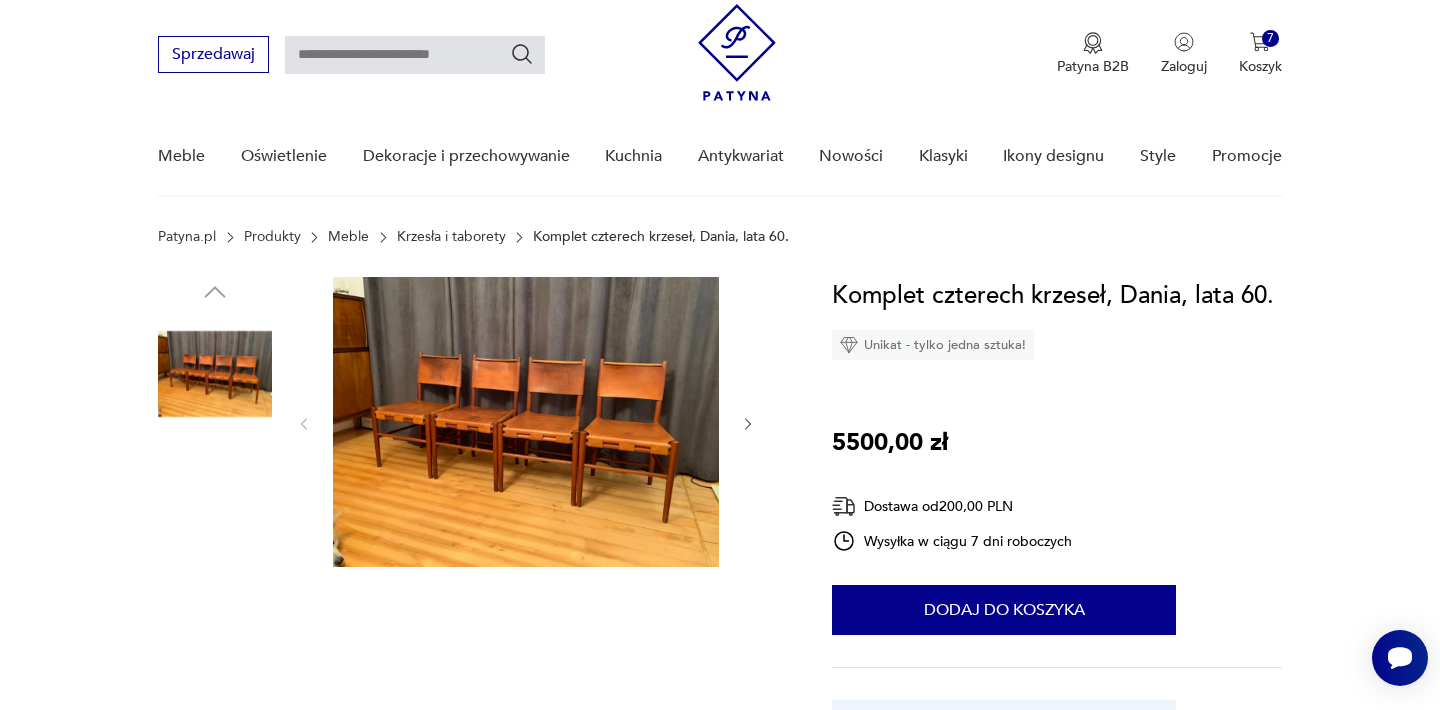 scroll, scrollTop: 0, scrollLeft: 0, axis: both 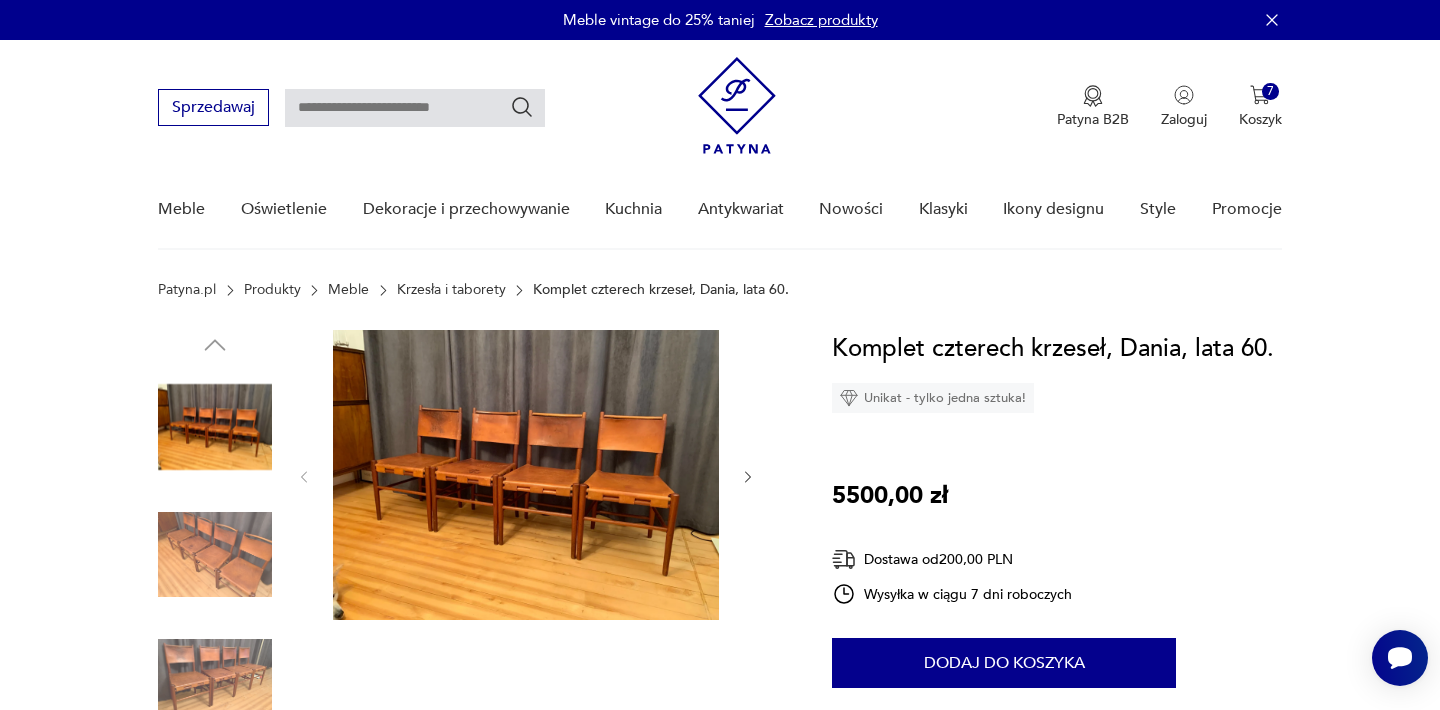 click at bounding box center [526, 475] 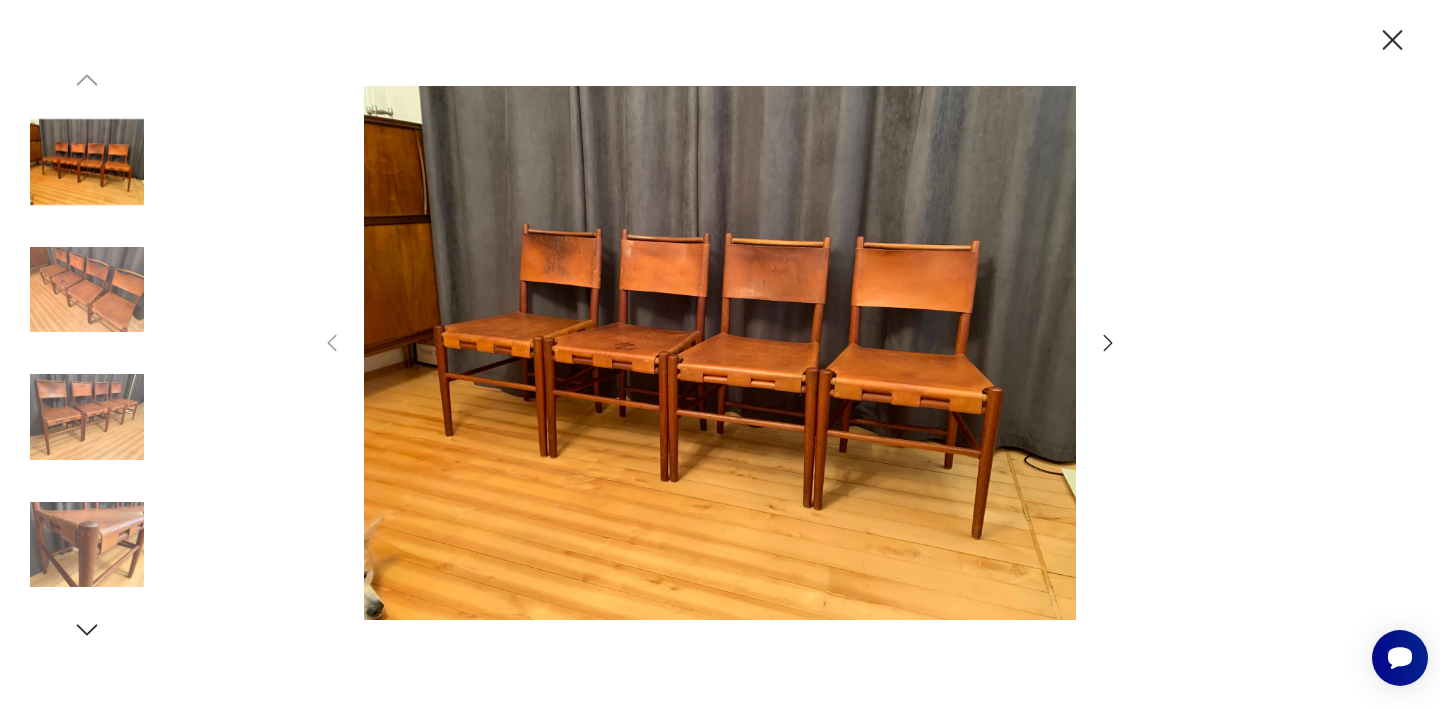 click 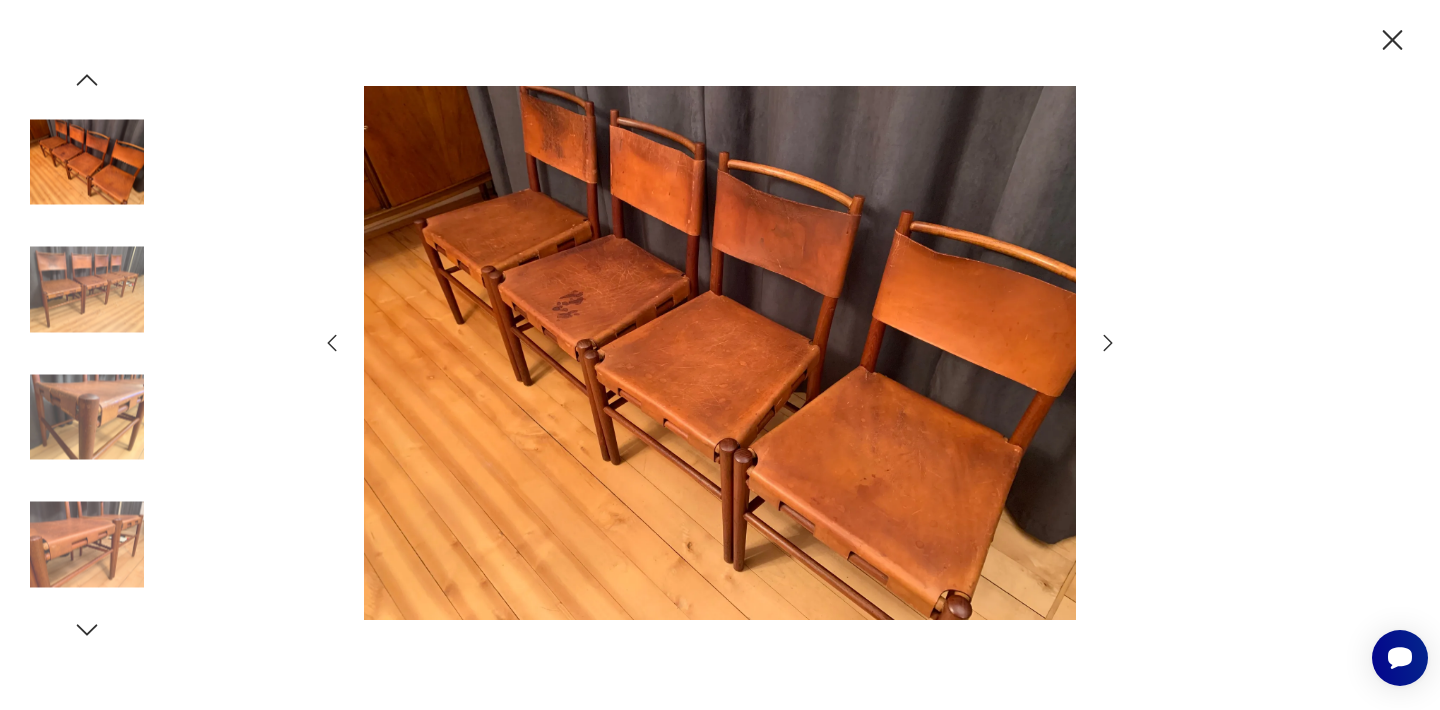 click 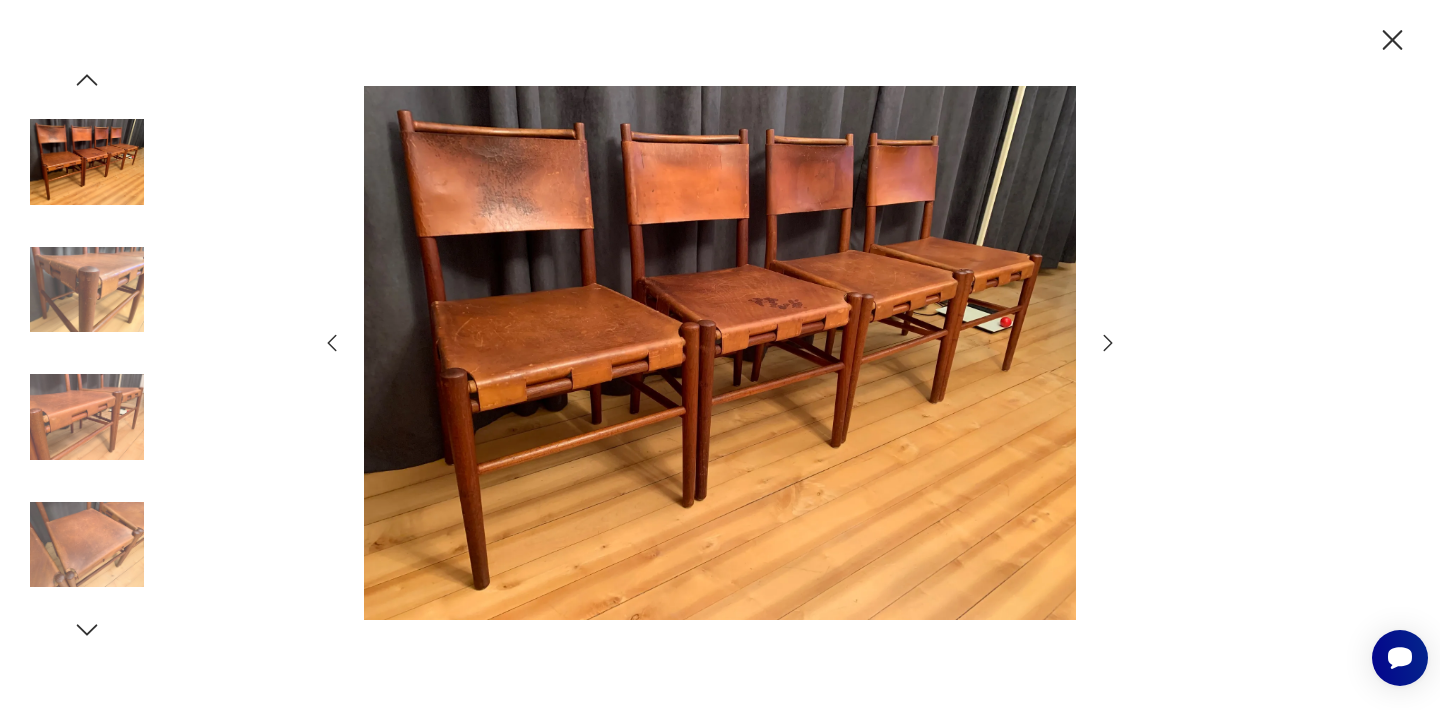 click 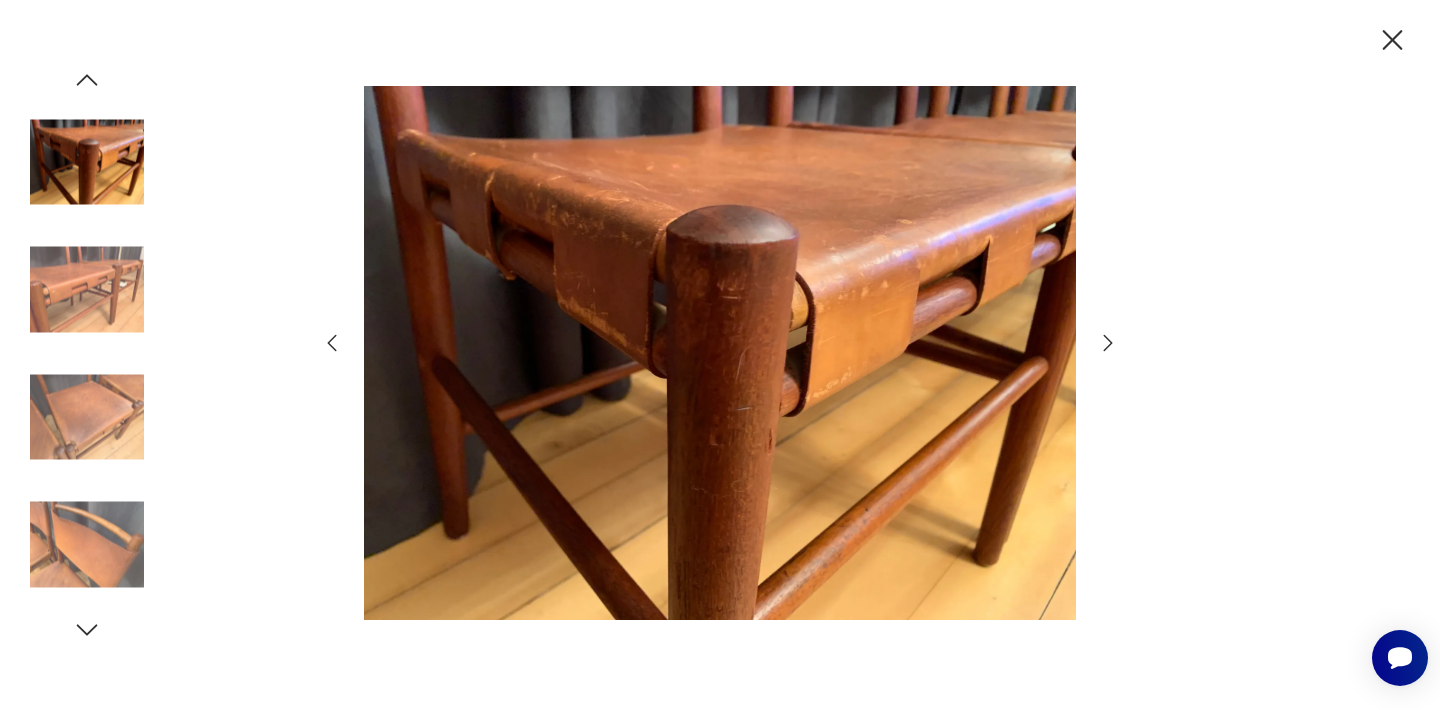 click 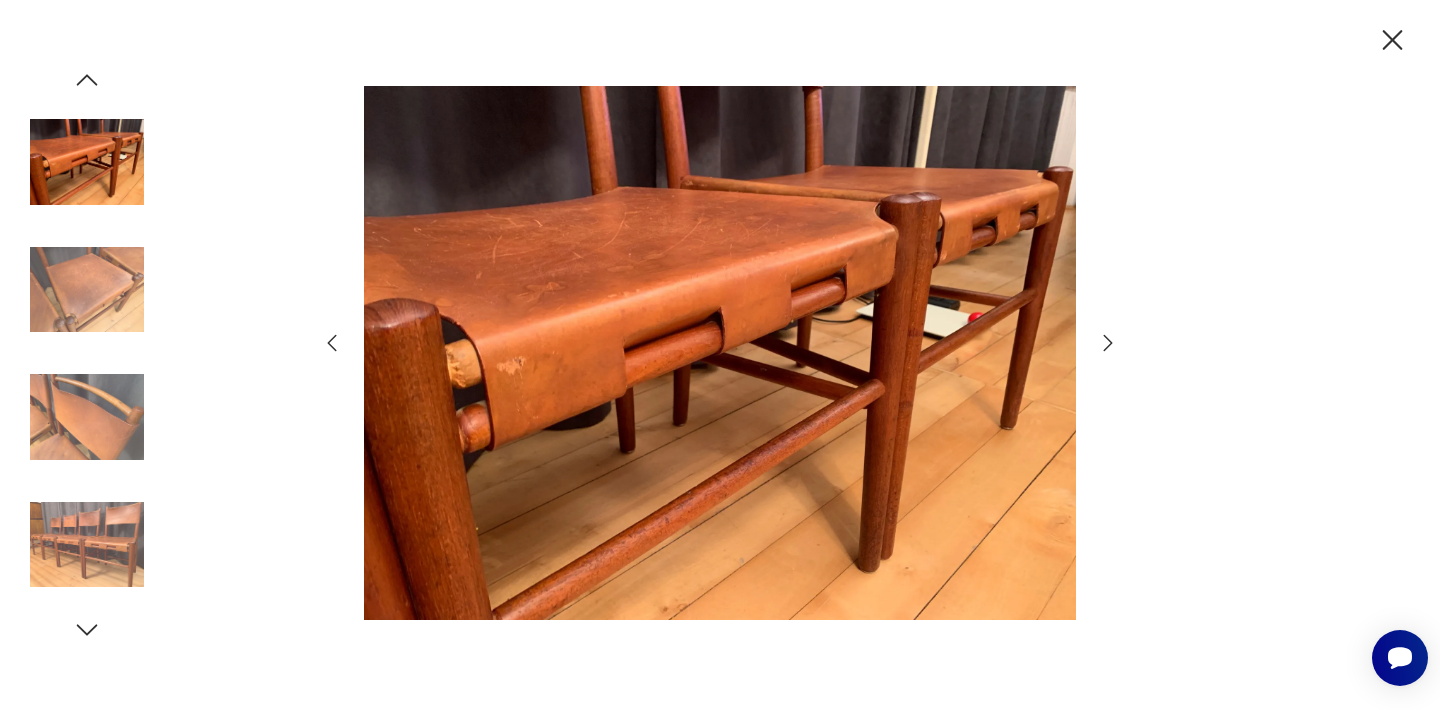 click 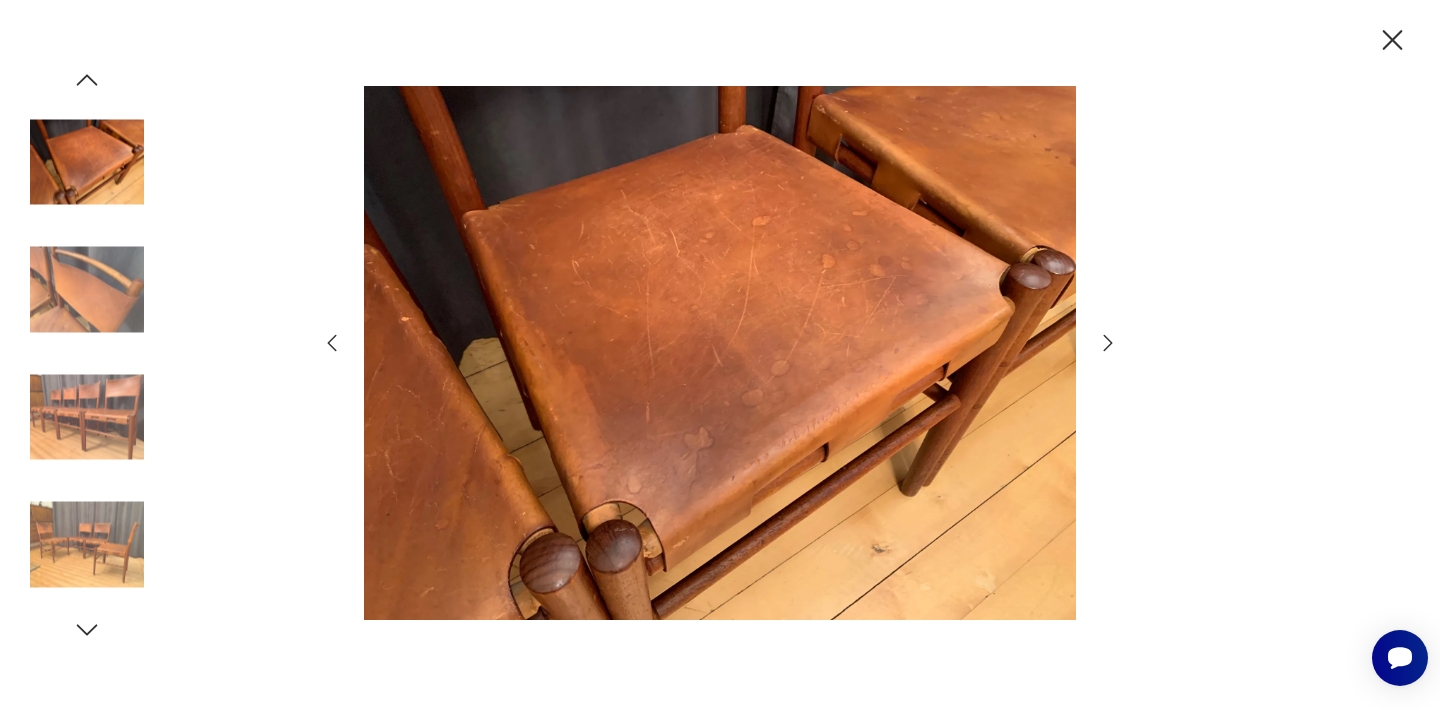 click 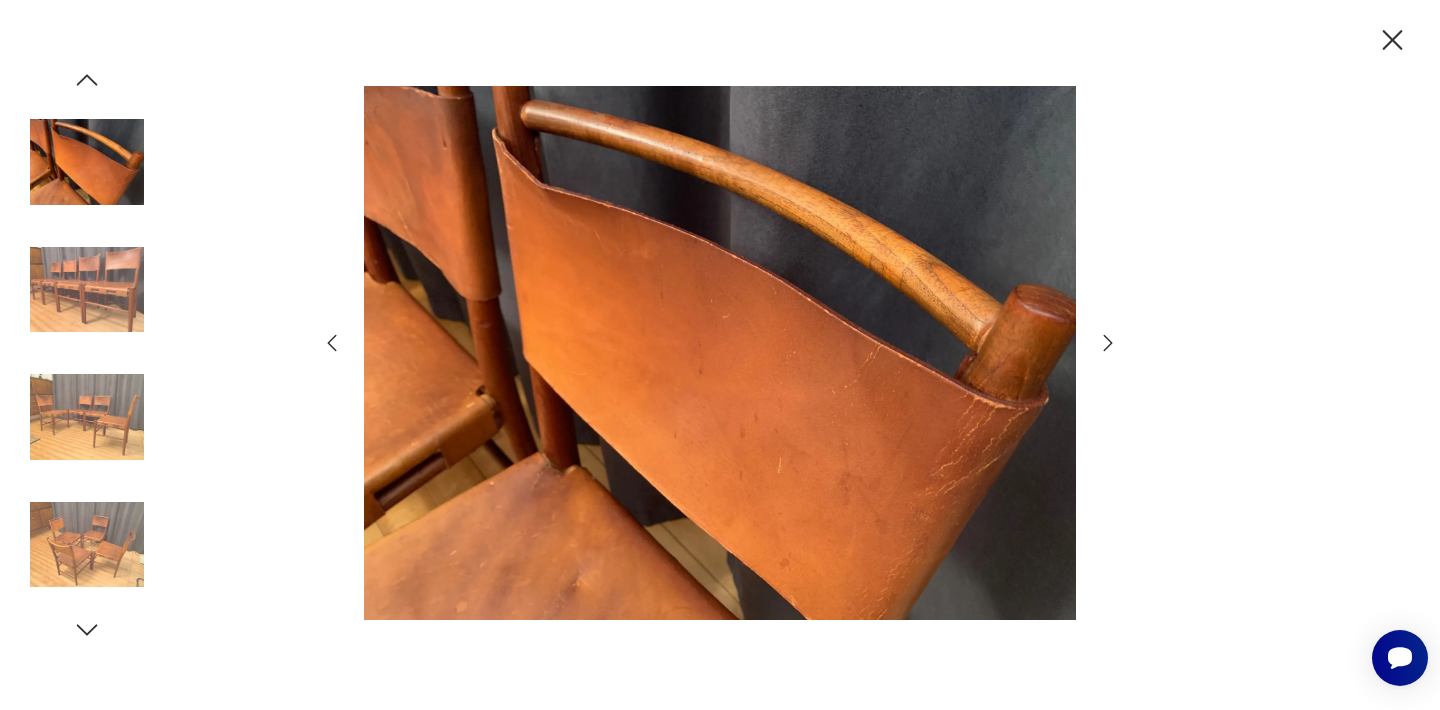 click 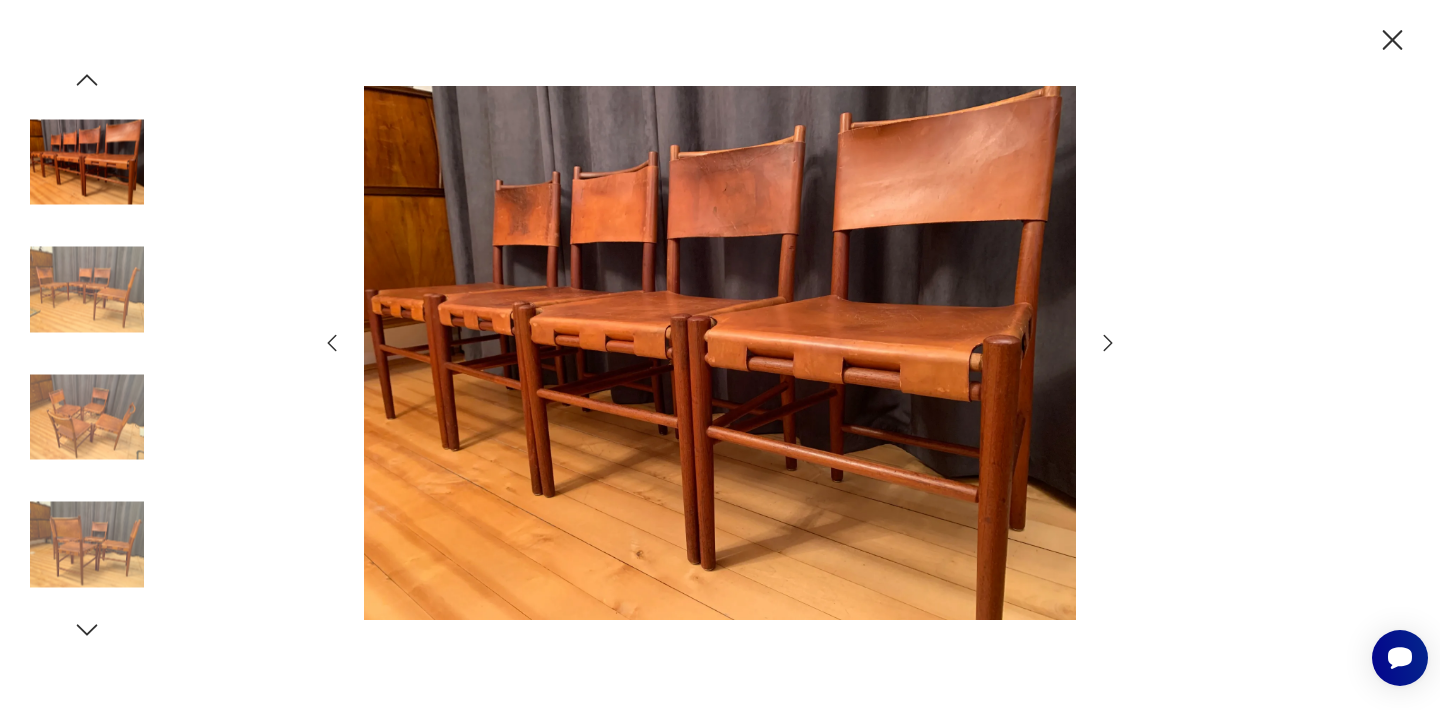 click 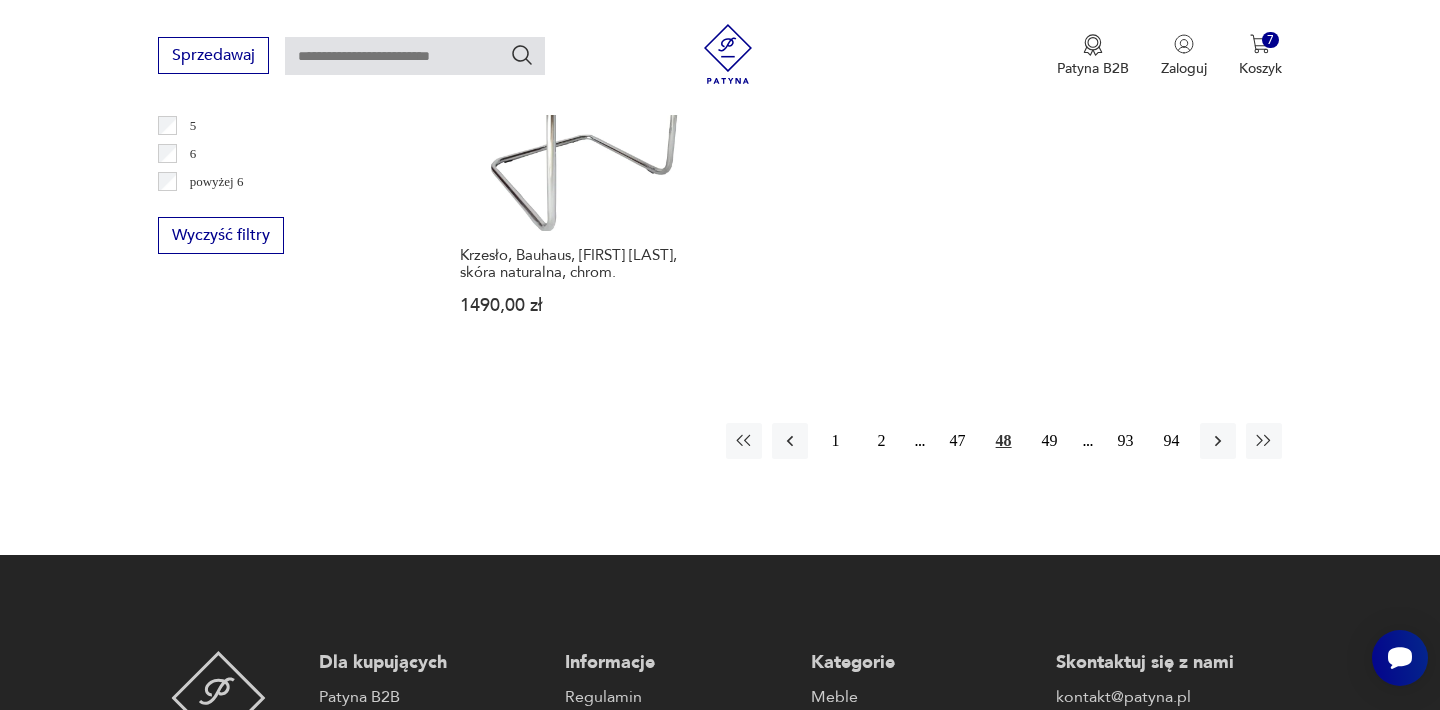 scroll, scrollTop: 3092, scrollLeft: 0, axis: vertical 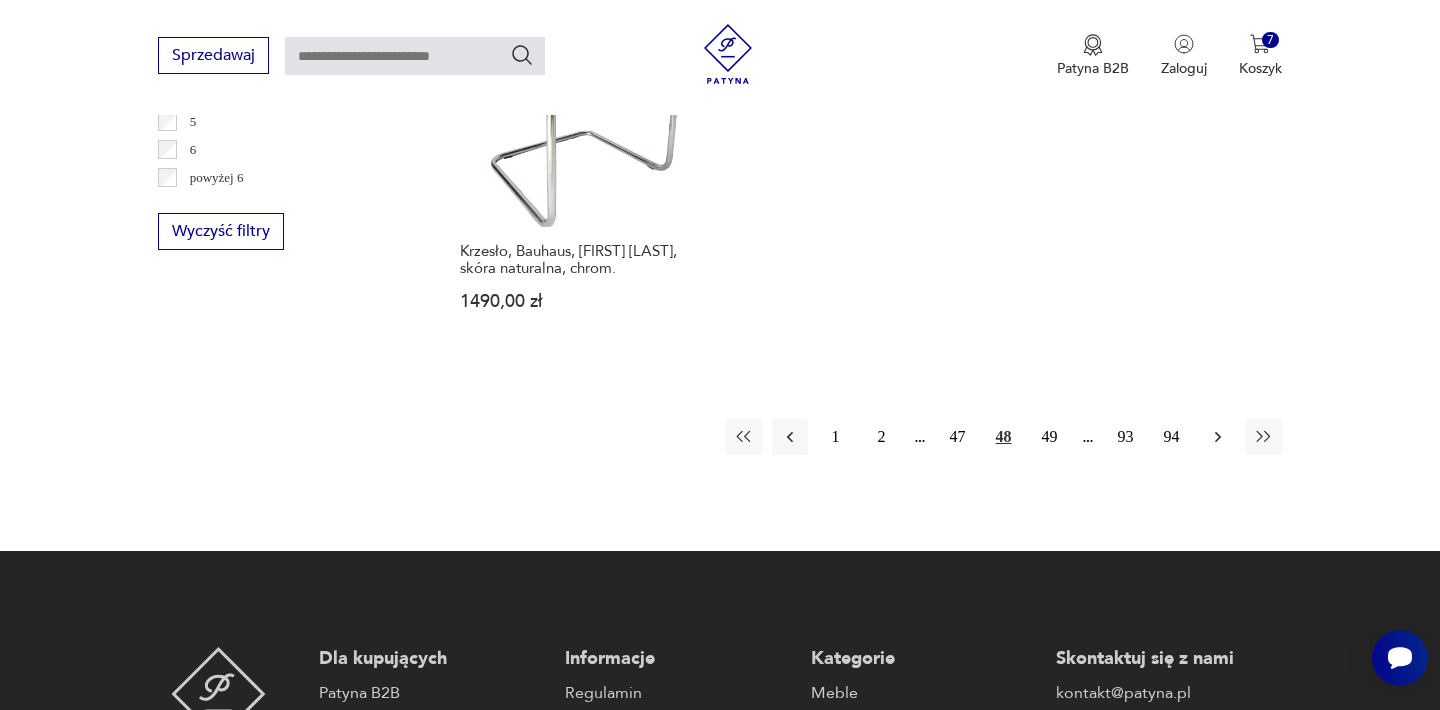 click 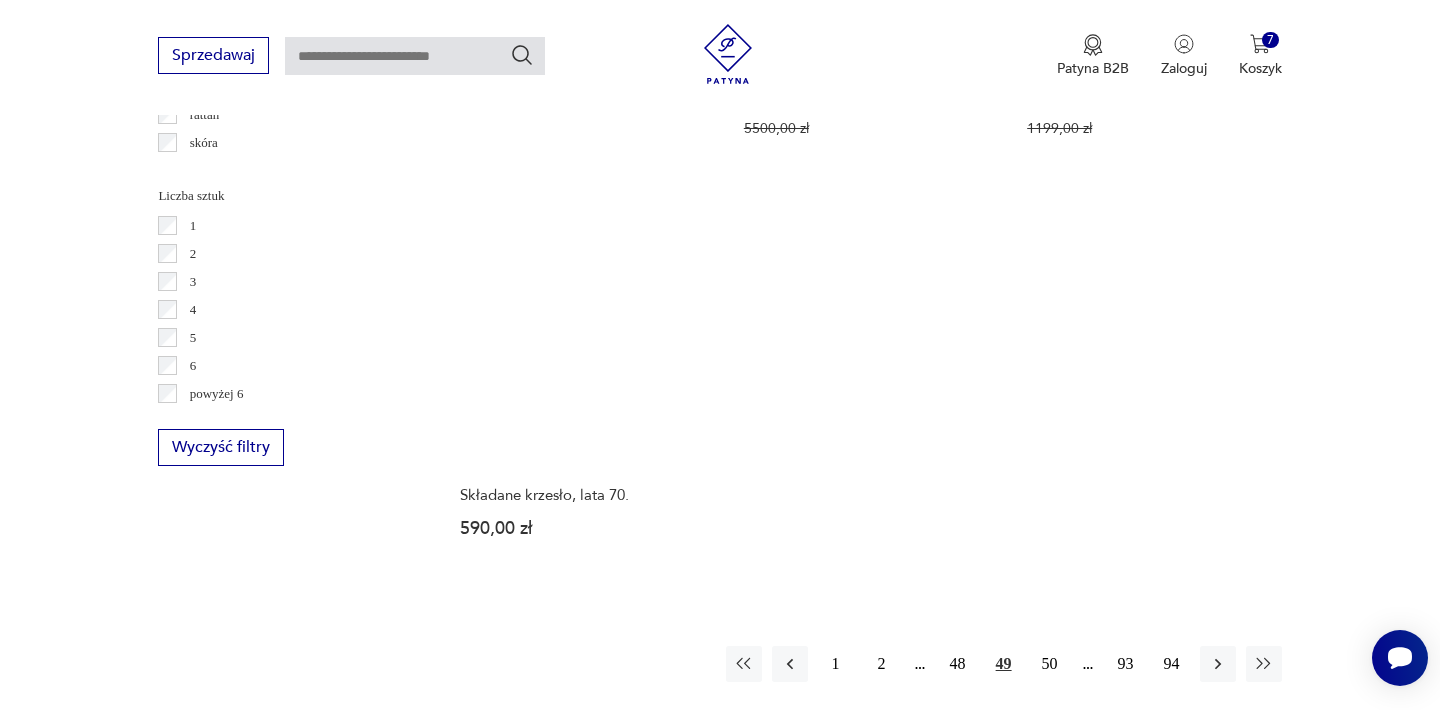 scroll, scrollTop: 2892, scrollLeft: 0, axis: vertical 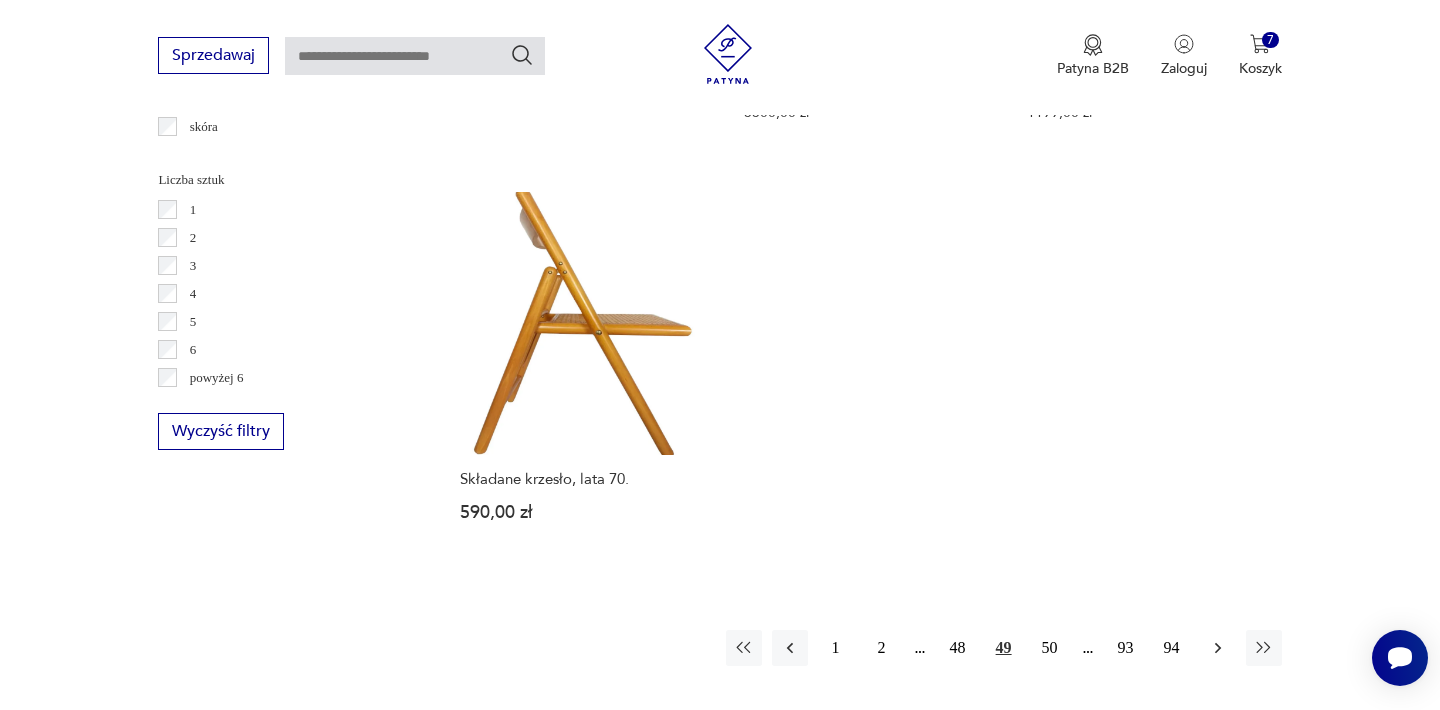 click 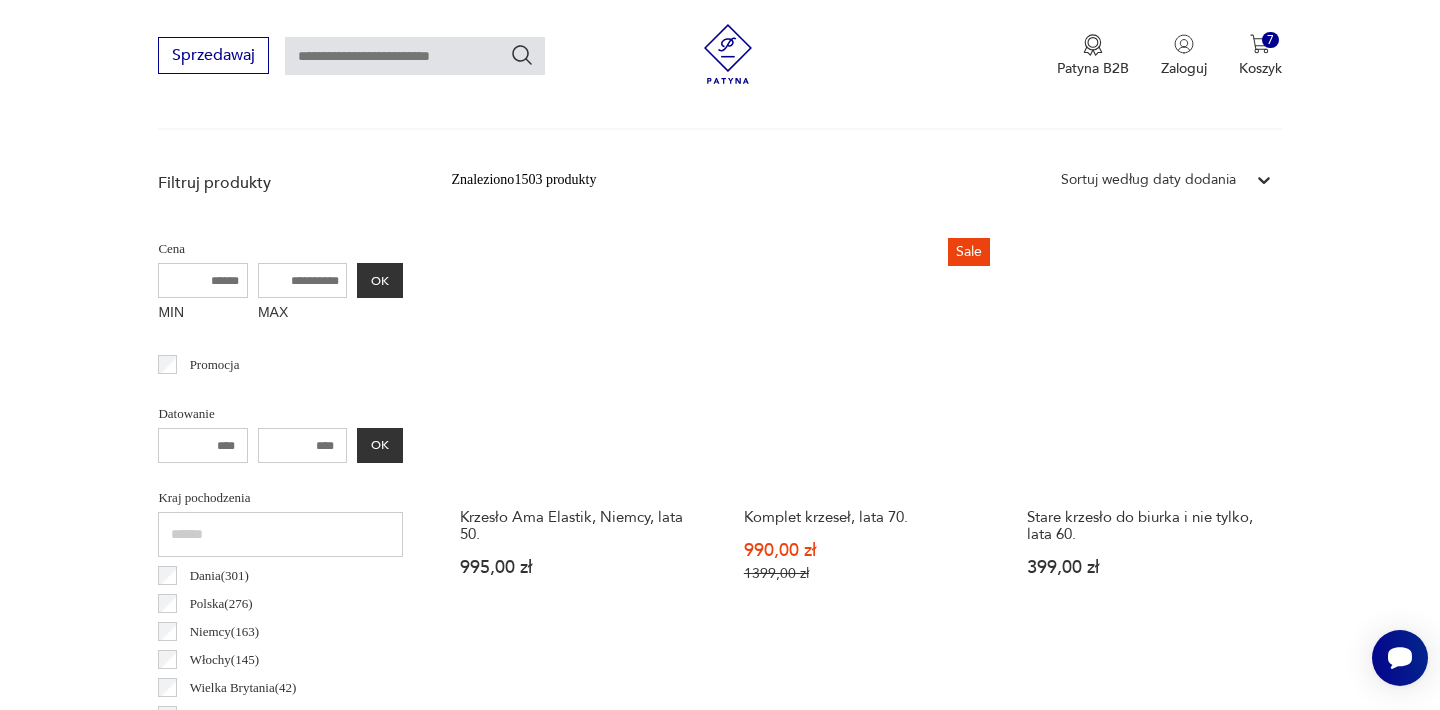 scroll, scrollTop: 692, scrollLeft: 0, axis: vertical 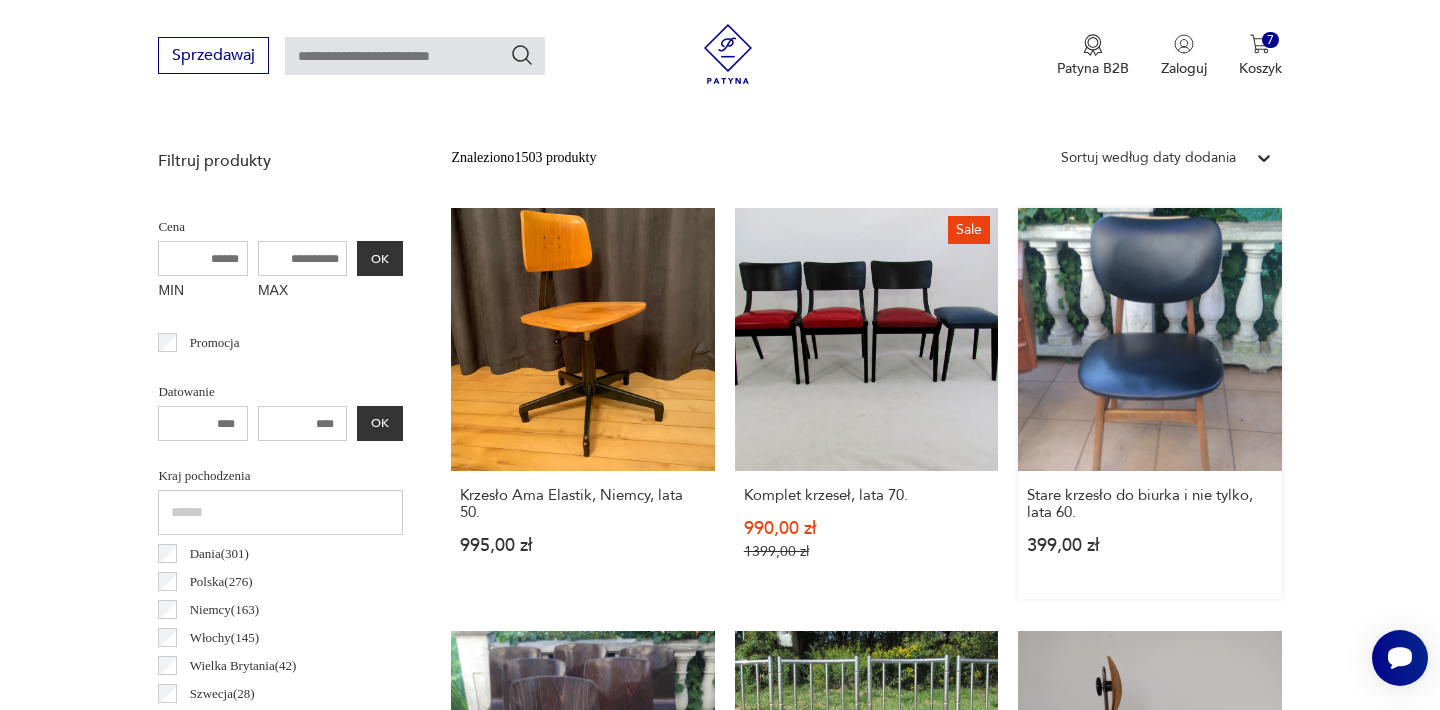 click on "Stare krzesło do biurka i nie tylko, lata 60. 399,00 zł" at bounding box center (1149, 403) 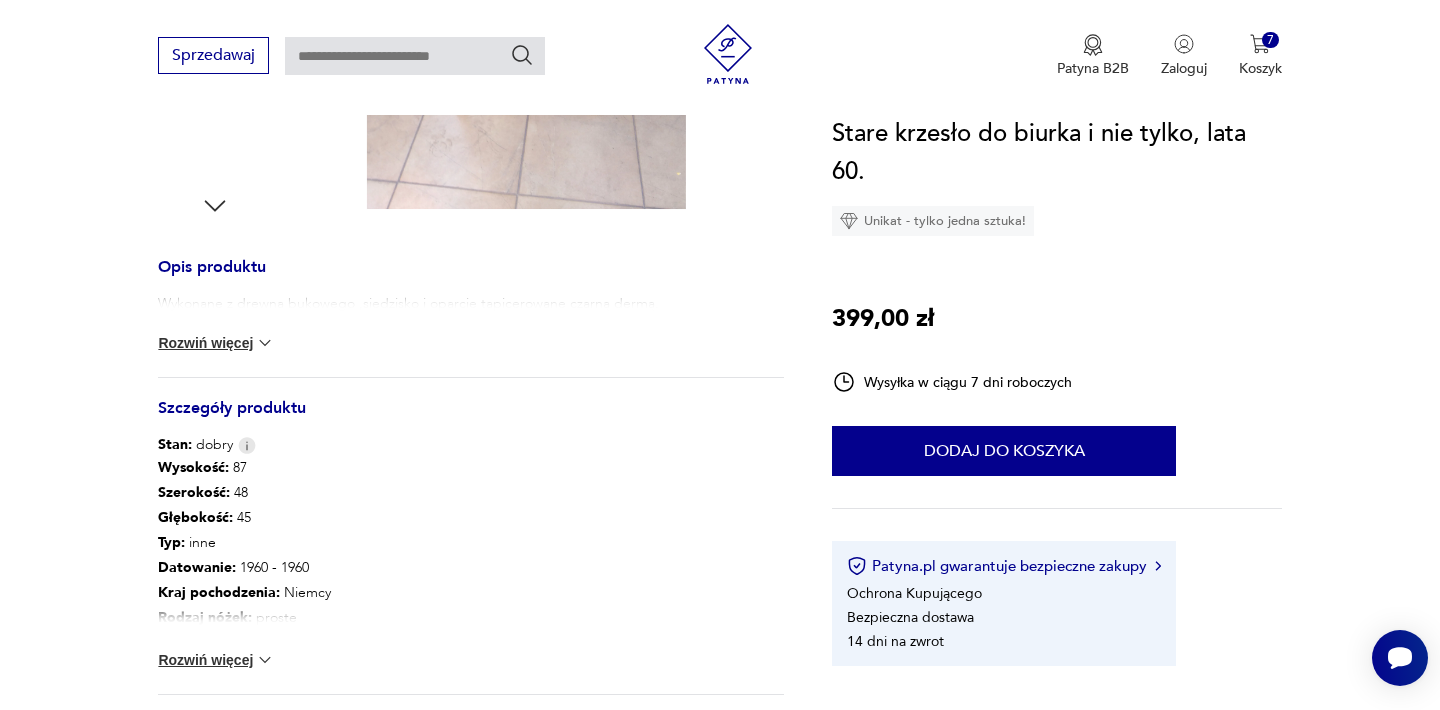 scroll, scrollTop: 720, scrollLeft: 0, axis: vertical 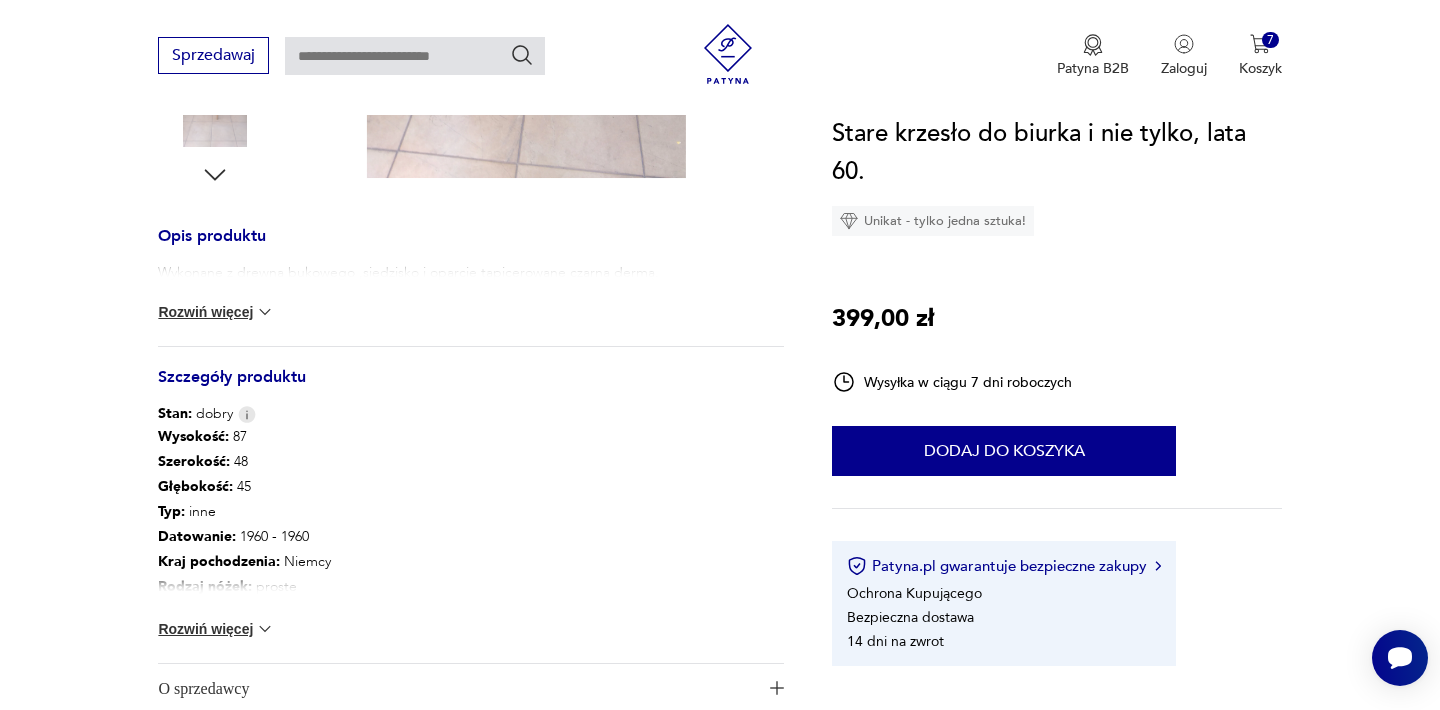 click on "Rozwiń więcej" at bounding box center [216, 629] 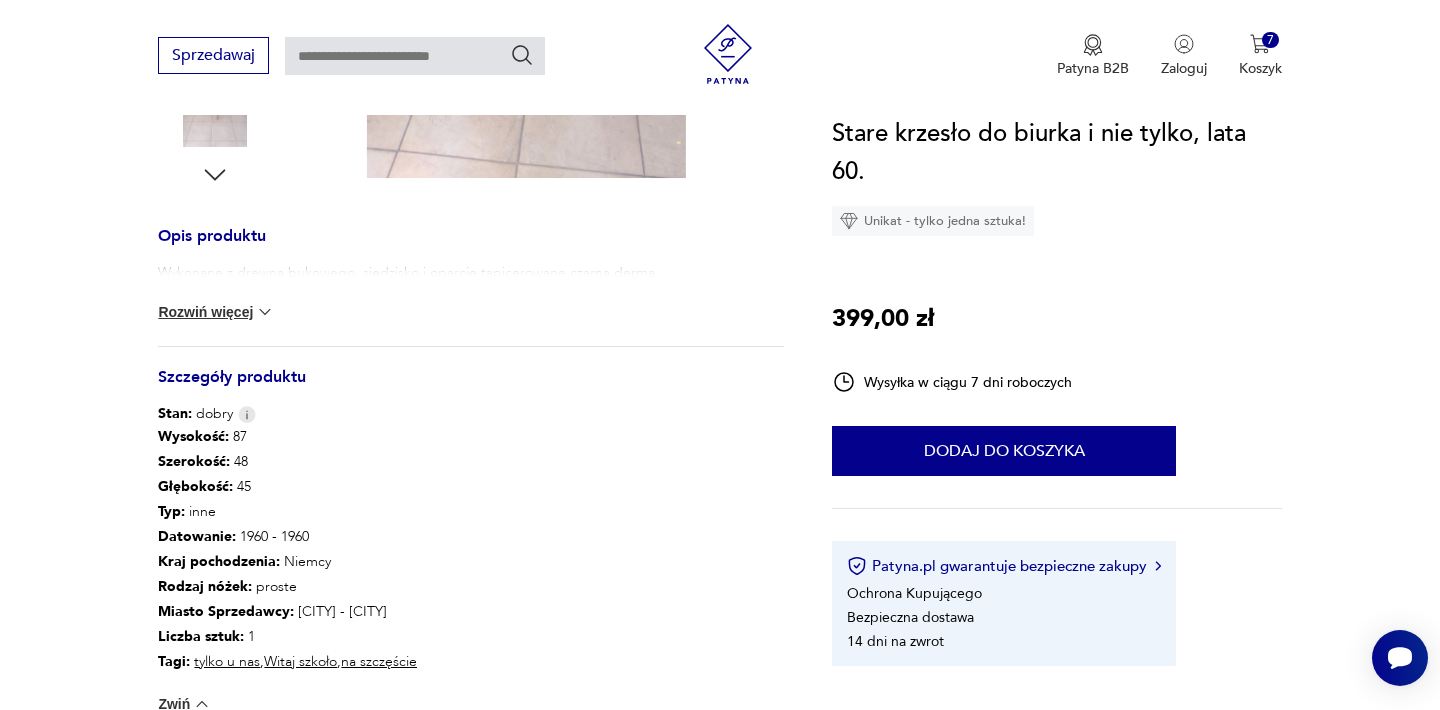 type 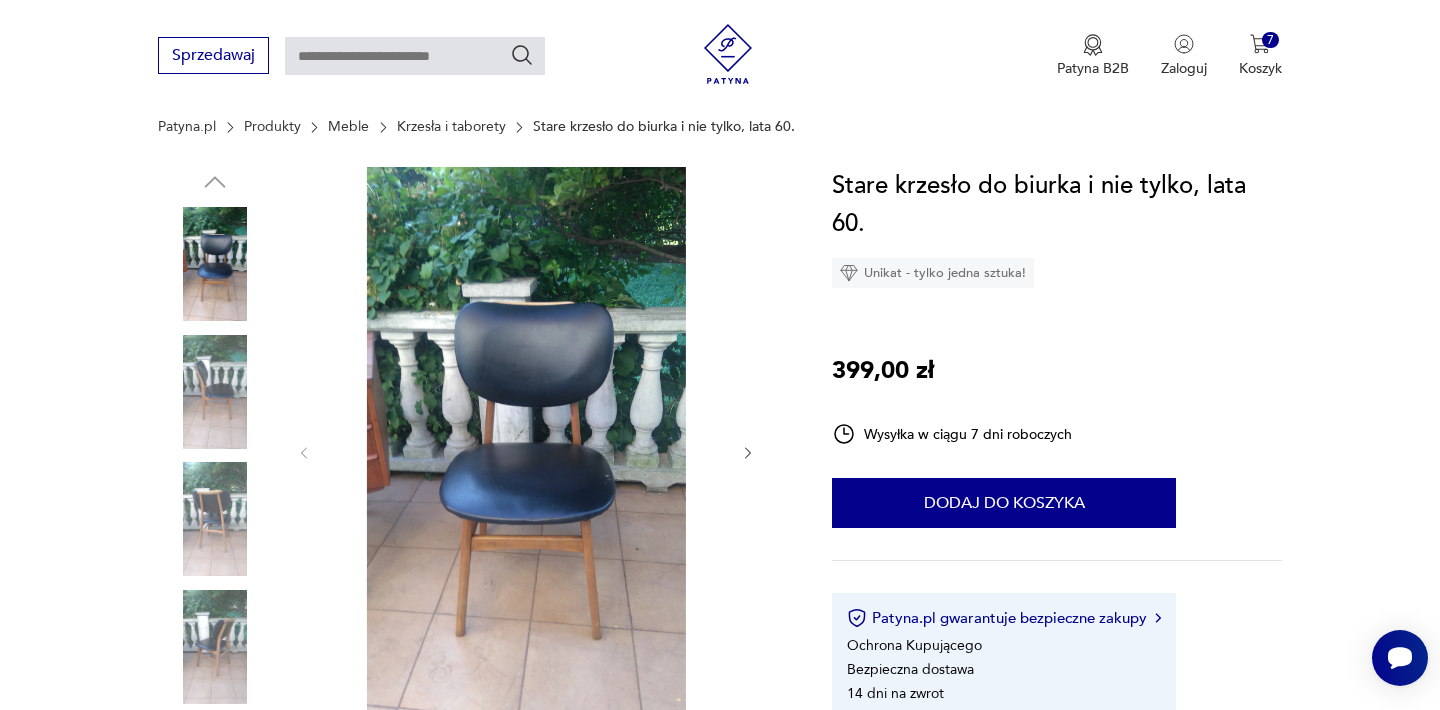 scroll, scrollTop: 120, scrollLeft: 0, axis: vertical 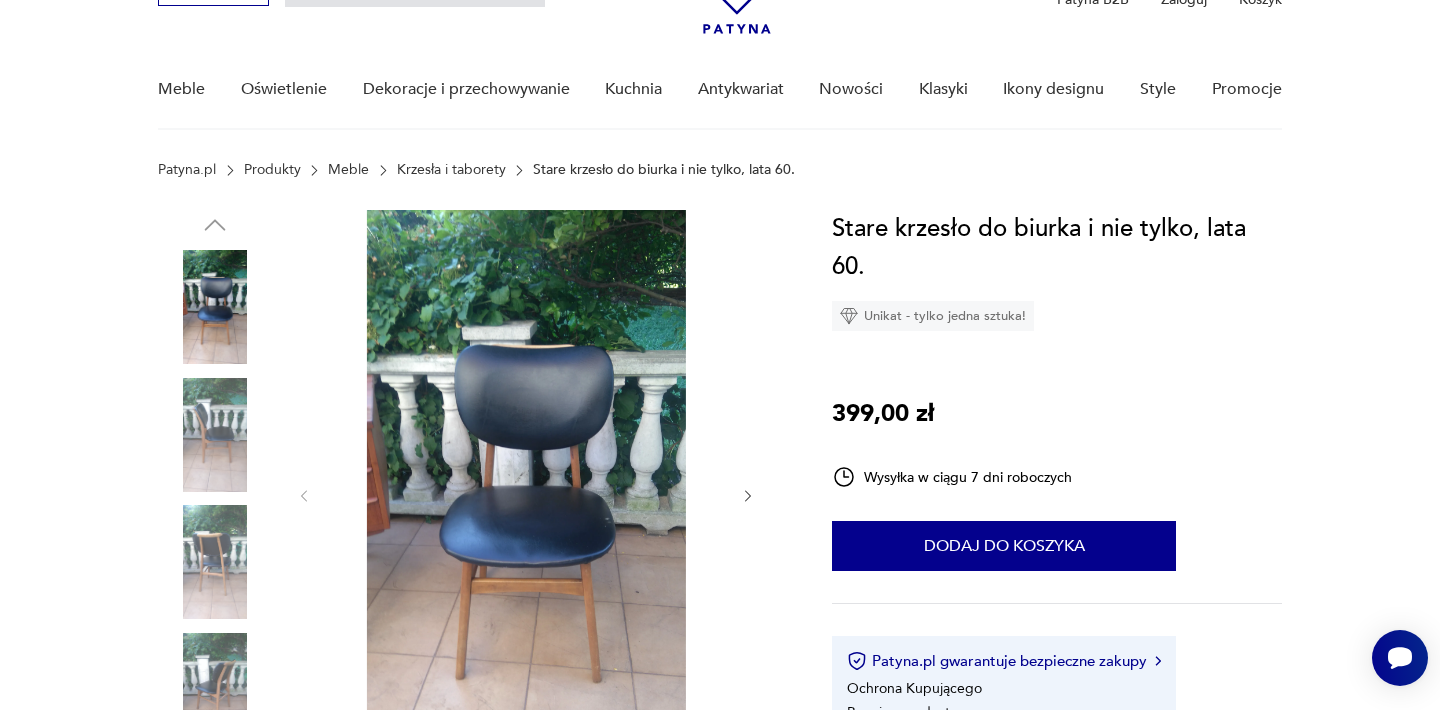 click at bounding box center [526, 494] 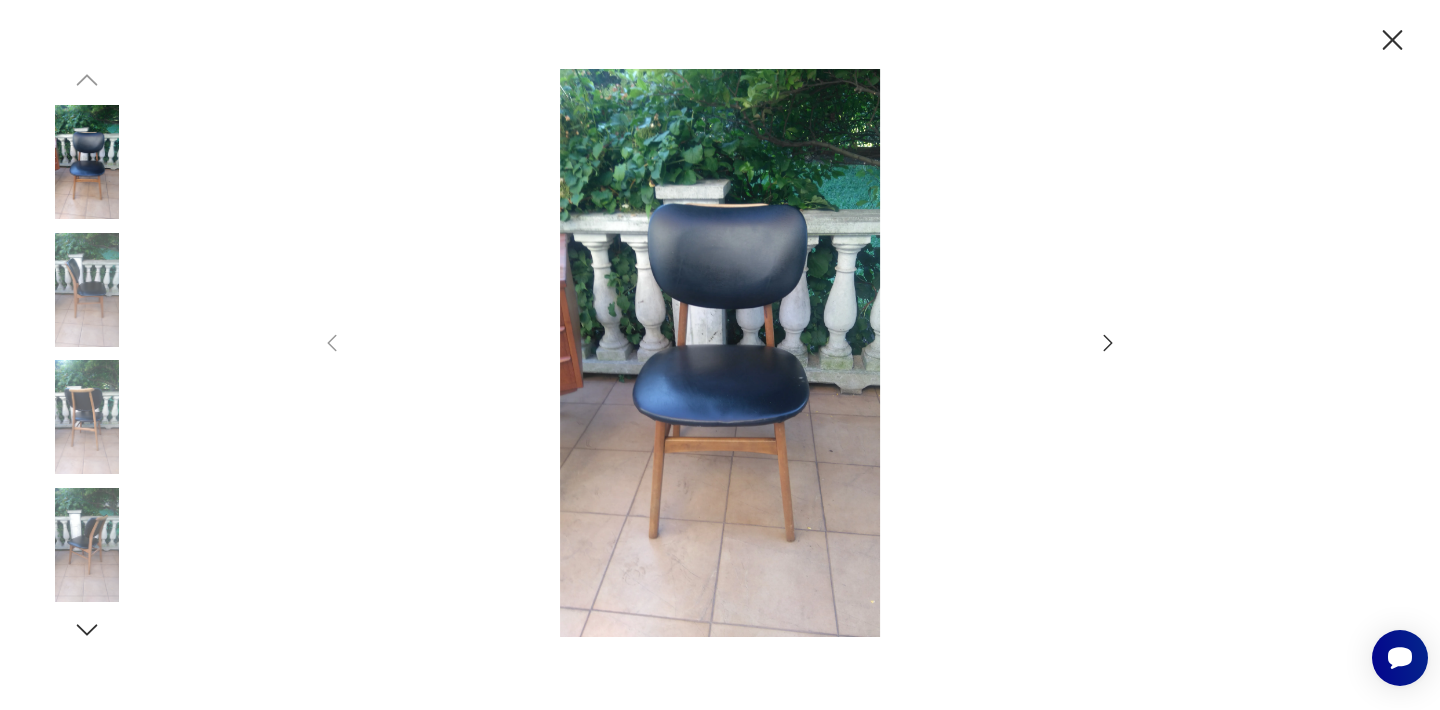 click at bounding box center [720, 353] 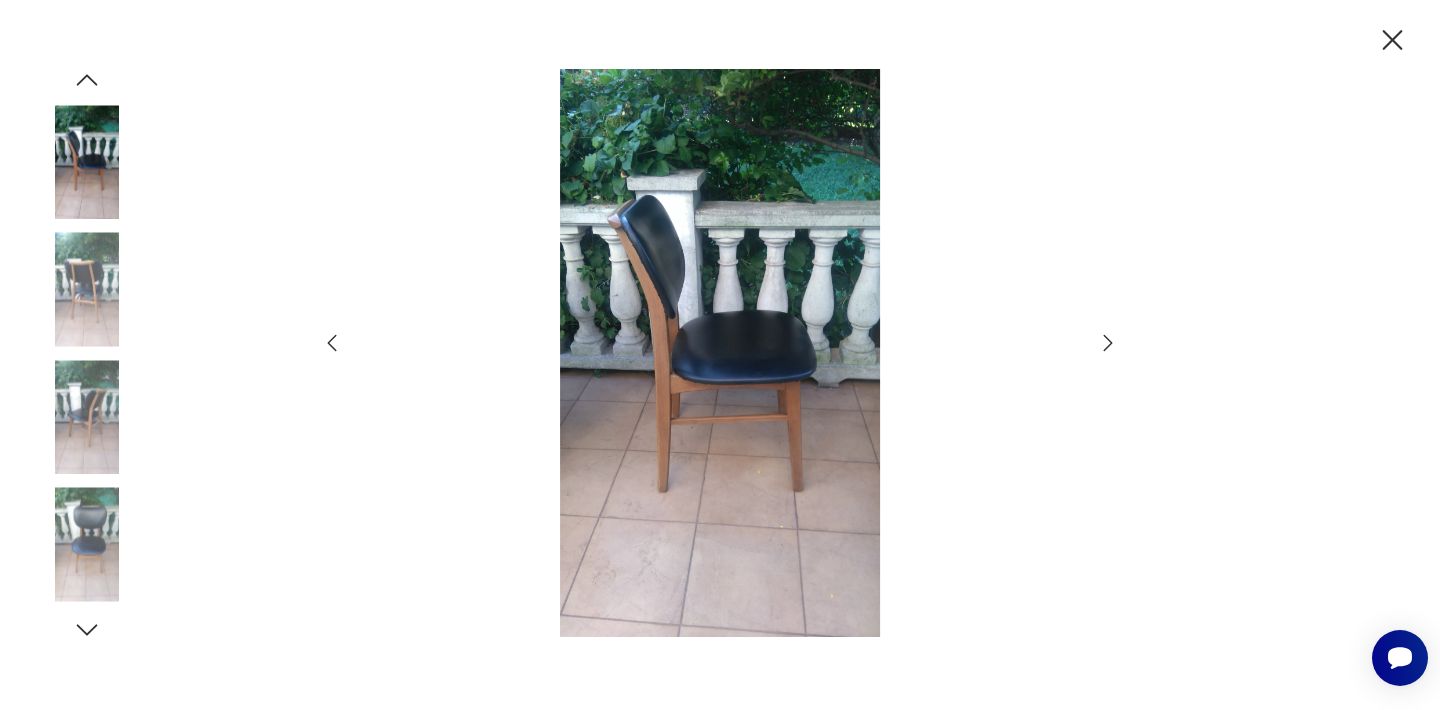 click 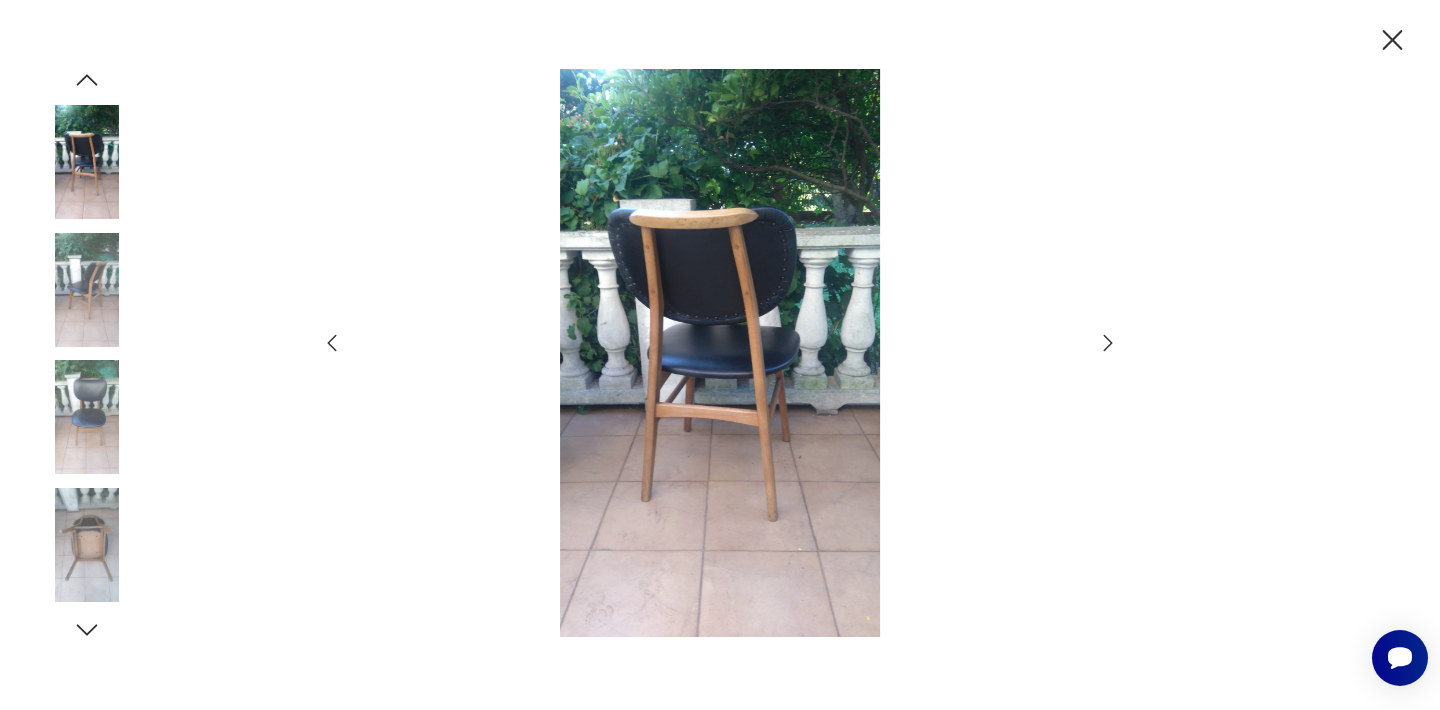 click 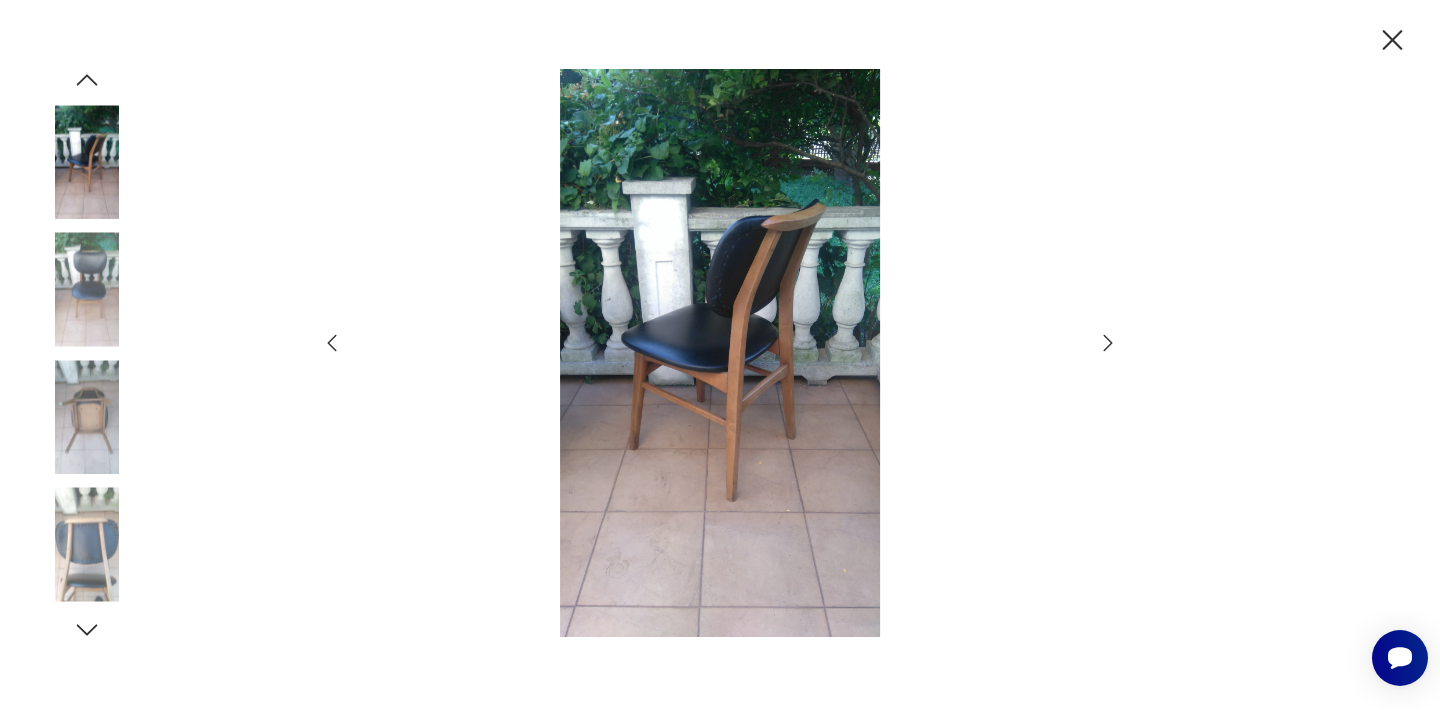 click 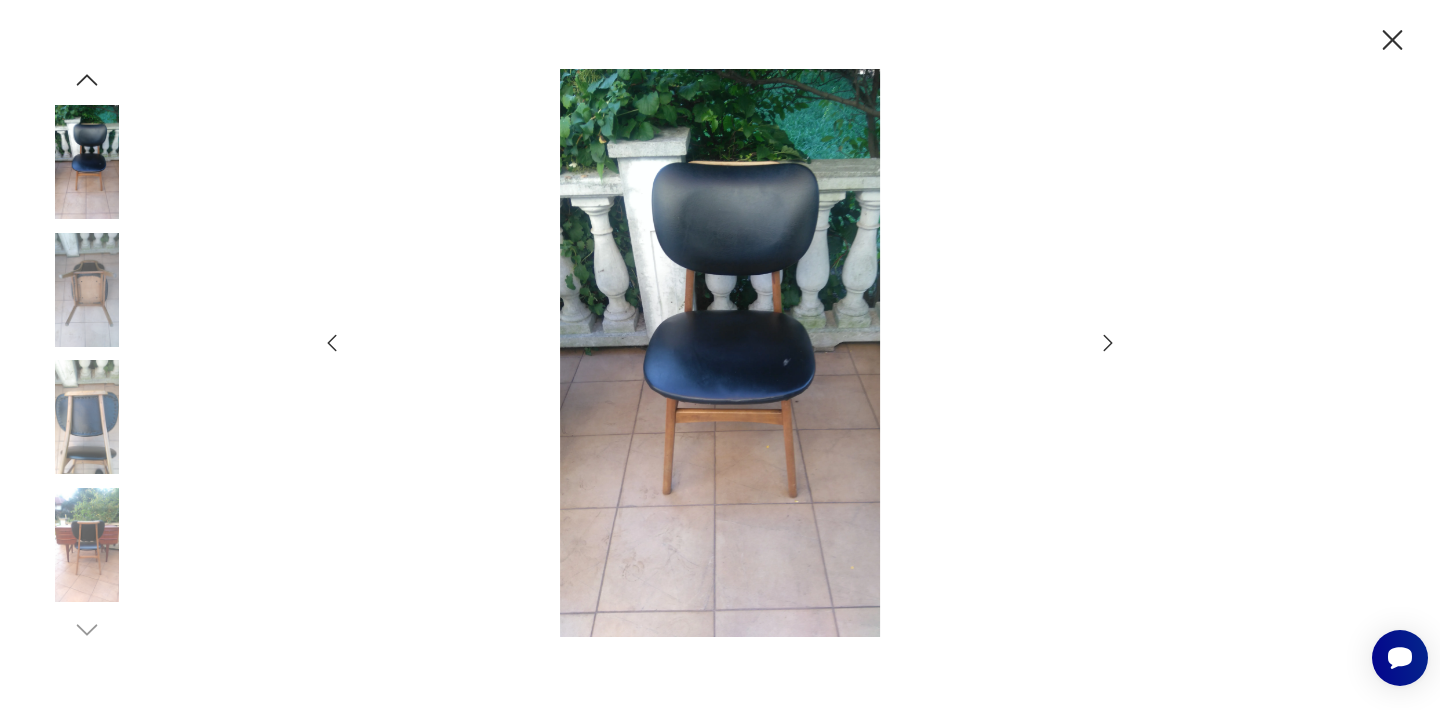 click 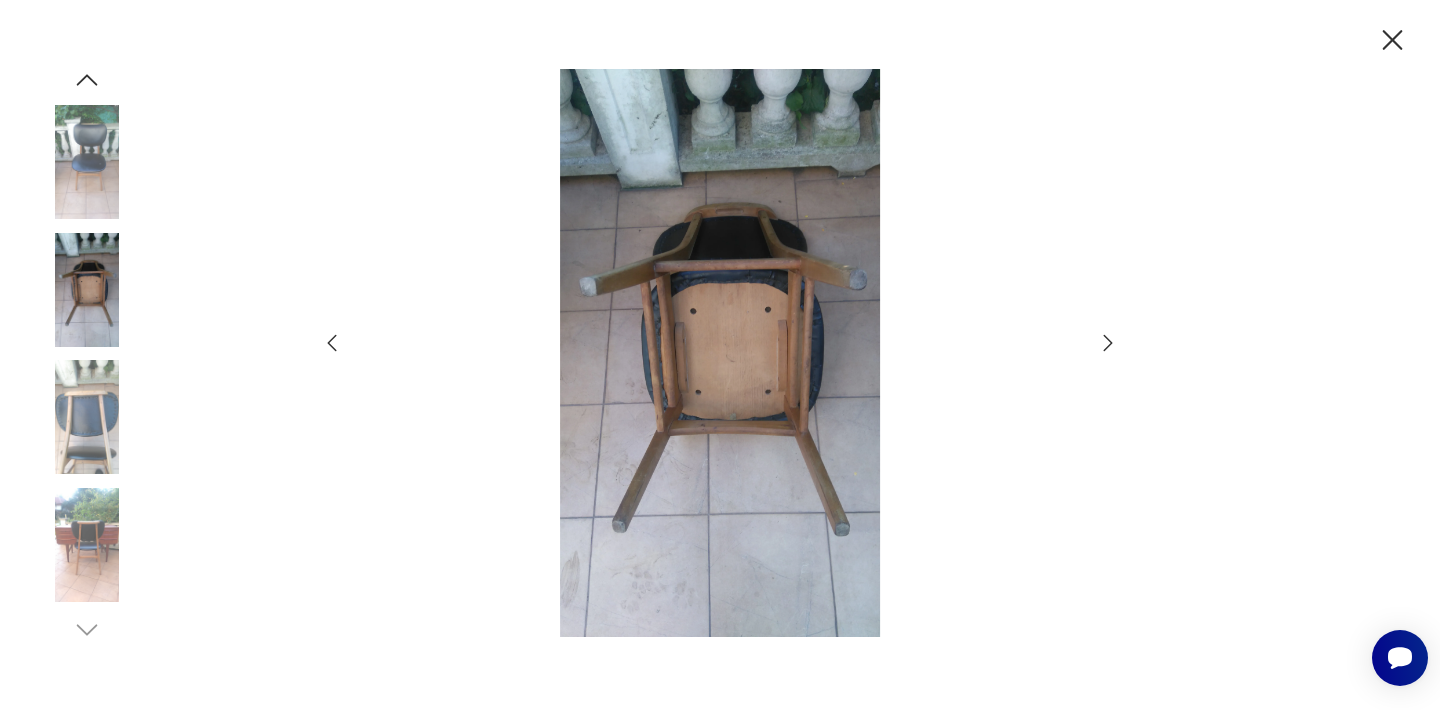 click 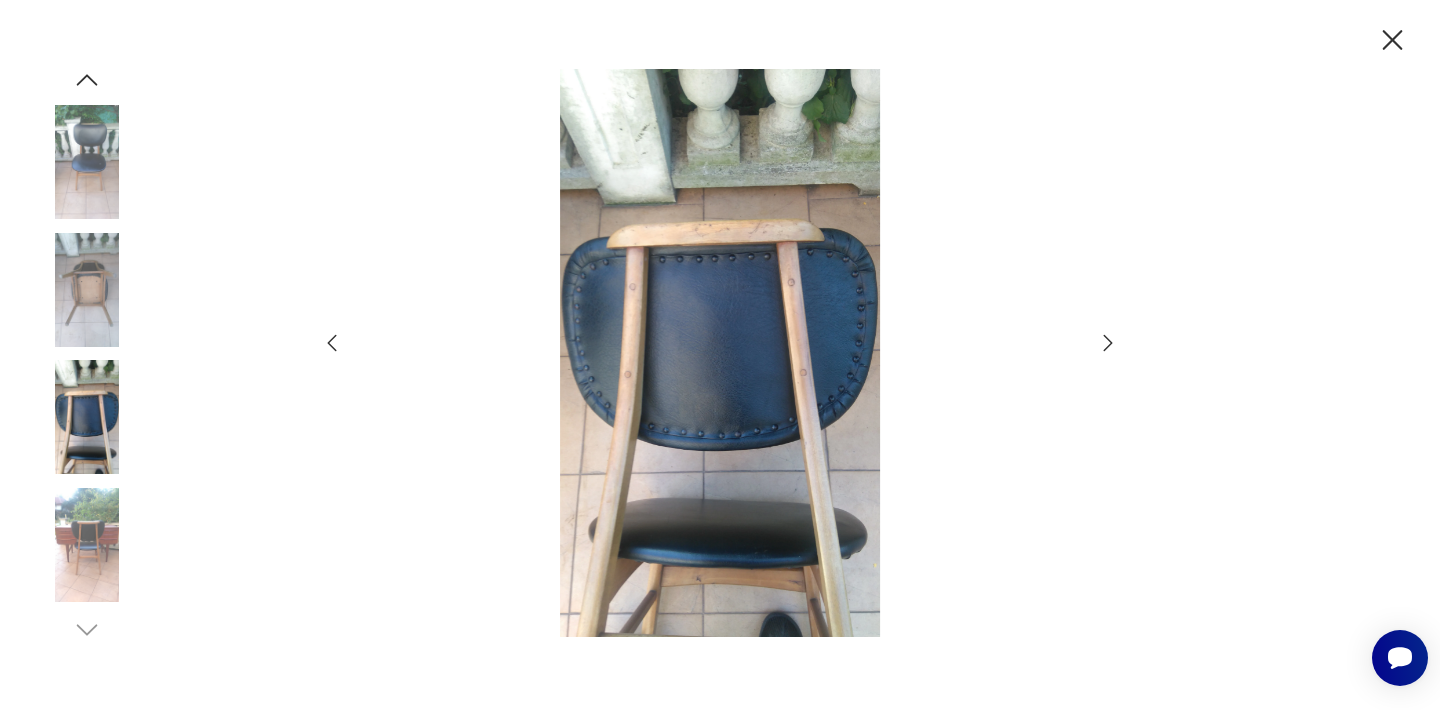 click 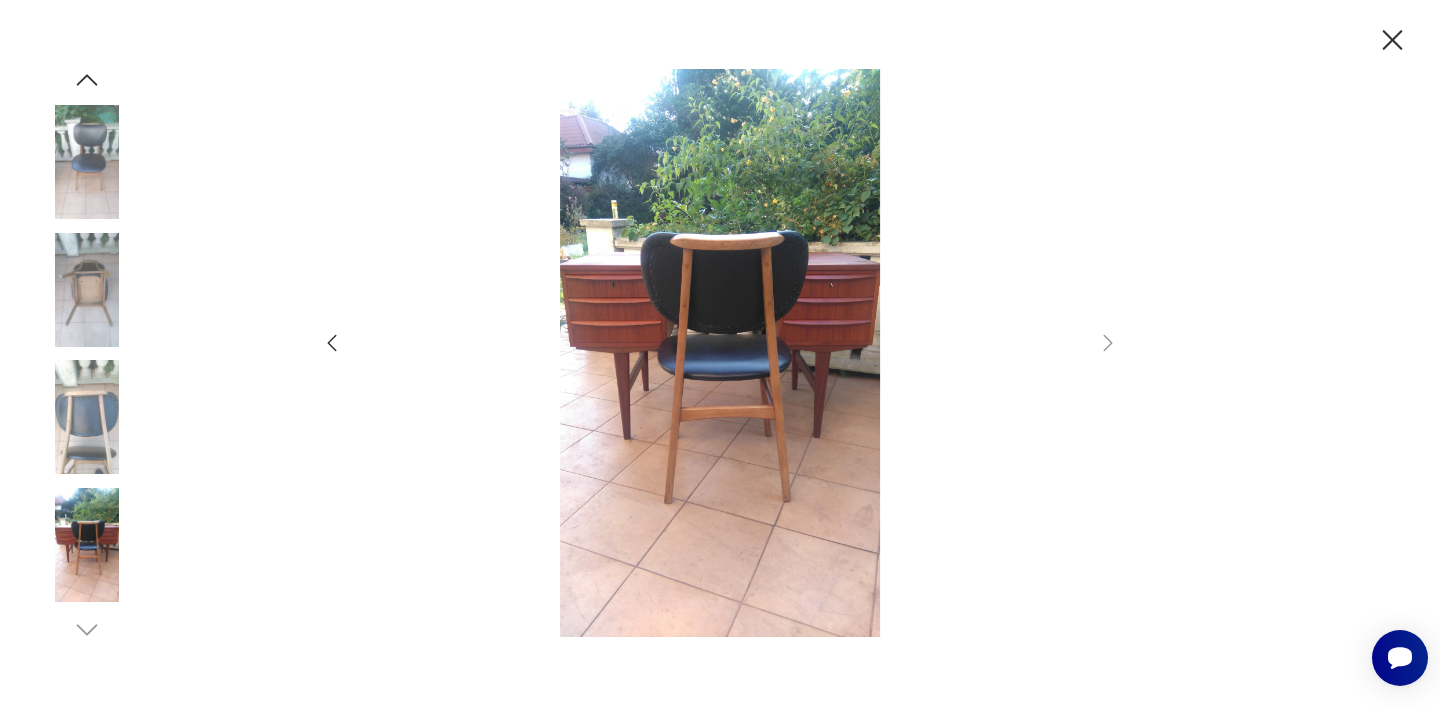 click 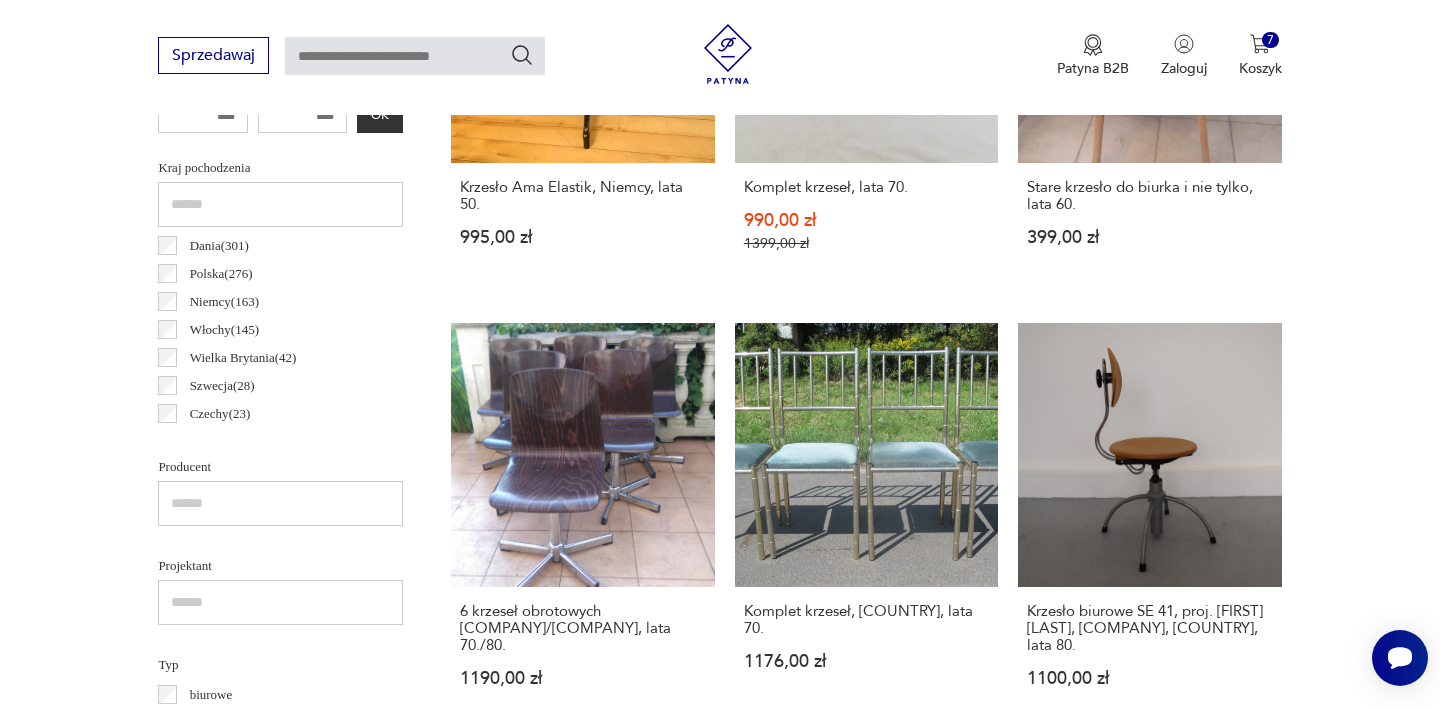 scroll, scrollTop: 1074, scrollLeft: 0, axis: vertical 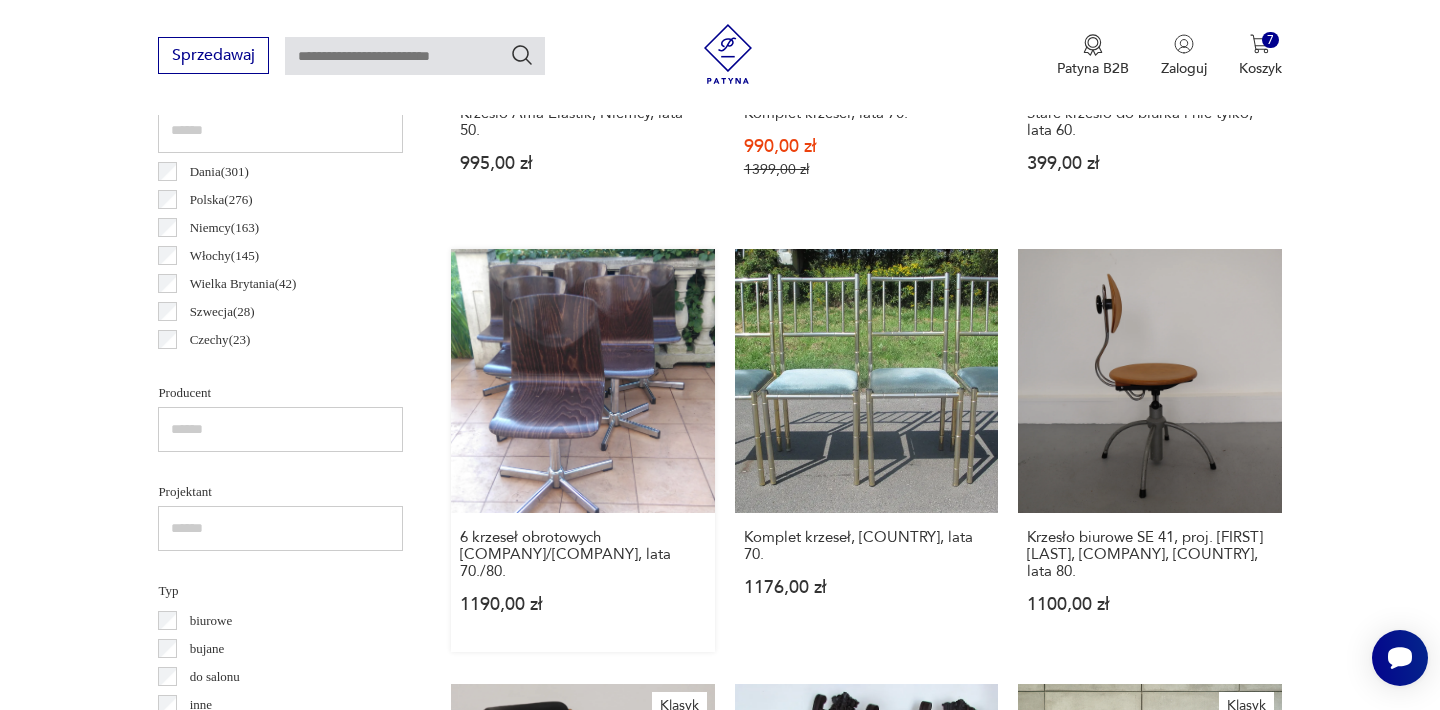 click on "6 krzeseł obrotowych Pagholz/Woodmark, lata 70./80. 1190,00 zł" at bounding box center [582, 450] 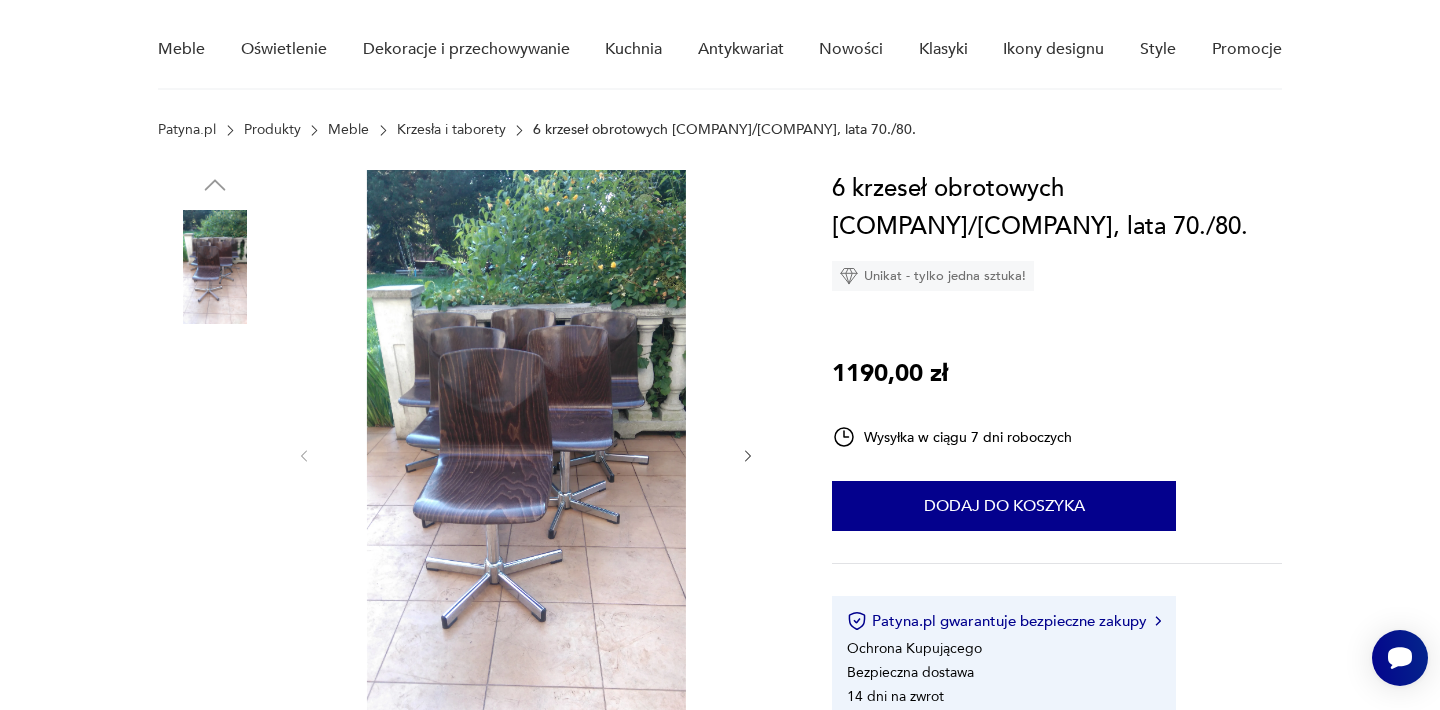 scroll, scrollTop: 120, scrollLeft: 0, axis: vertical 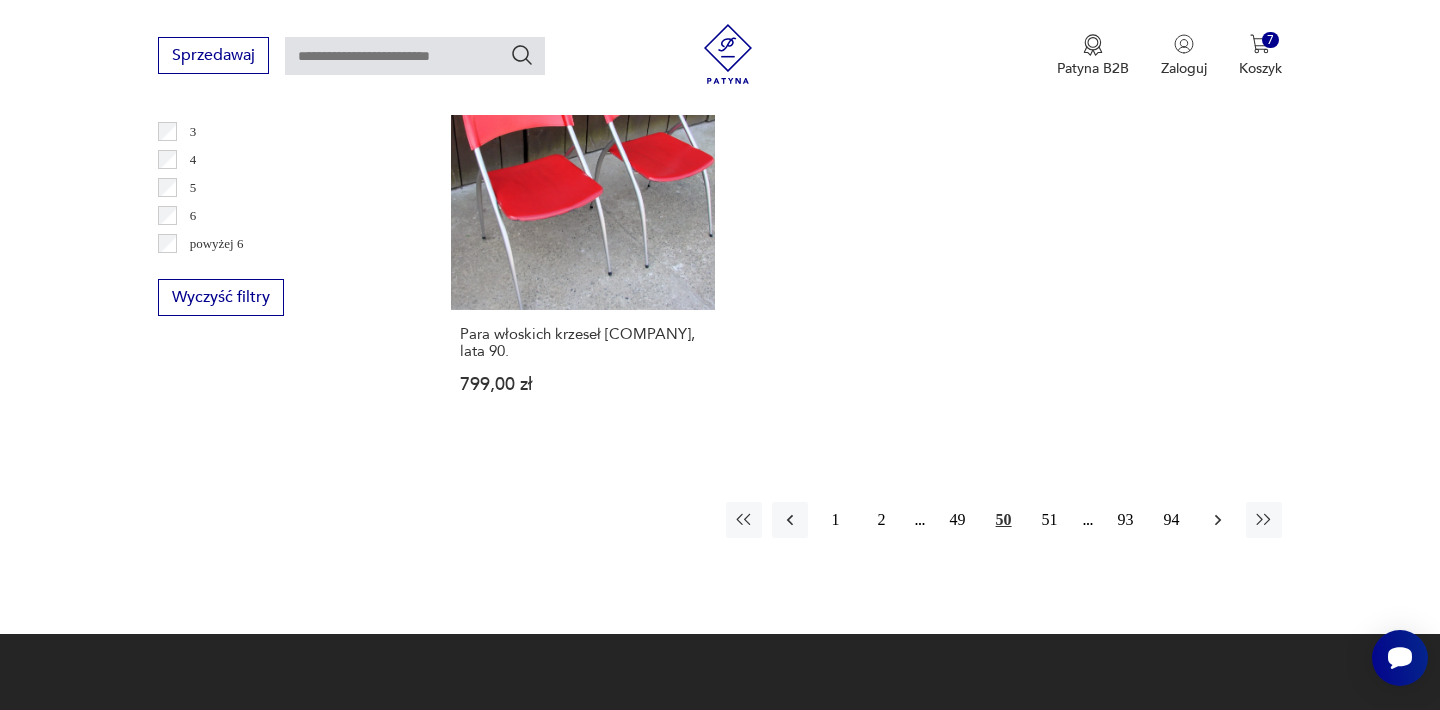 click 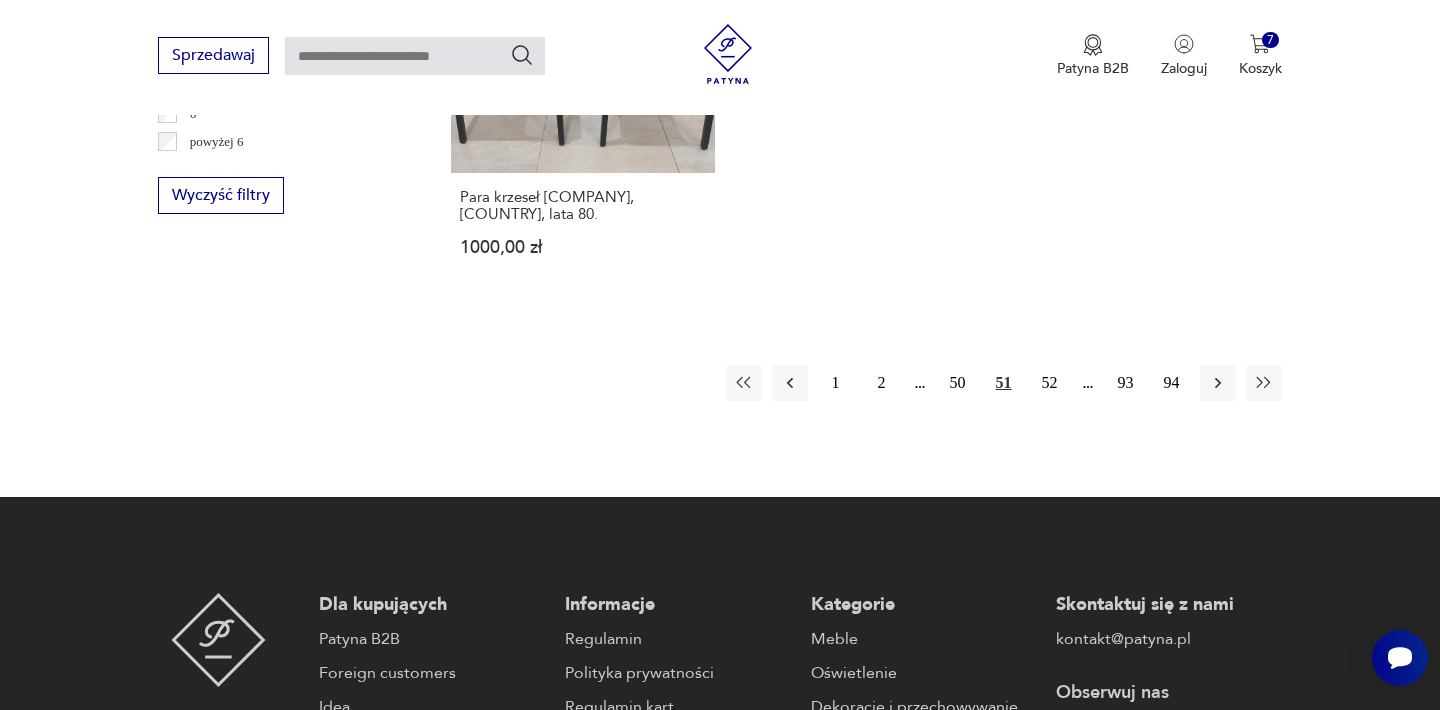 scroll, scrollTop: 3132, scrollLeft: 0, axis: vertical 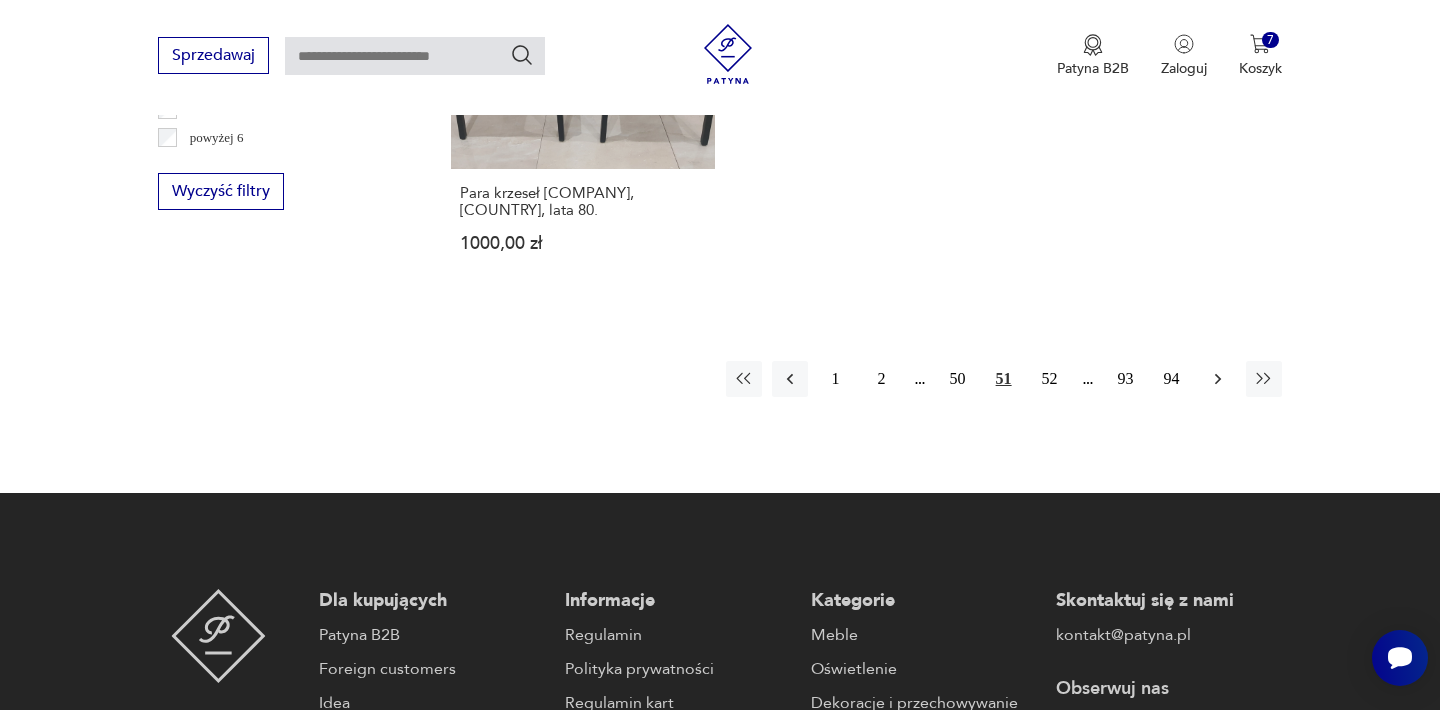 click 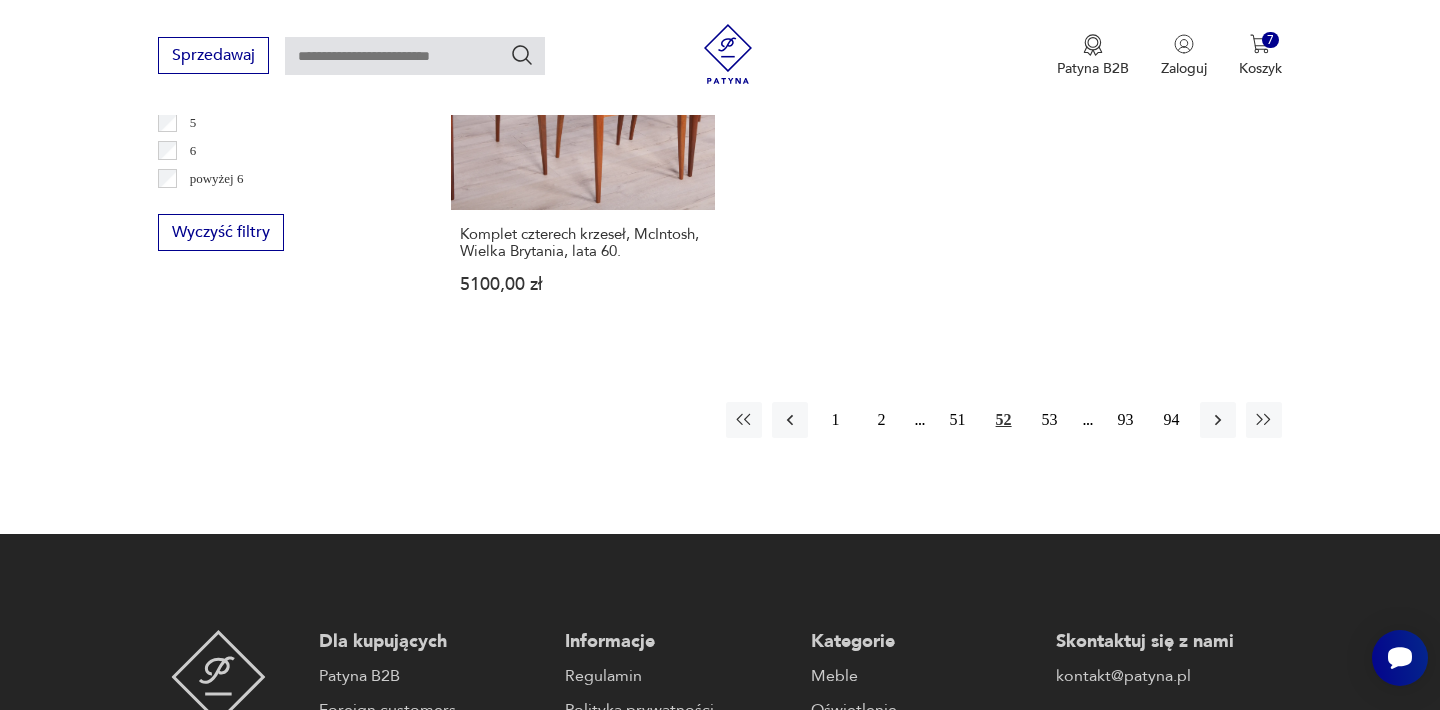 scroll, scrollTop: 3132, scrollLeft: 0, axis: vertical 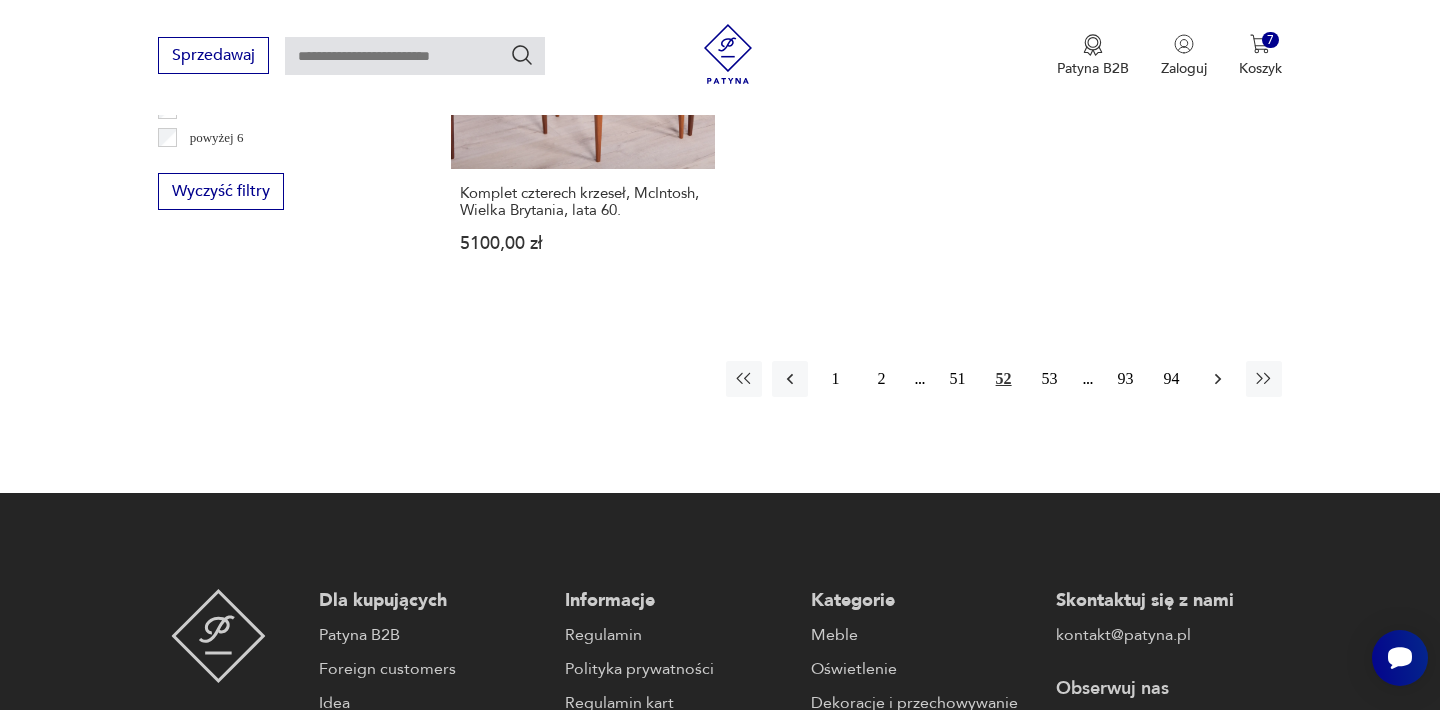 click 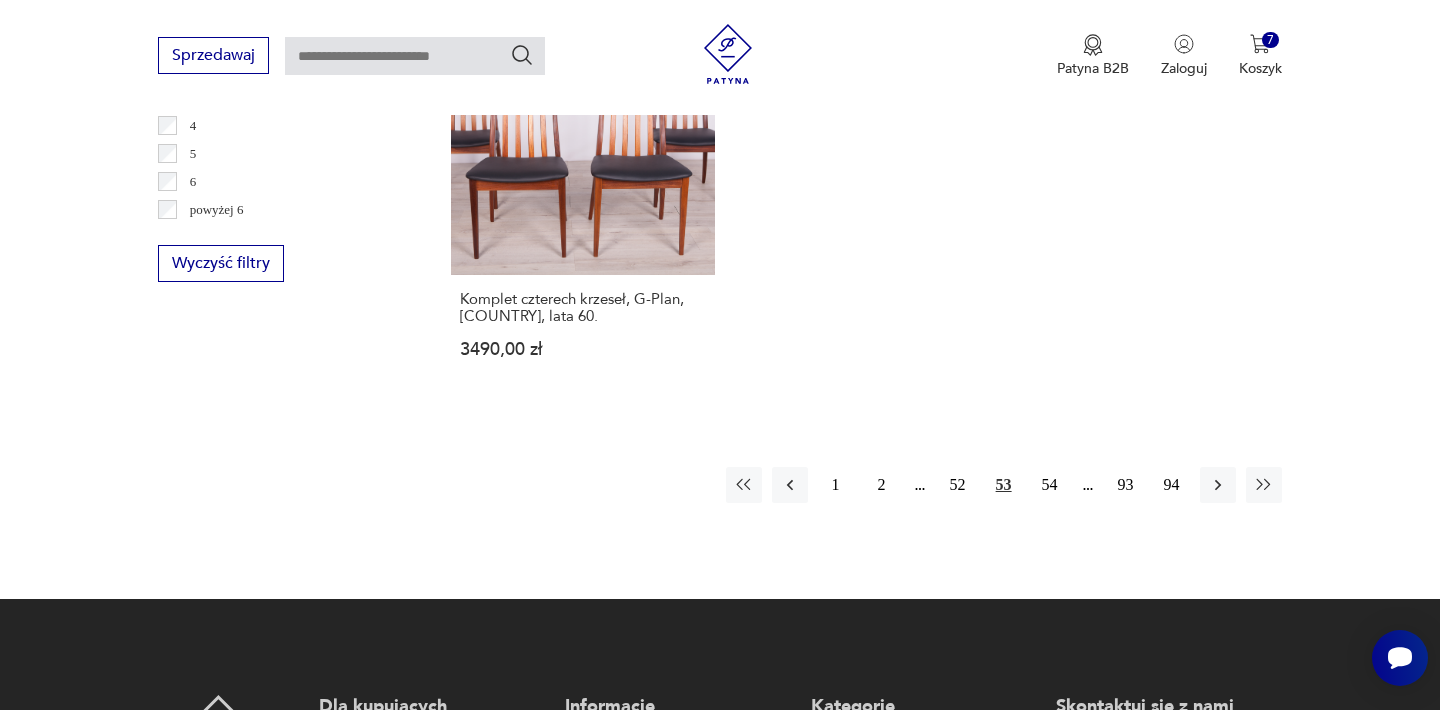 scroll, scrollTop: 3092, scrollLeft: 0, axis: vertical 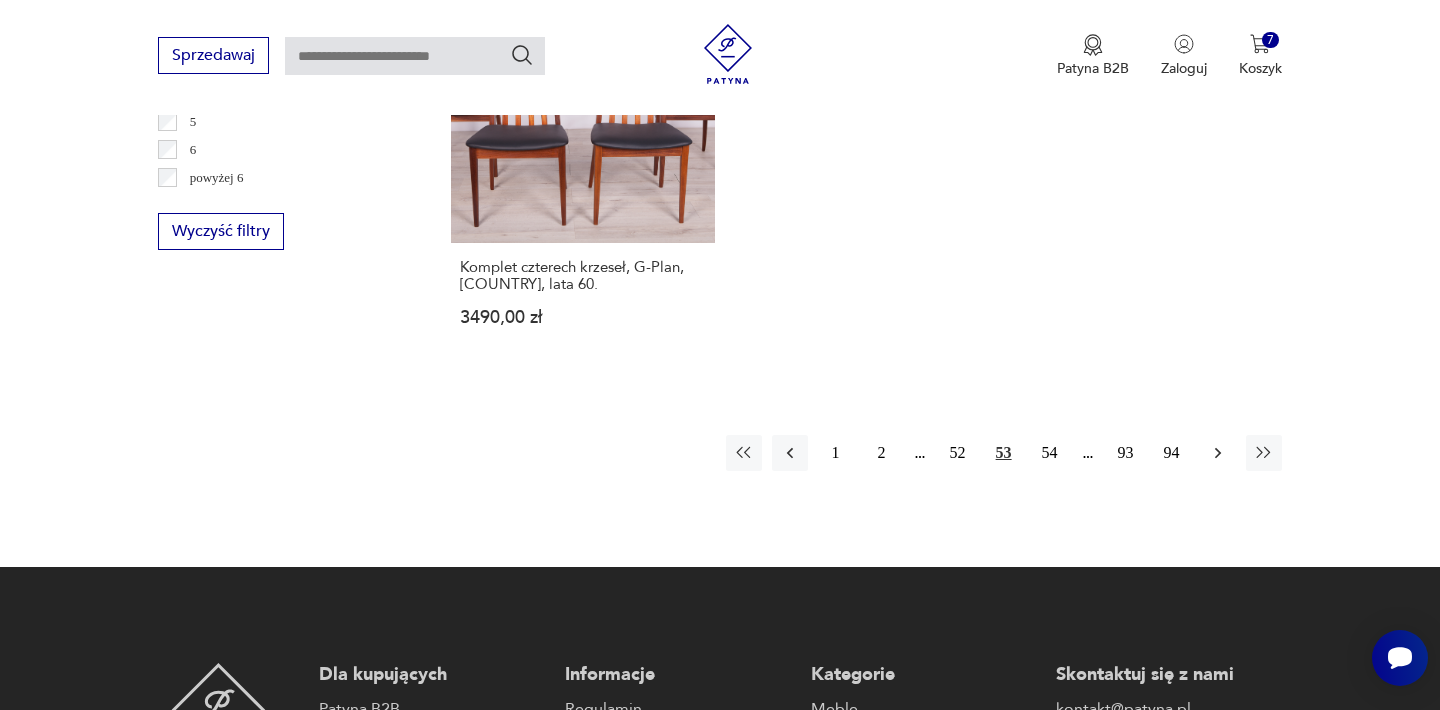 click 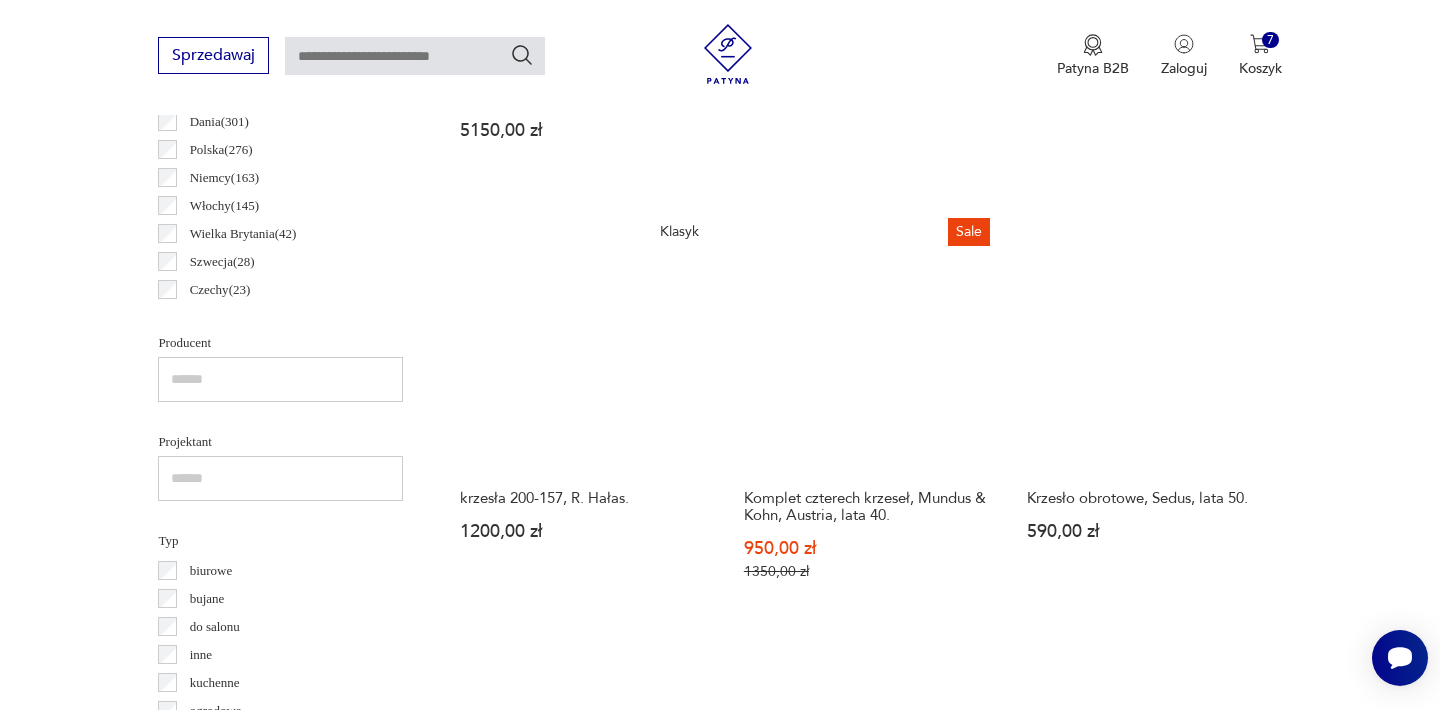 scroll, scrollTop: 1212, scrollLeft: 0, axis: vertical 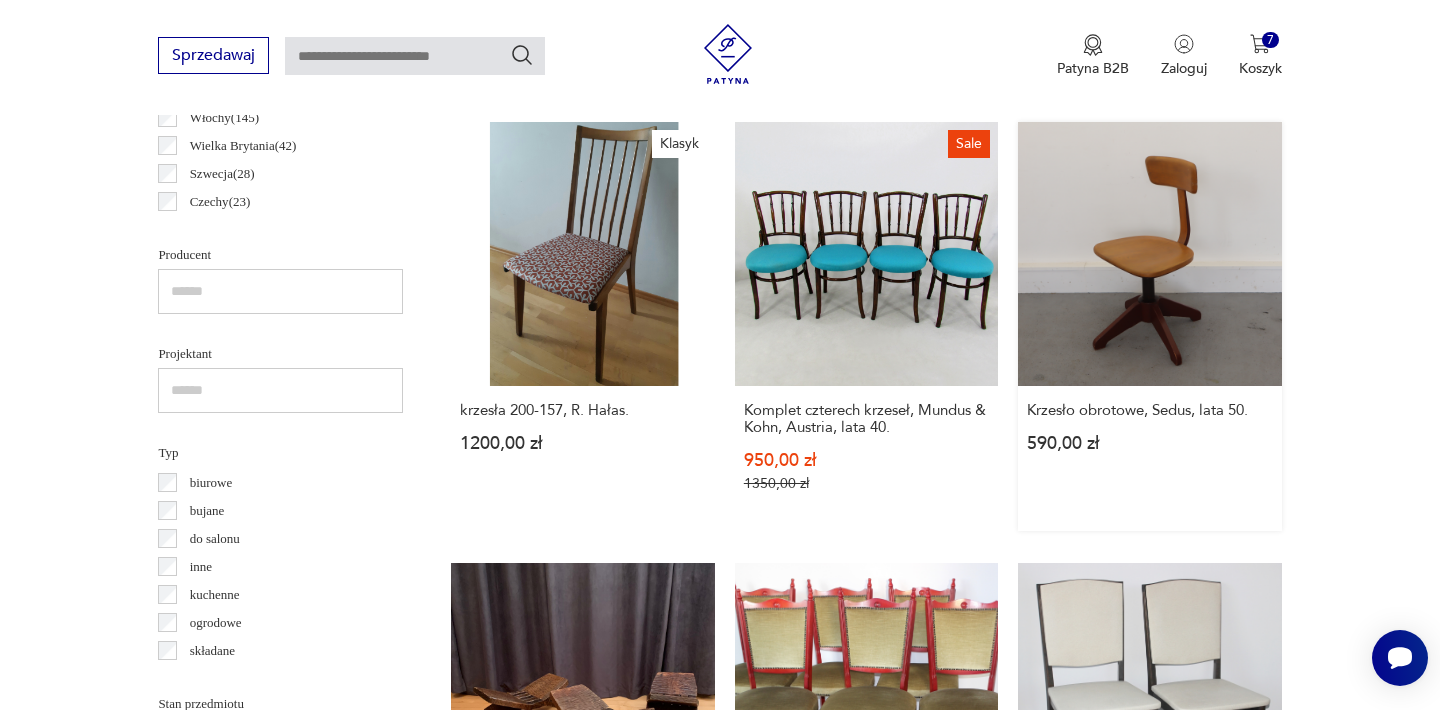 click on "Krzesło obrotowe, Sedus, lata 50. 590,00 zł" at bounding box center [1149, 326] 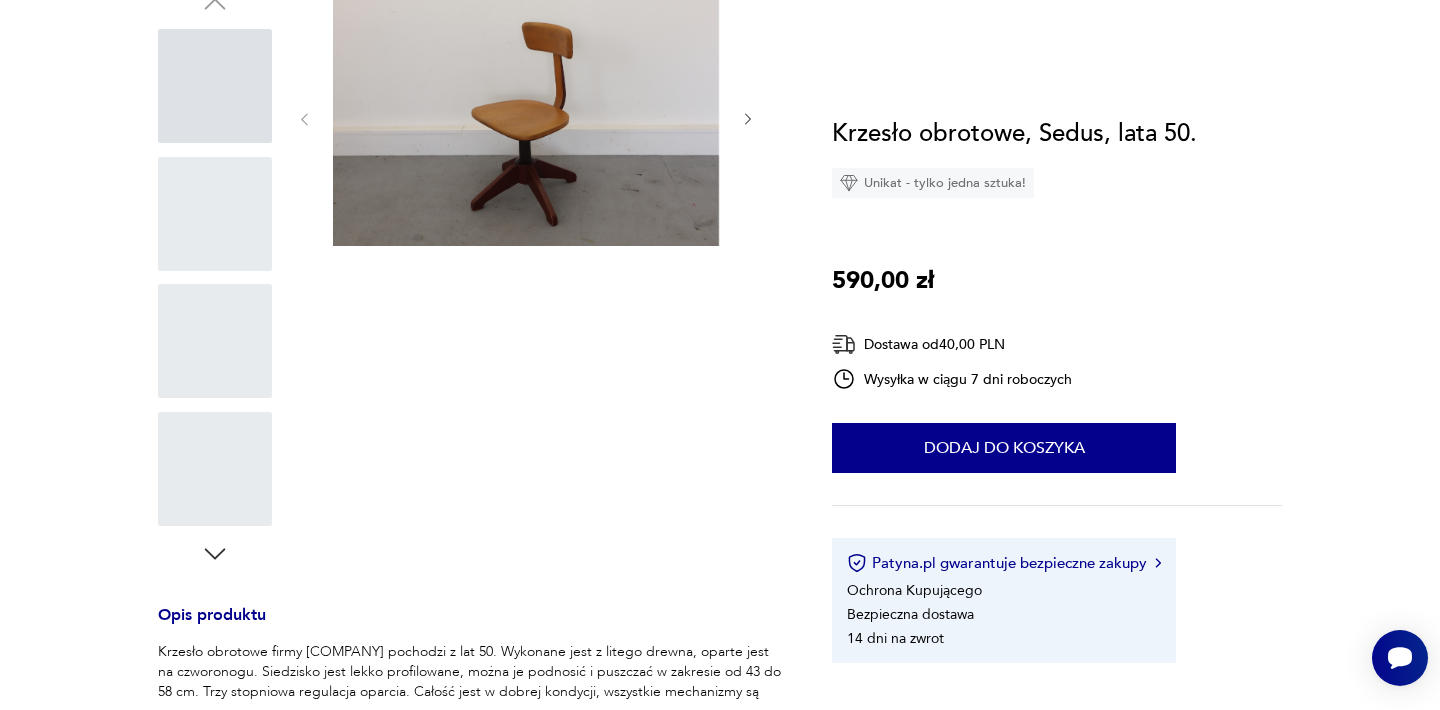 scroll, scrollTop: 0, scrollLeft: 0, axis: both 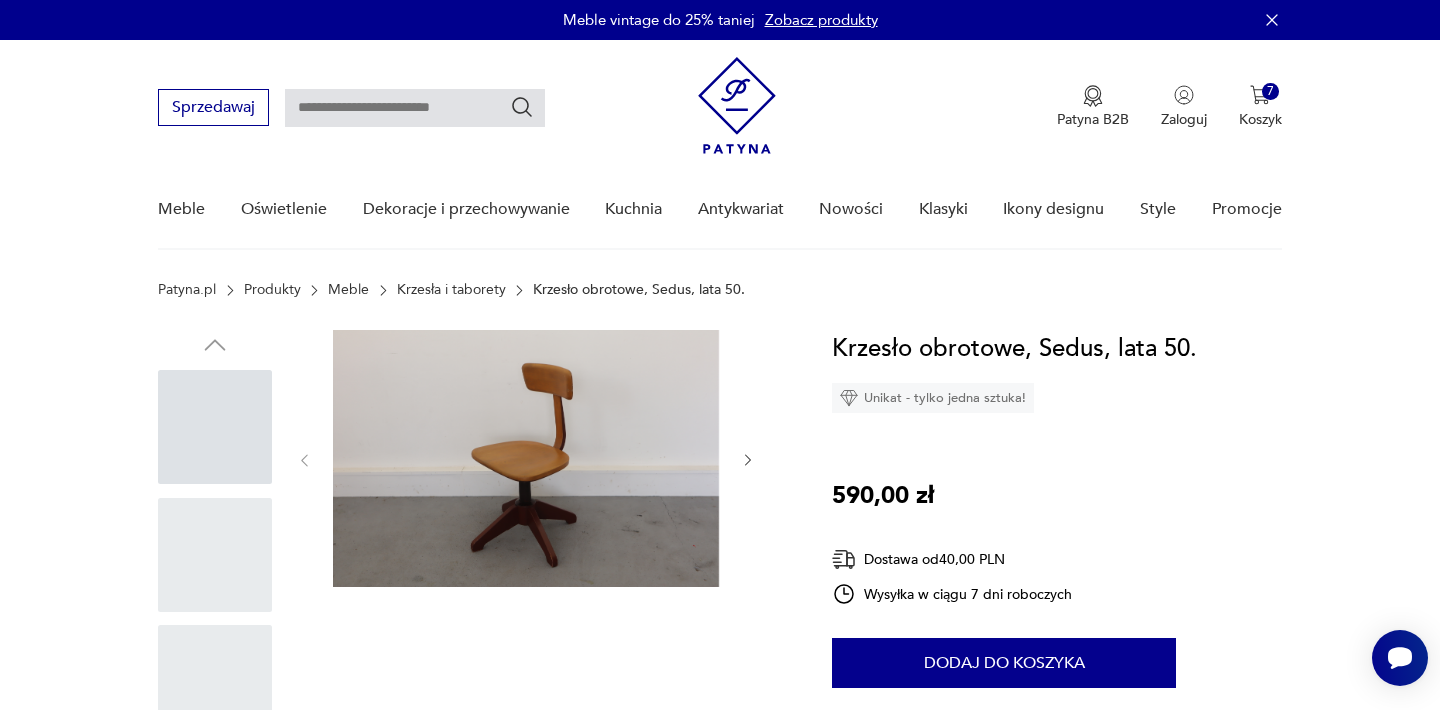 click at bounding box center (526, 458) 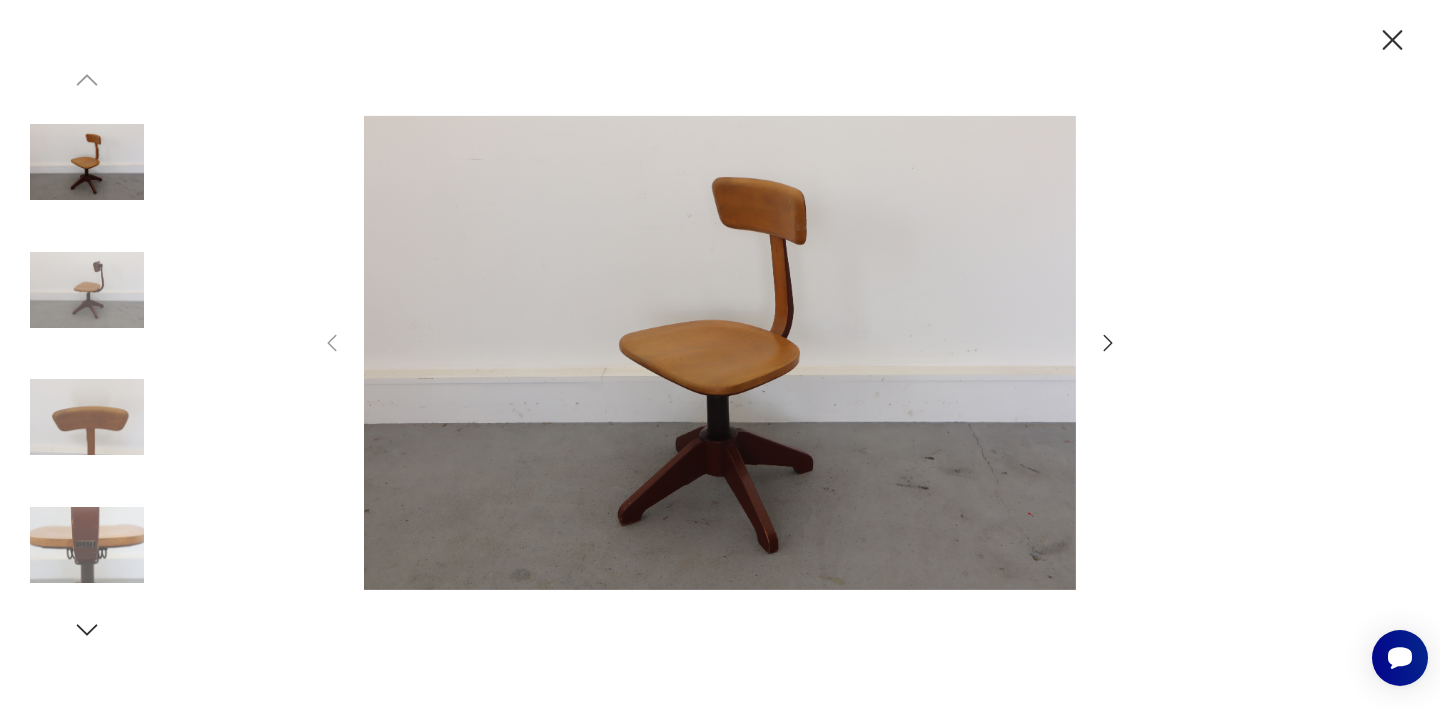 click 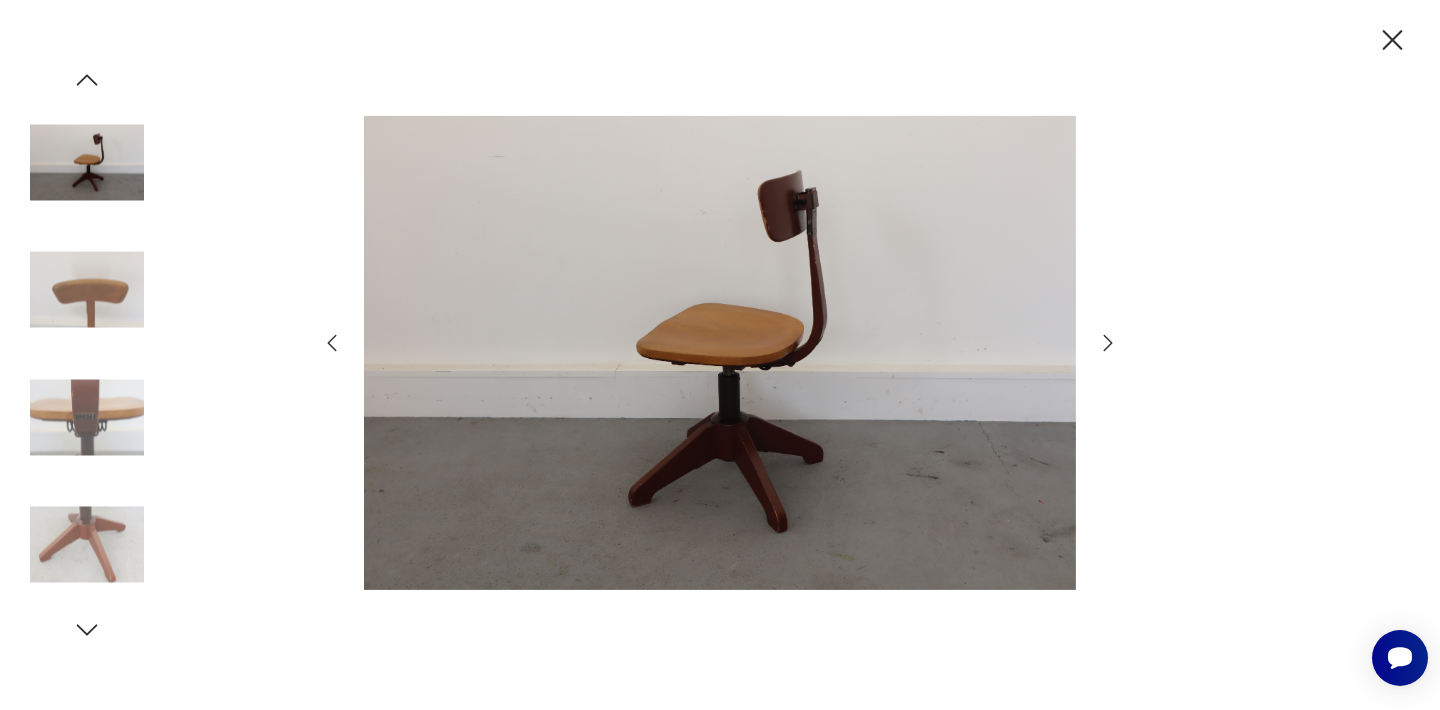 click 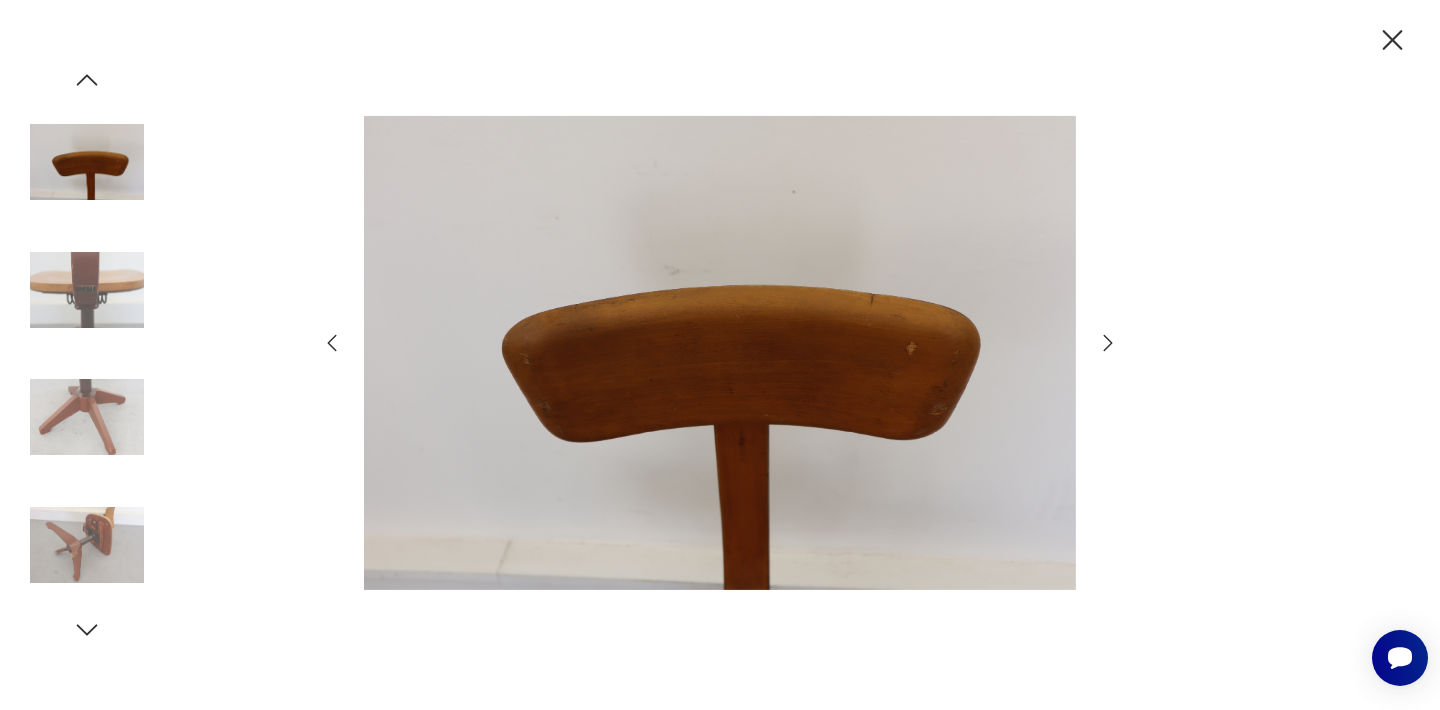 click 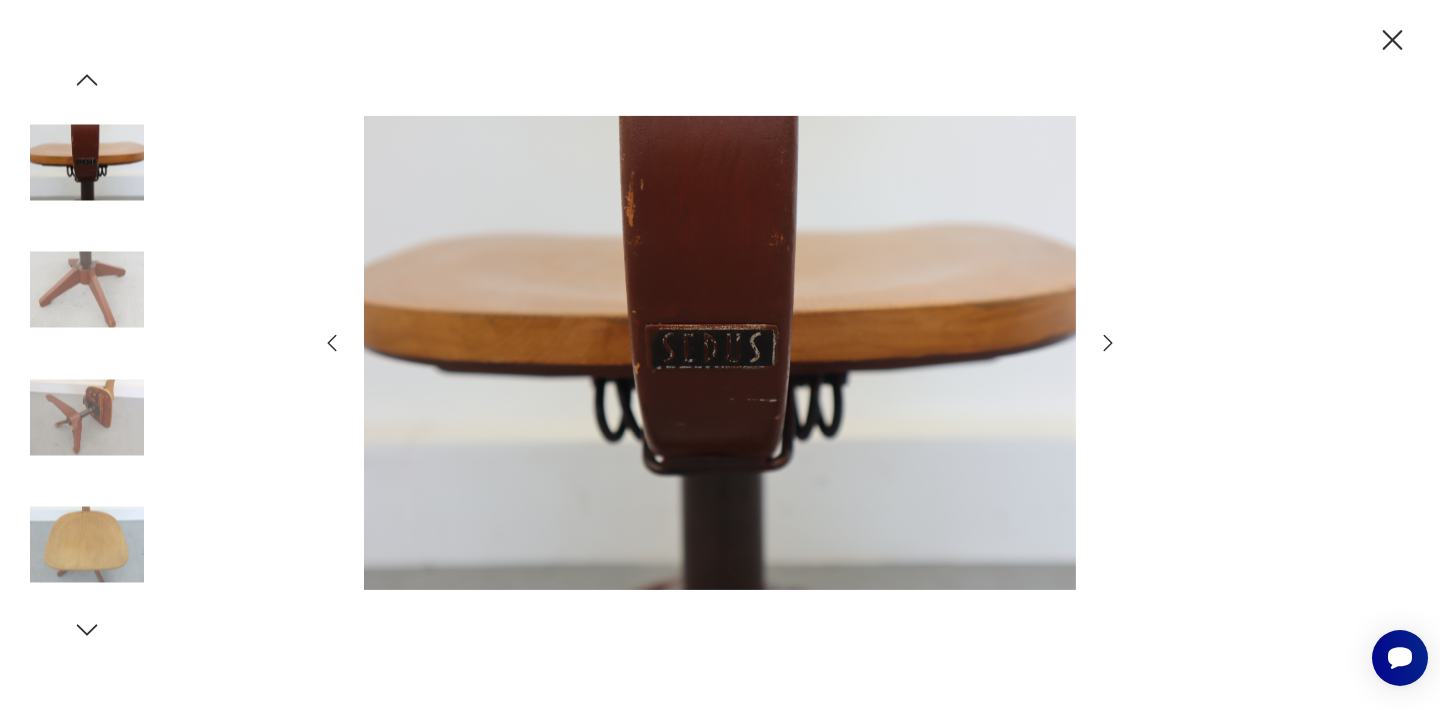 click 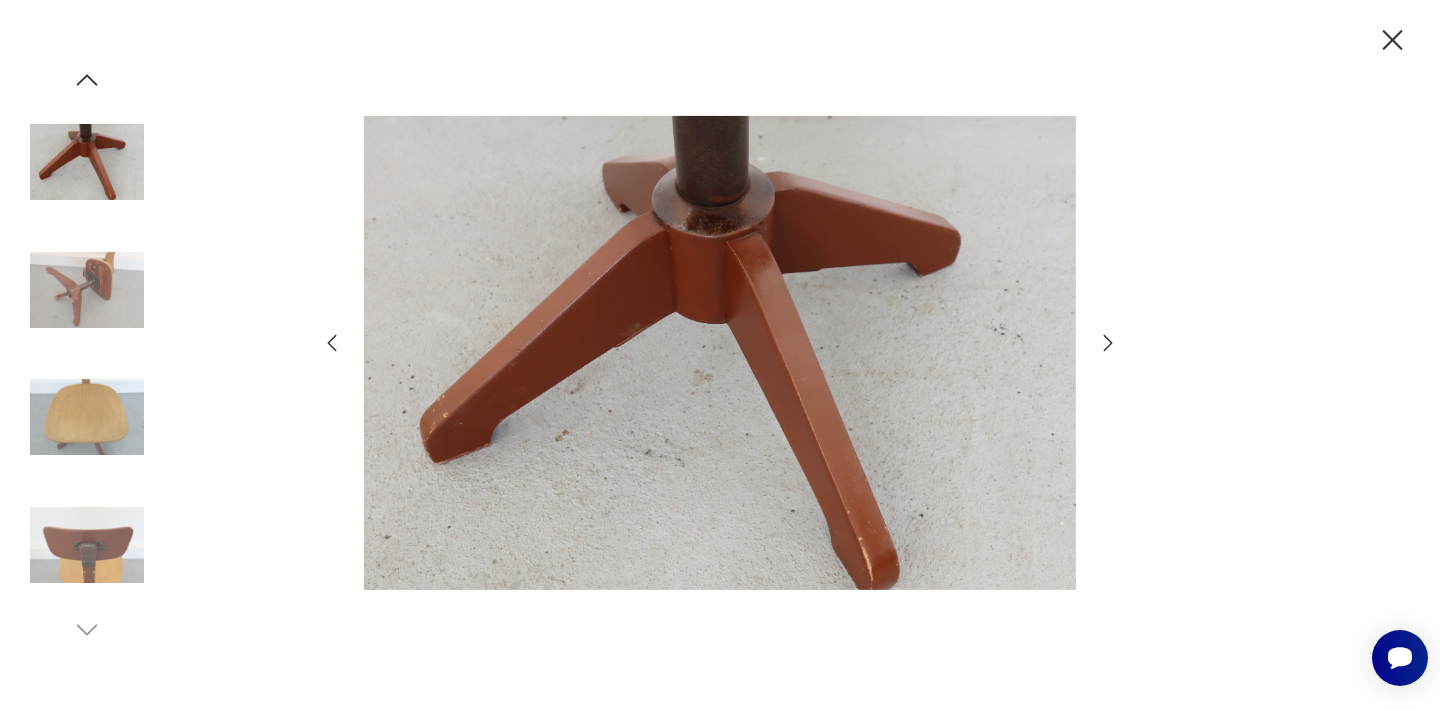 click 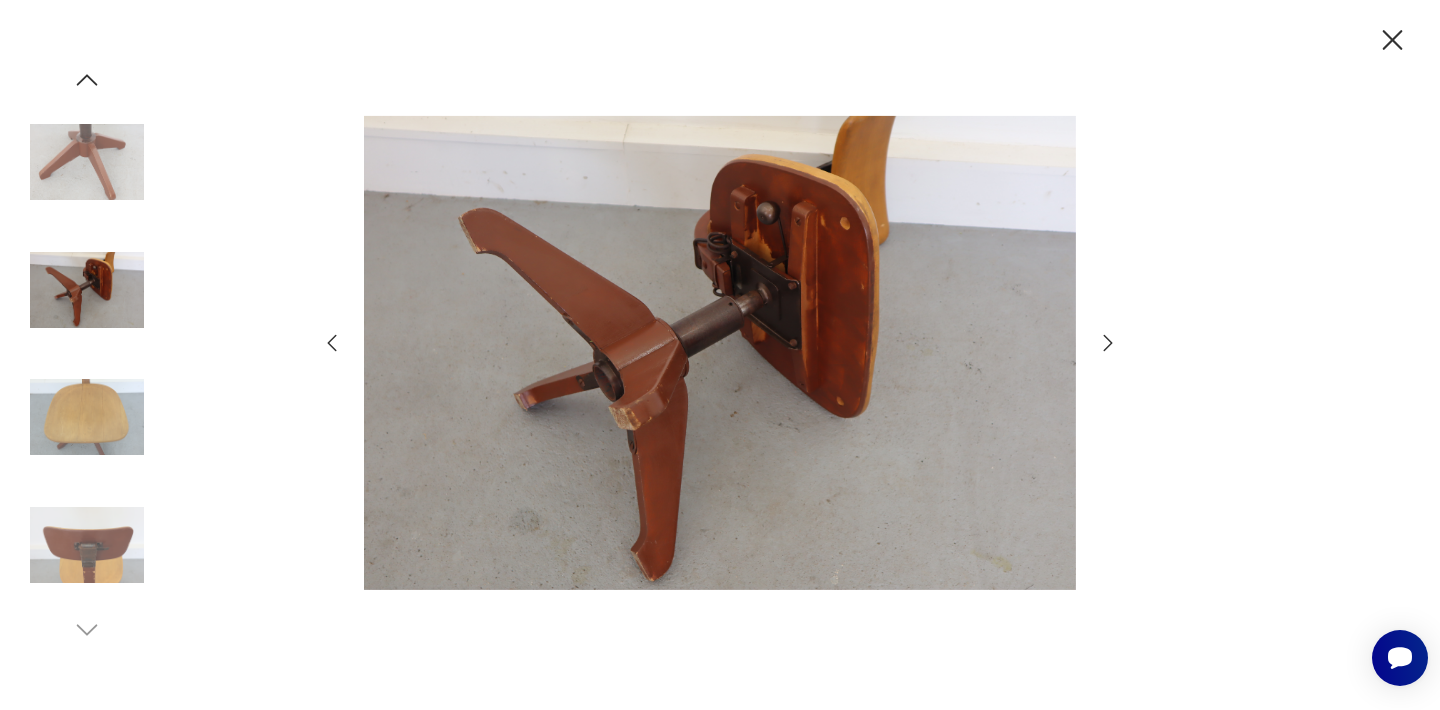 click 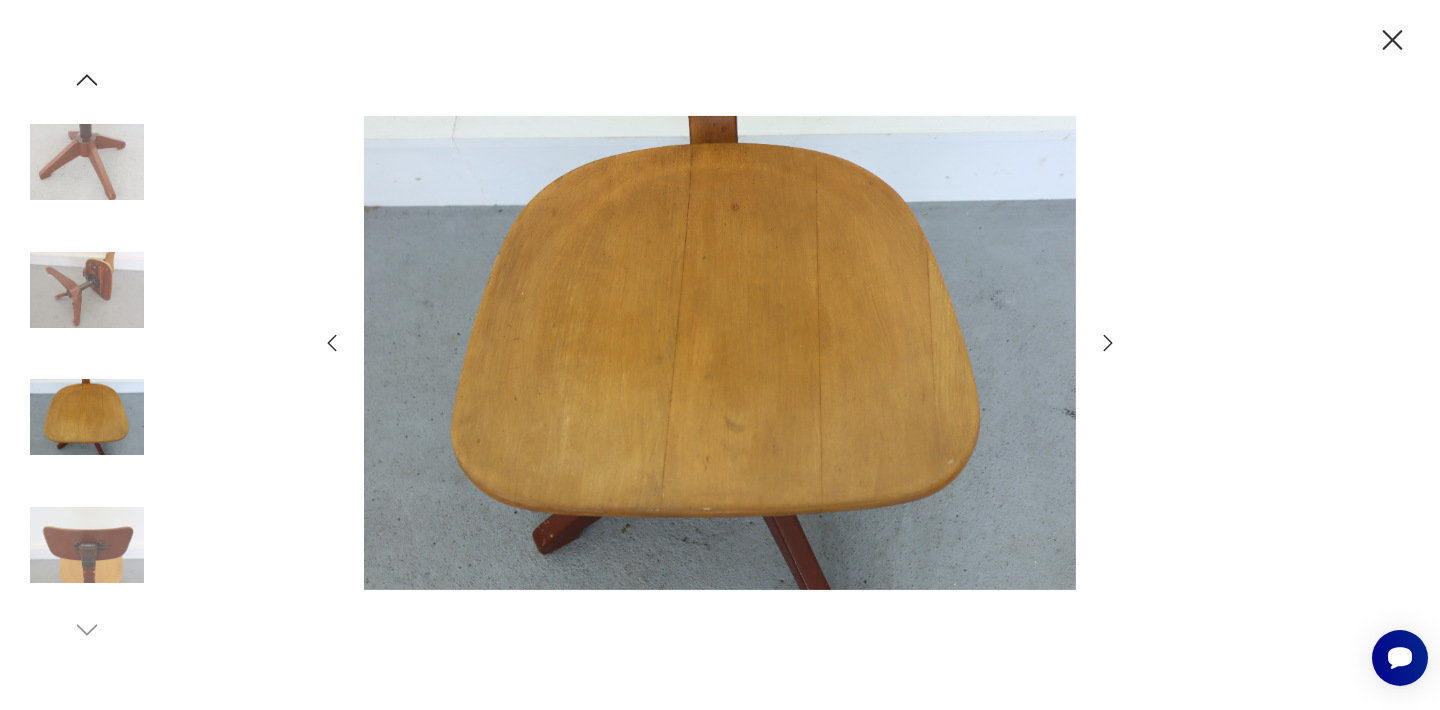 click 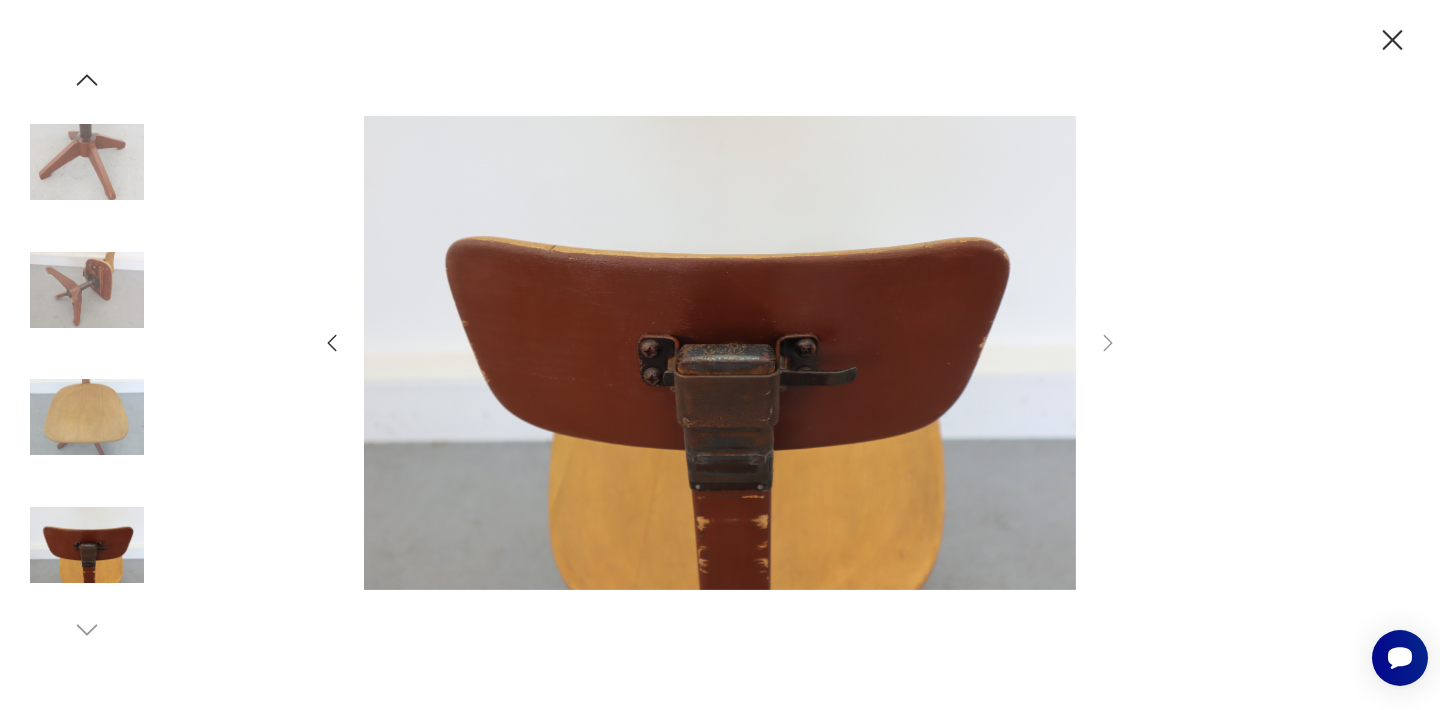 click 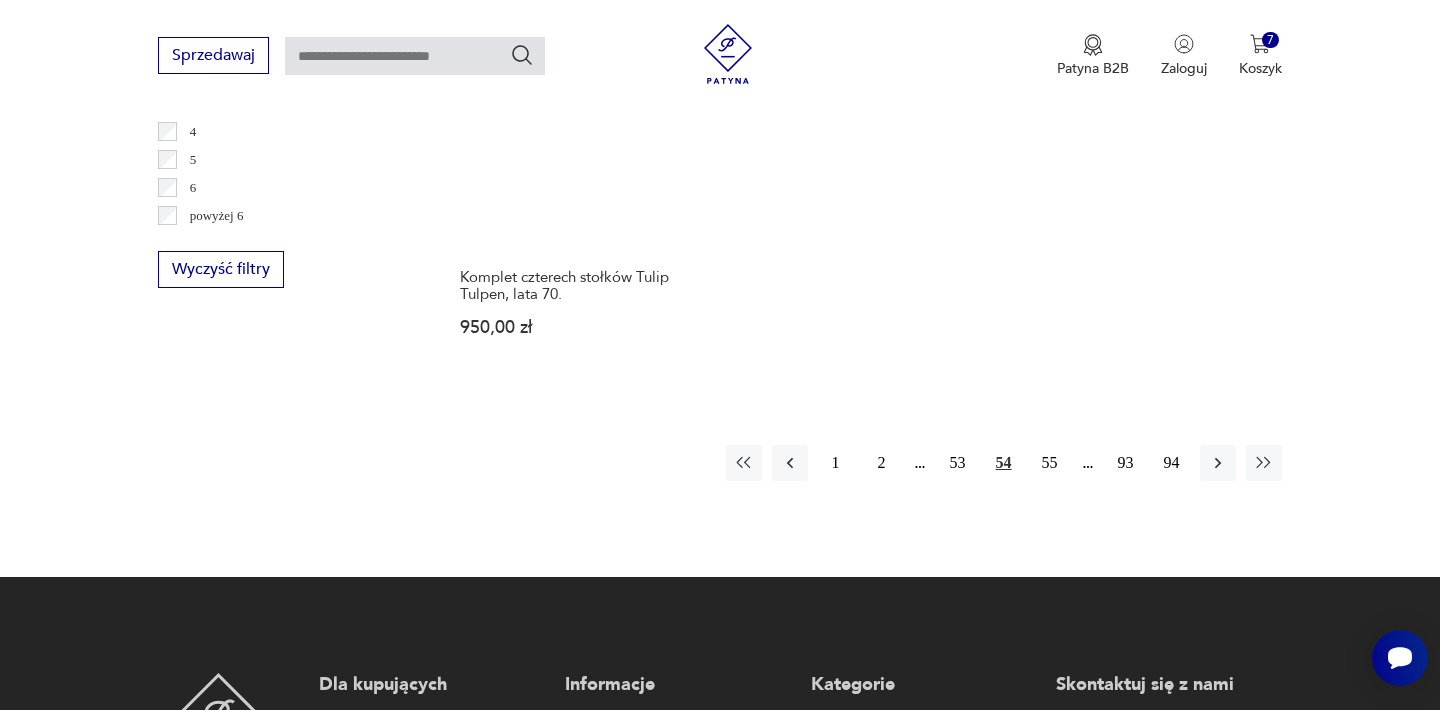scroll, scrollTop: 3084, scrollLeft: 0, axis: vertical 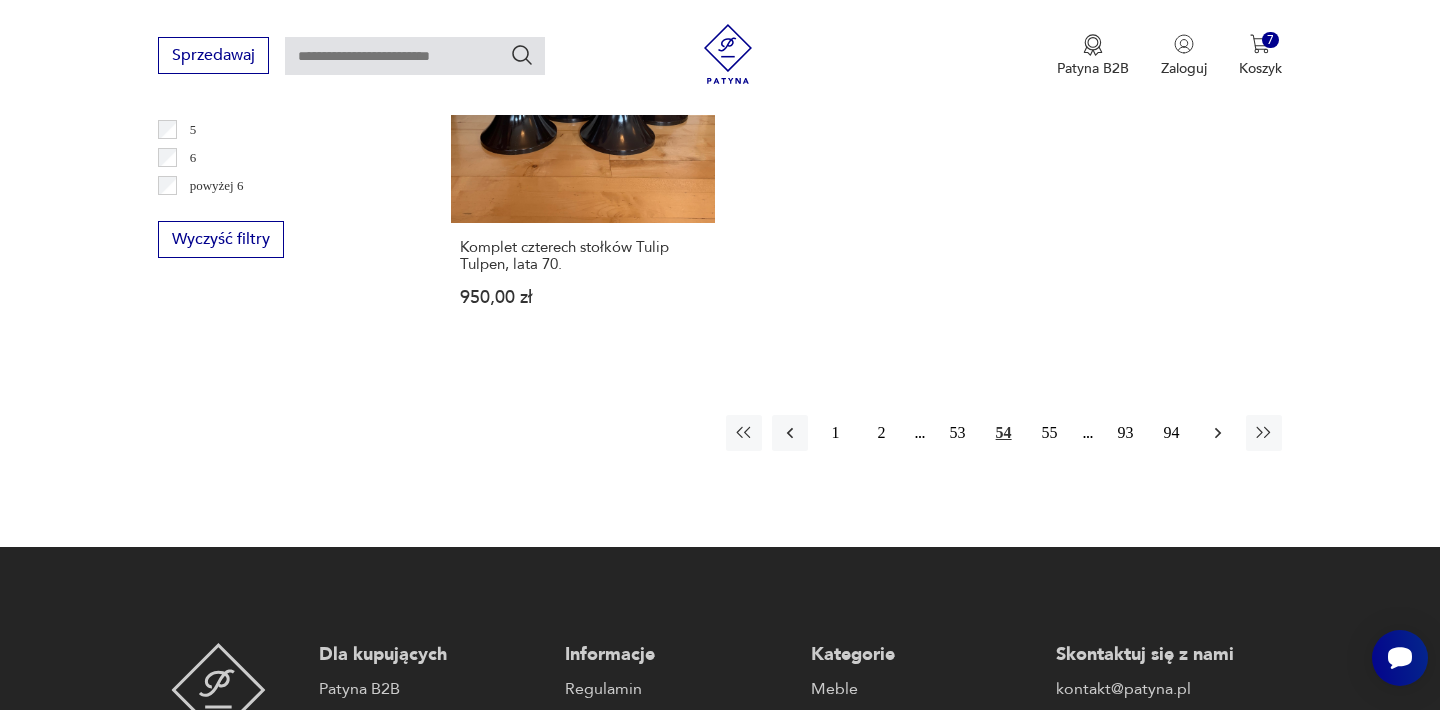 click 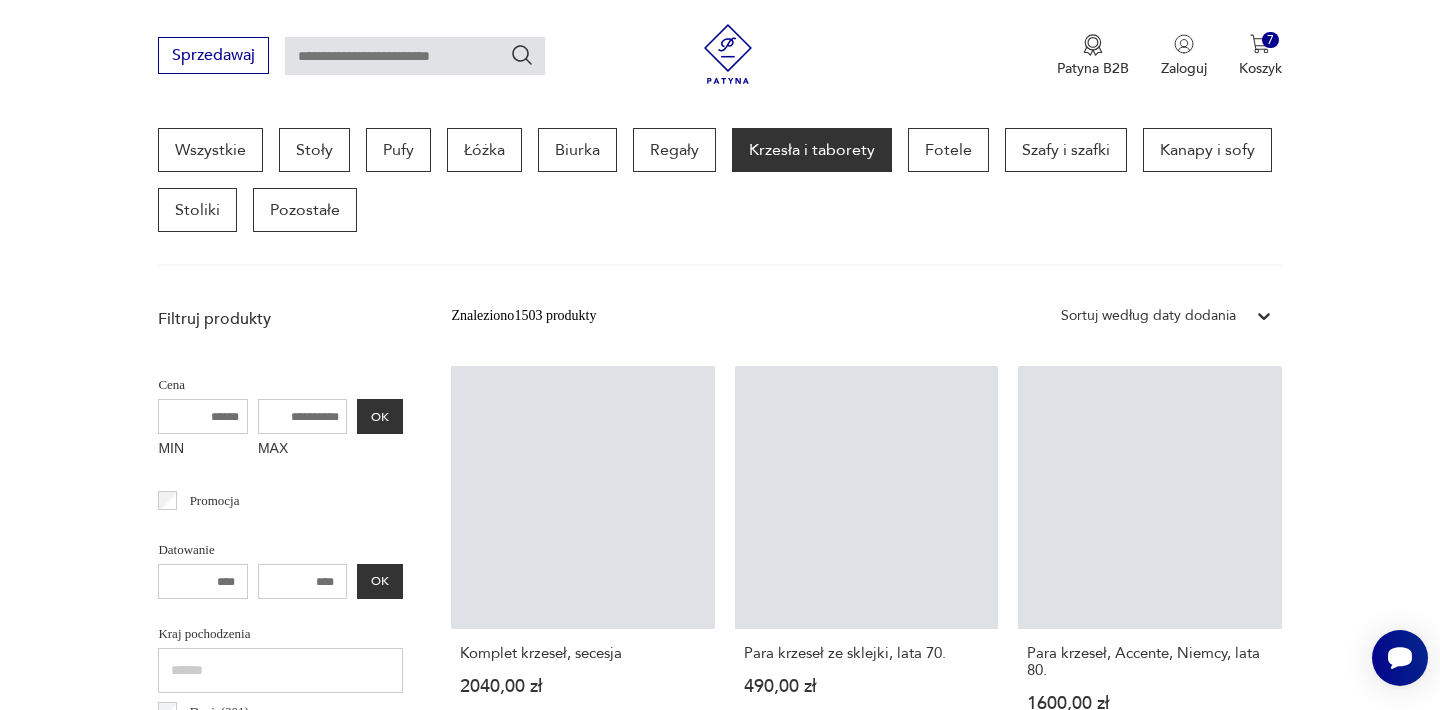 scroll, scrollTop: 532, scrollLeft: 0, axis: vertical 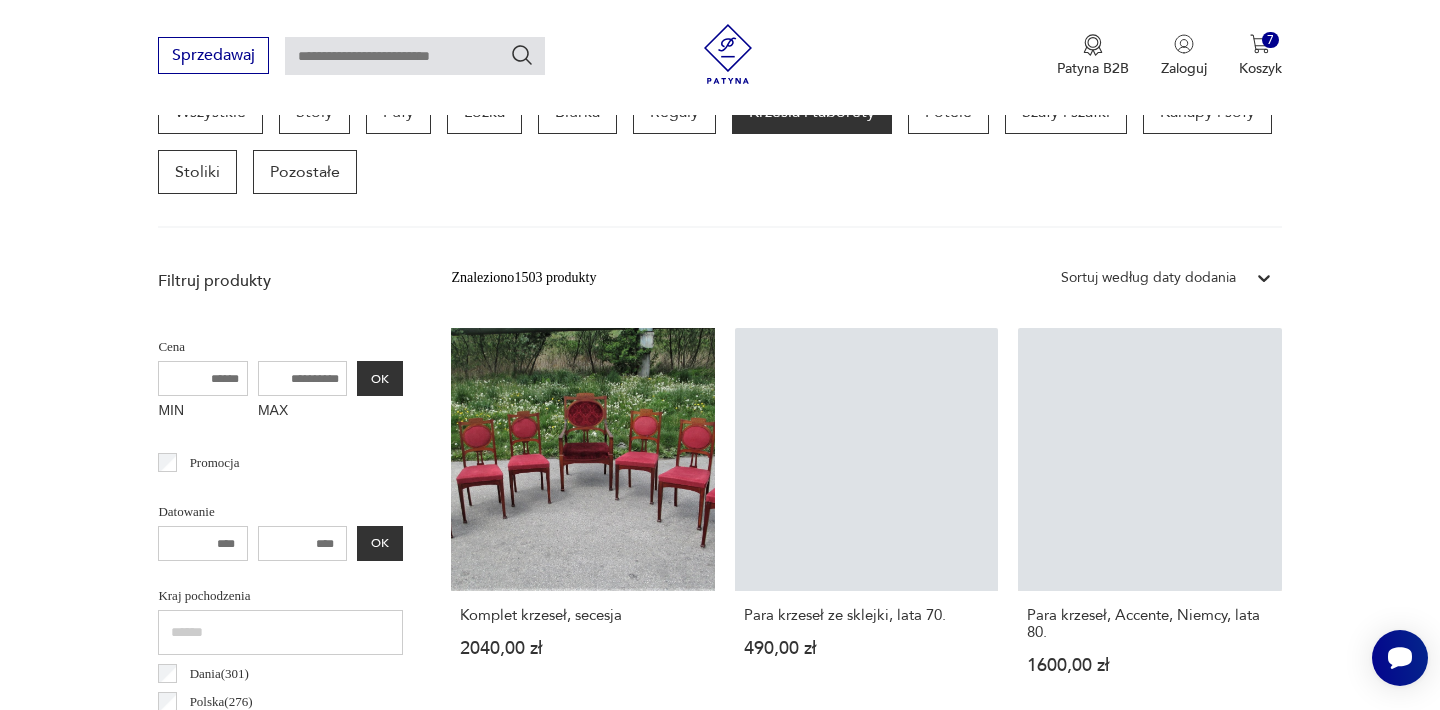 click on "Para krzeseł, Accente, [COUNTRY], lata 80. 1600,00 zł" at bounding box center [1149, 520] 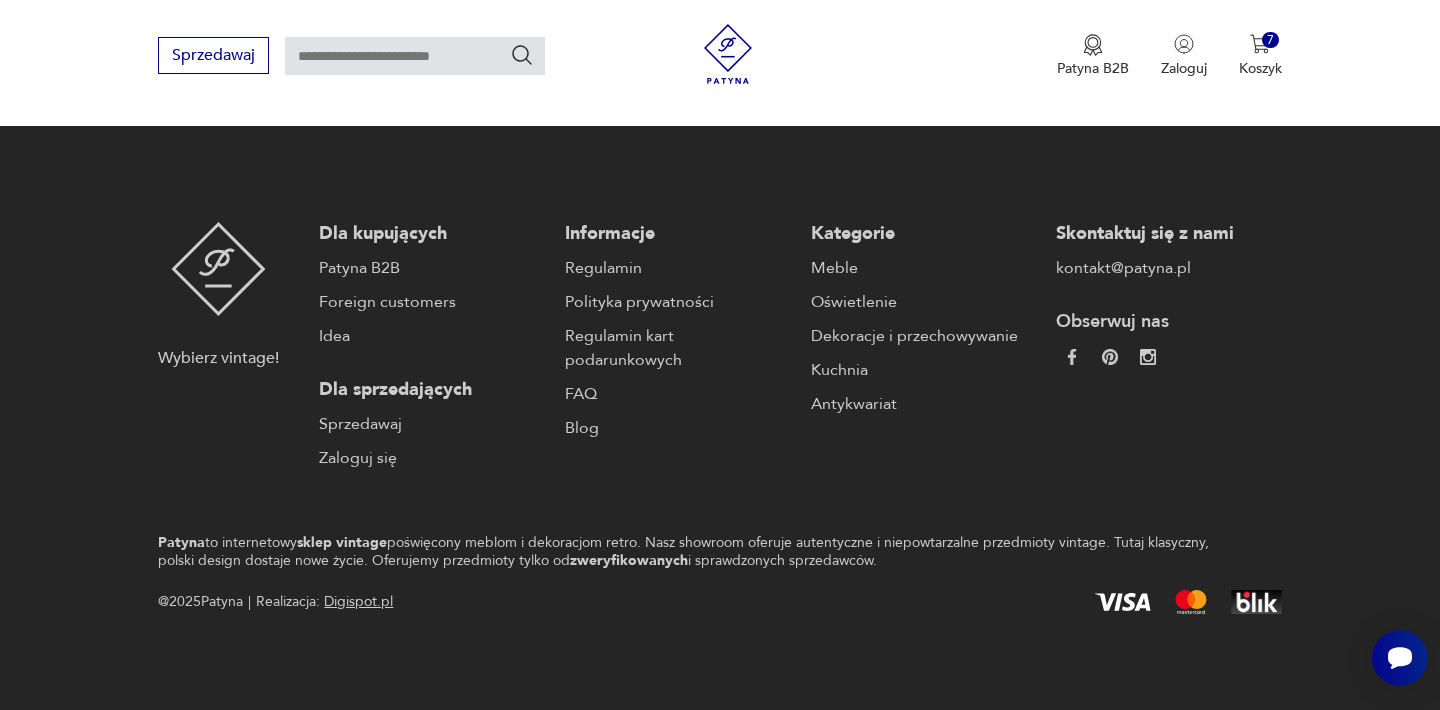 scroll, scrollTop: 193, scrollLeft: 0, axis: vertical 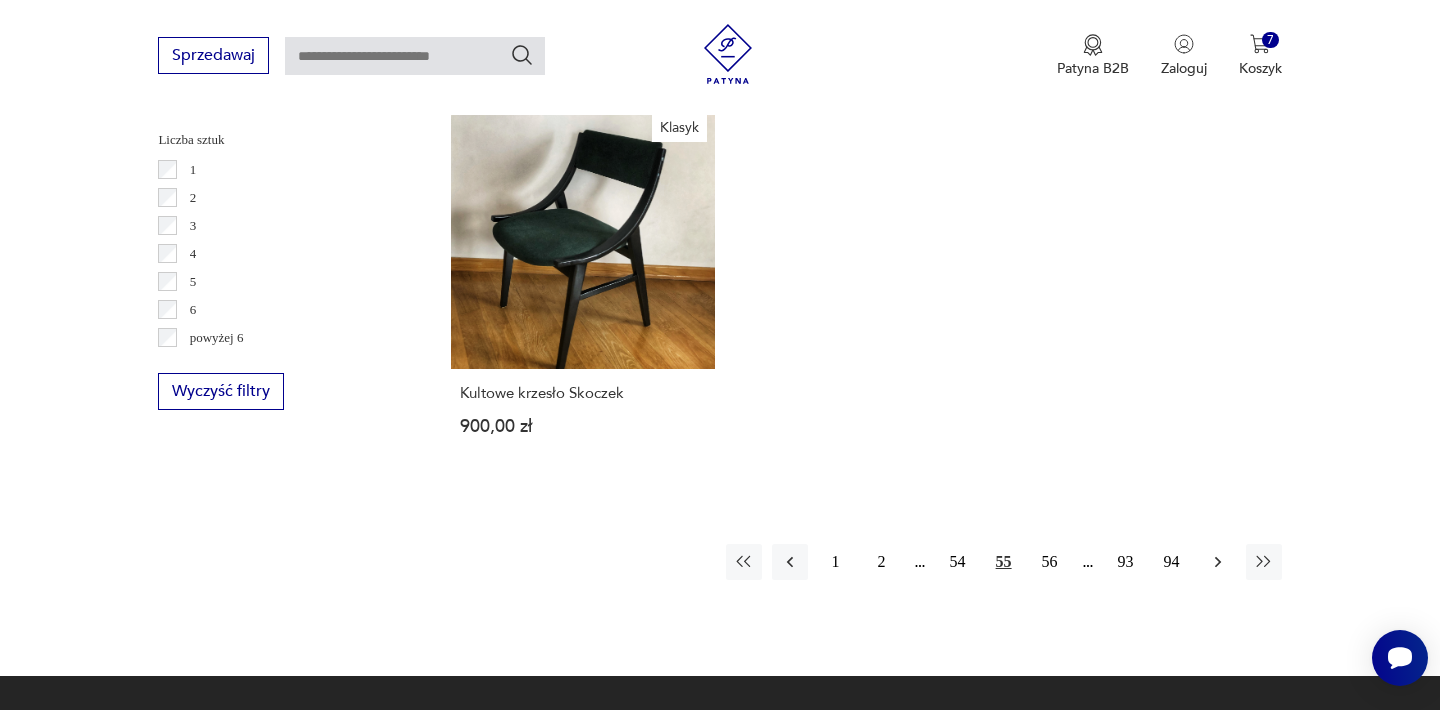 click 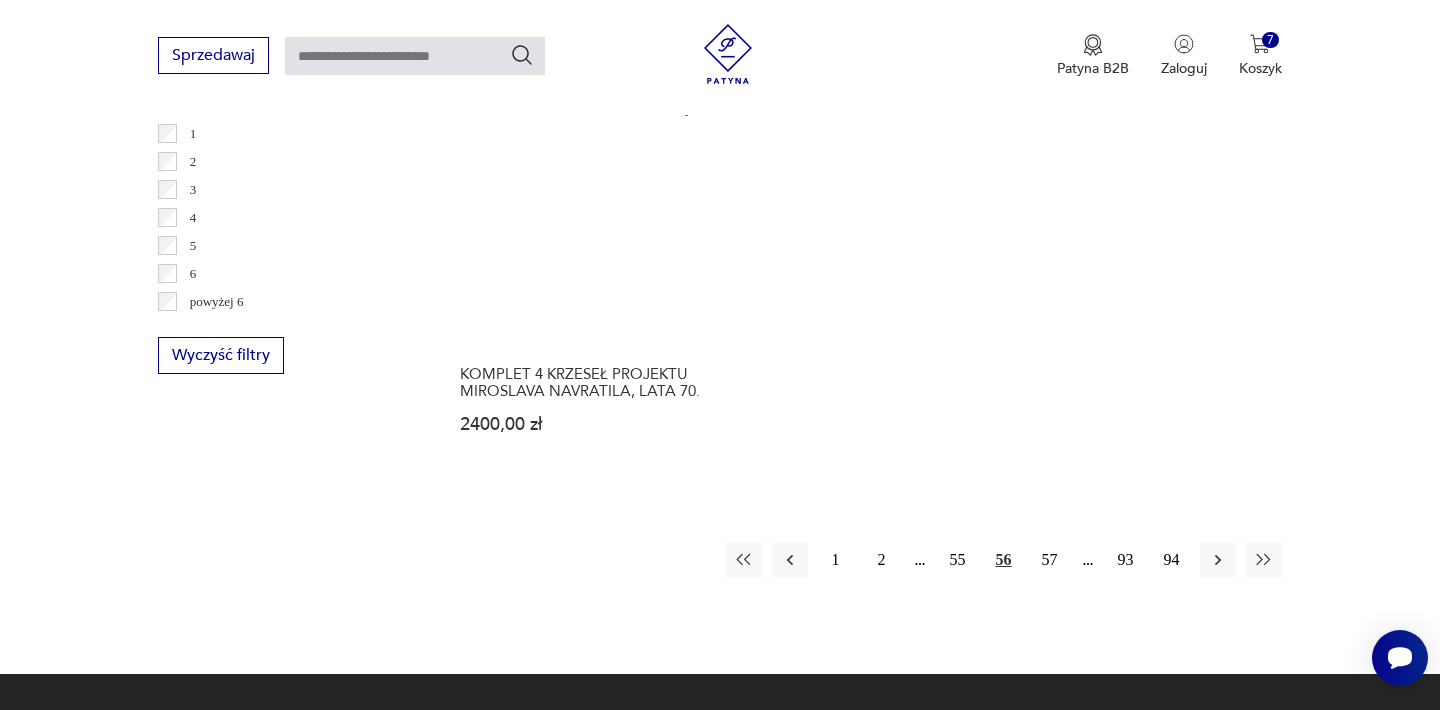 scroll, scrollTop: 2972, scrollLeft: 0, axis: vertical 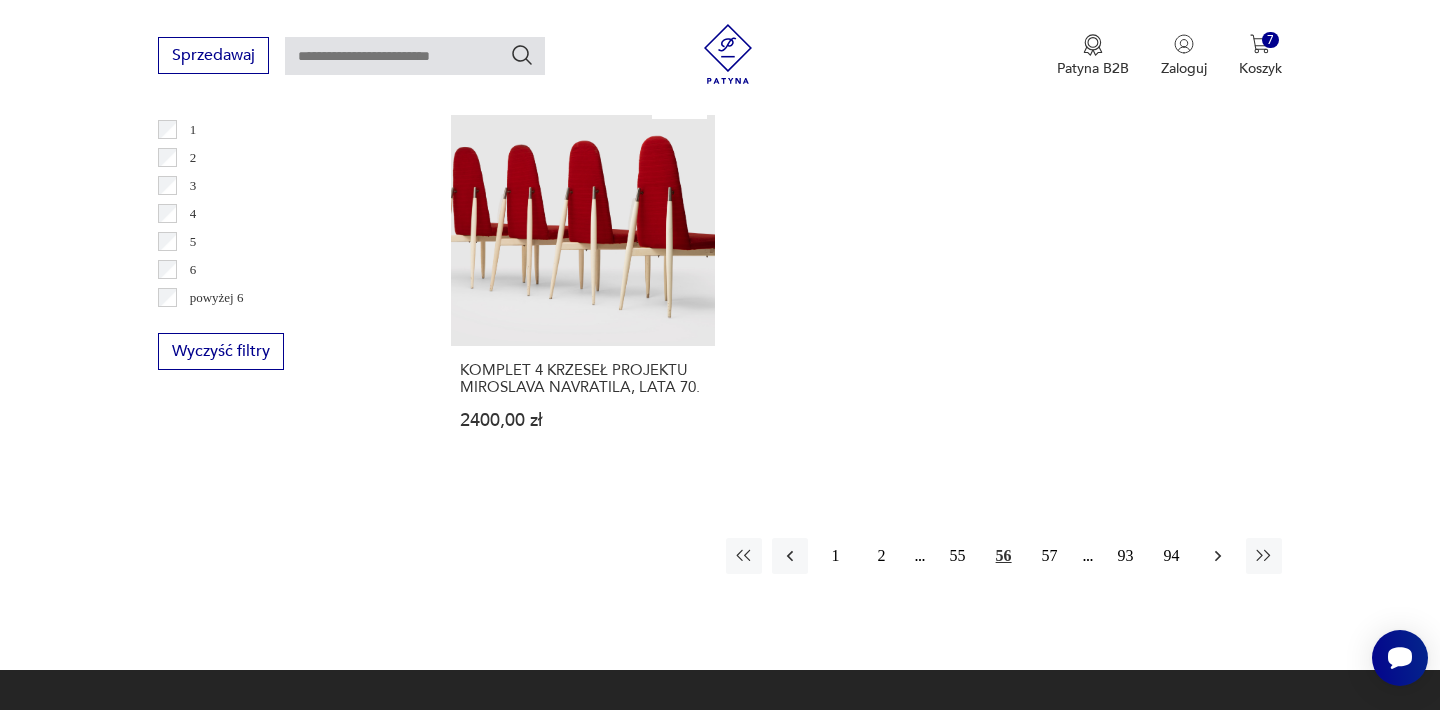 click 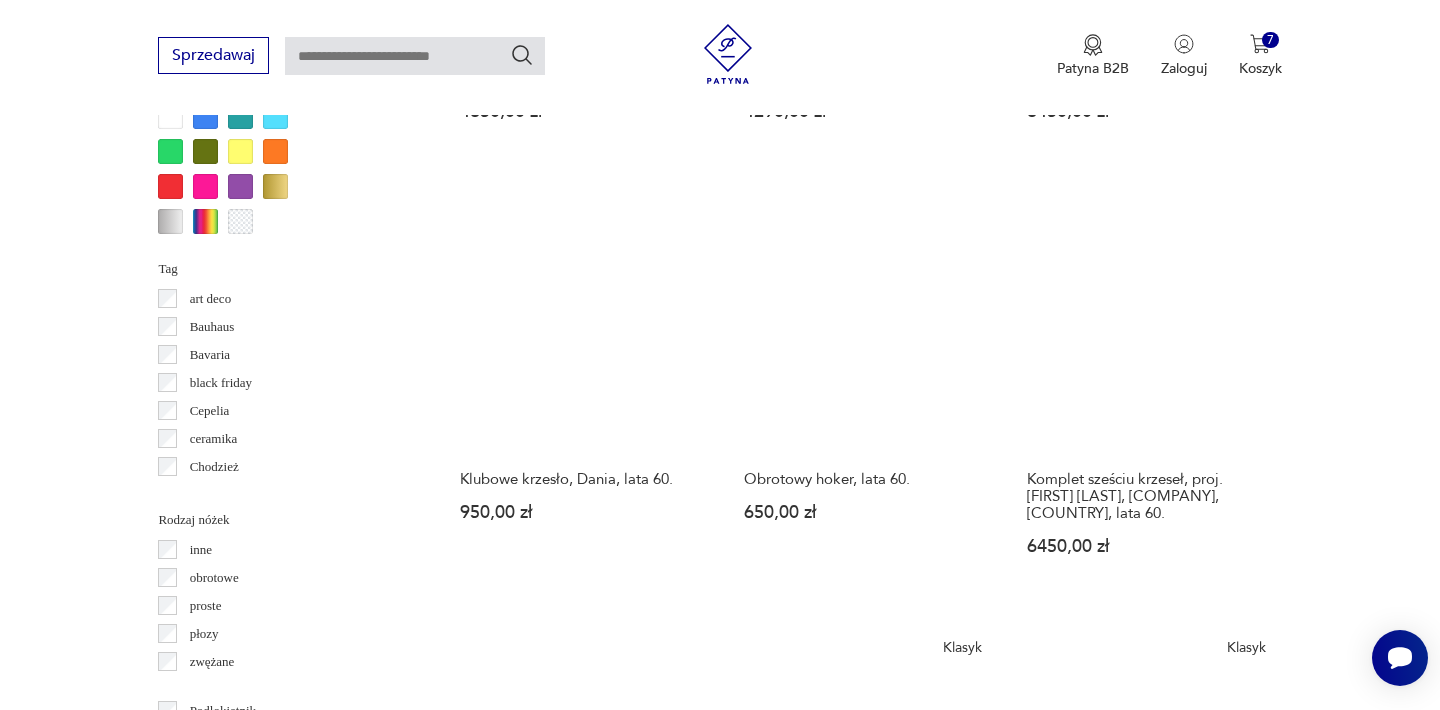 scroll, scrollTop: 2052, scrollLeft: 0, axis: vertical 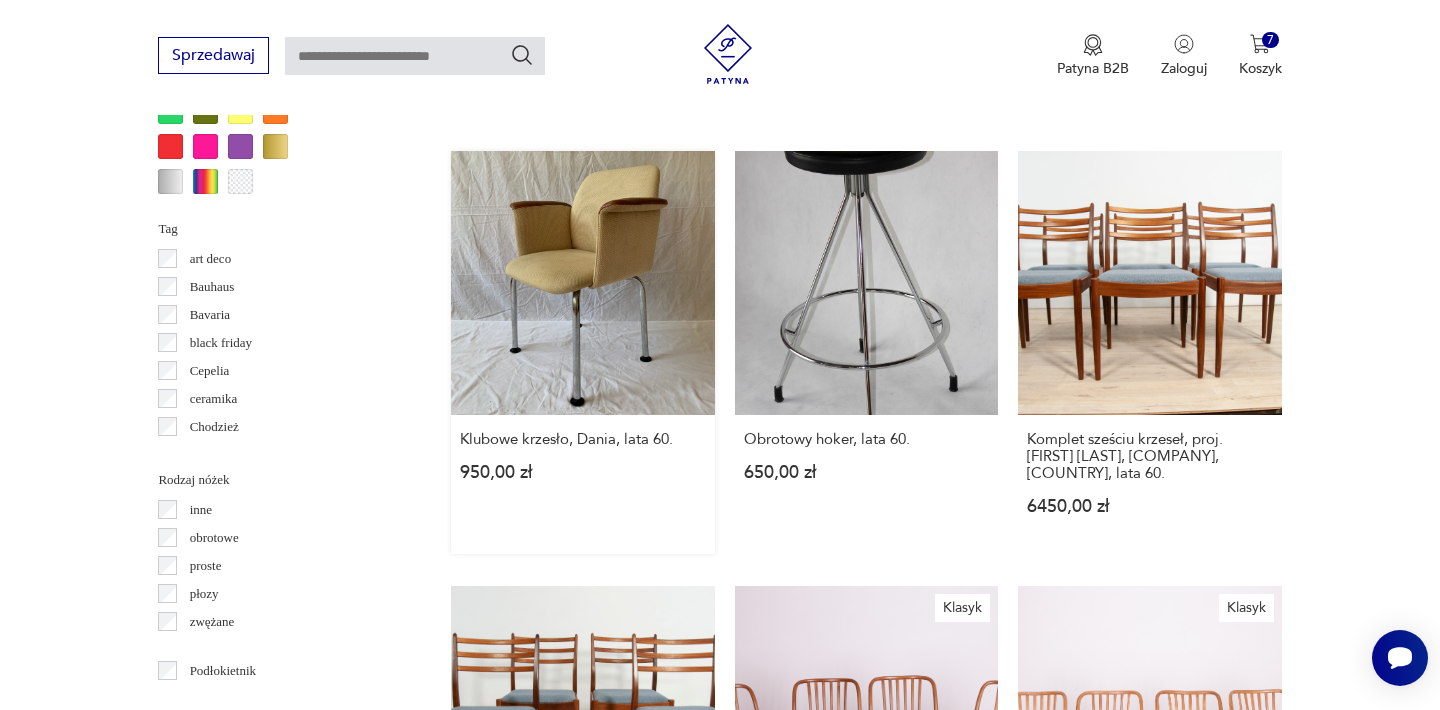 click on "Klubowe krzesło, [COUNTRY], lata 60. 950,00 zł" at bounding box center [582, 352] 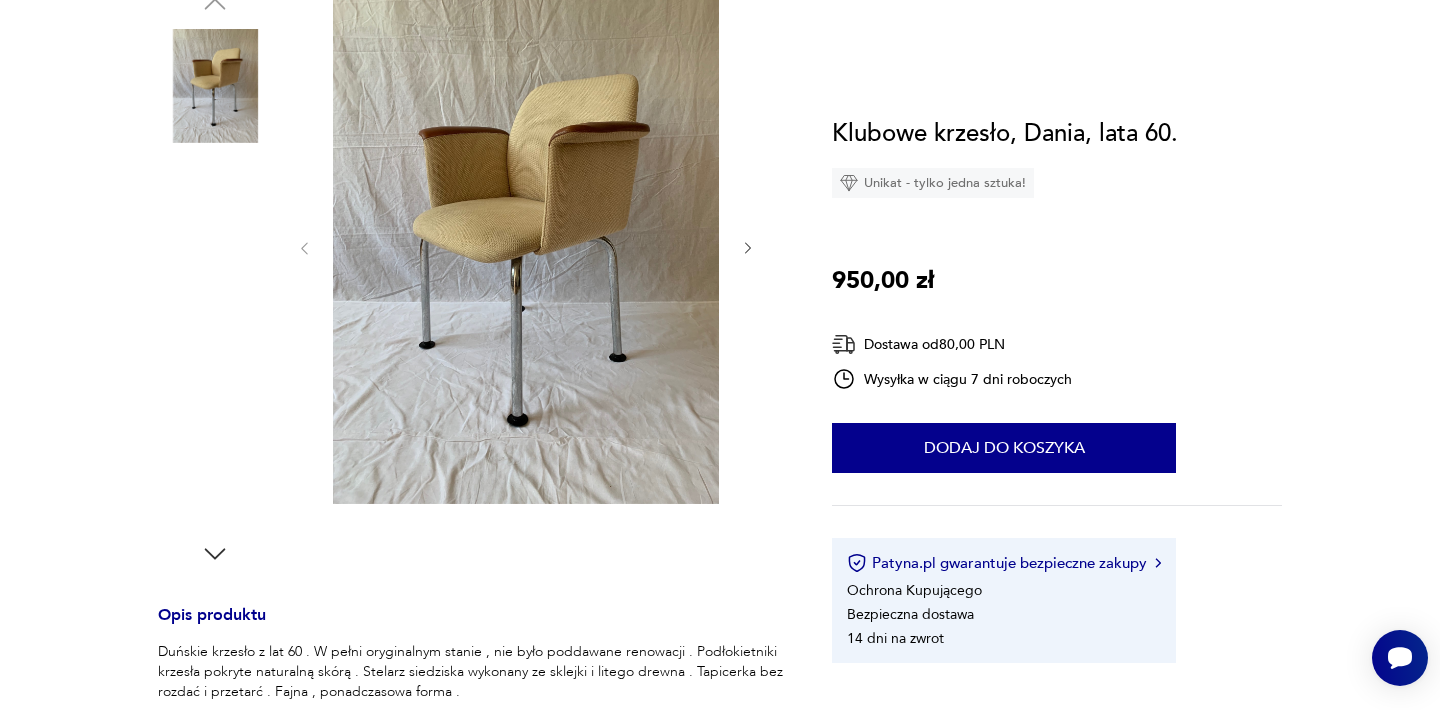 scroll, scrollTop: 0, scrollLeft: 0, axis: both 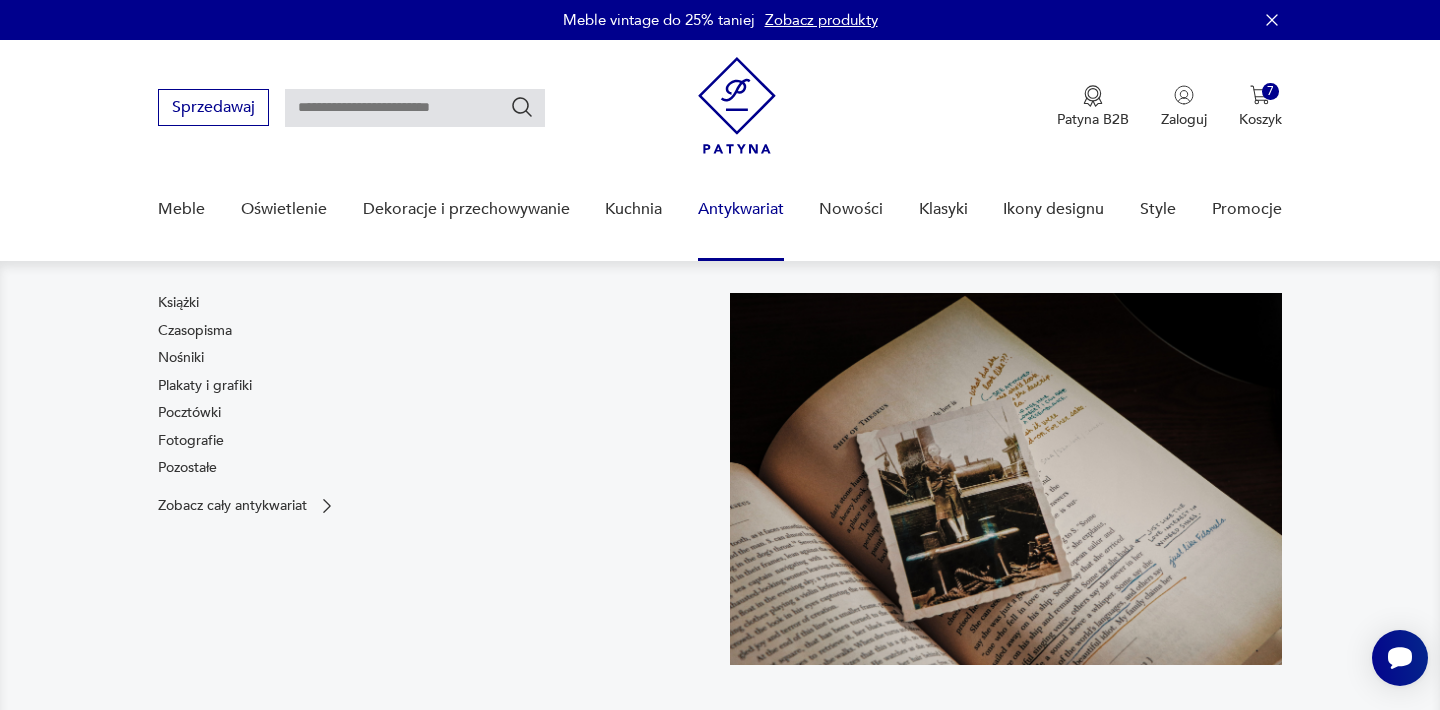 click on "Książki Czasopisma Nośniki Plakaty i grafiki Pocztówki Fotografie Pozostałe" at bounding box center (434, 389) 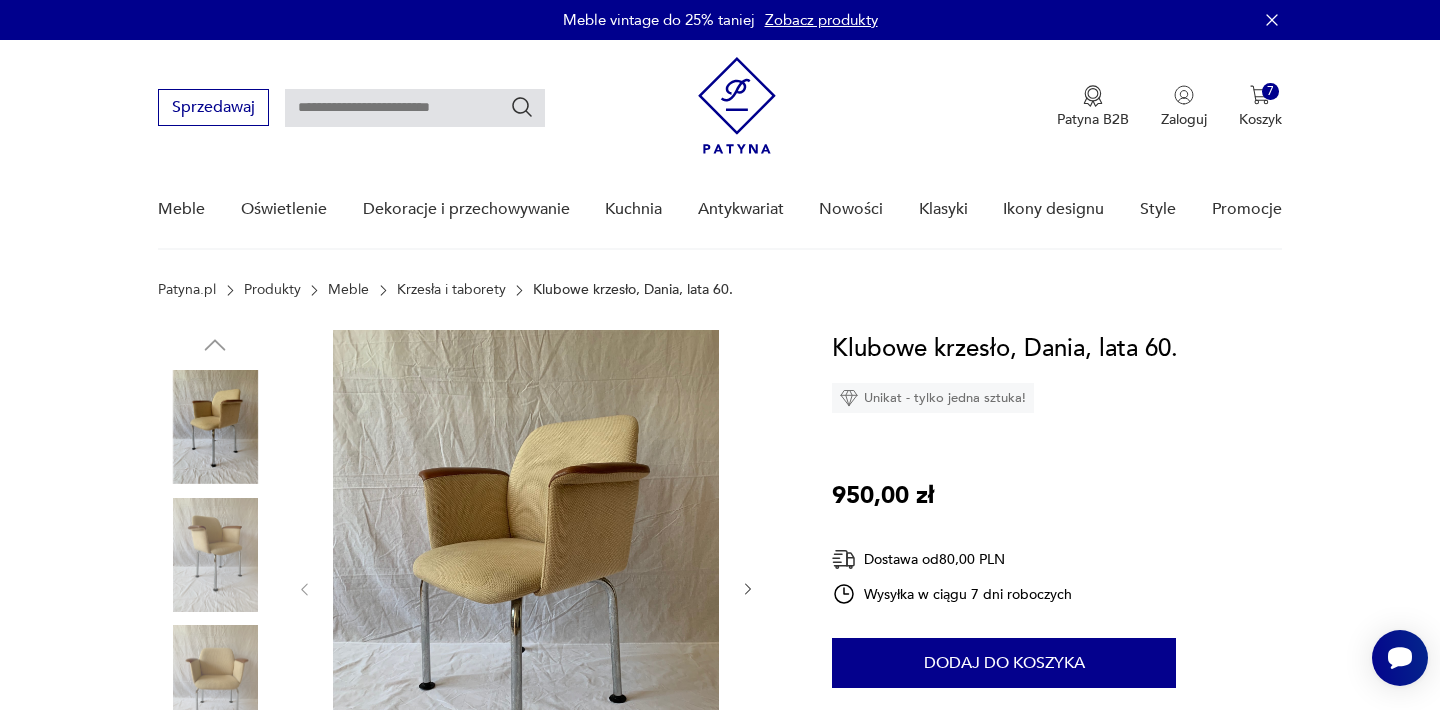 click at bounding box center [526, 587] 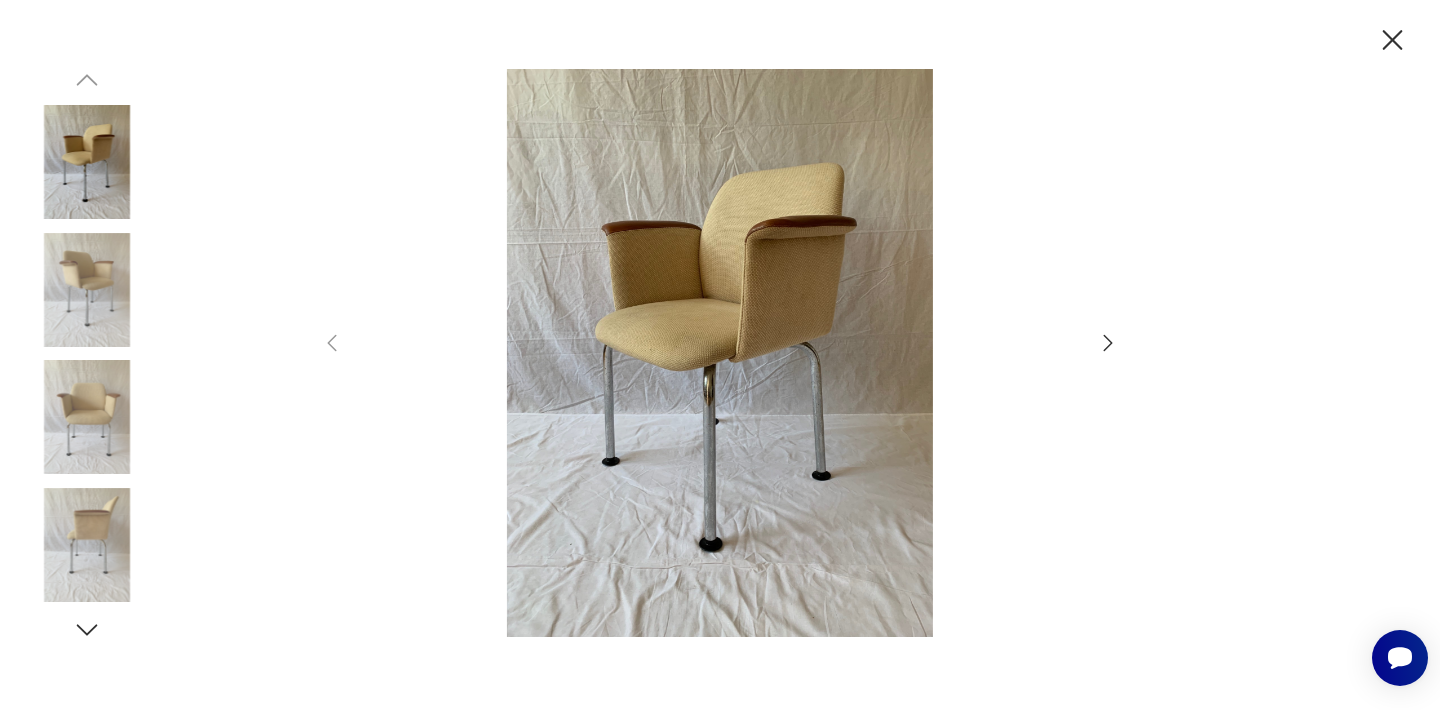 click 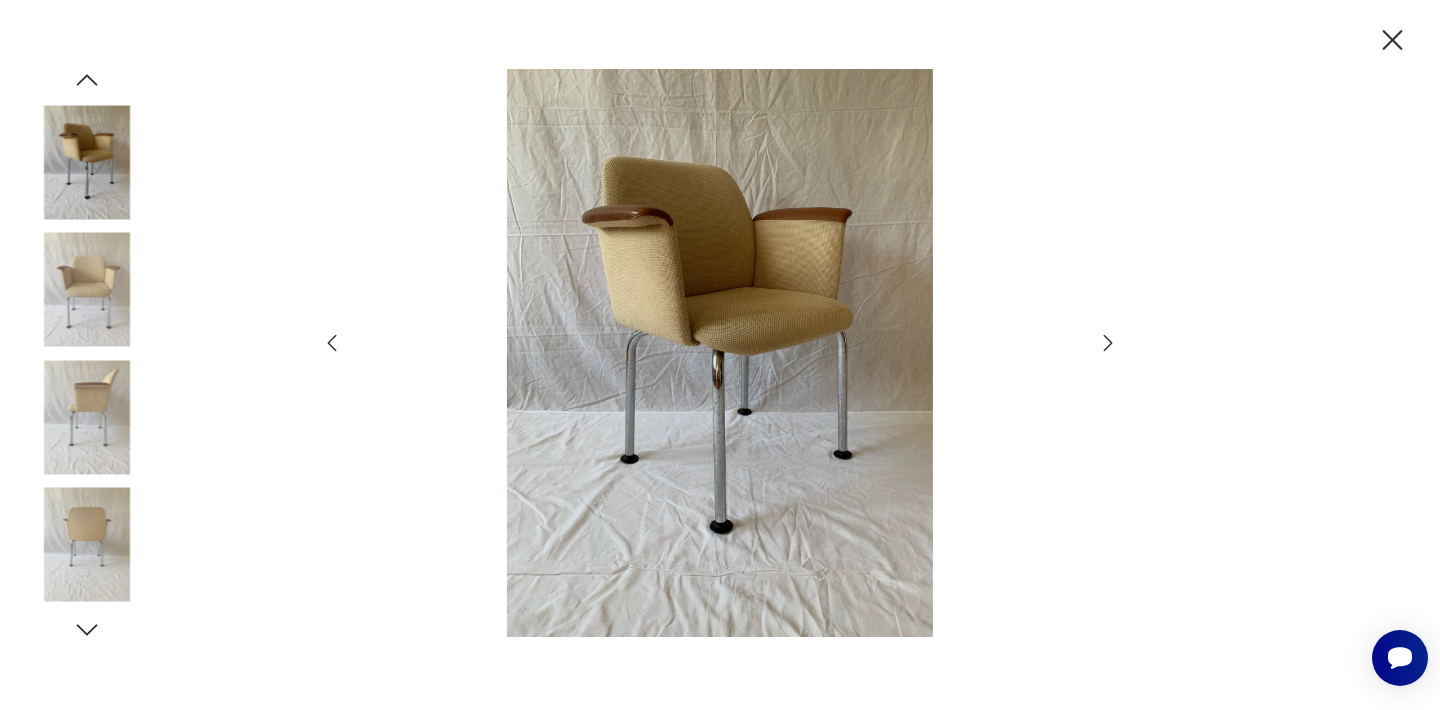 click 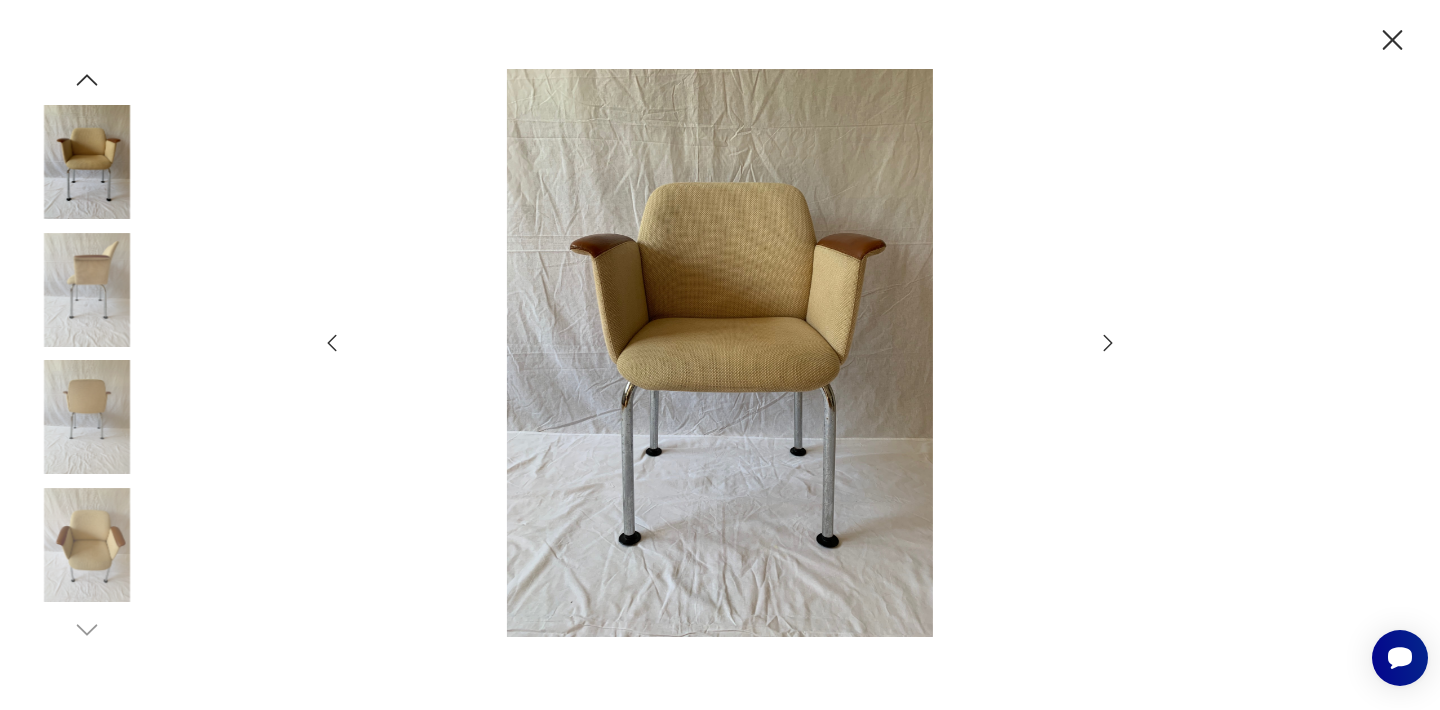 click 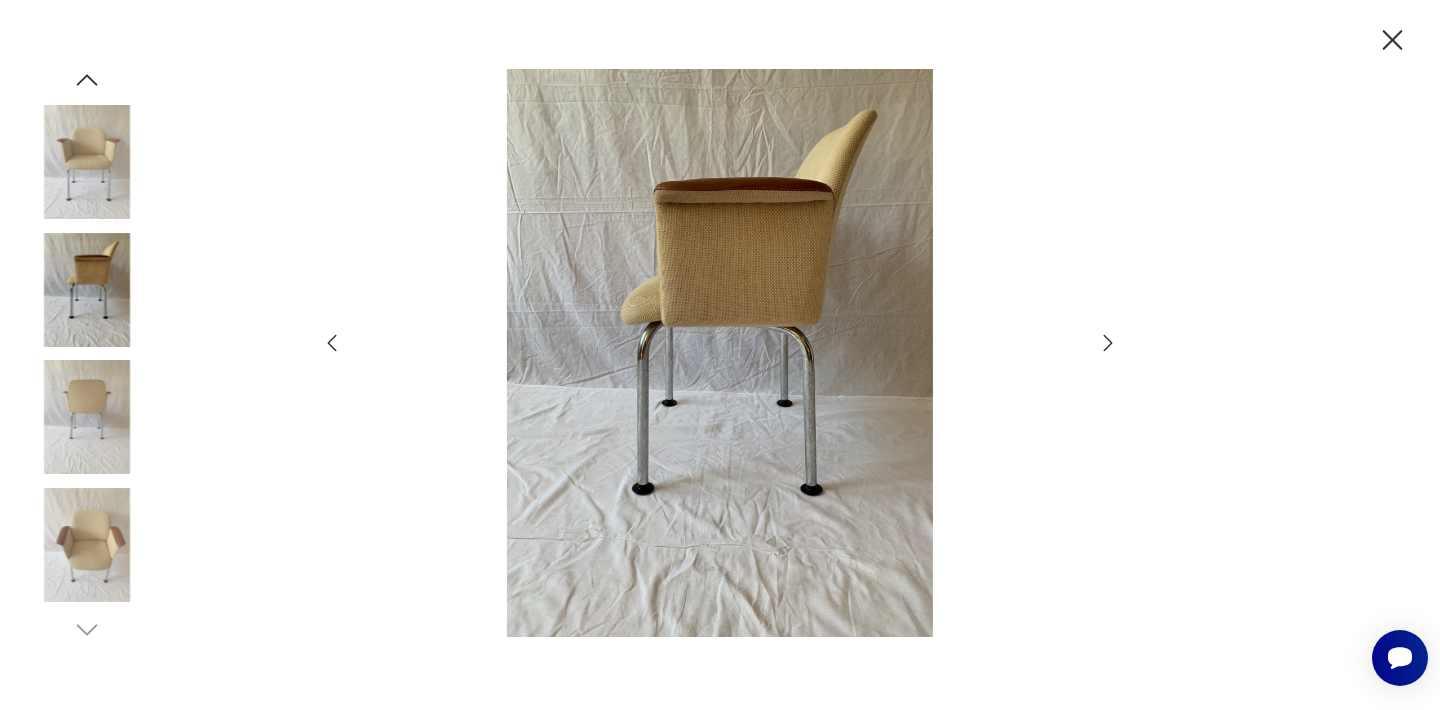 click 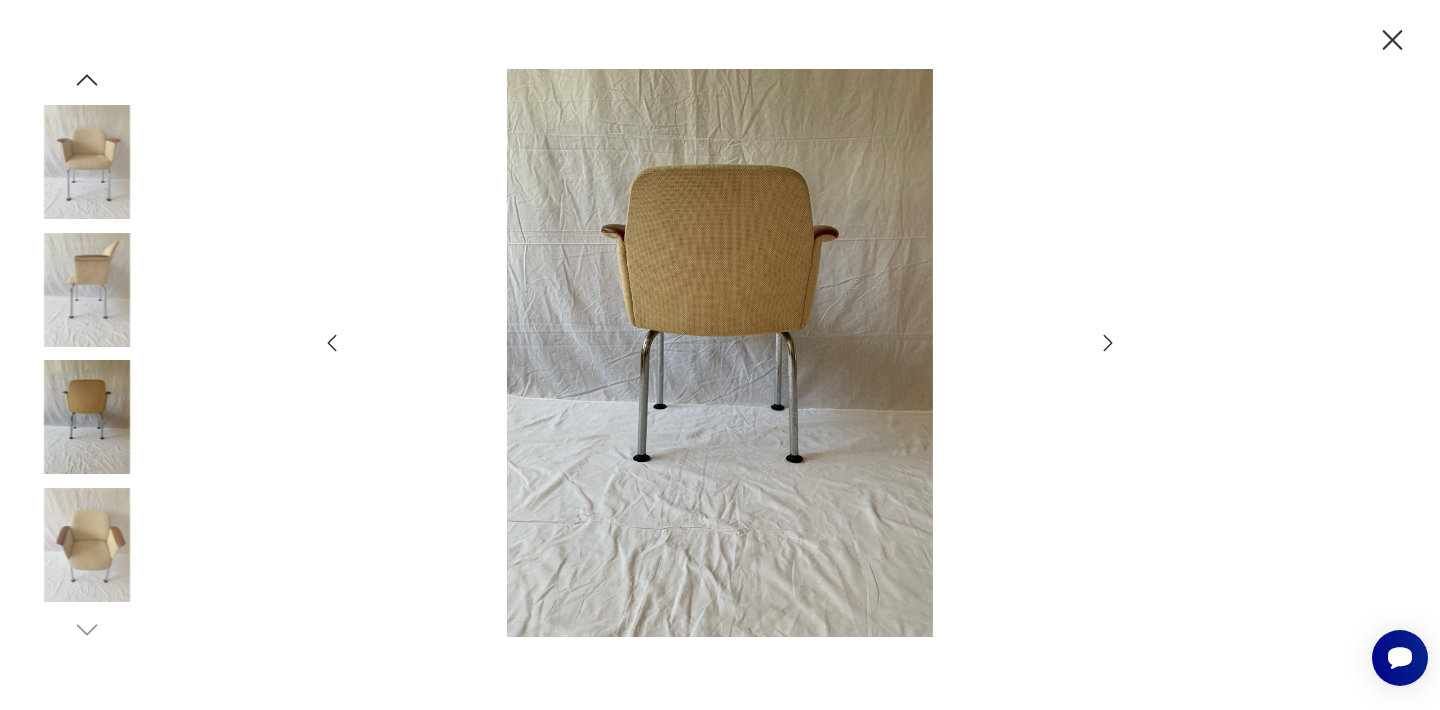 click 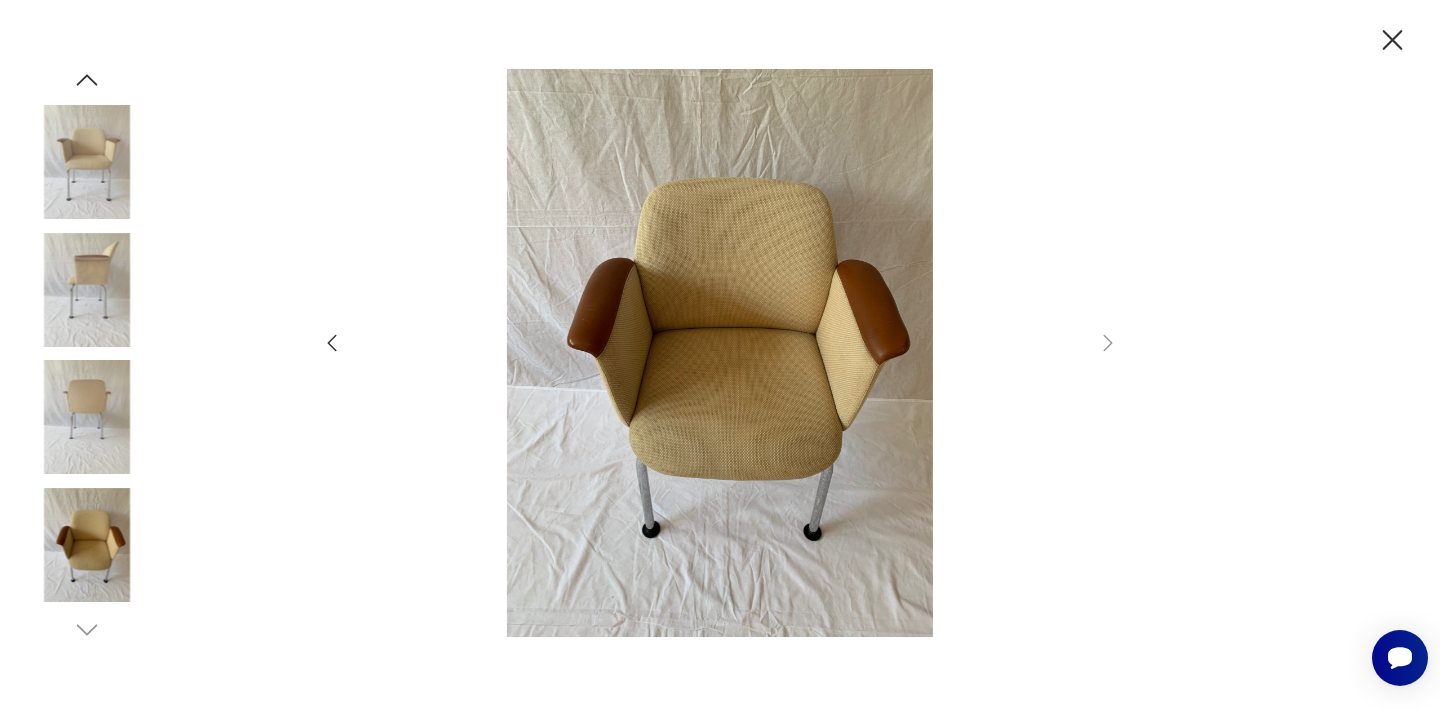 click 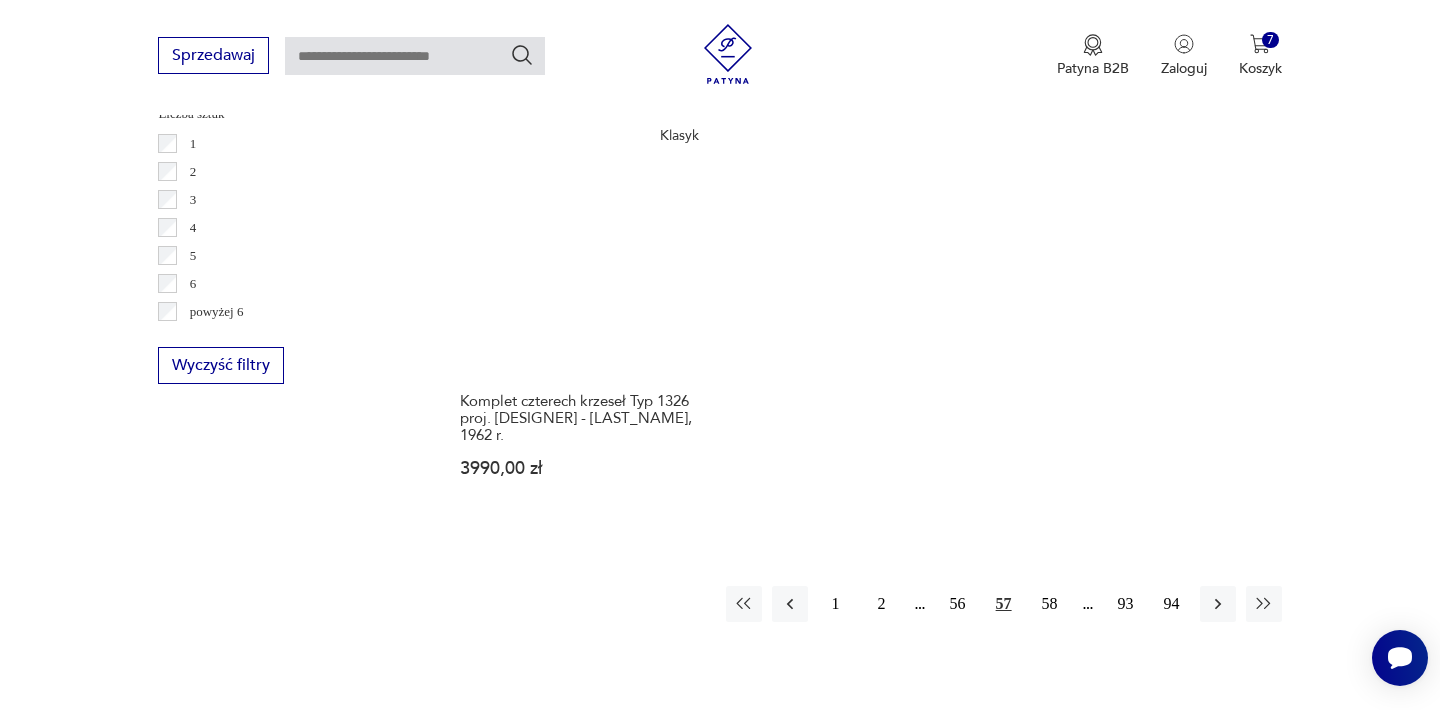 scroll, scrollTop: 2988, scrollLeft: 0, axis: vertical 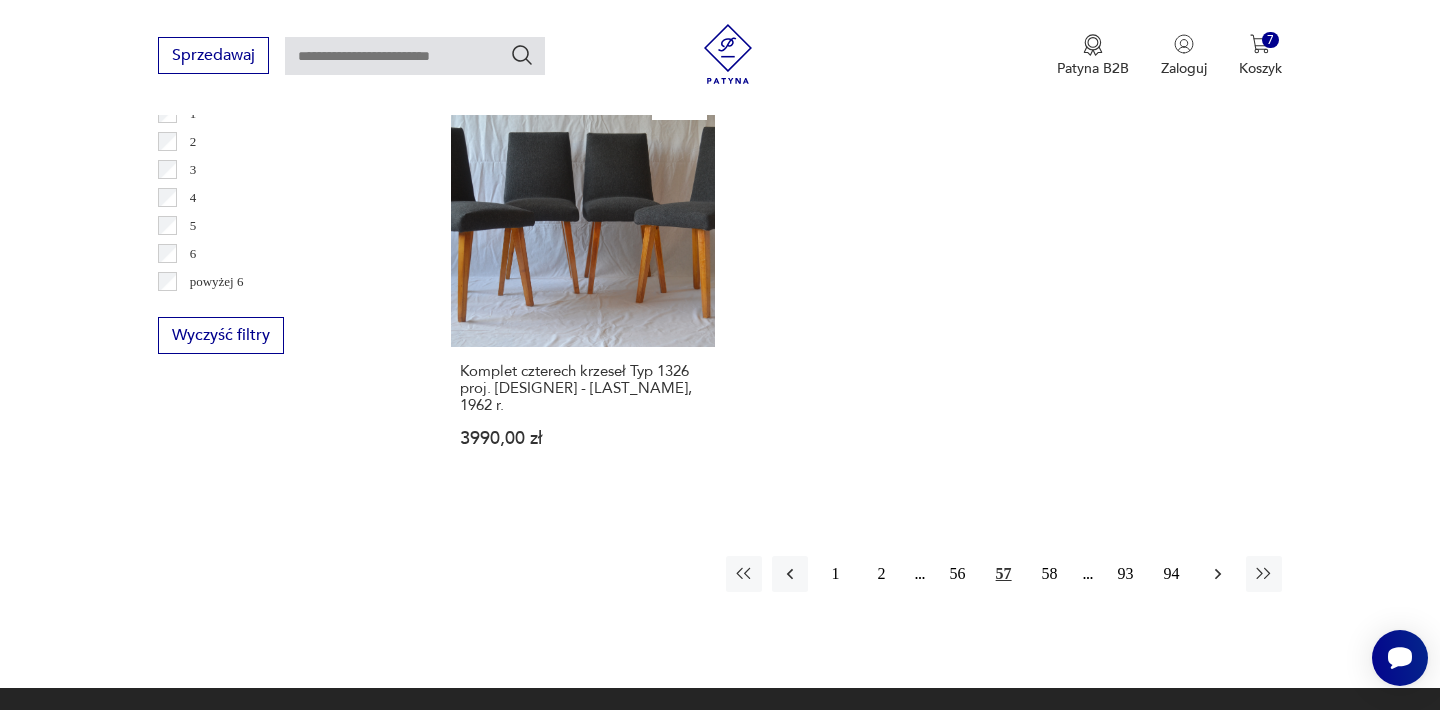 click 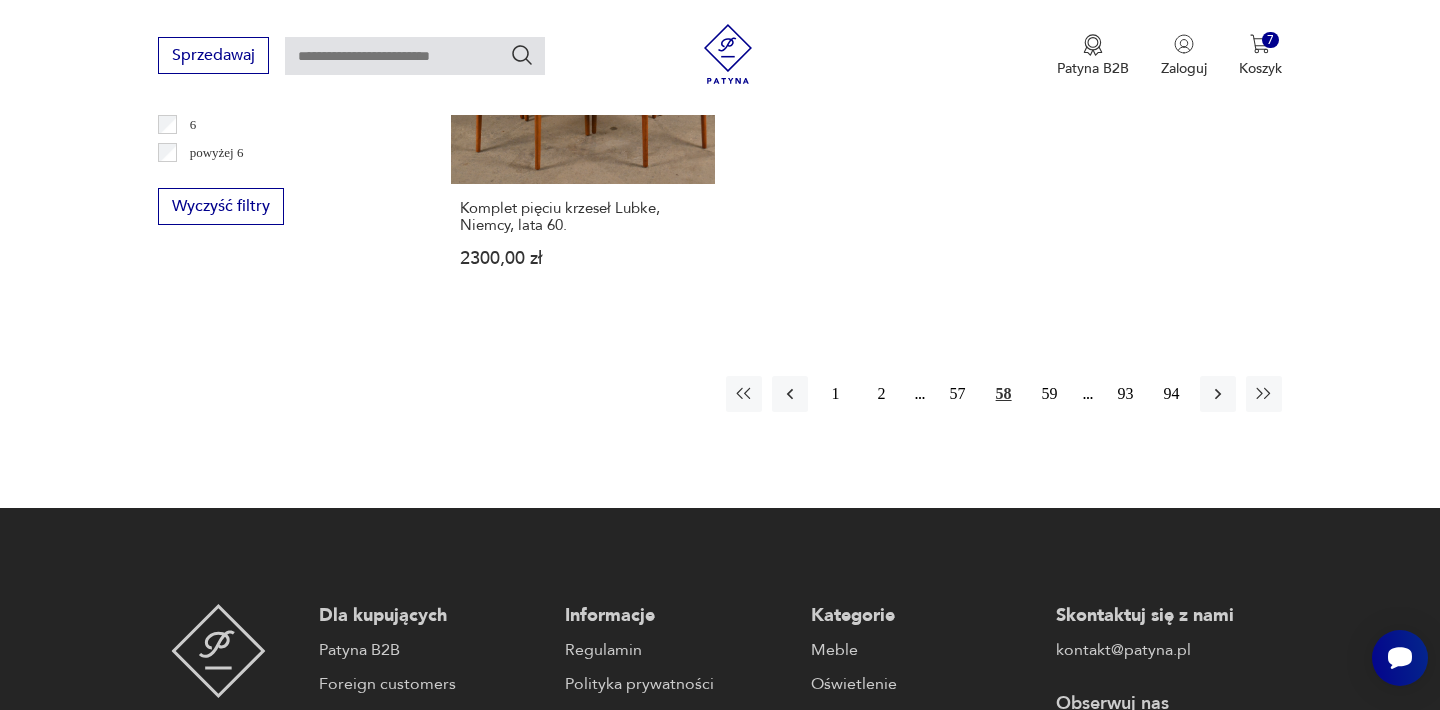 scroll, scrollTop: 3132, scrollLeft: 0, axis: vertical 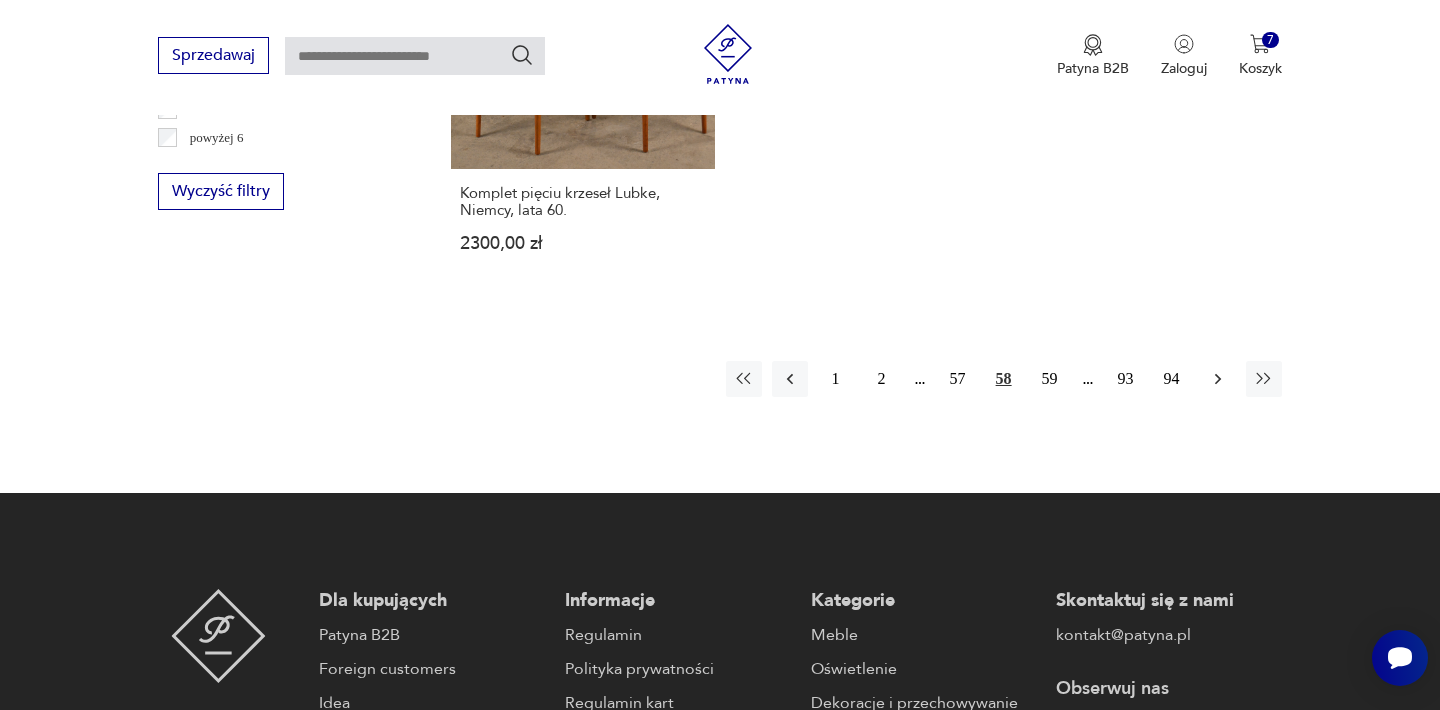 click 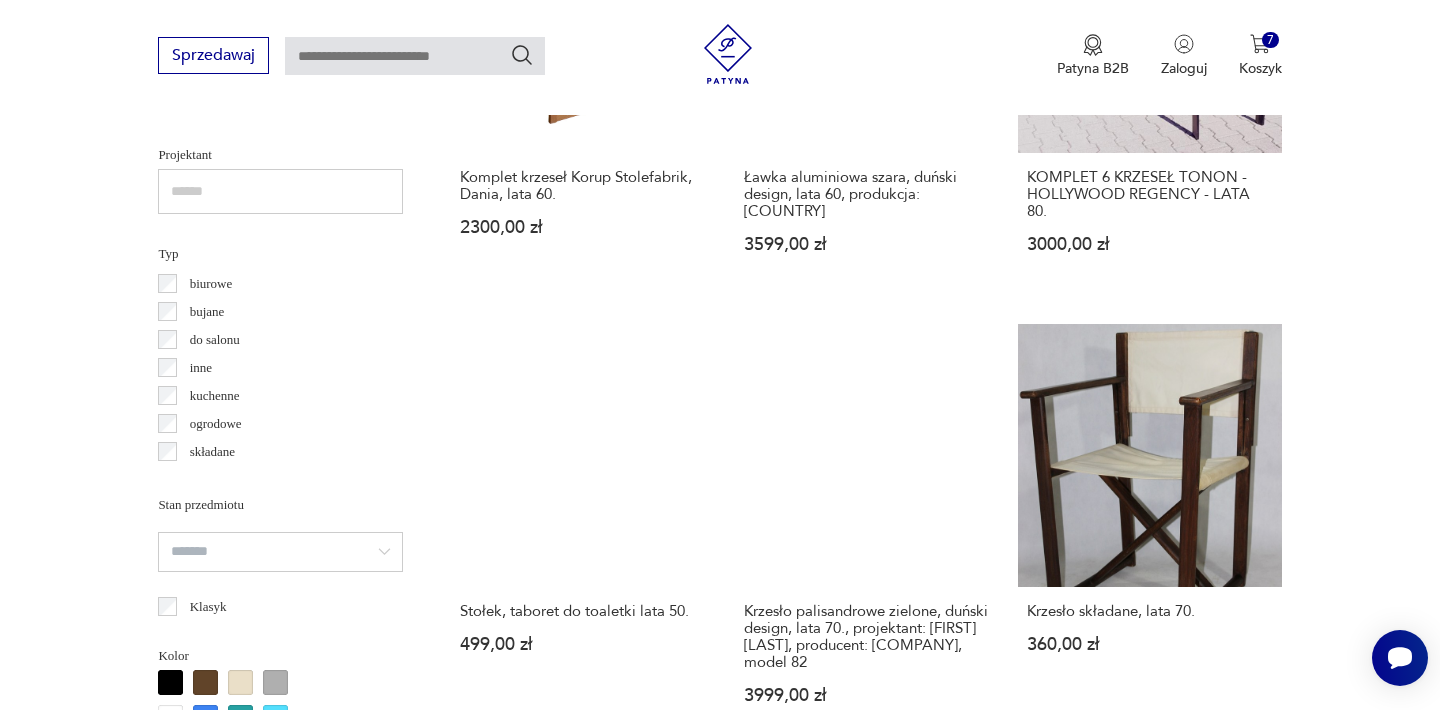 scroll, scrollTop: 1452, scrollLeft: 0, axis: vertical 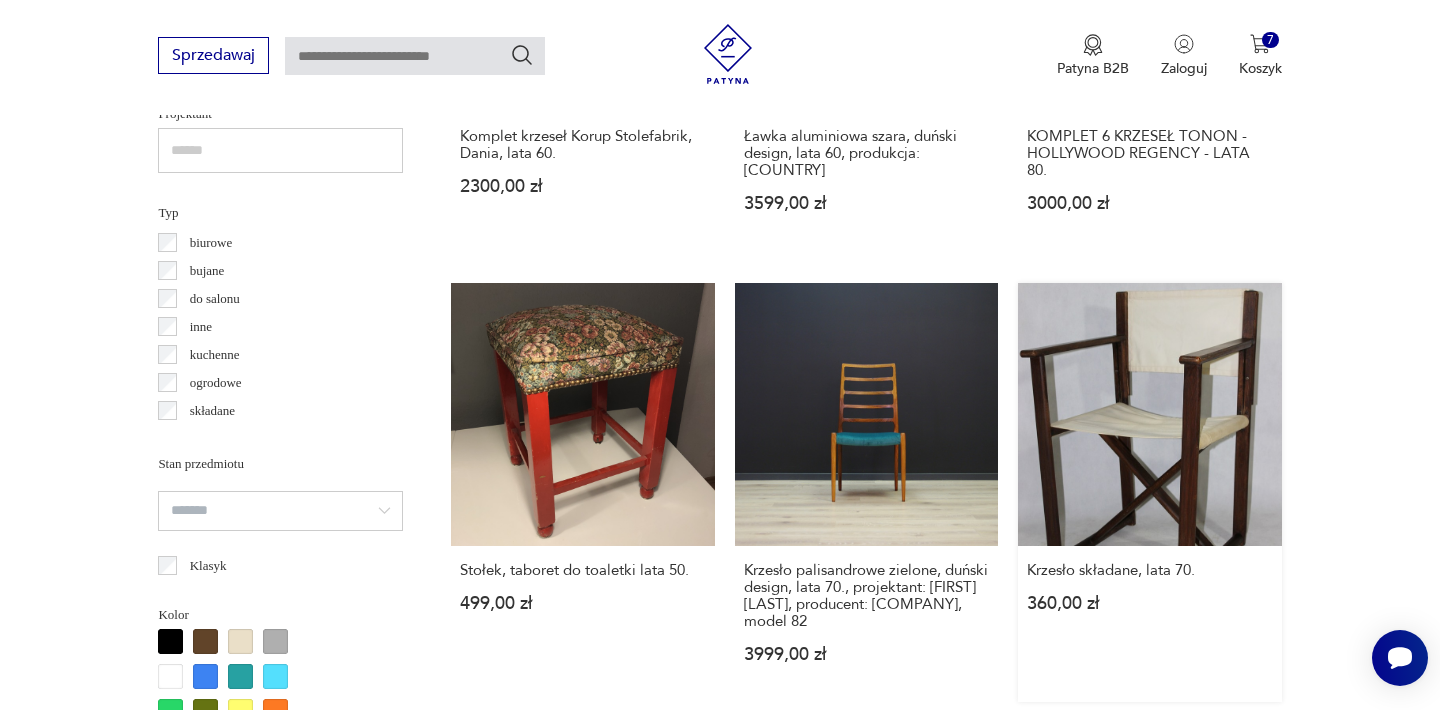 click on "Krzesło składane, lata 70. 360,00 zł" at bounding box center [1149, 492] 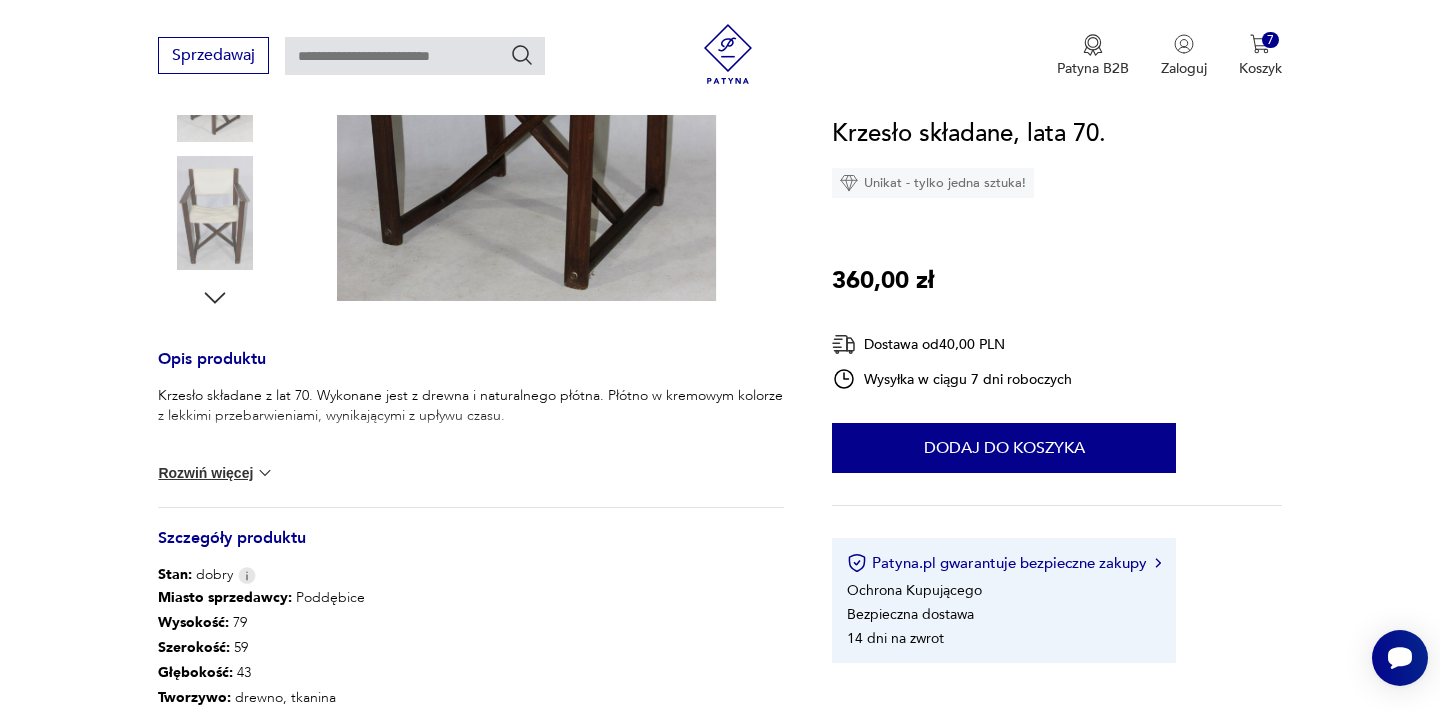 scroll, scrollTop: 600, scrollLeft: 0, axis: vertical 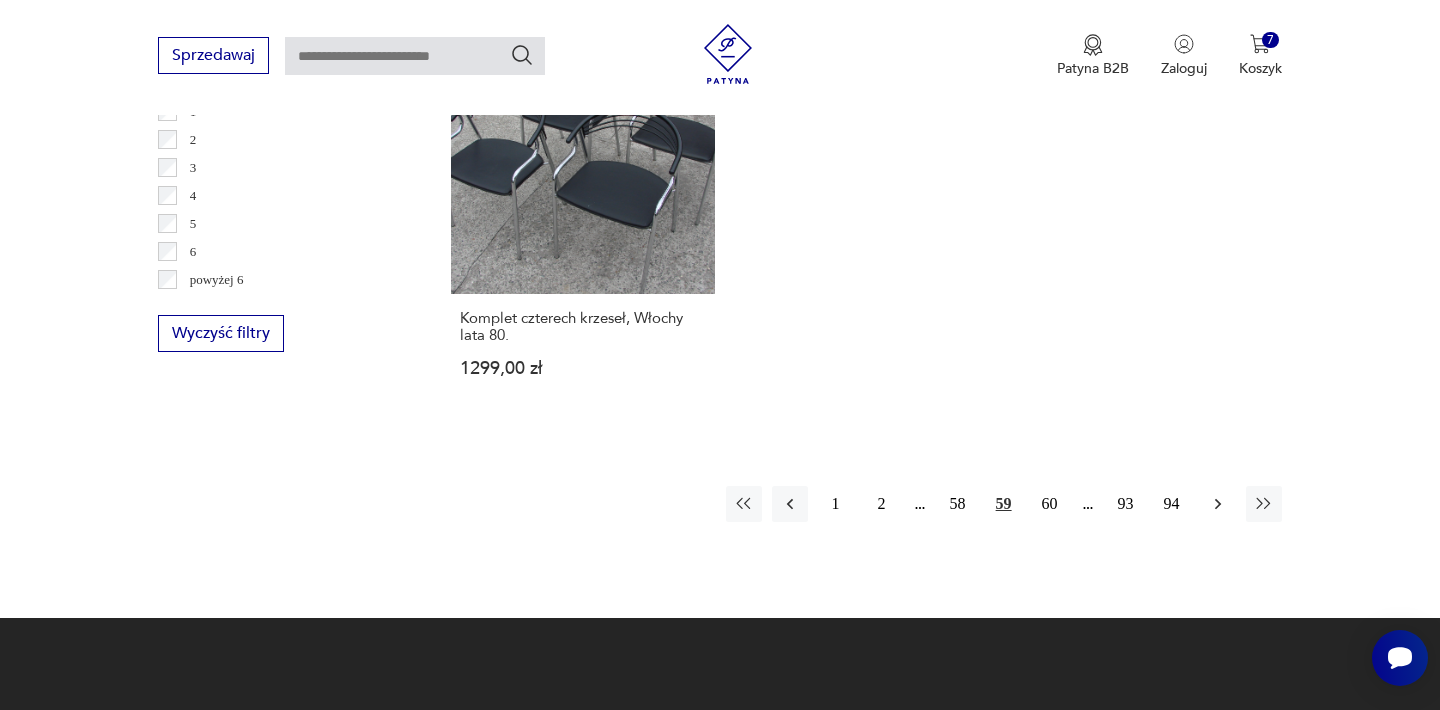 click 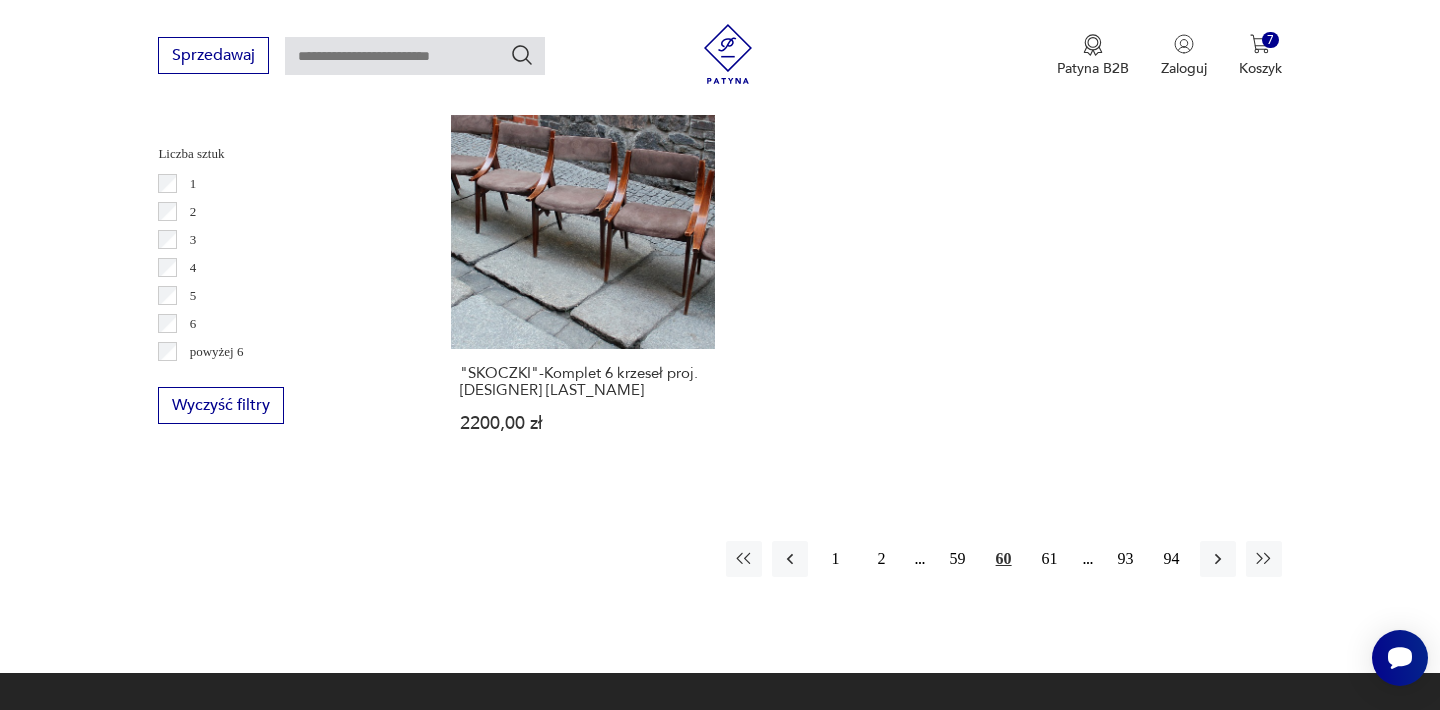scroll, scrollTop: 2932, scrollLeft: 0, axis: vertical 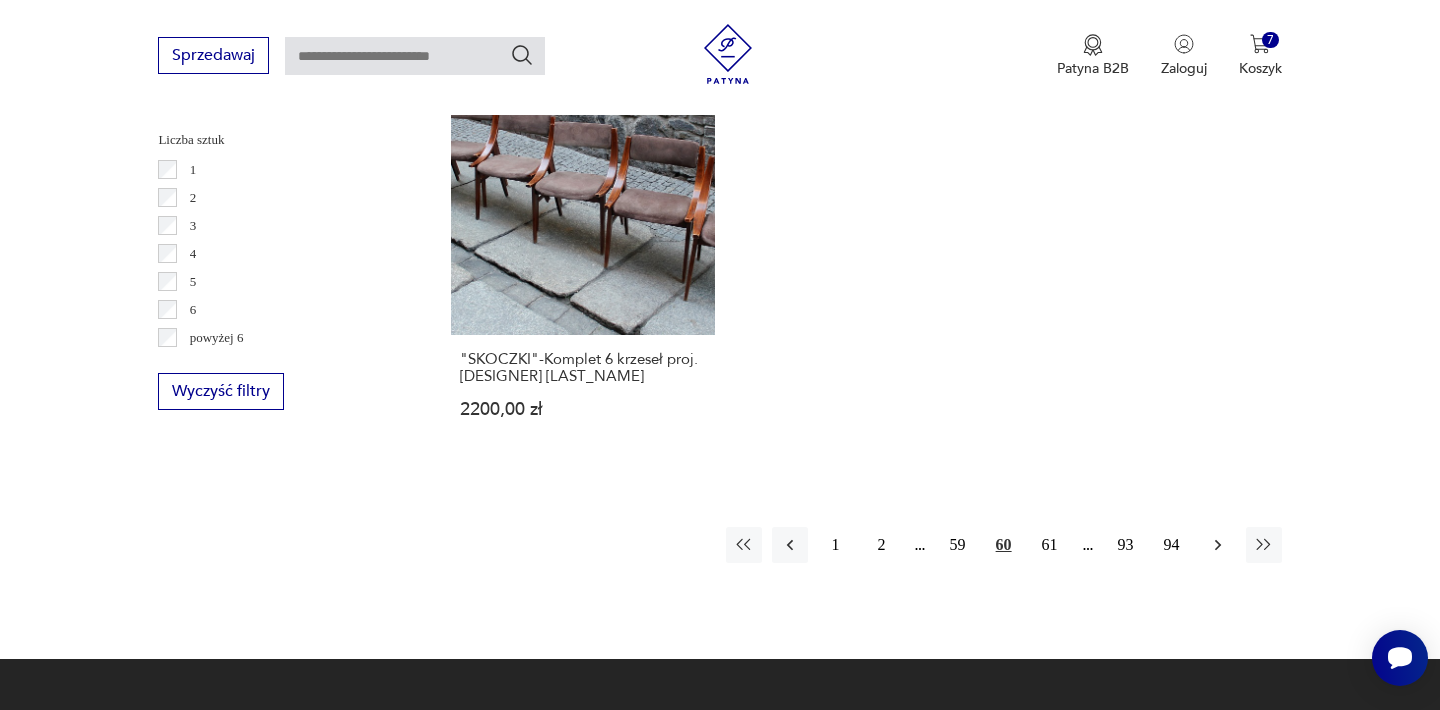 click 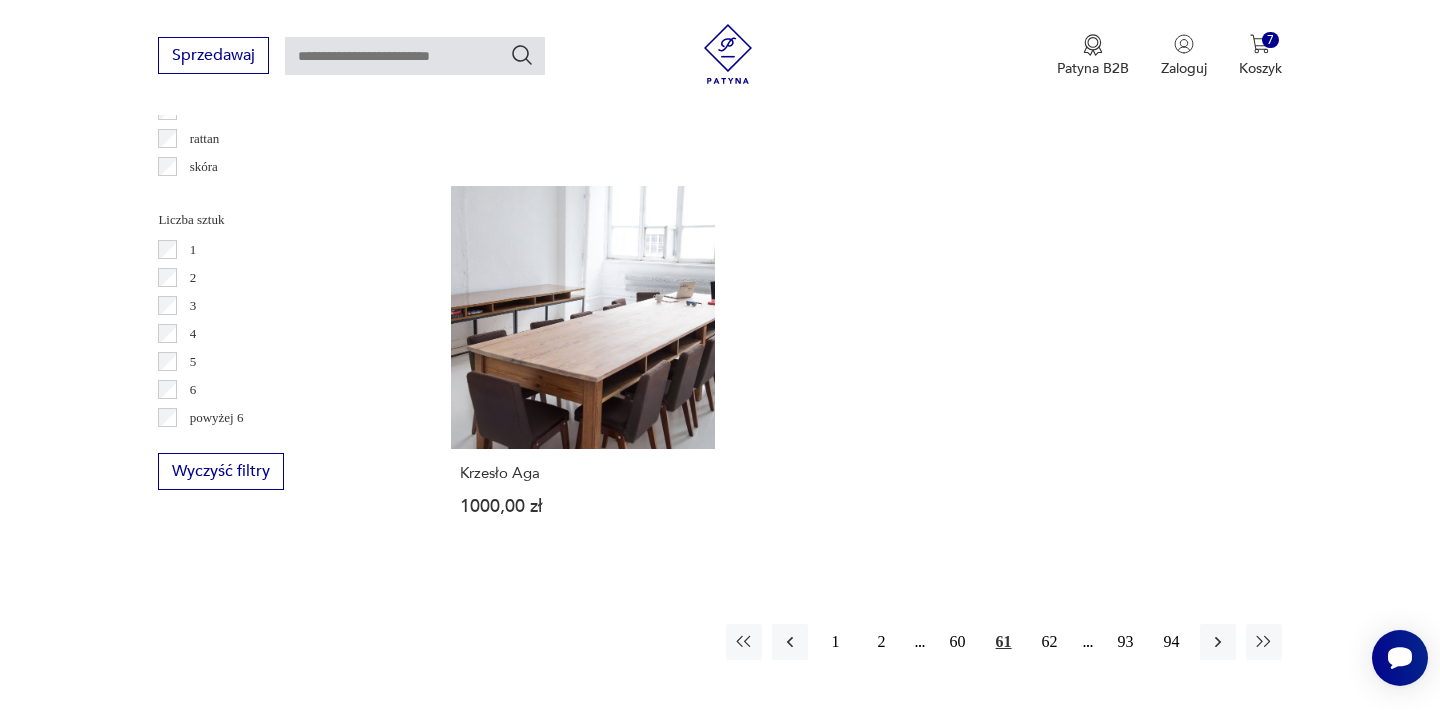 scroll, scrollTop: 2892, scrollLeft: 0, axis: vertical 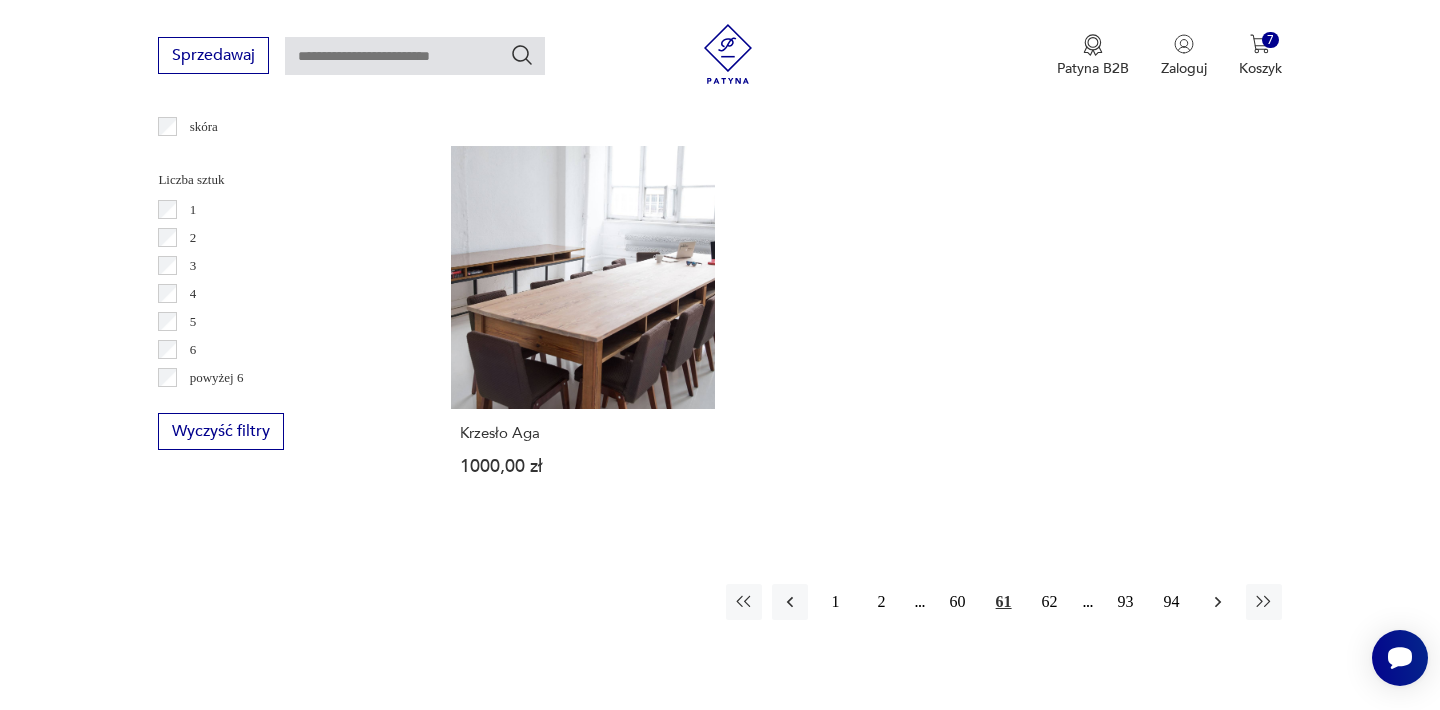 click 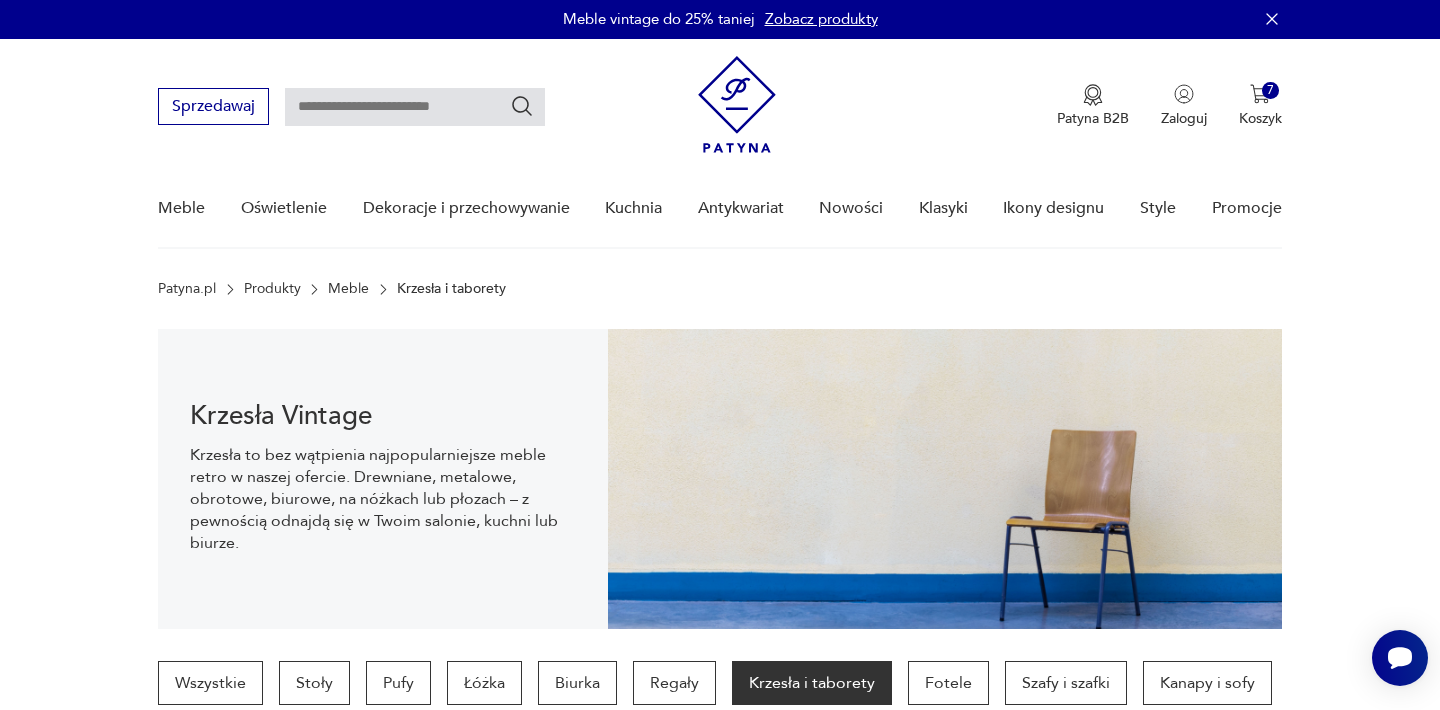 scroll, scrollTop: 0, scrollLeft: 0, axis: both 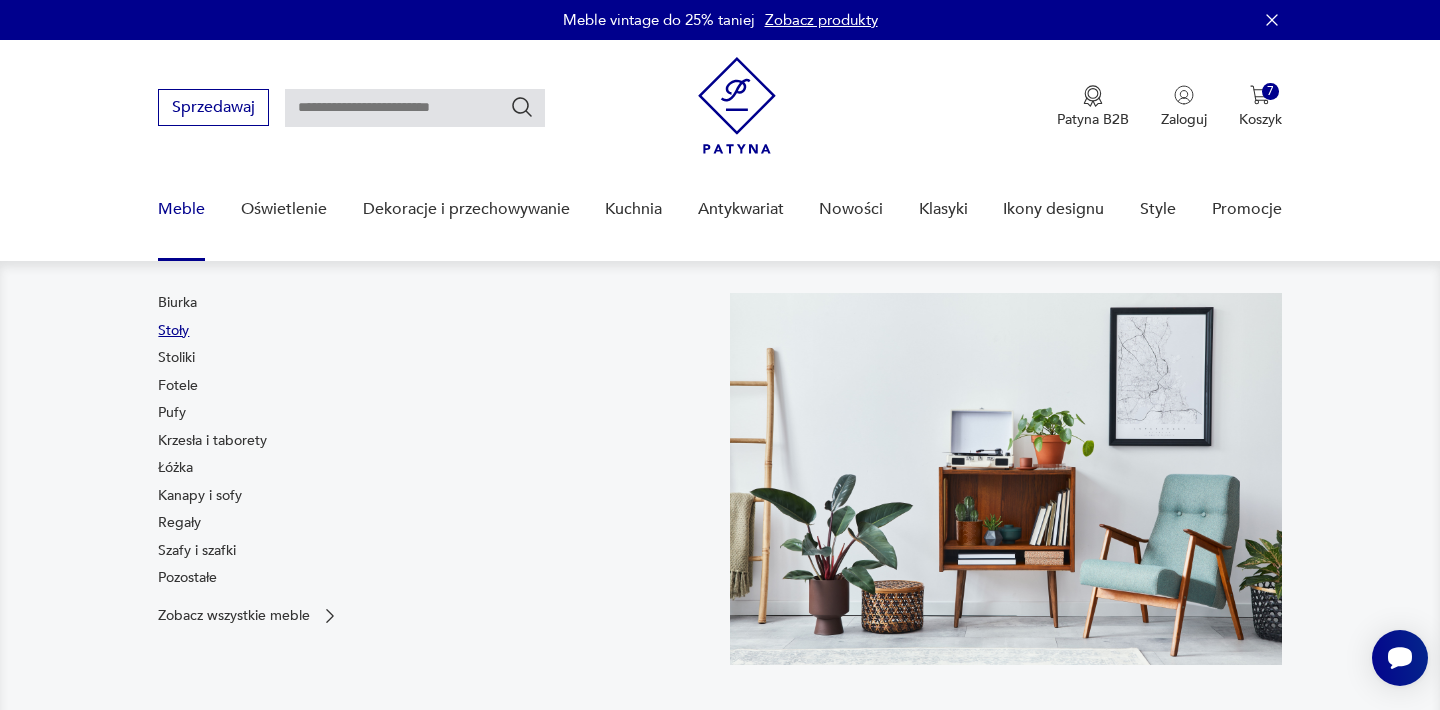 click on "Stoły" at bounding box center [173, 331] 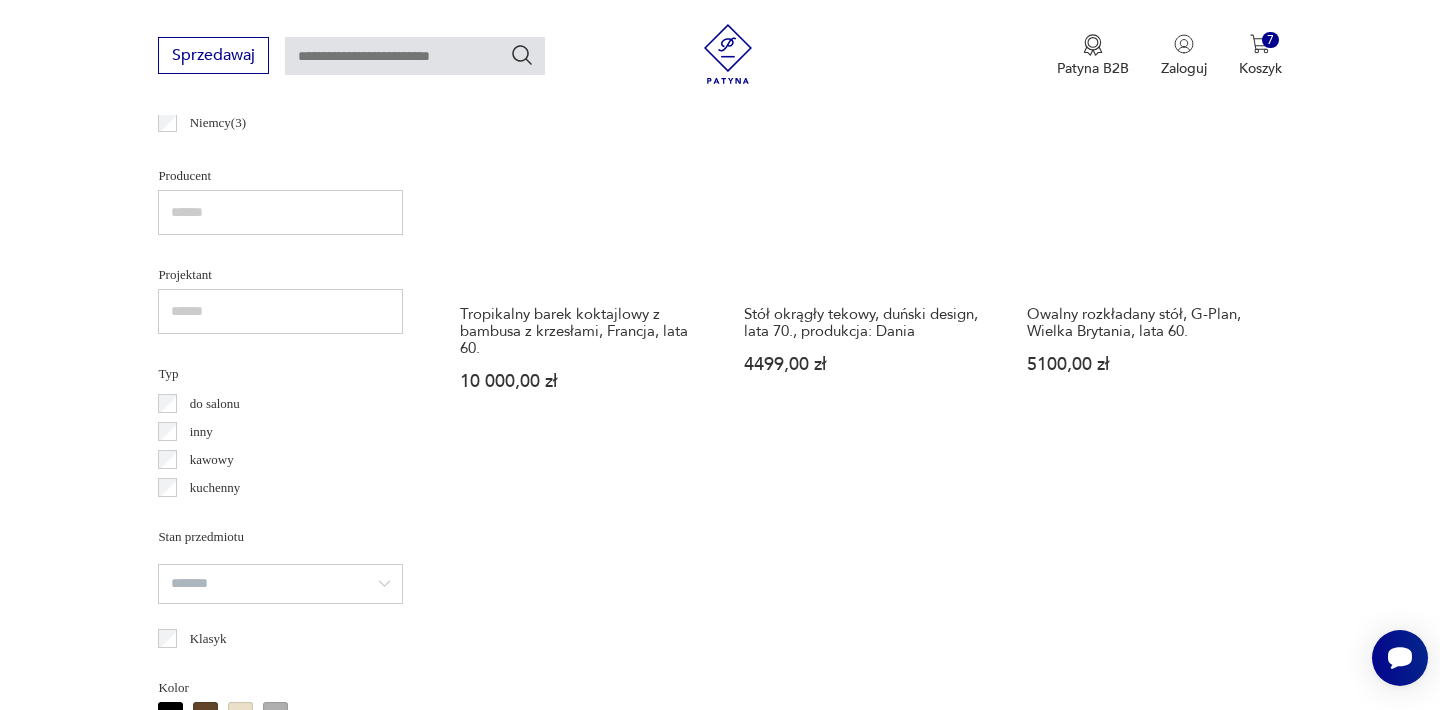 scroll, scrollTop: 1292, scrollLeft: 0, axis: vertical 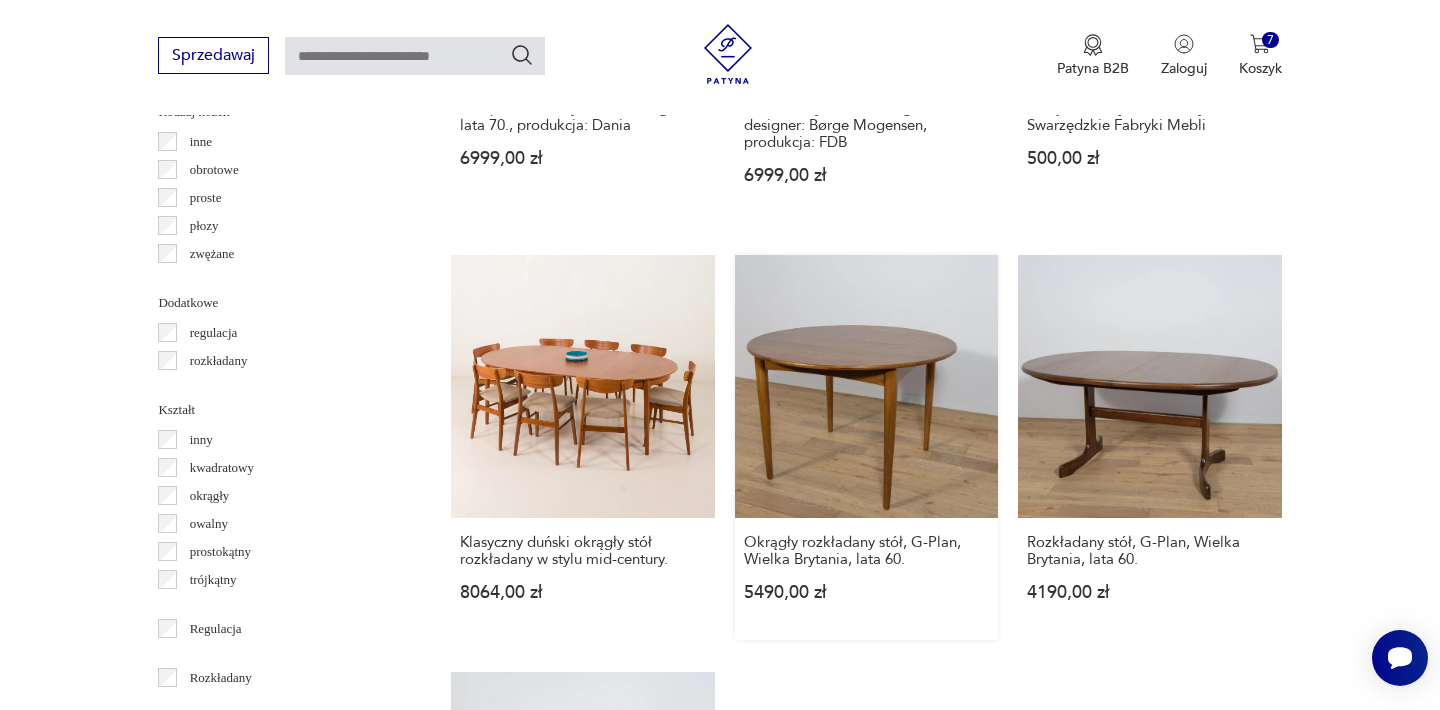 click on "Okrągły rozkładany stół, G-Plan, Wielka Brytania, lata 60. 5490,00 zł" at bounding box center (866, 447) 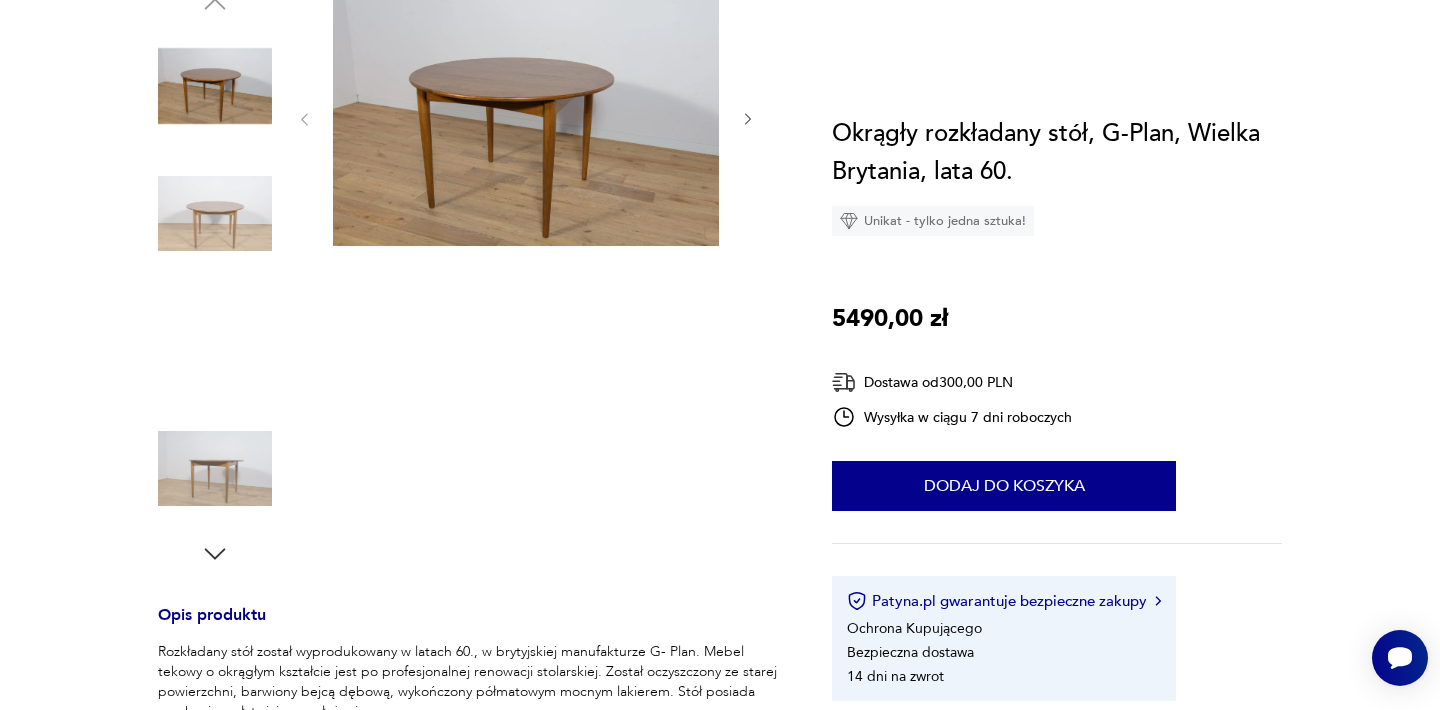 scroll, scrollTop: 0, scrollLeft: 0, axis: both 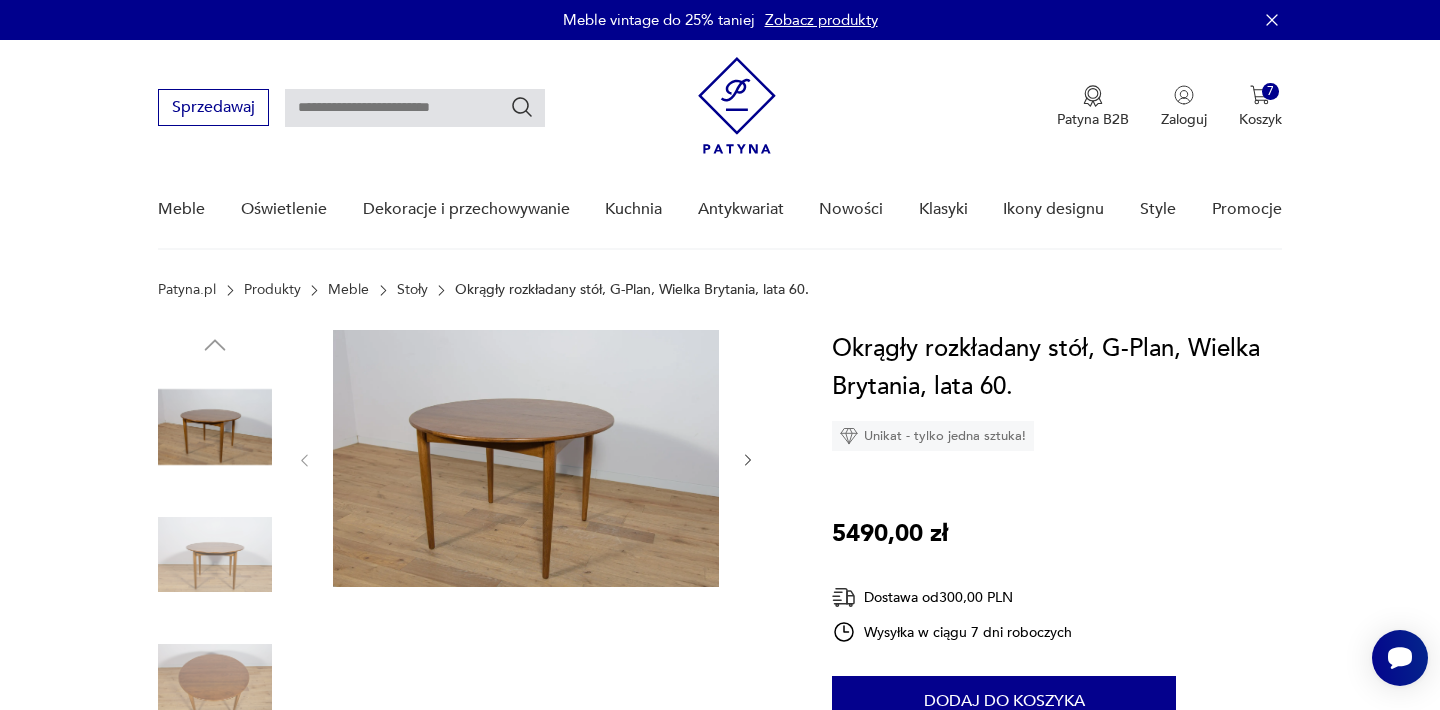 click at bounding box center [526, 458] 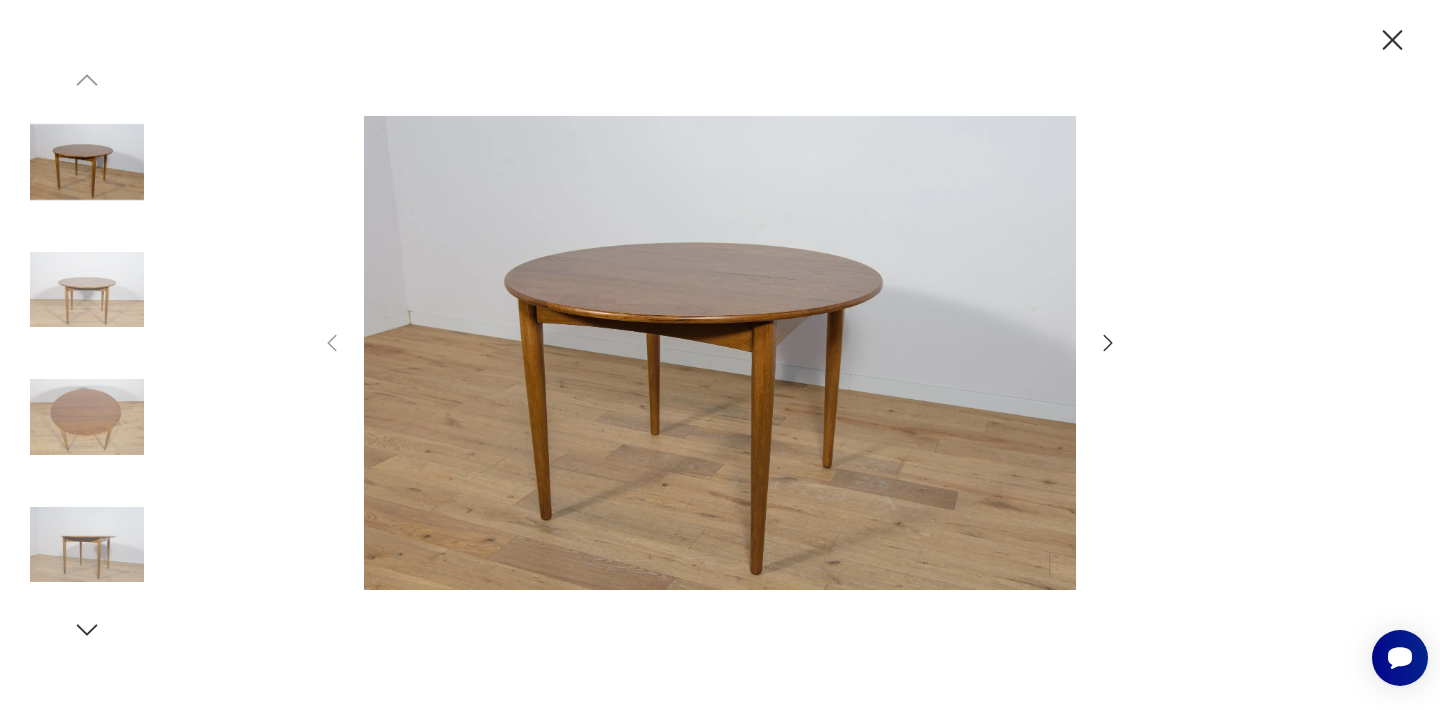 click 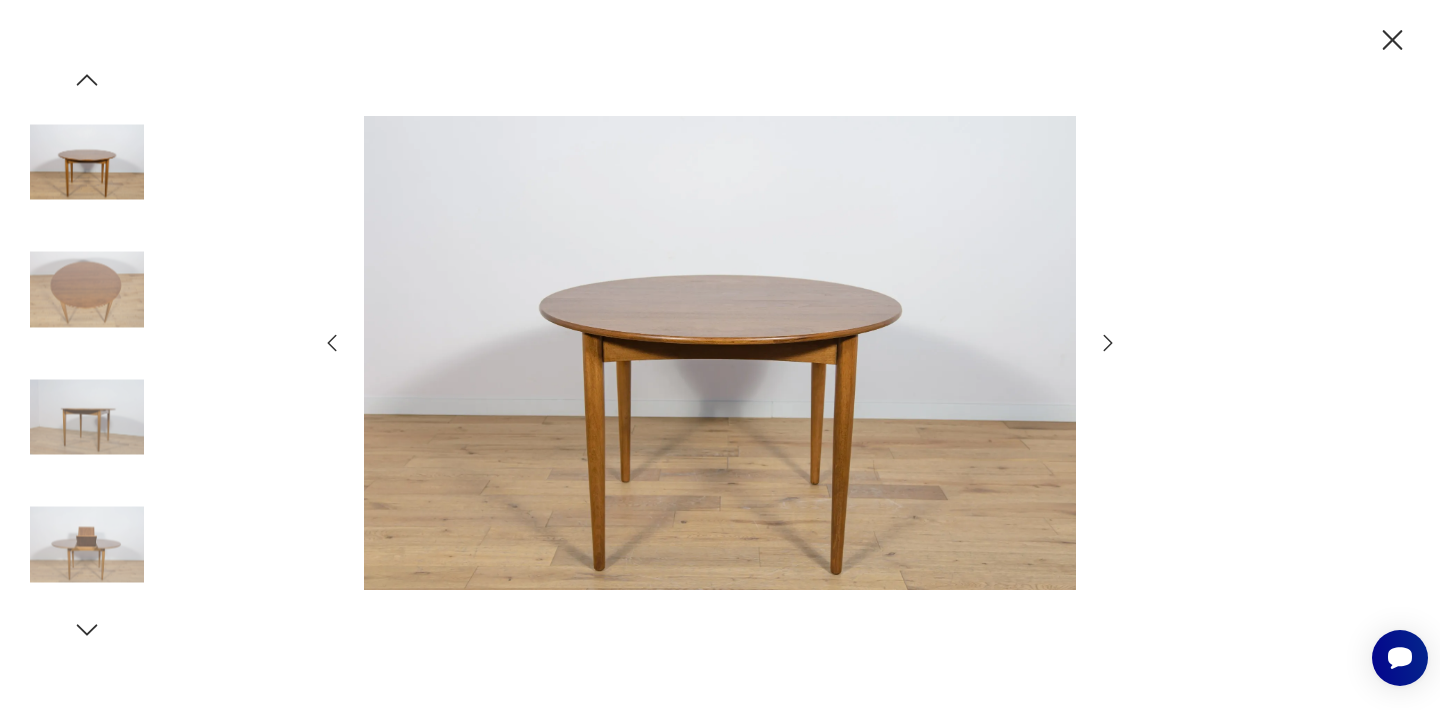 click 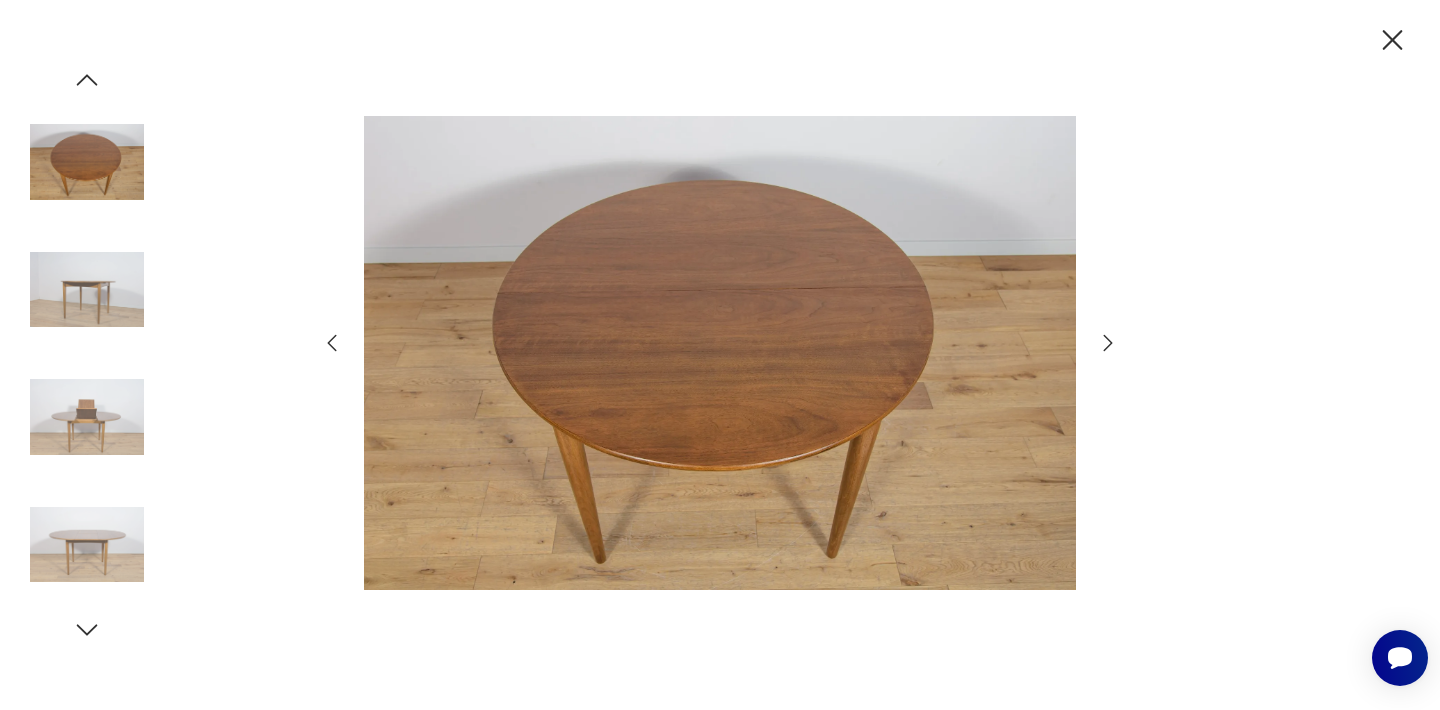 click 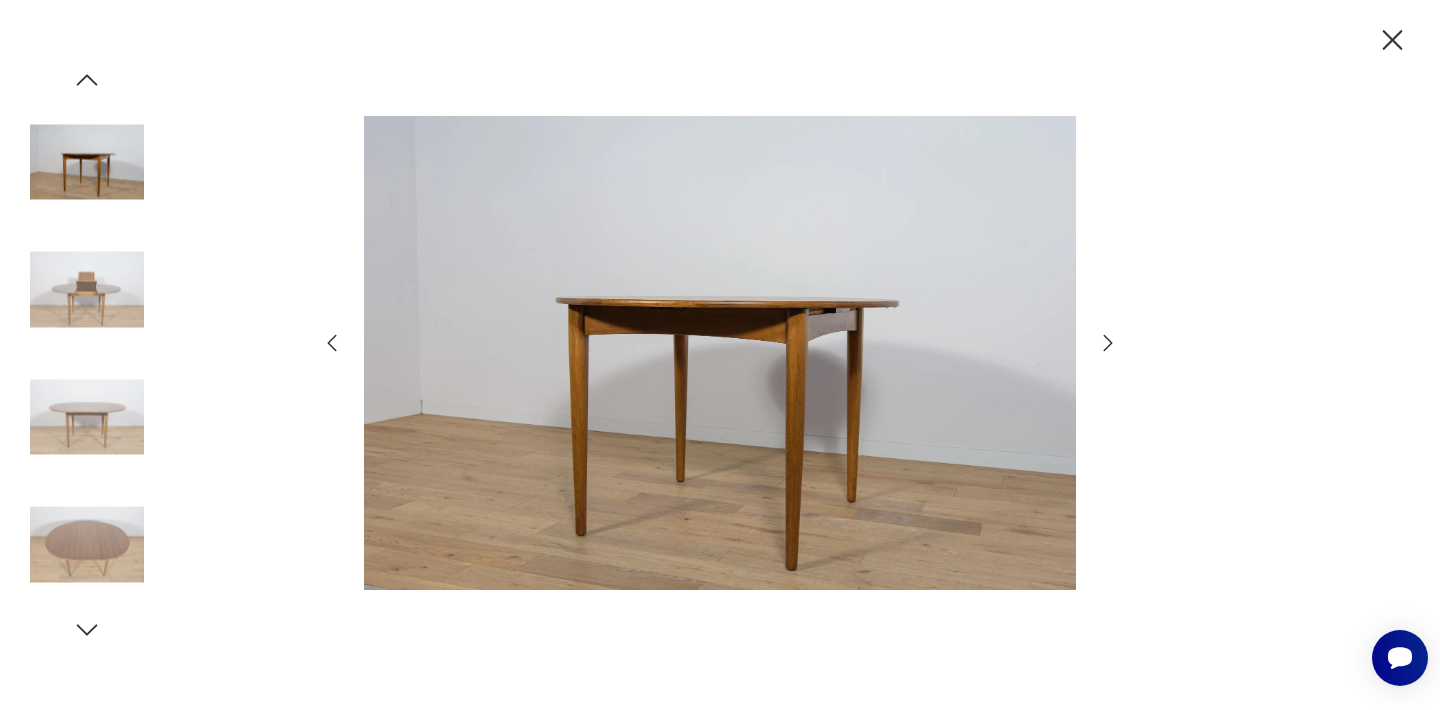 click 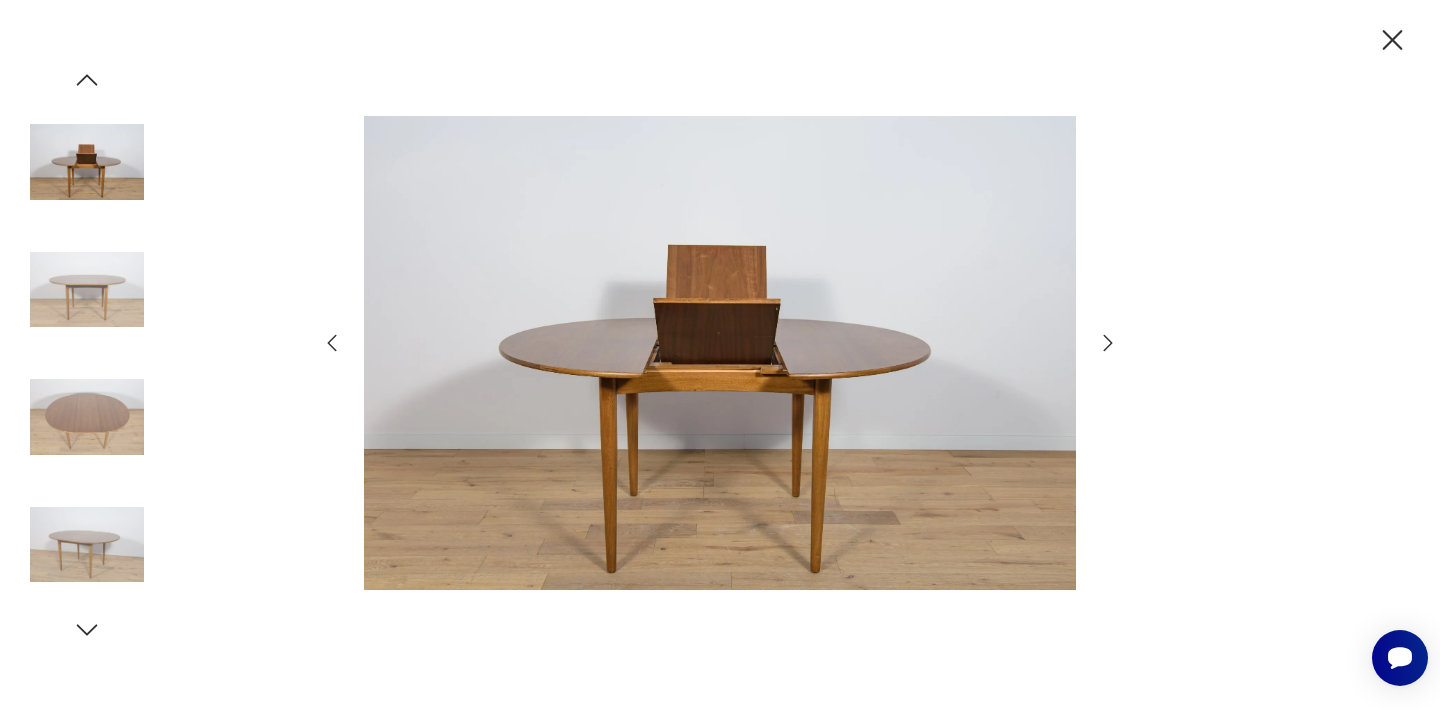 click 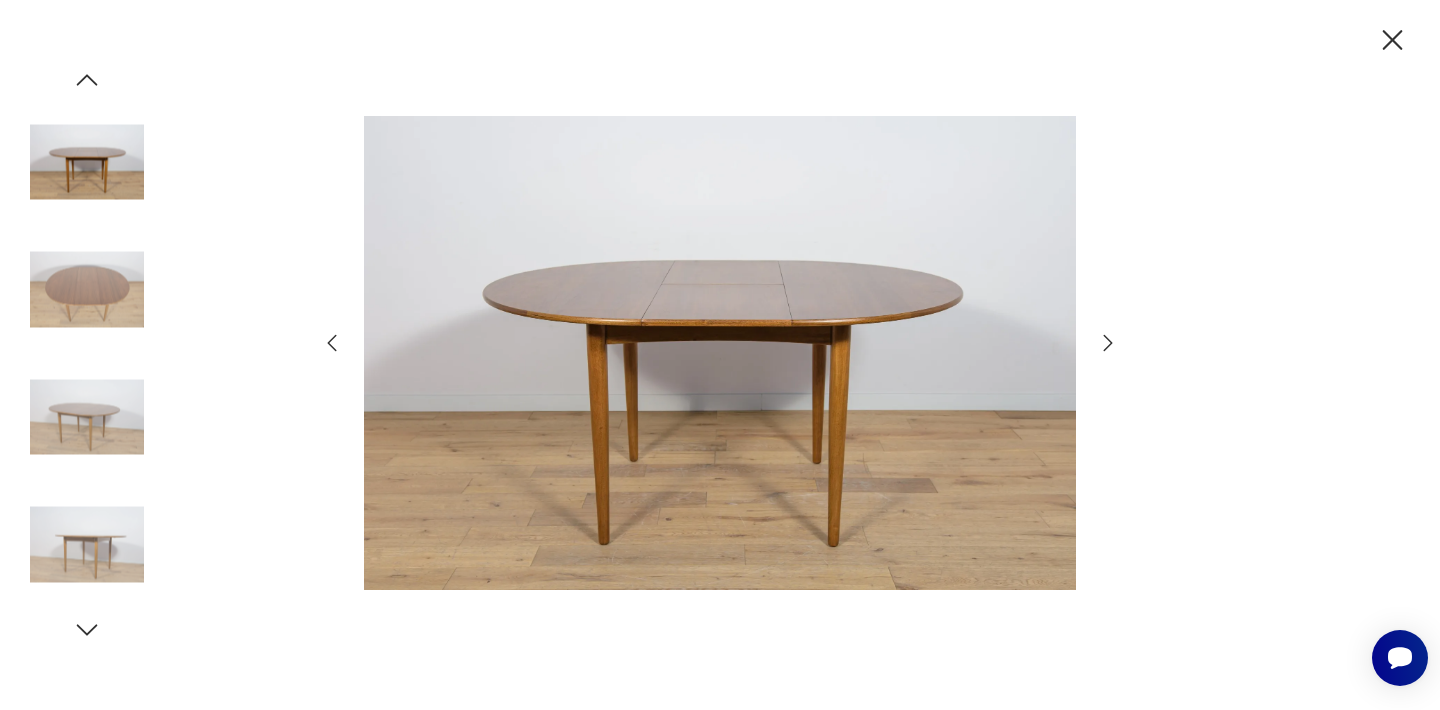 click 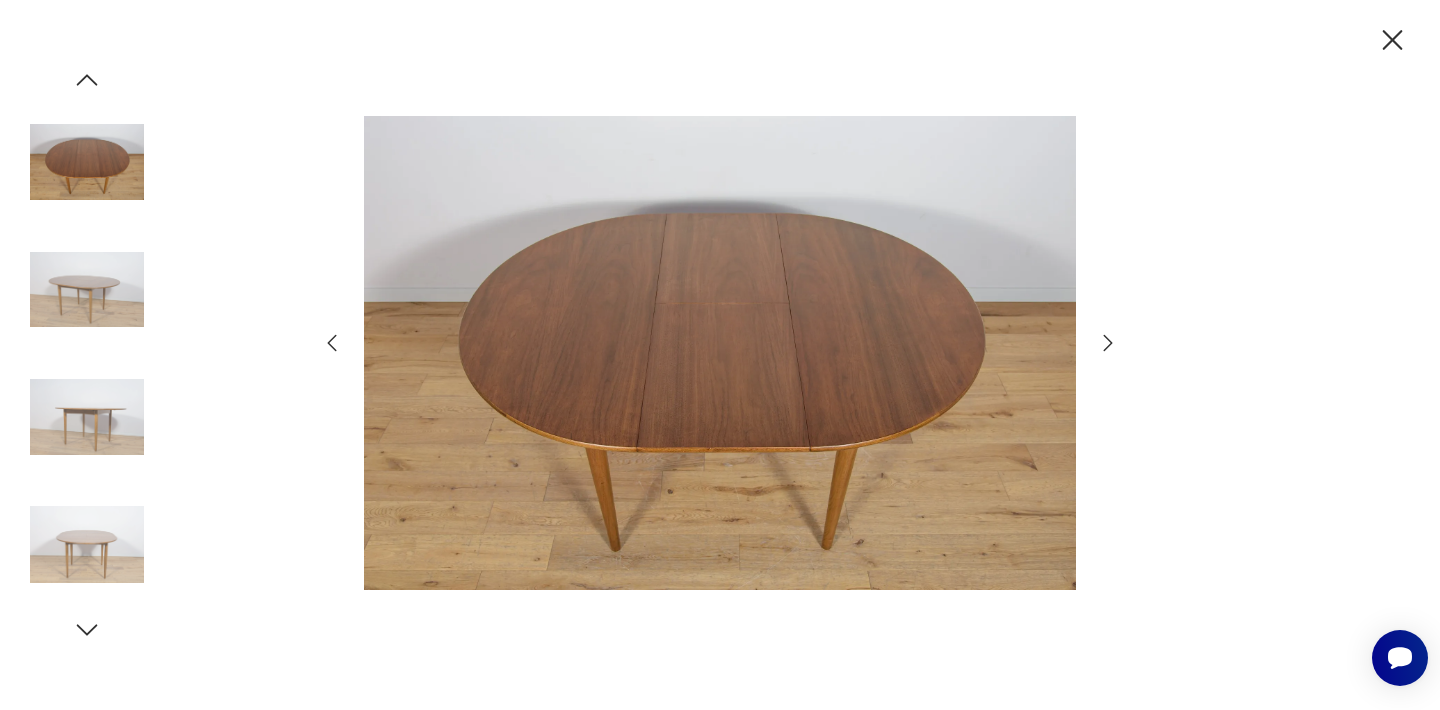 click 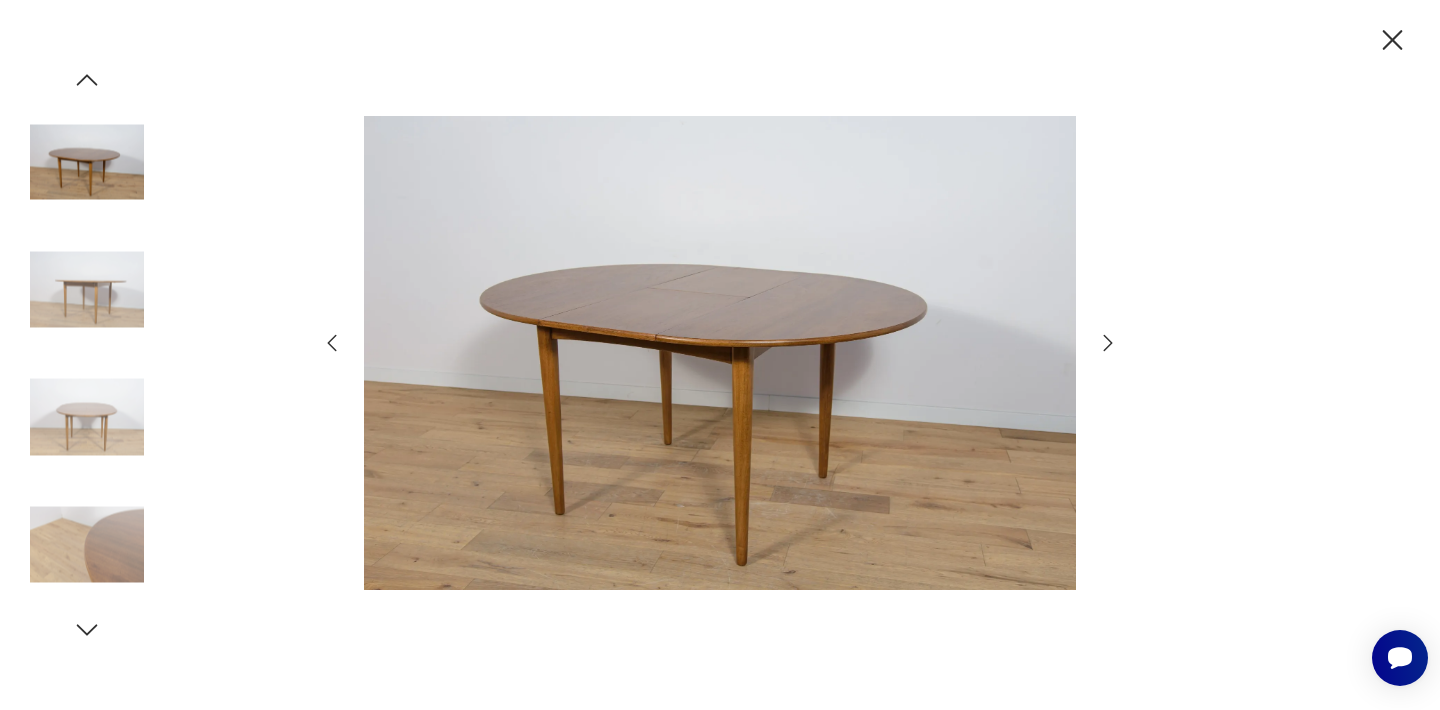 click 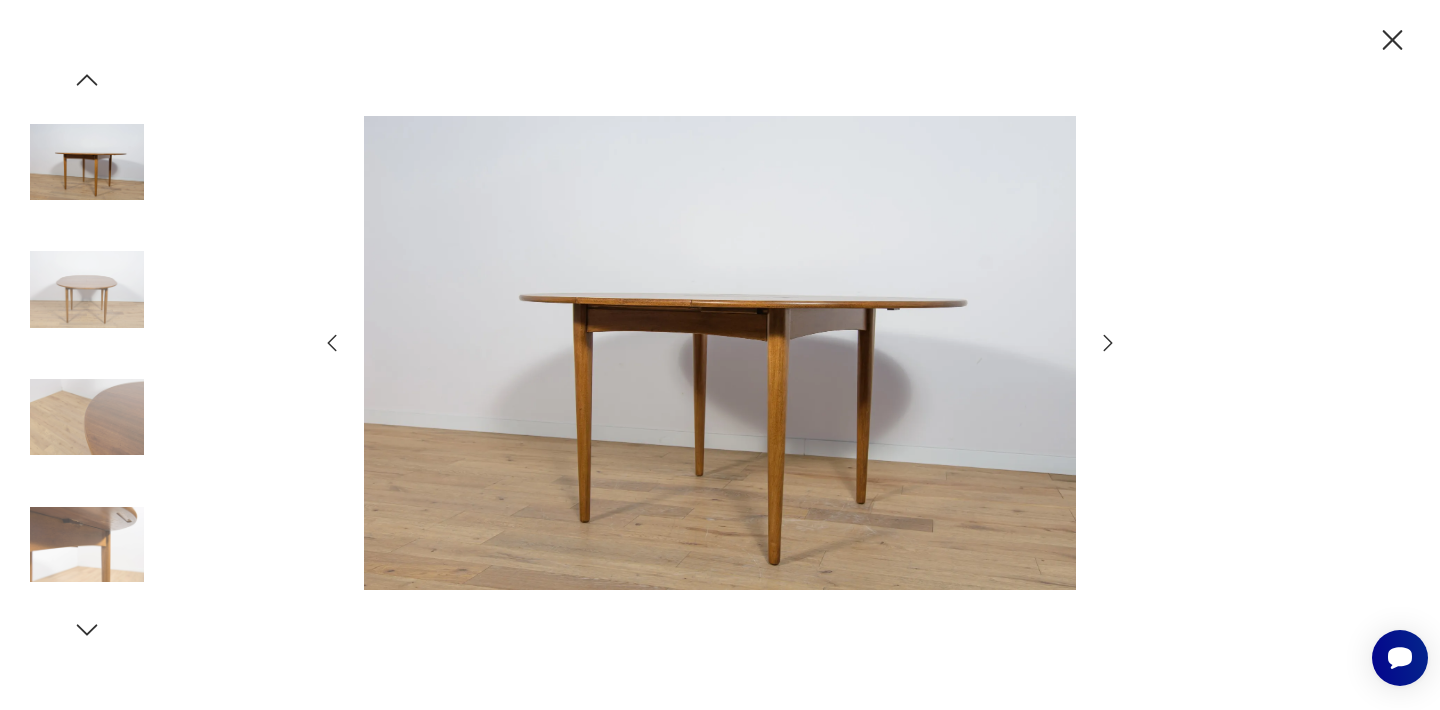 click 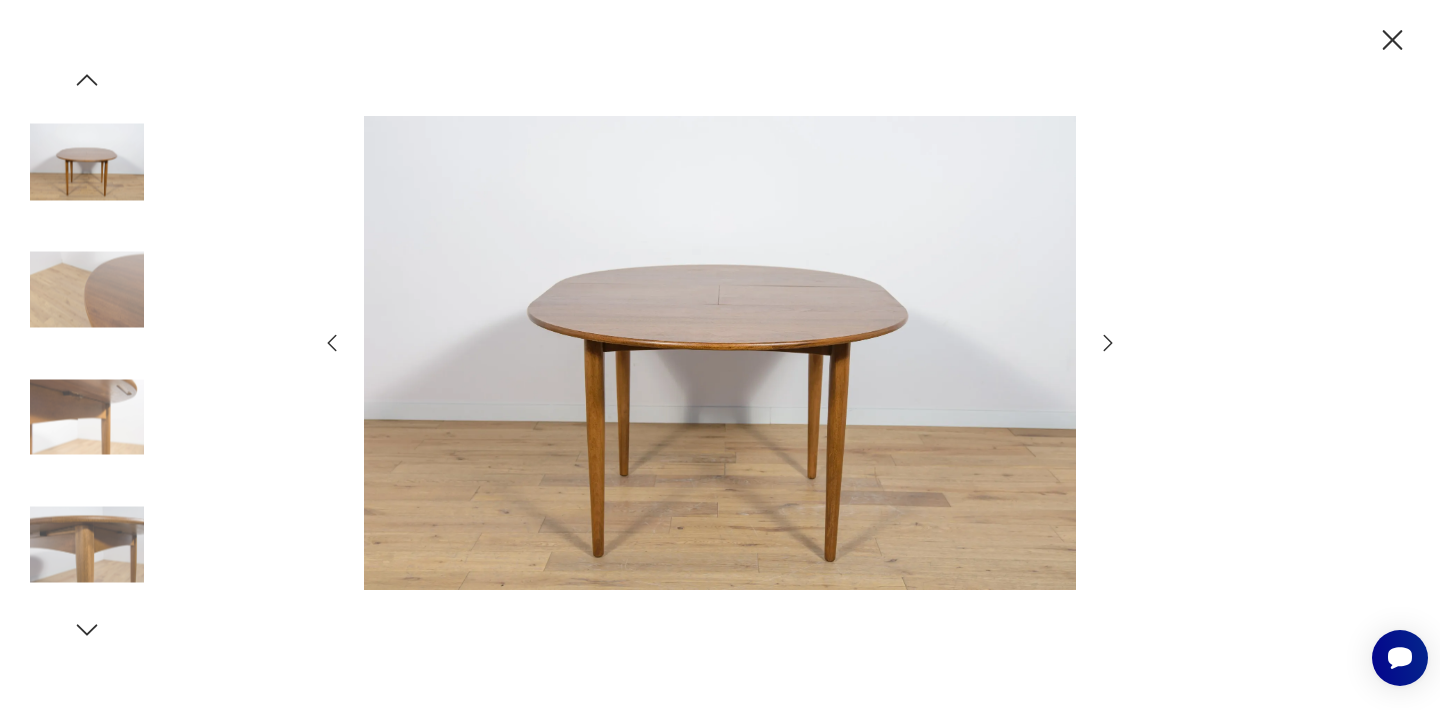 click 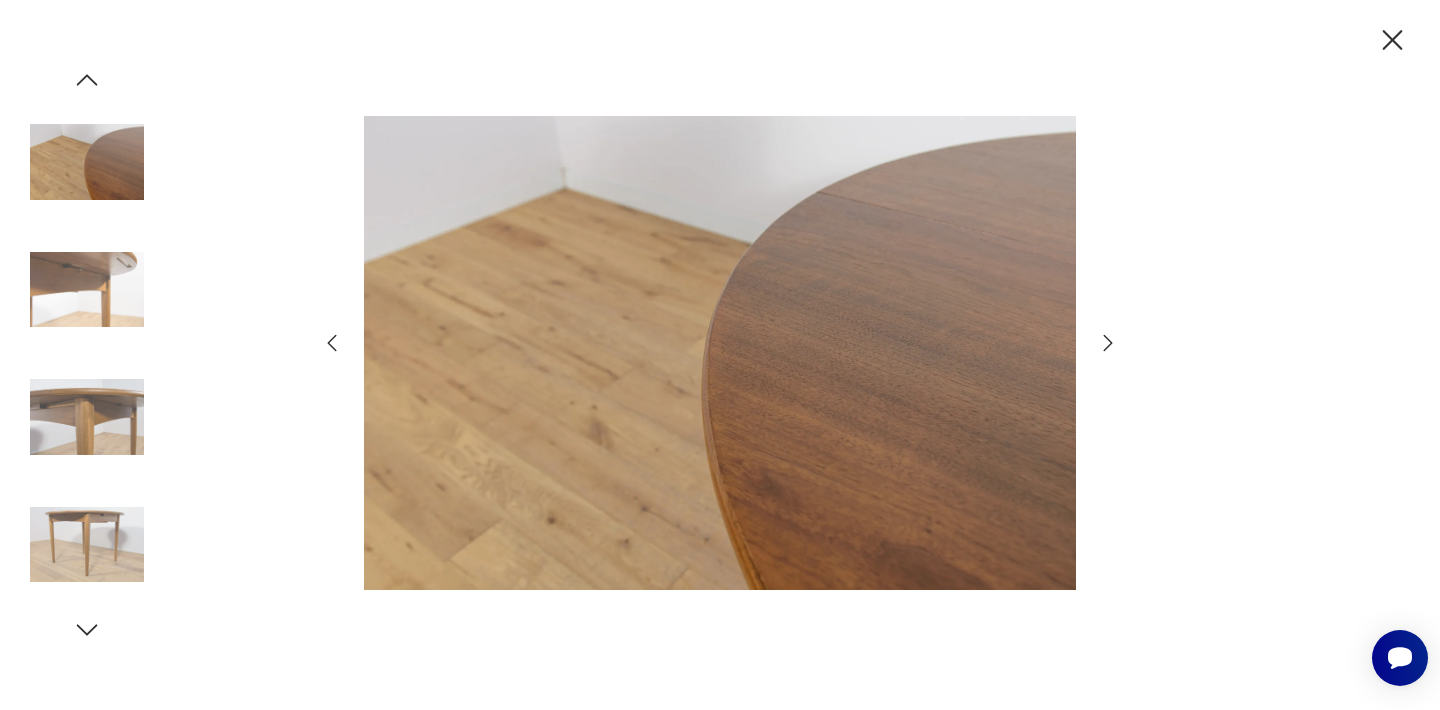 click 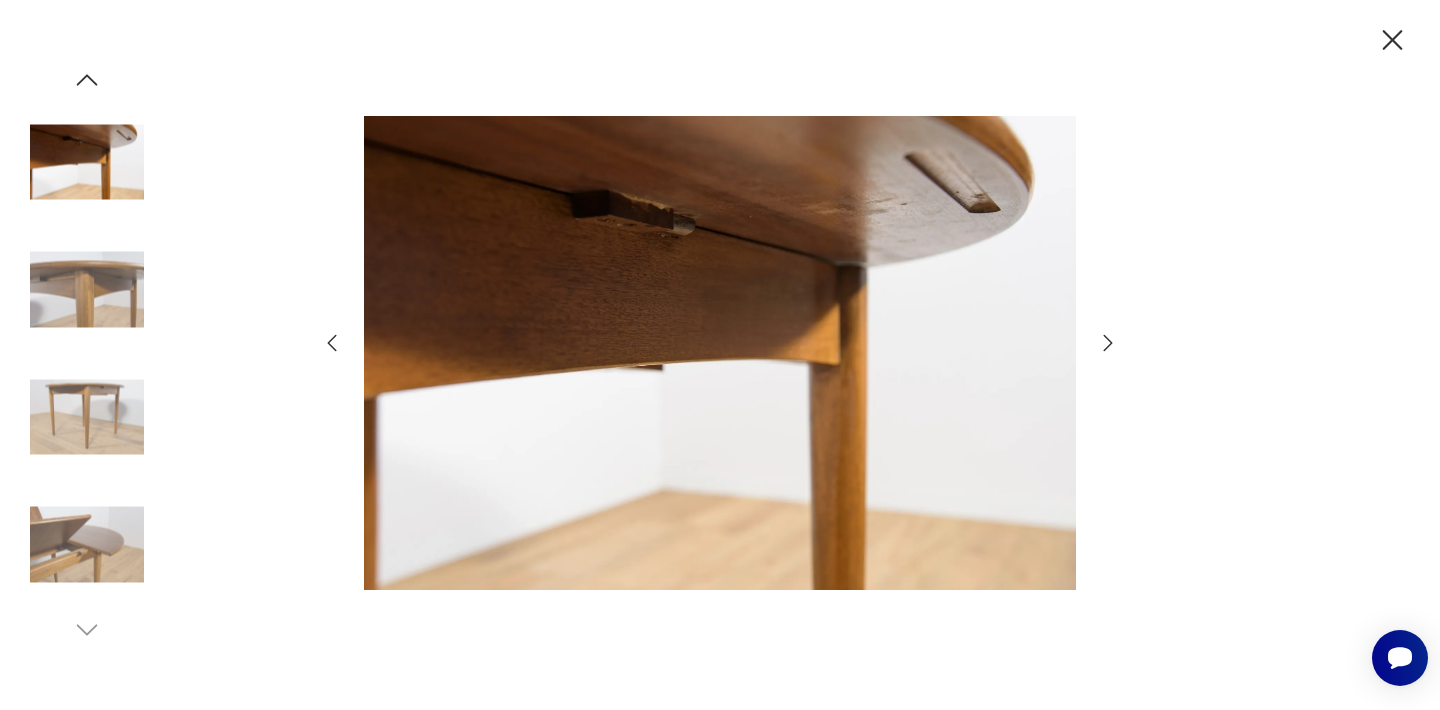 click 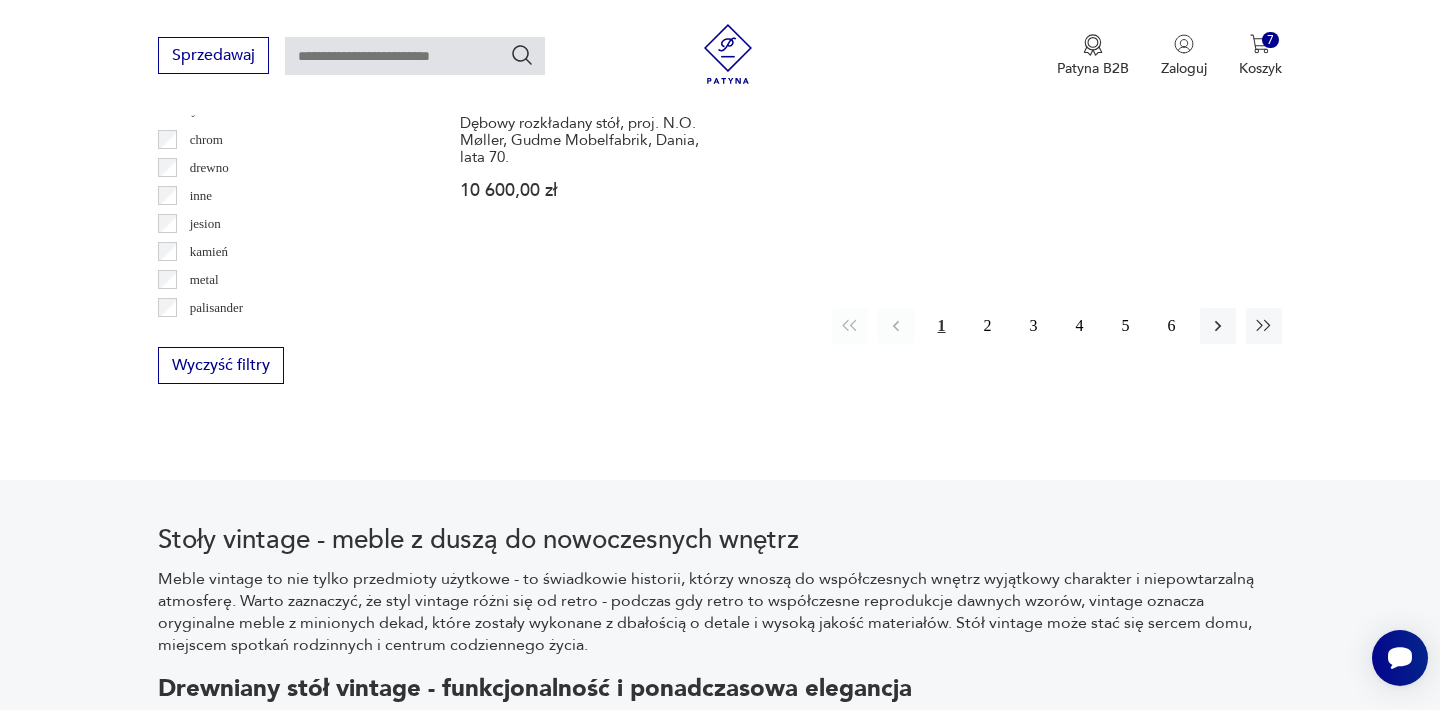 scroll, scrollTop: 3172, scrollLeft: 0, axis: vertical 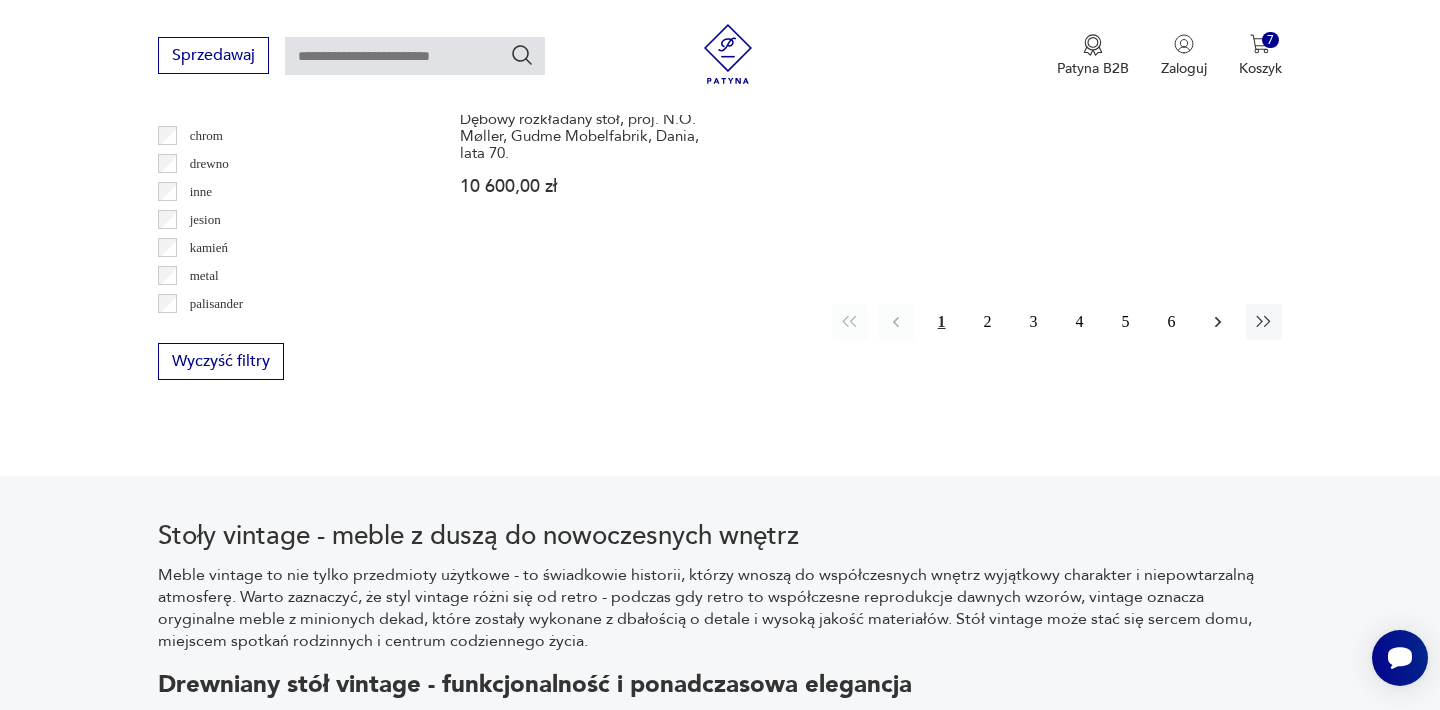 click 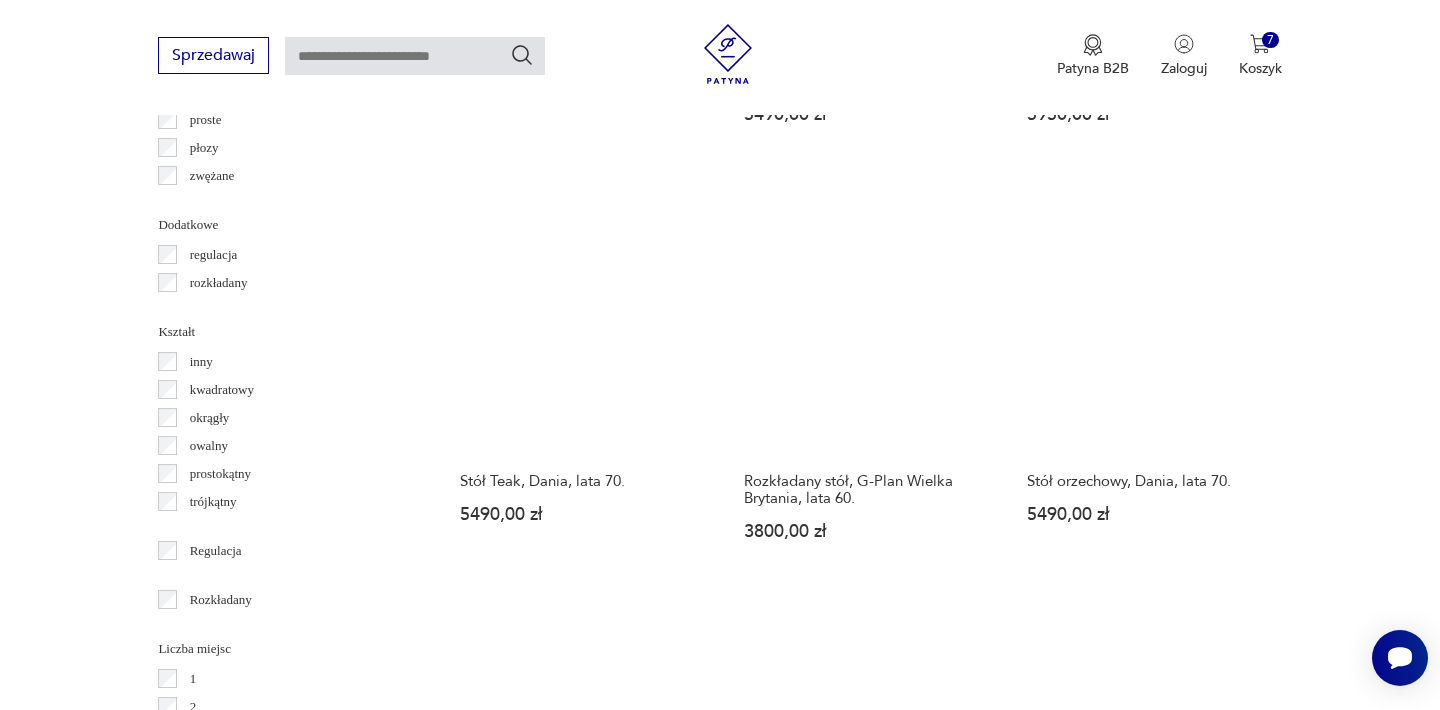 scroll, scrollTop: 2412, scrollLeft: 0, axis: vertical 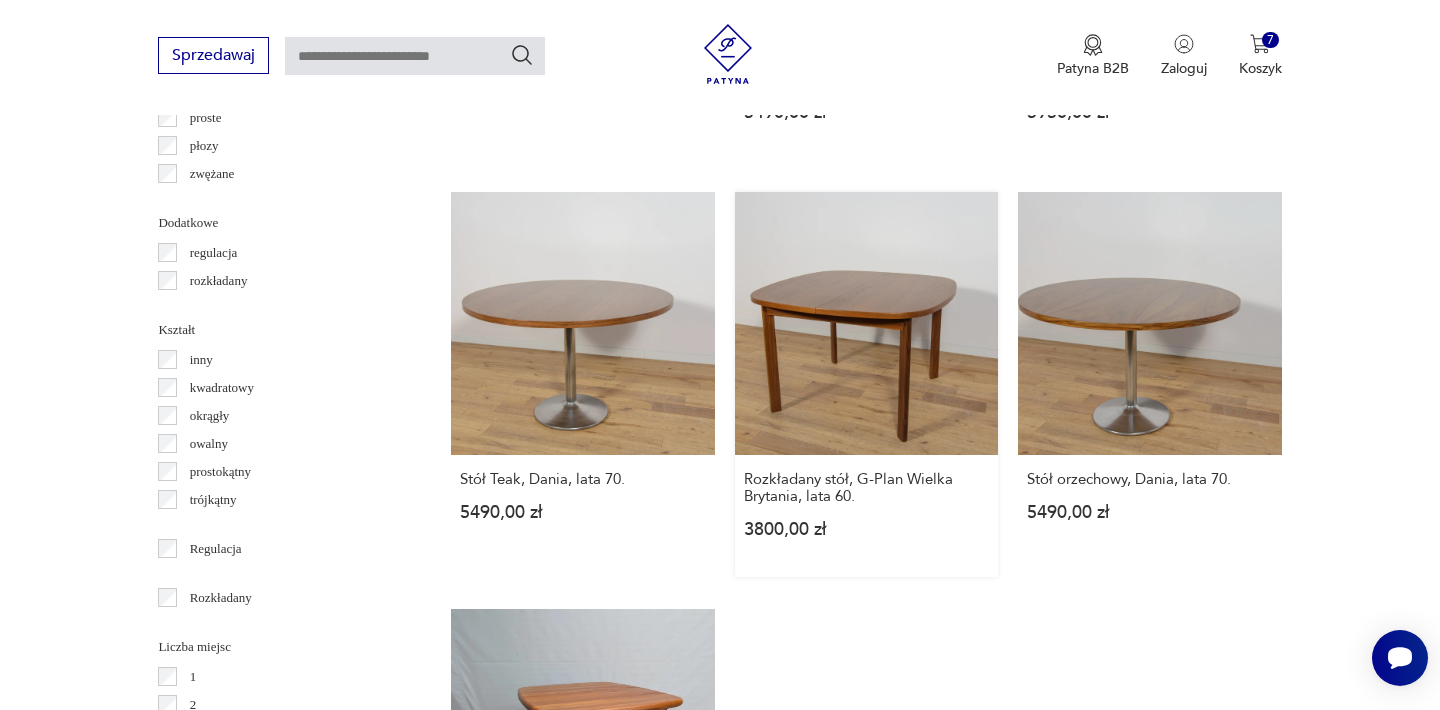 click on "Rozkładany stół, G-Plan Wielka Brytania, lata 60. 3800,00 zł" at bounding box center (866, 384) 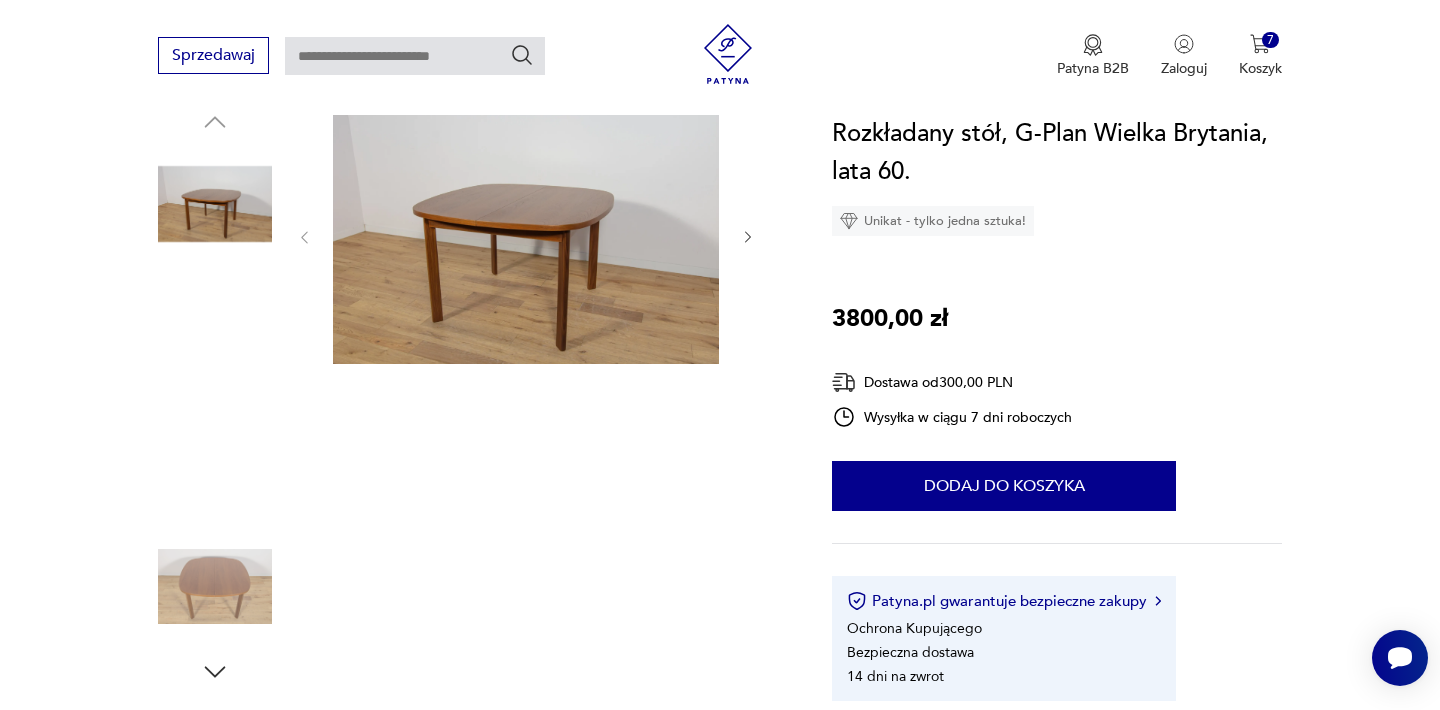 scroll, scrollTop: 200, scrollLeft: 0, axis: vertical 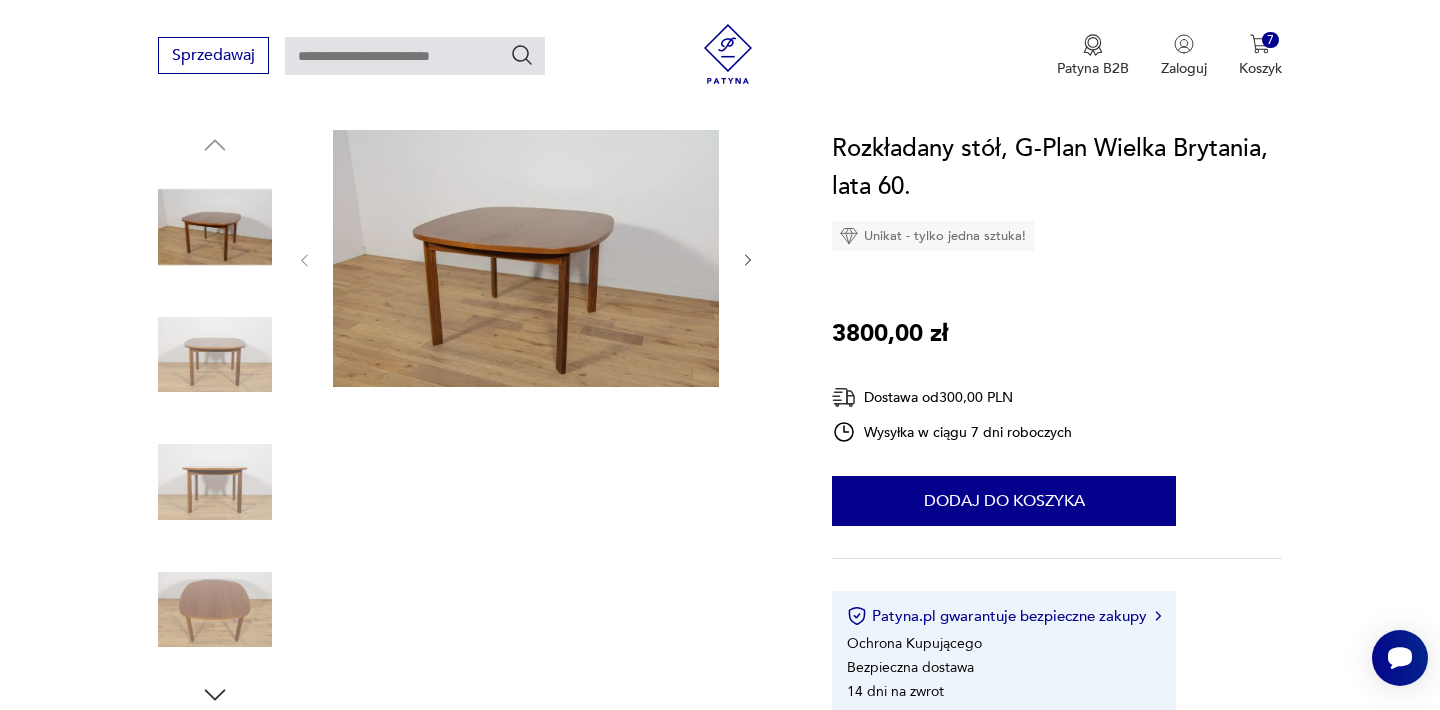click at bounding box center [526, 258] 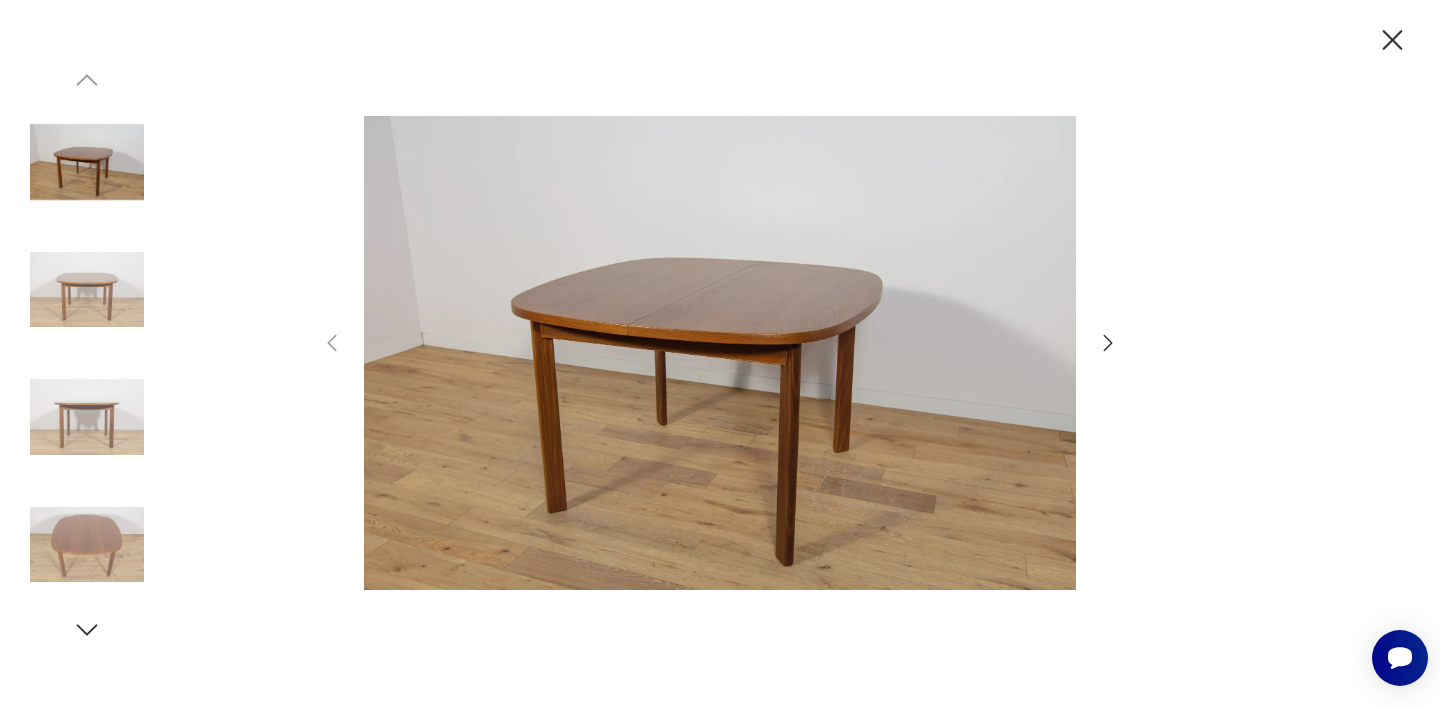 click 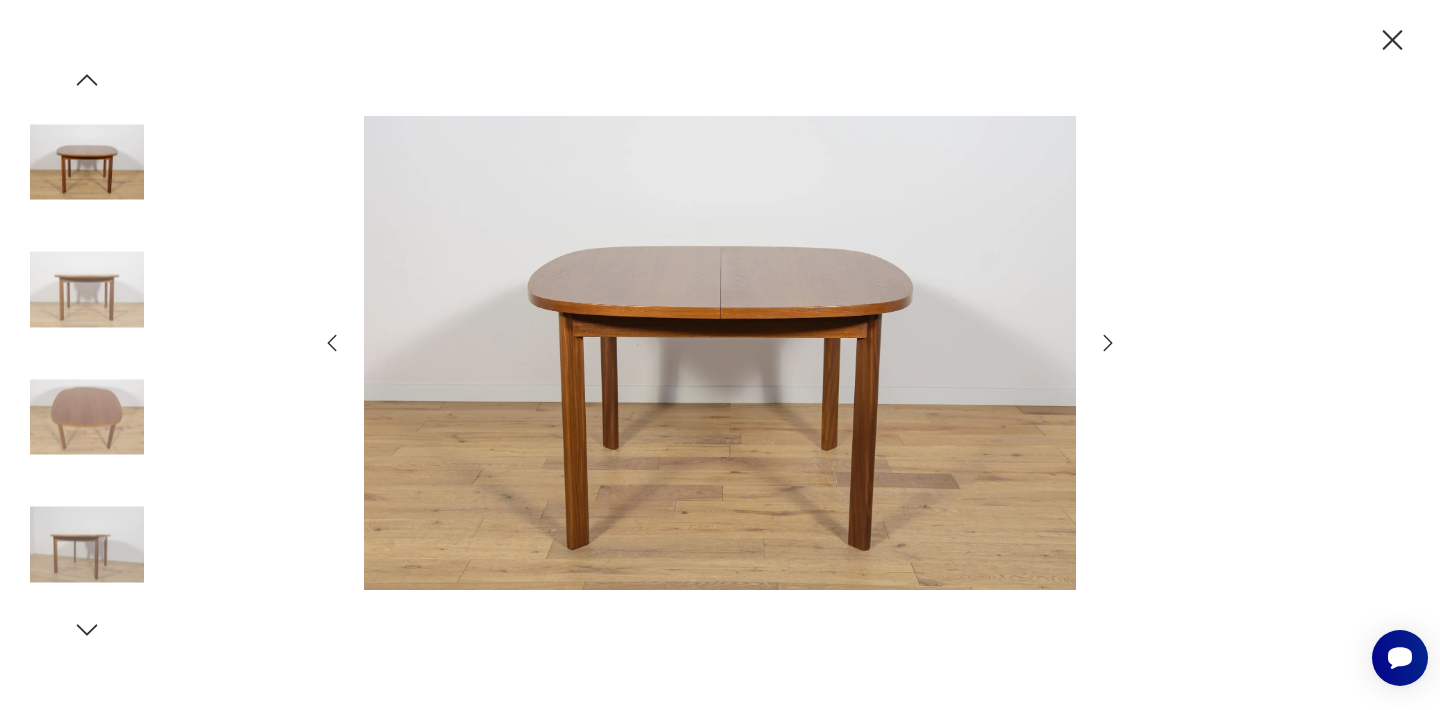click 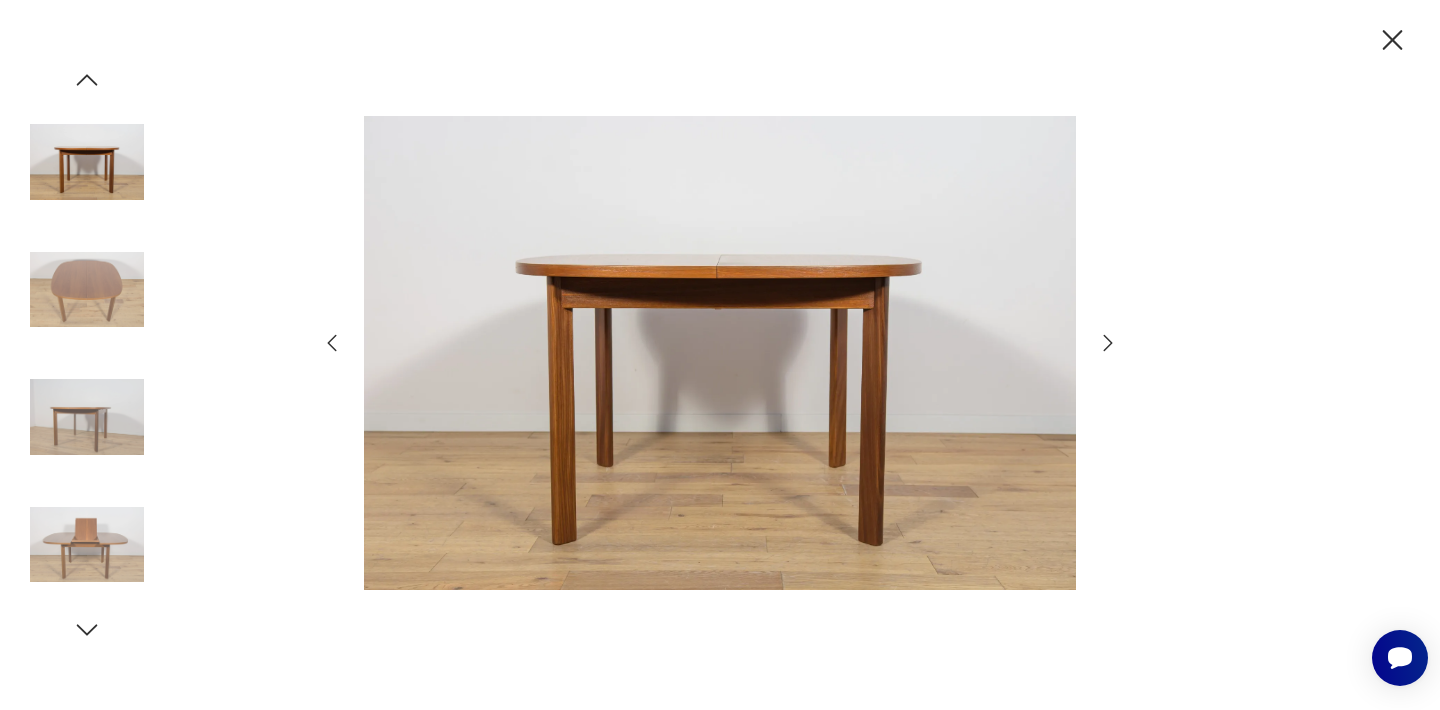 click 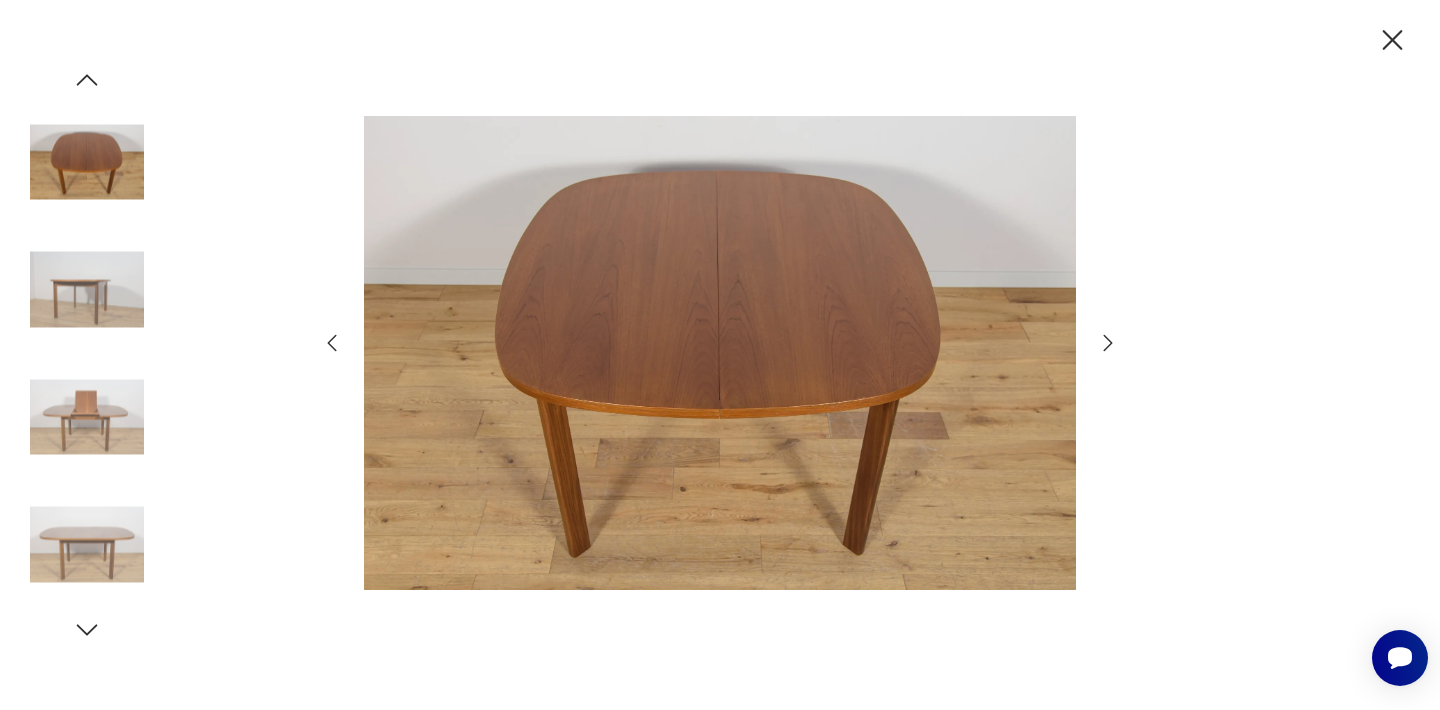 click 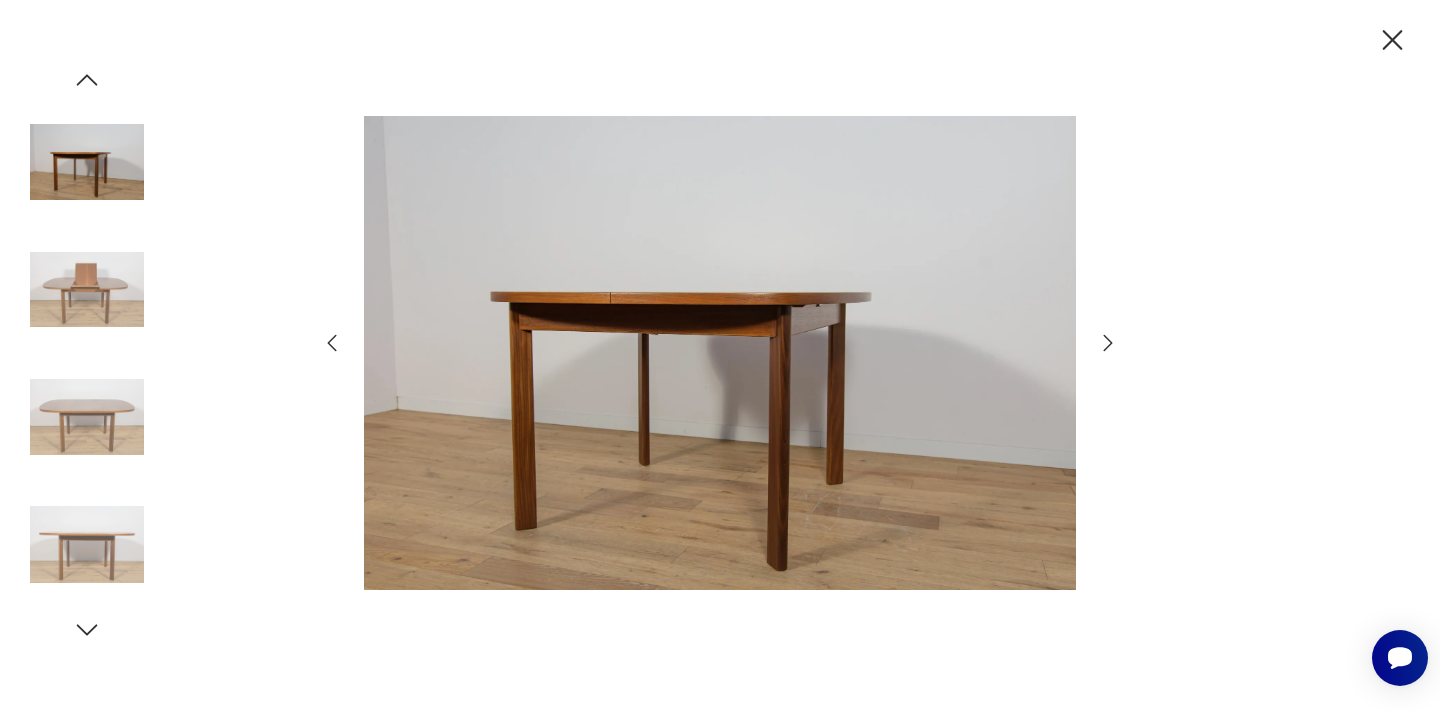 click 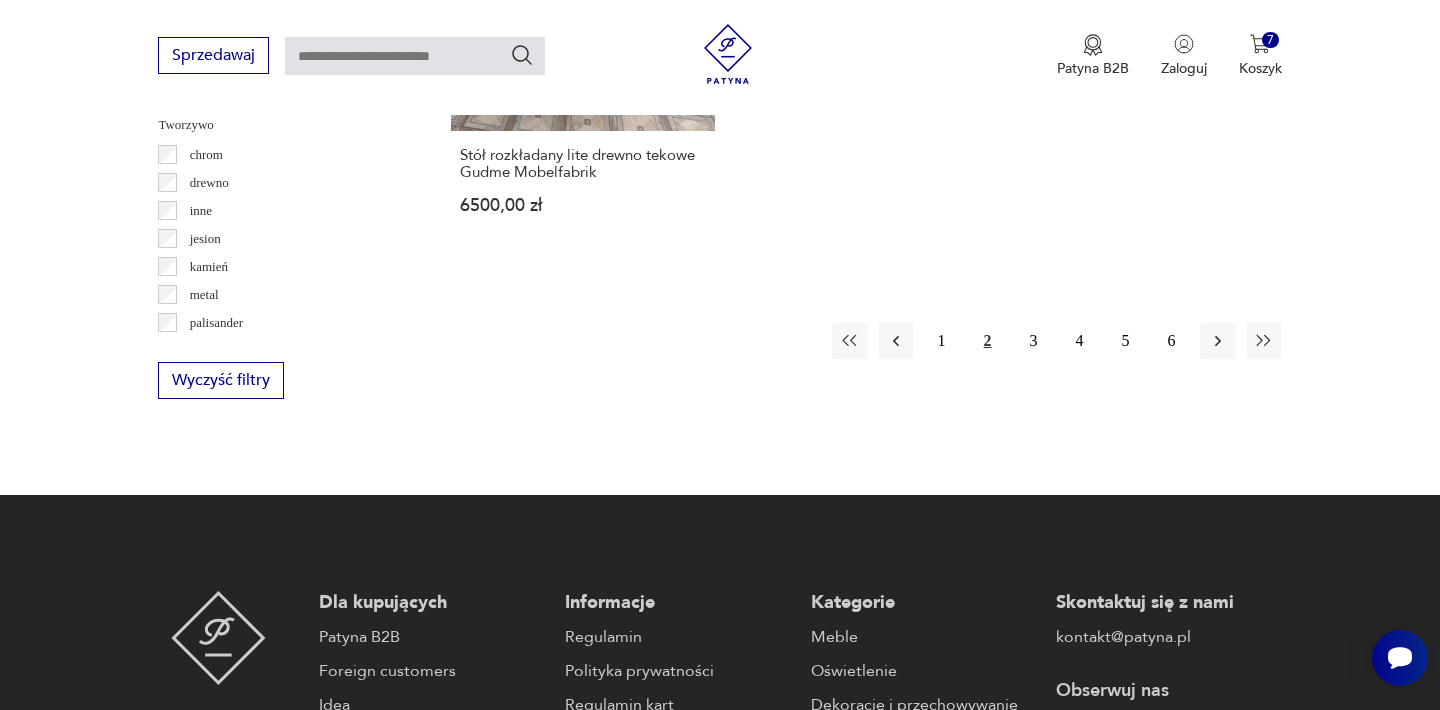 scroll, scrollTop: 3157, scrollLeft: 0, axis: vertical 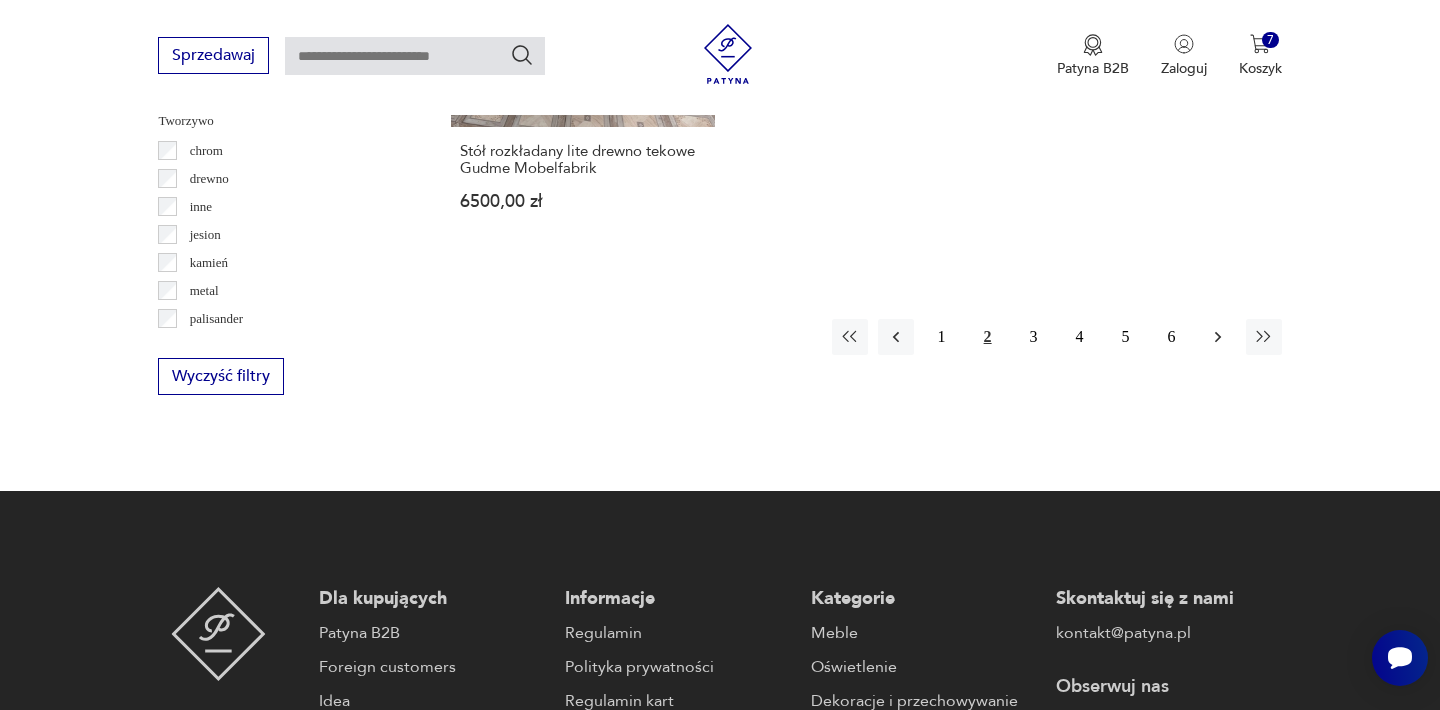 click 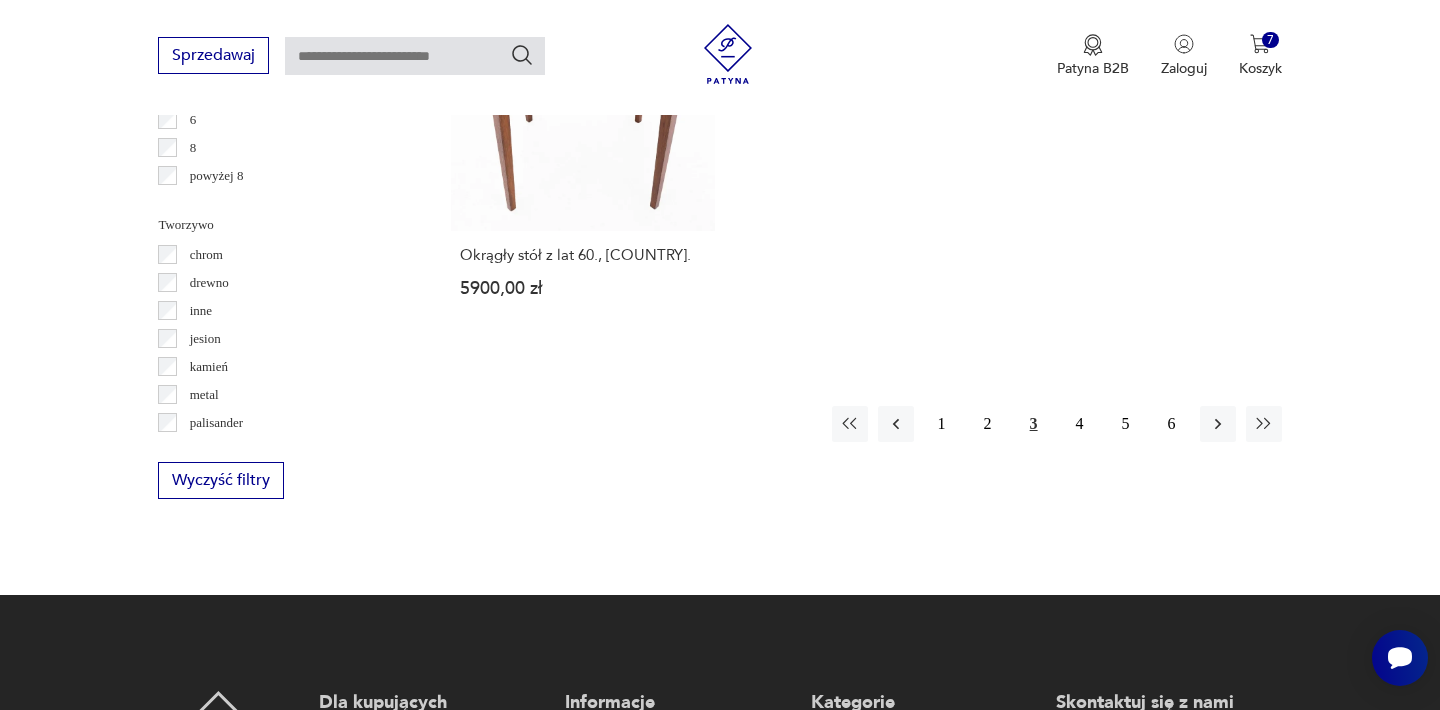 scroll, scrollTop: 3092, scrollLeft: 0, axis: vertical 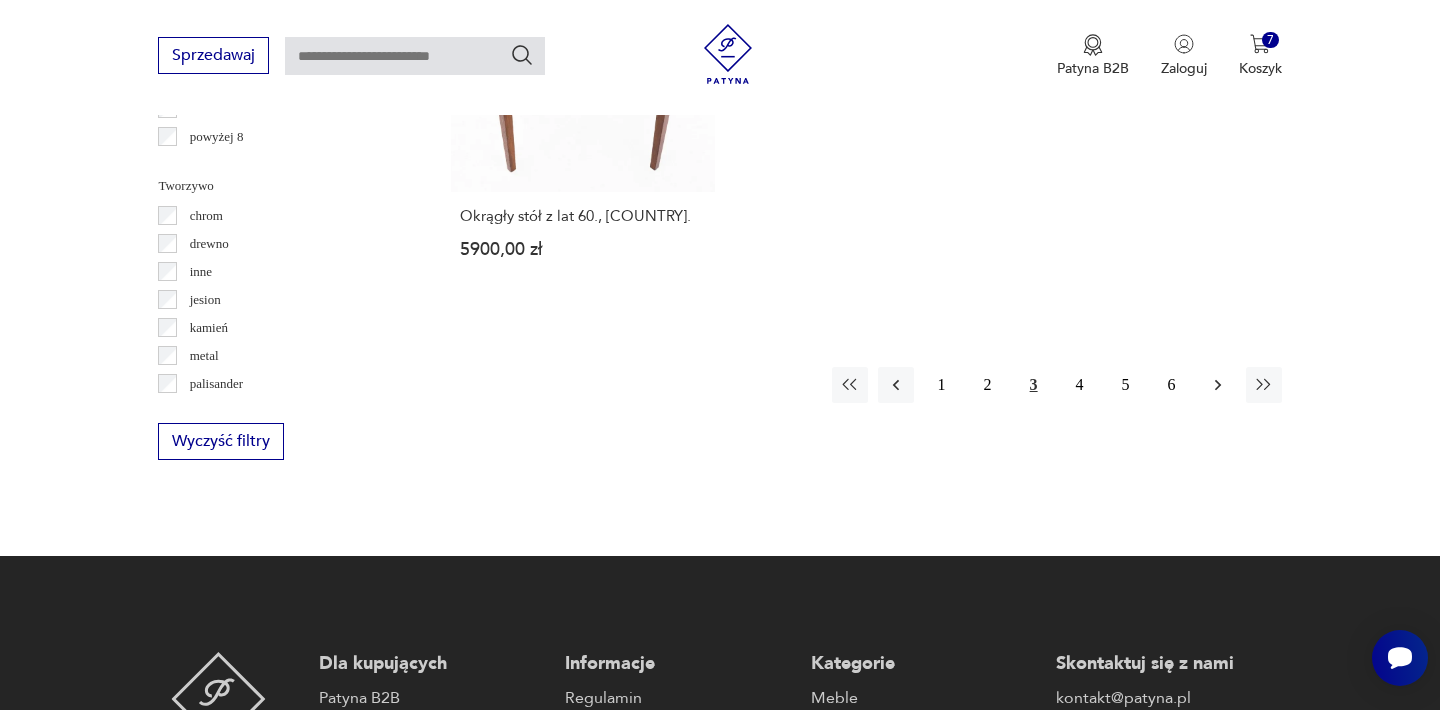click at bounding box center [1218, 385] 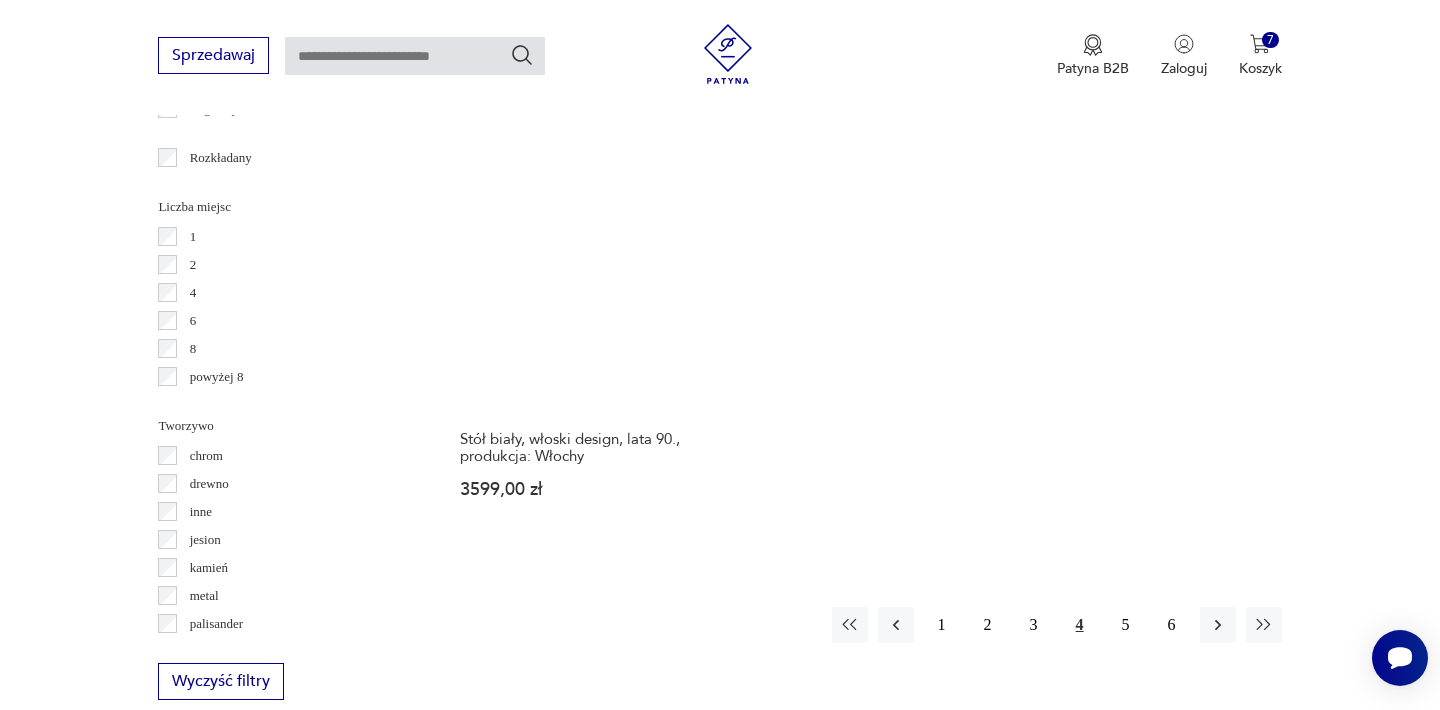 scroll, scrollTop: 2892, scrollLeft: 0, axis: vertical 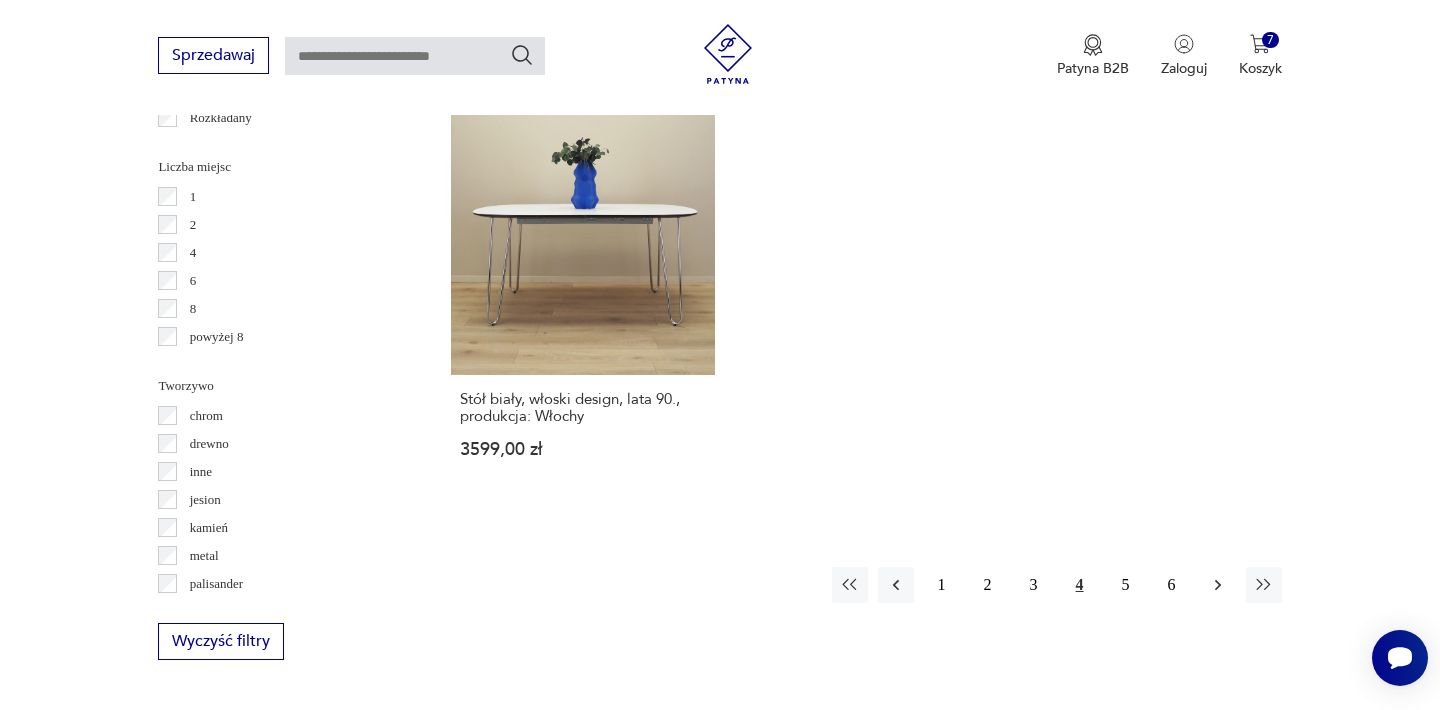 click 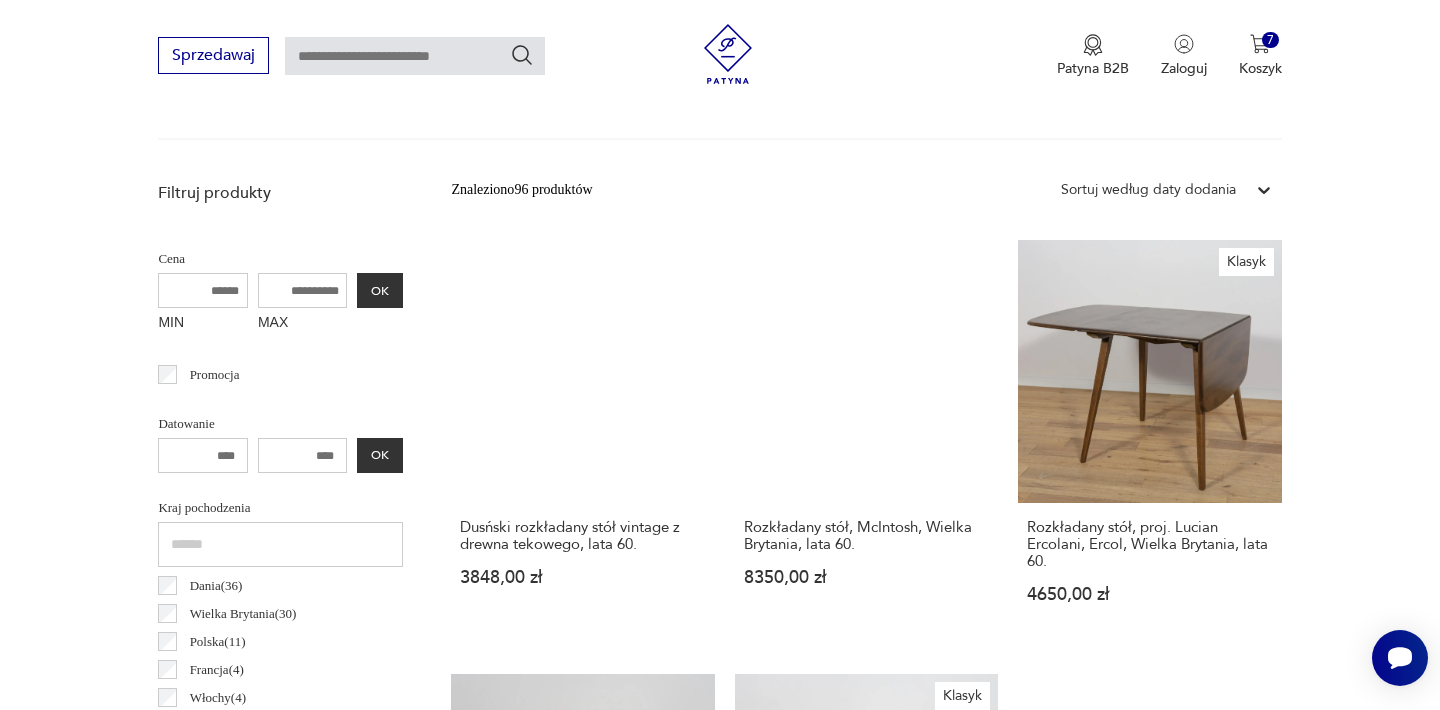 scroll, scrollTop: 692, scrollLeft: 0, axis: vertical 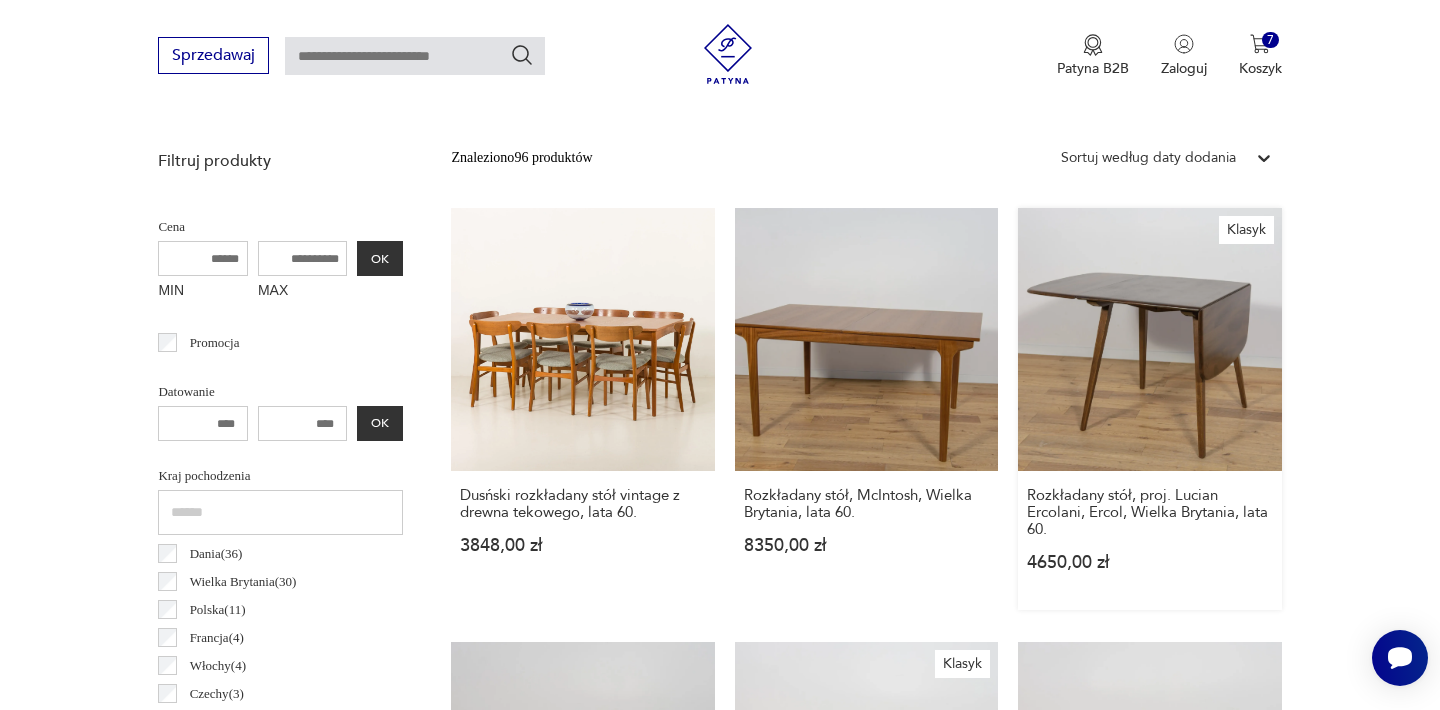 click on "Klasyk Rozkładany stół, proj. [FIRST] [LAST], [COMPANY], [COUNTRY], lata 60. 4650,00 zł" at bounding box center [1149, 409] 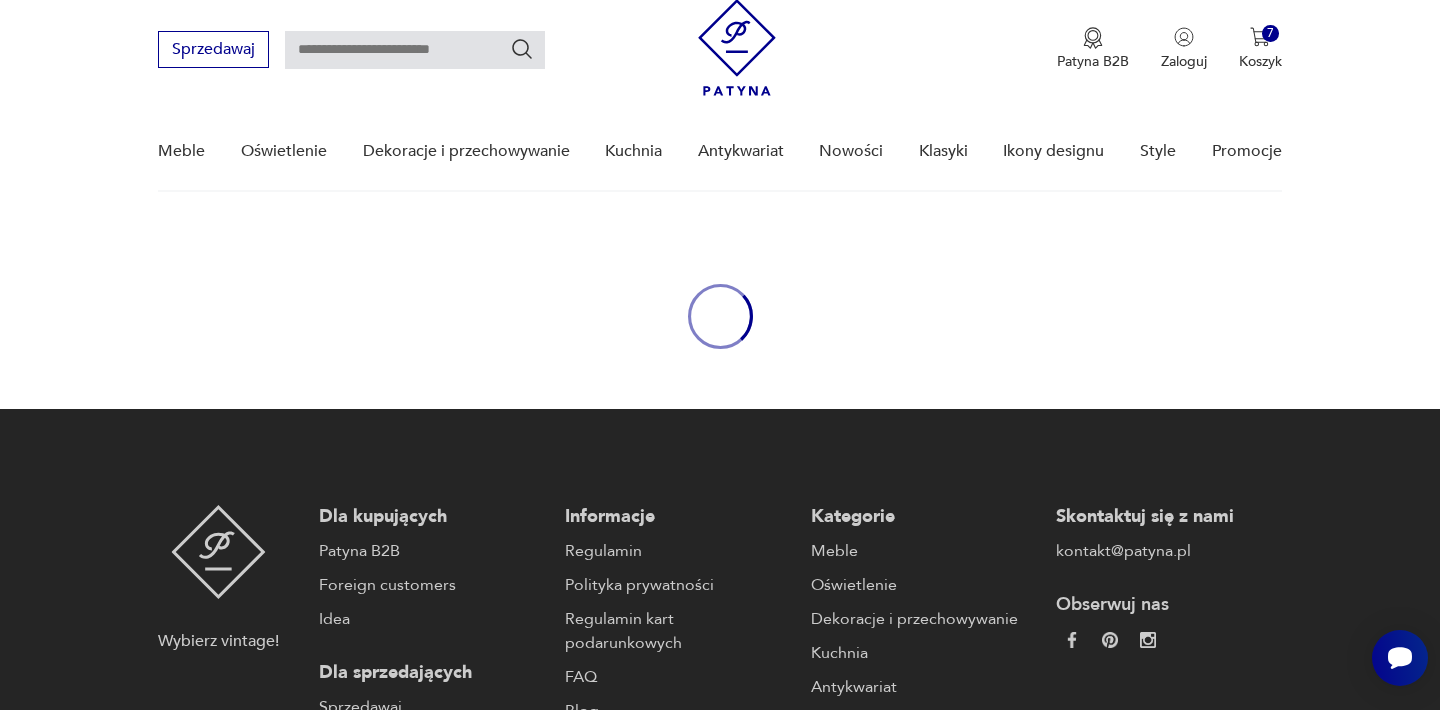 scroll, scrollTop: 0, scrollLeft: 0, axis: both 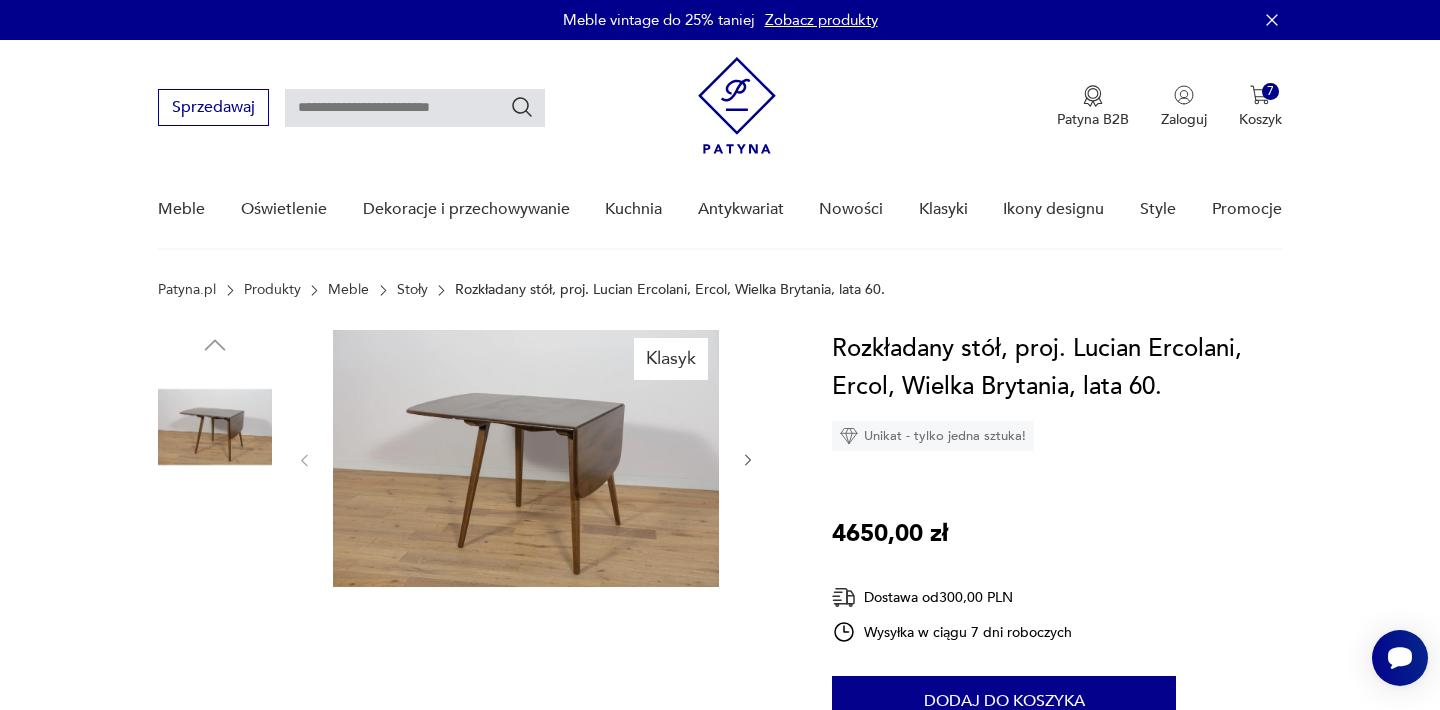 click at bounding box center [526, 458] 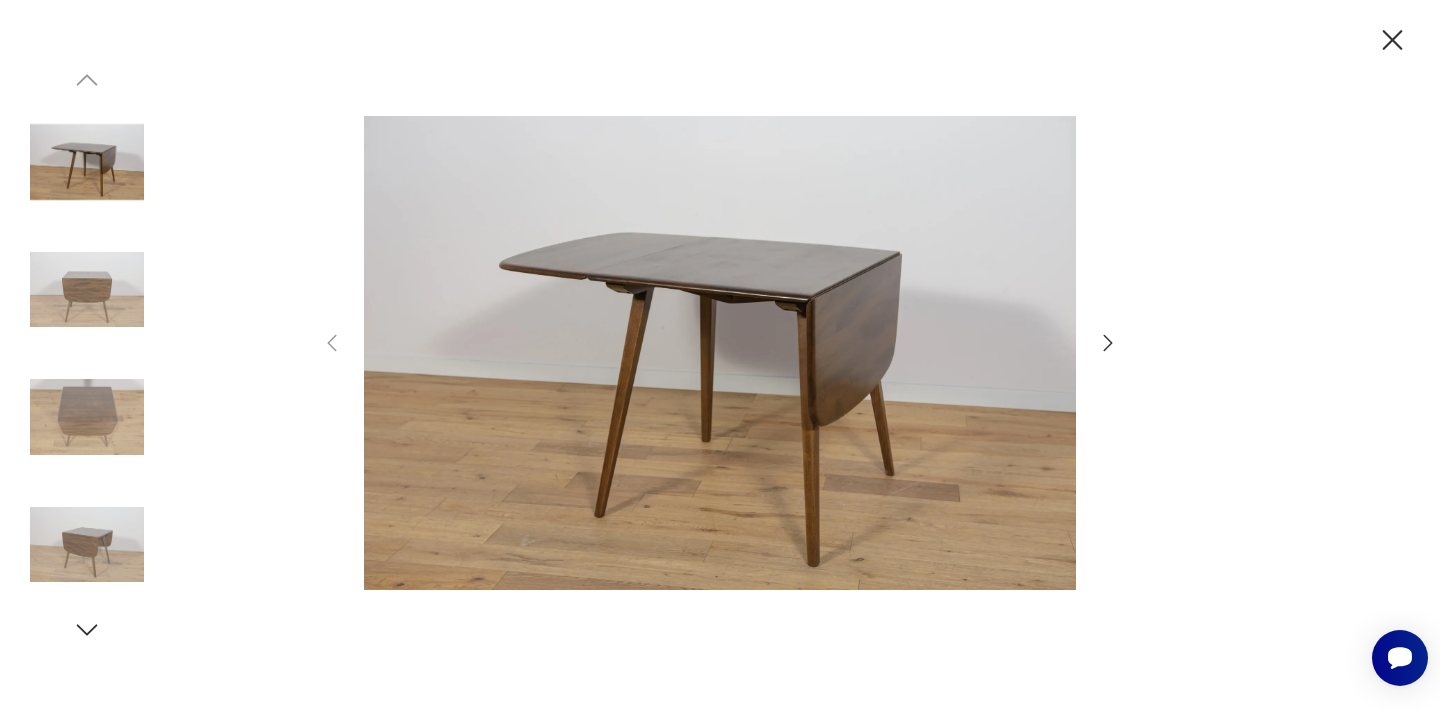click 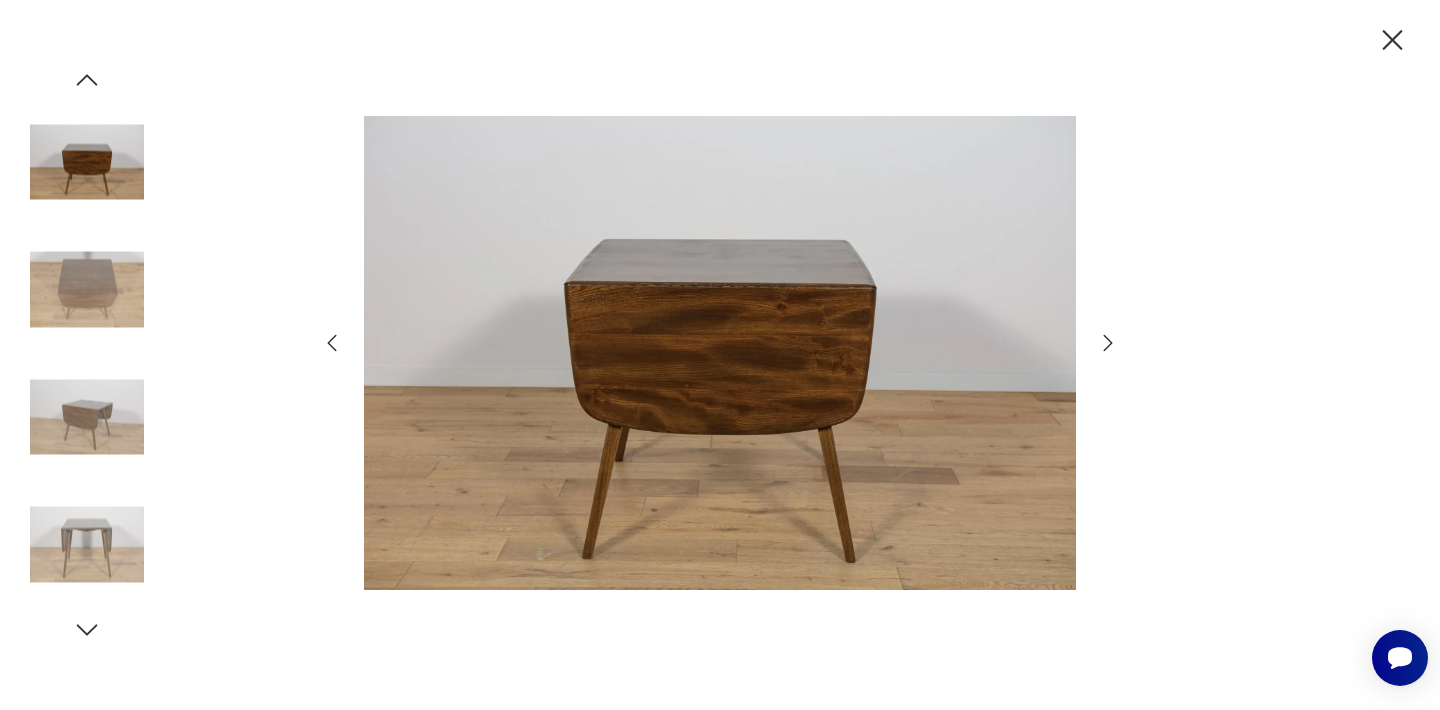 click 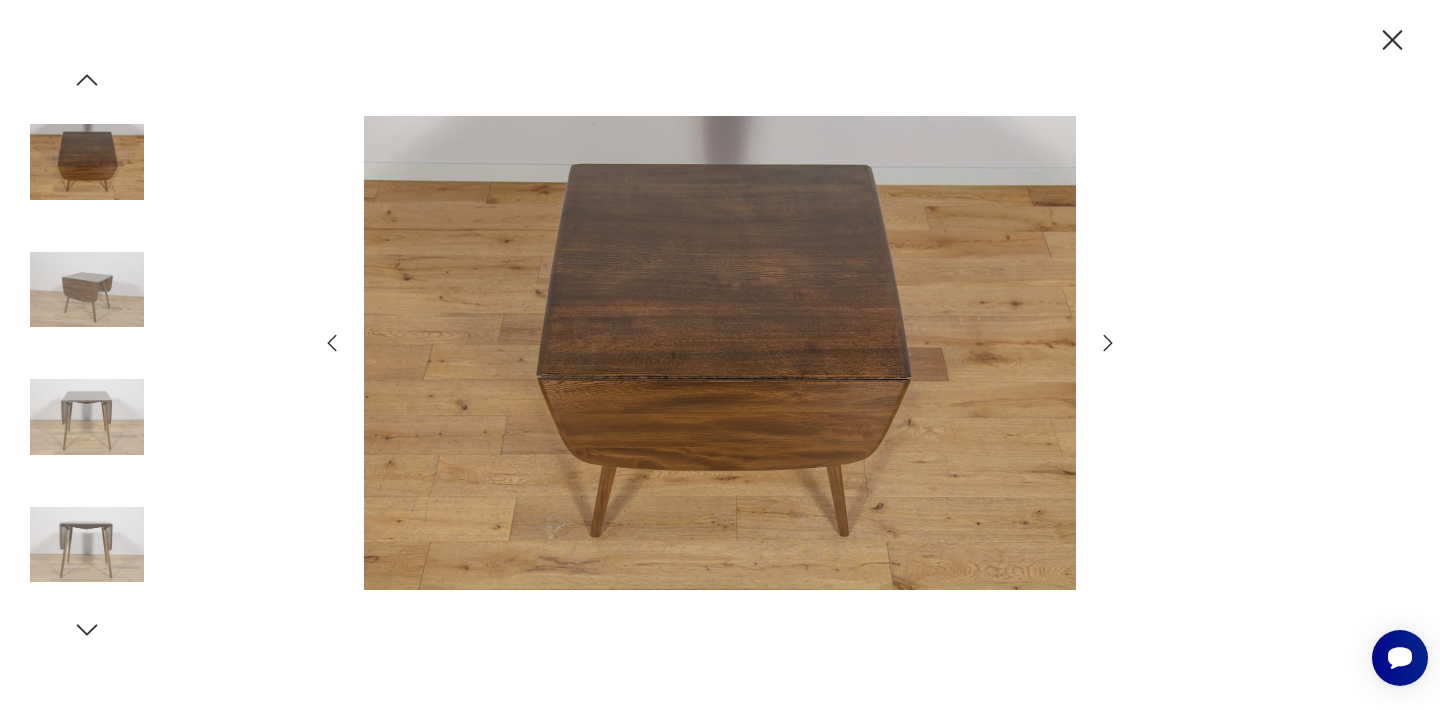 click 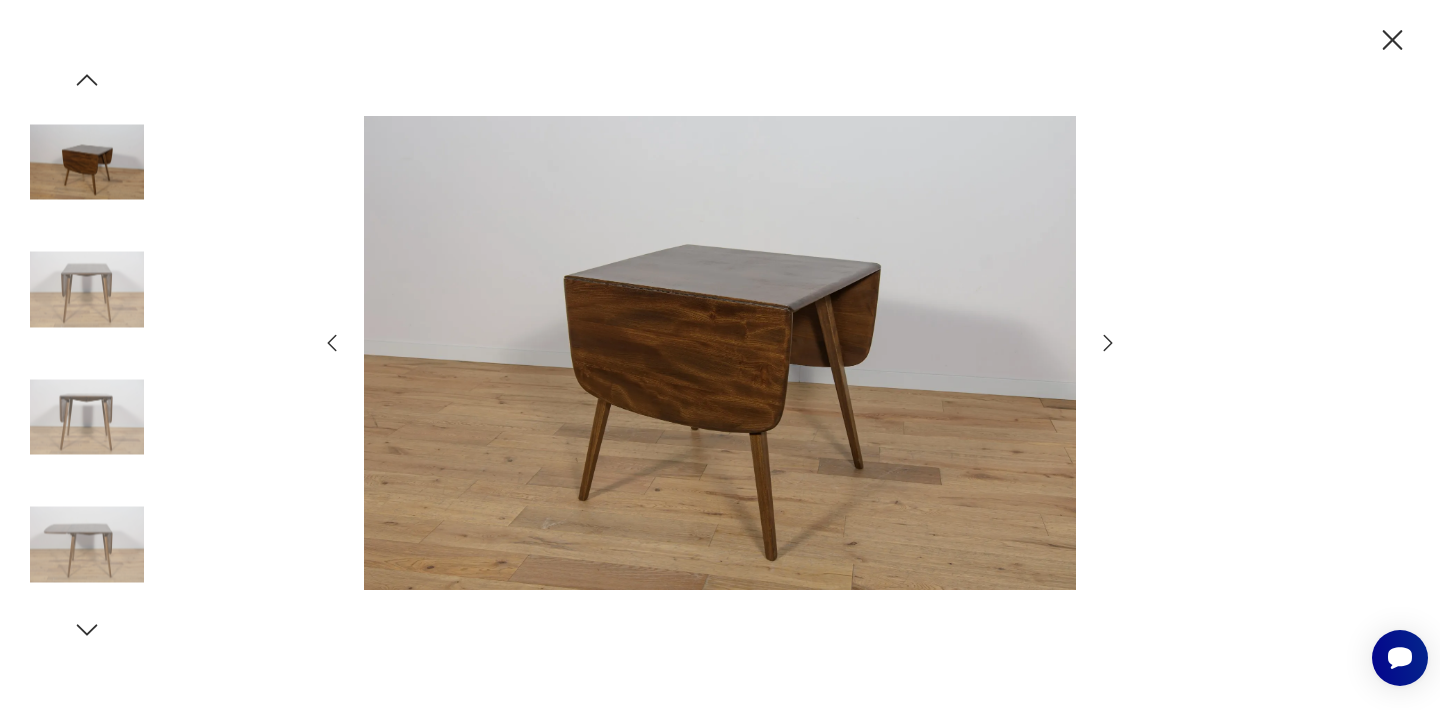 click 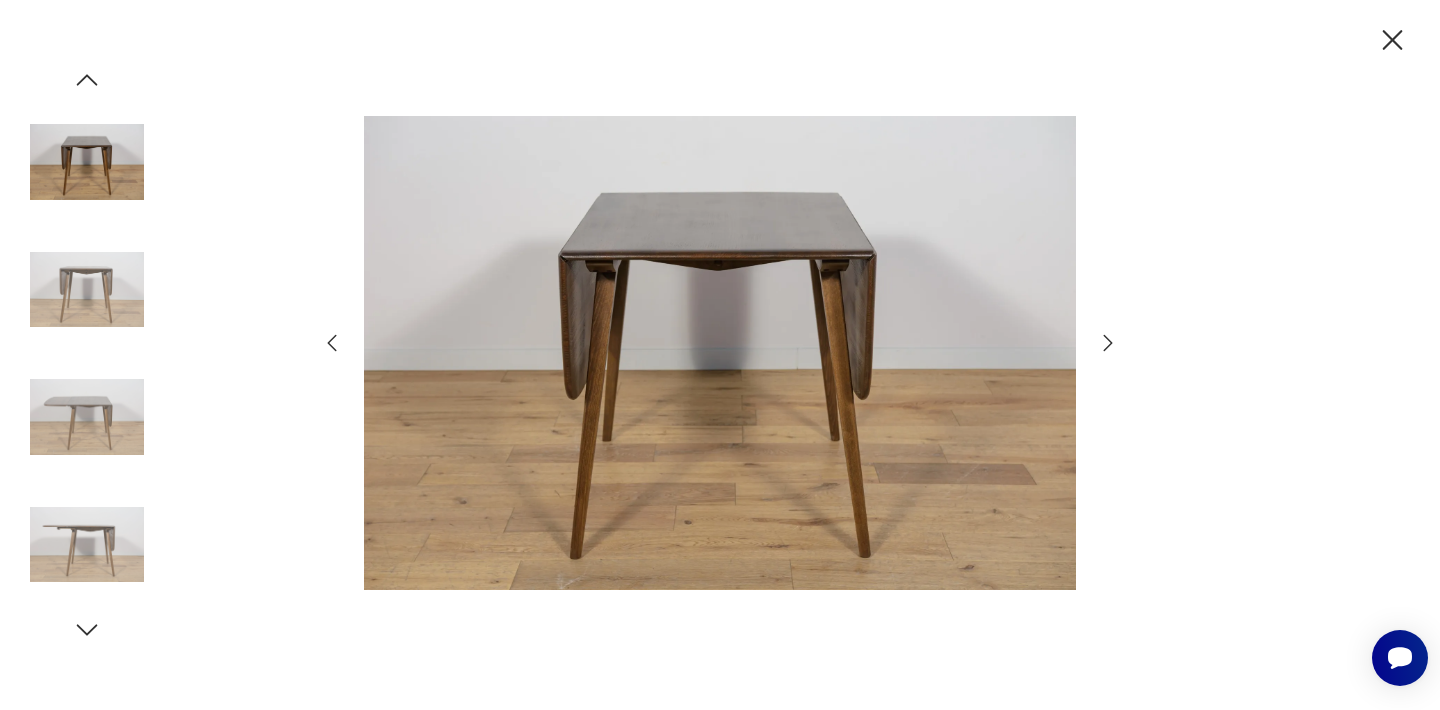 click 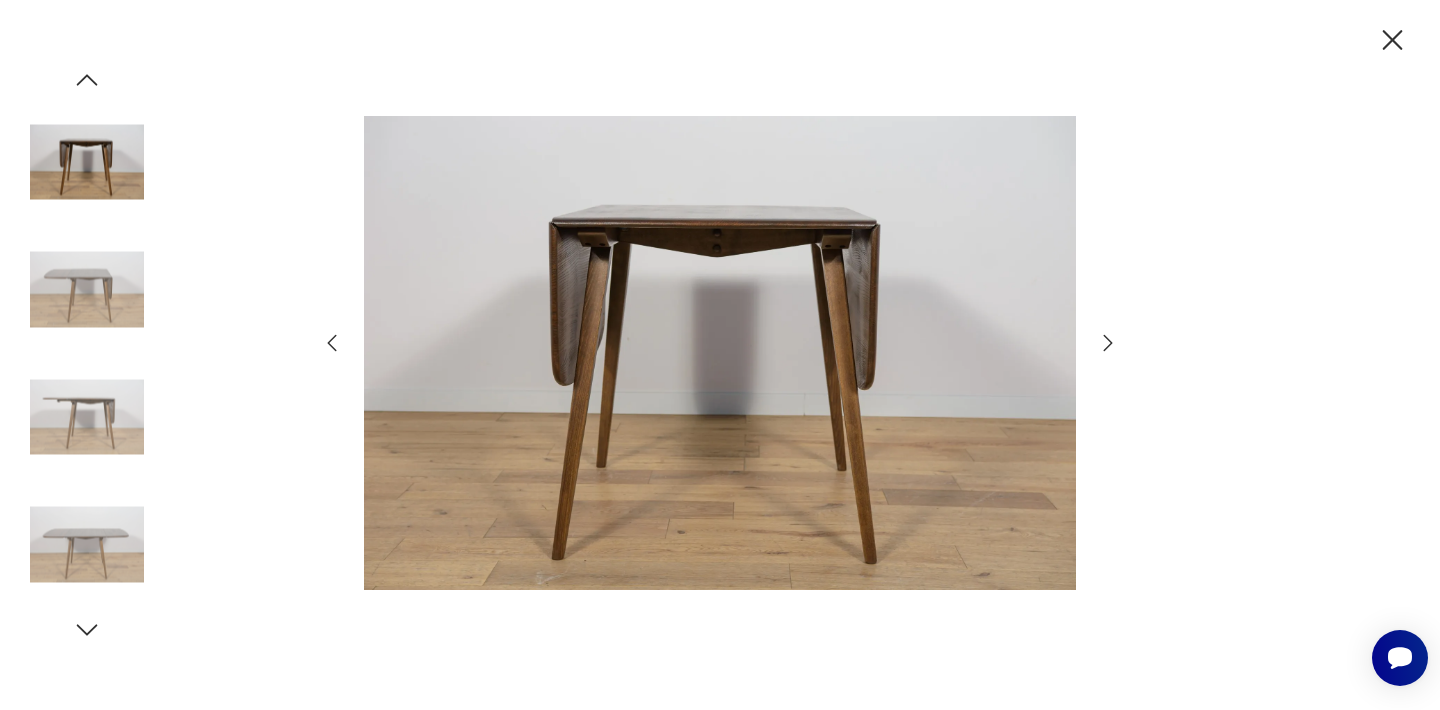 click 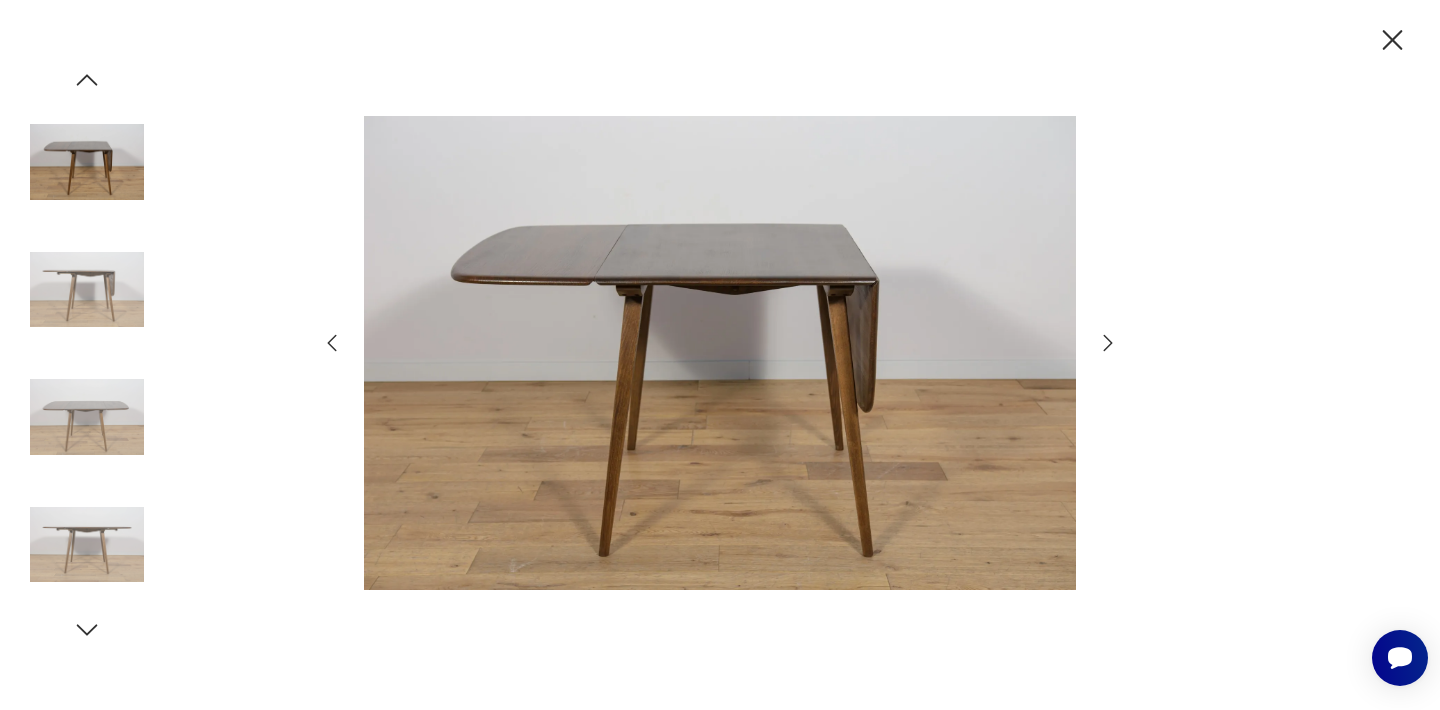 click 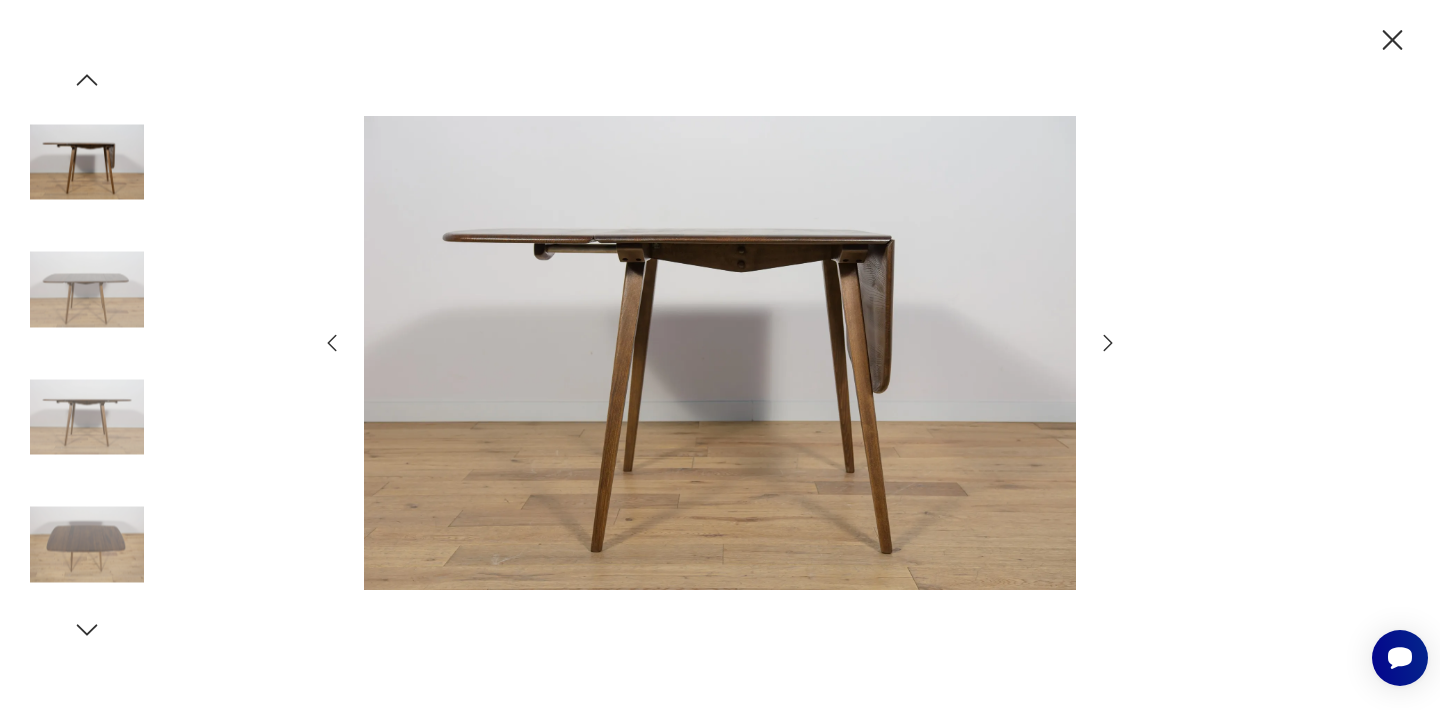 click 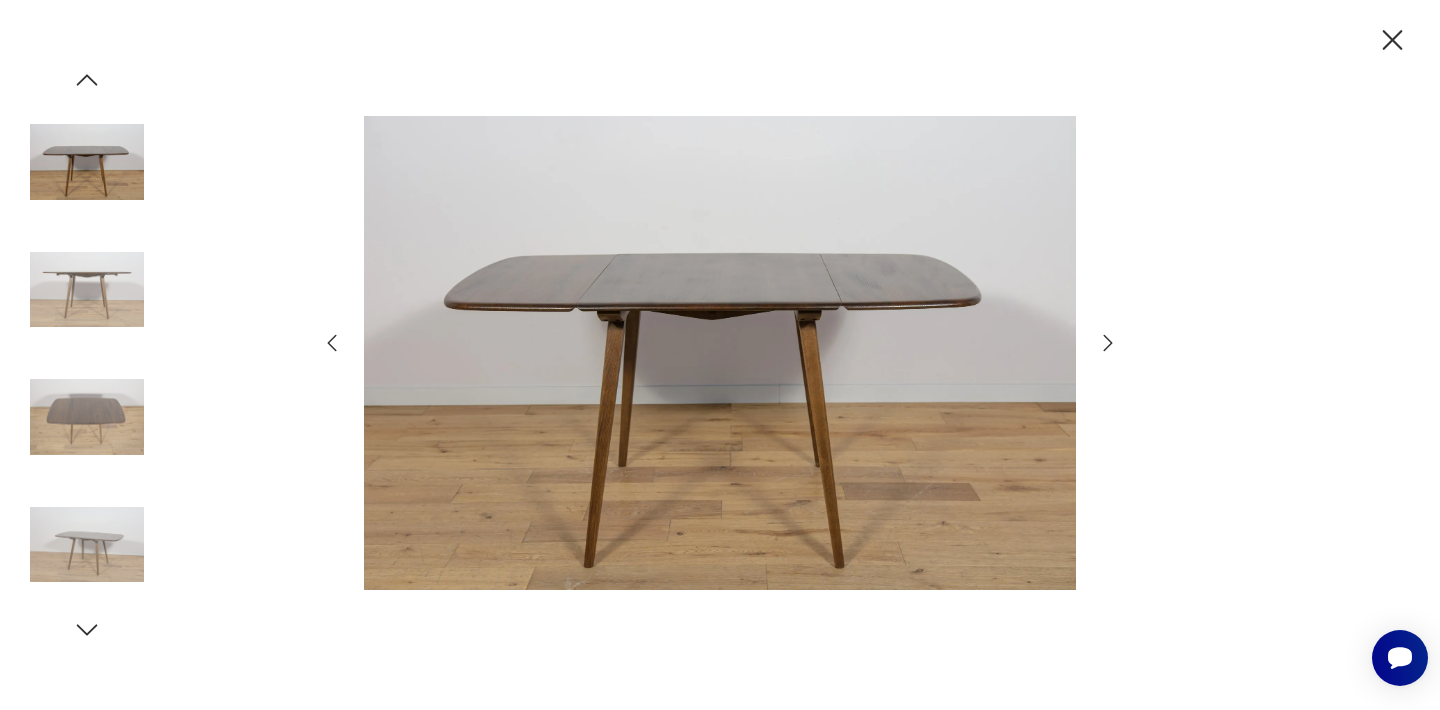 click 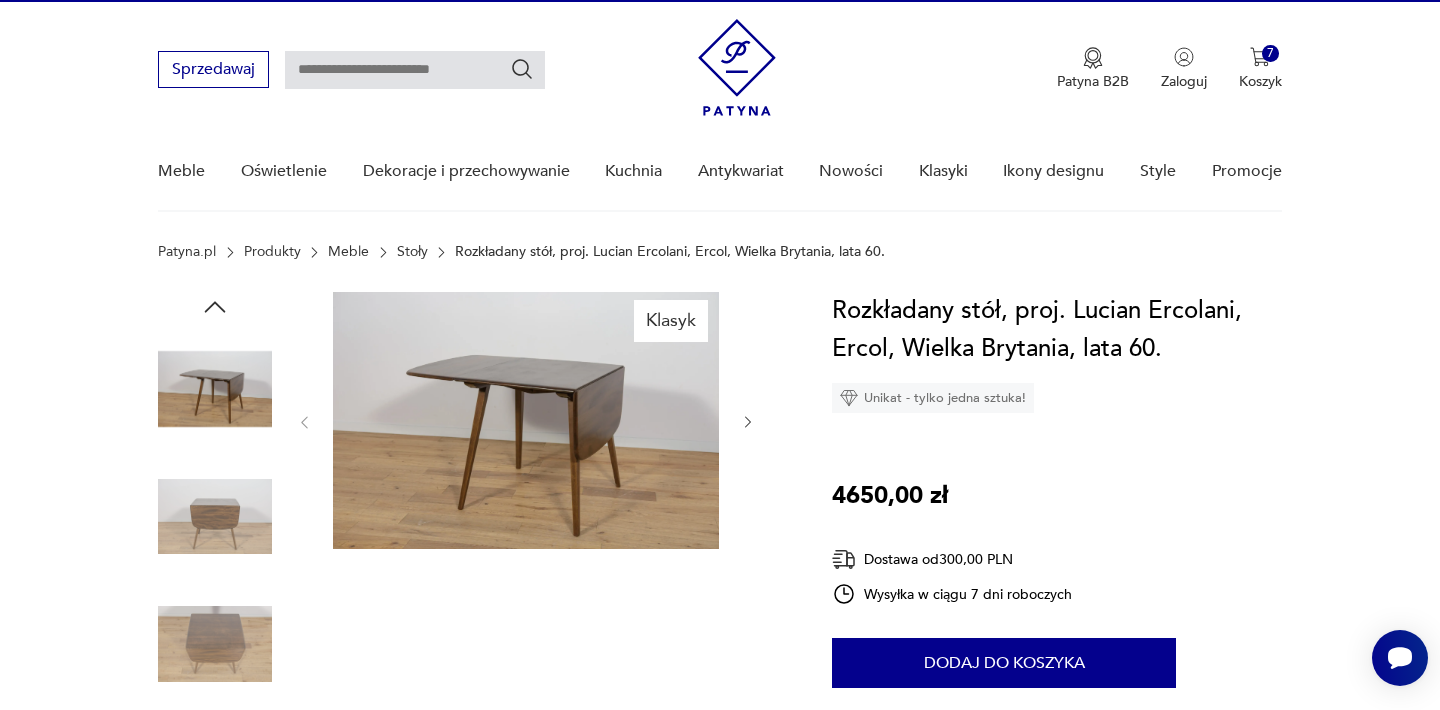 scroll, scrollTop: 40, scrollLeft: 0, axis: vertical 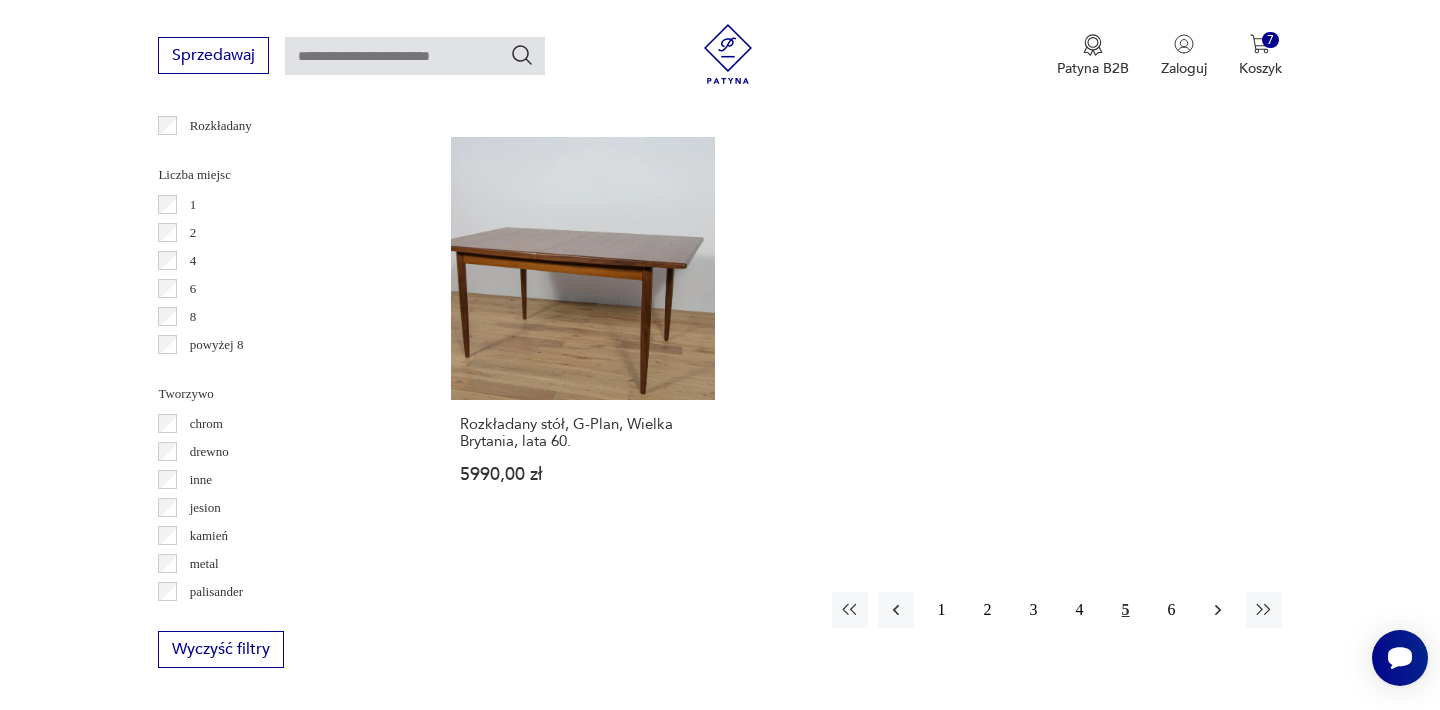 click 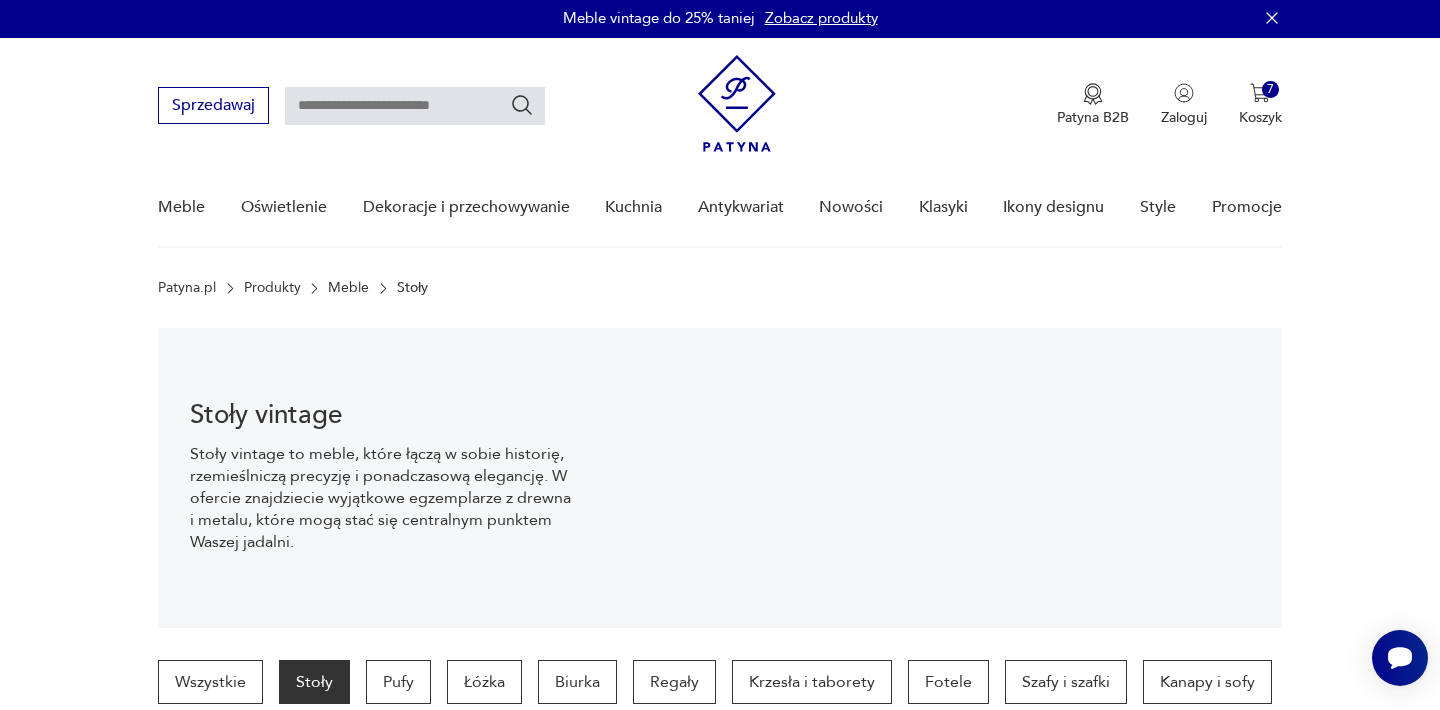 scroll, scrollTop: 0, scrollLeft: 0, axis: both 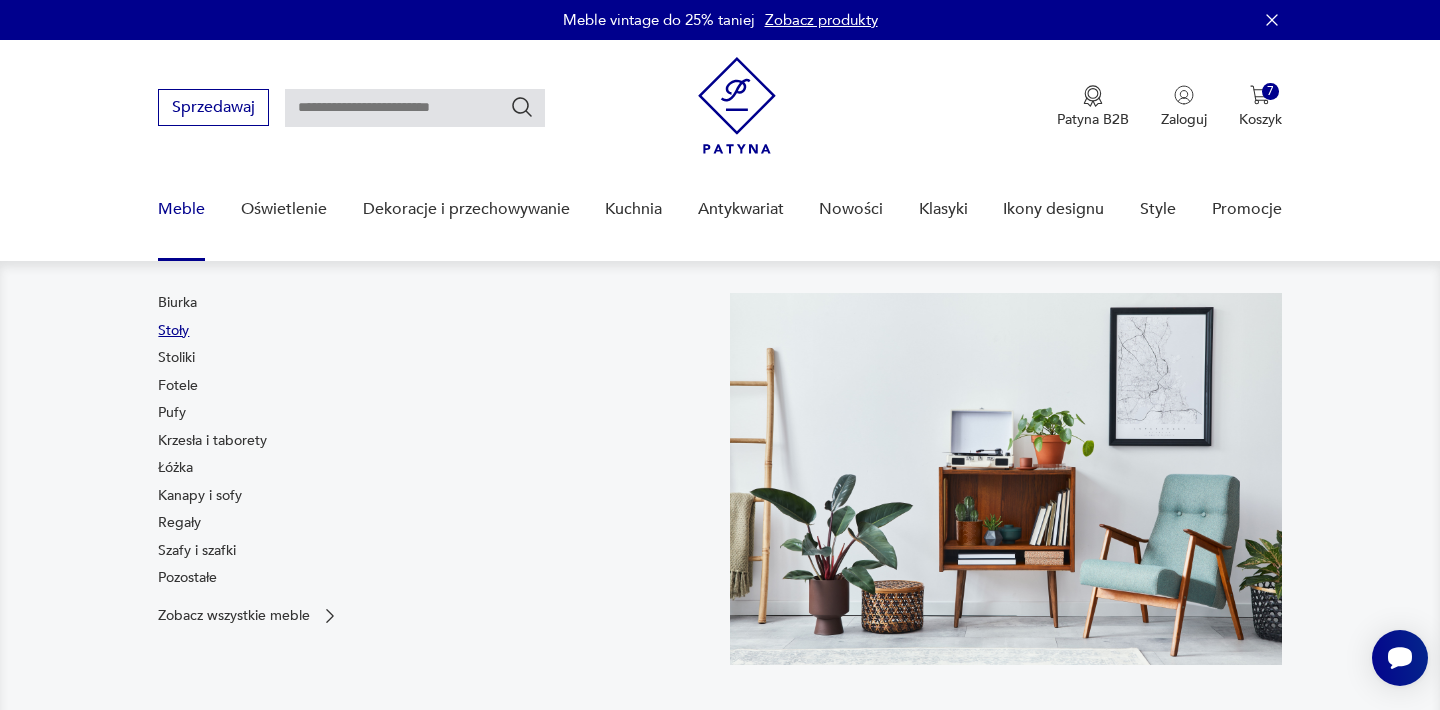 click on "Stoły" at bounding box center [173, 331] 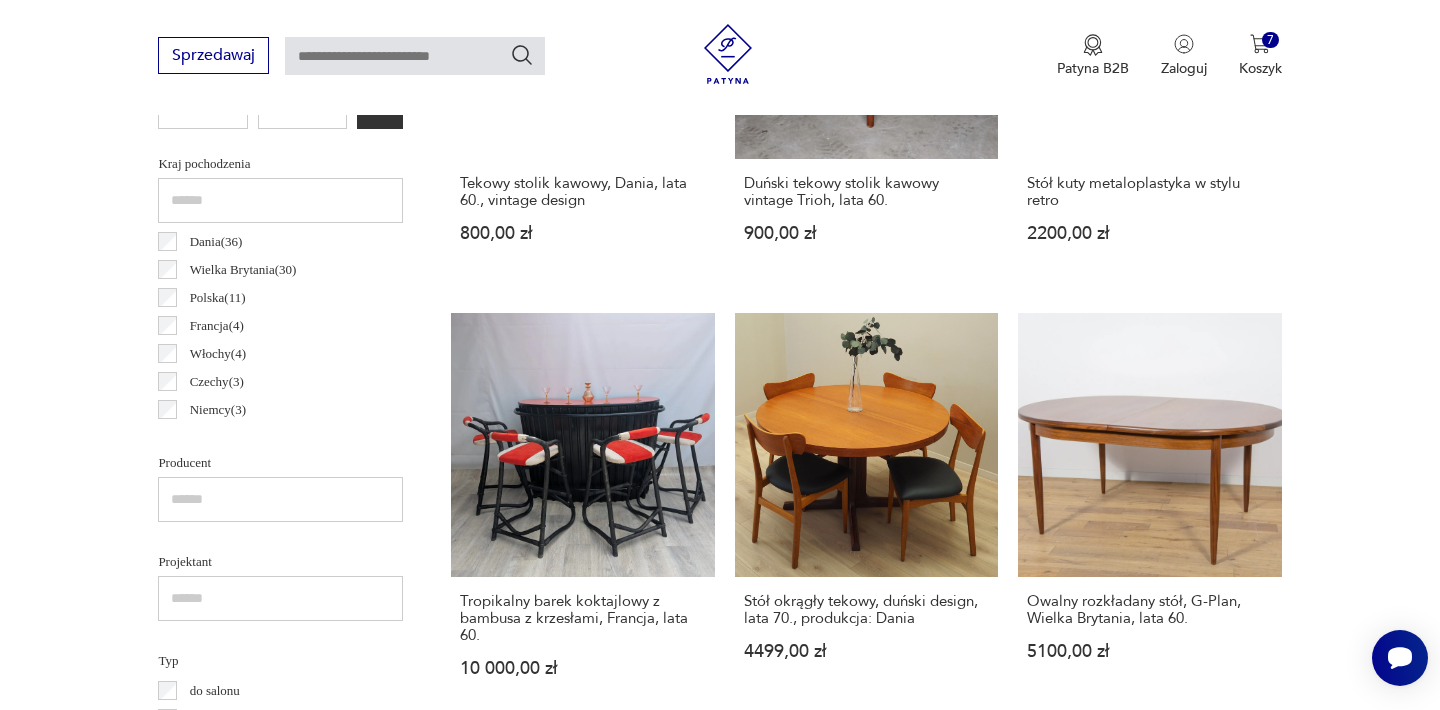 scroll, scrollTop: 1012, scrollLeft: 0, axis: vertical 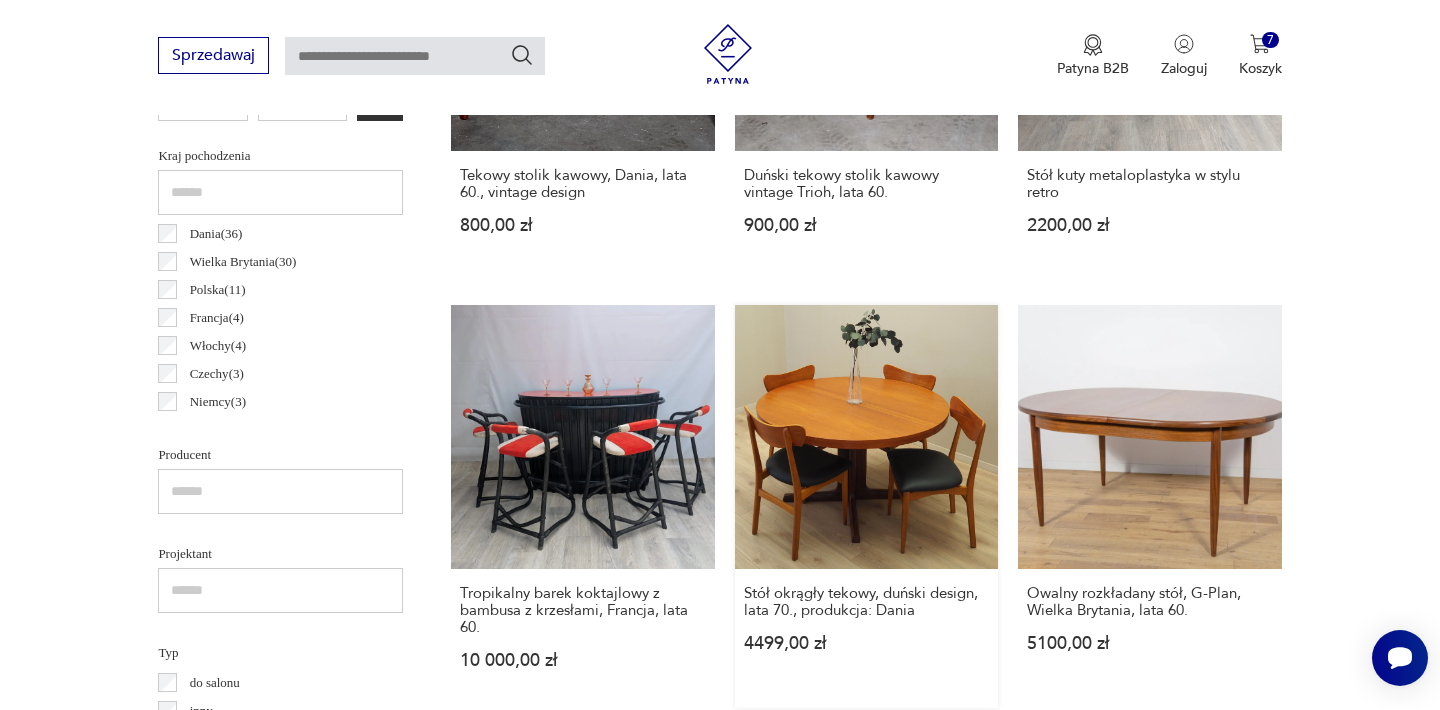 click on "Stół okrągły tekowy, duński design, lata 70., produkcja: [COUNTRY] 4499,00 zł" at bounding box center (866, 506) 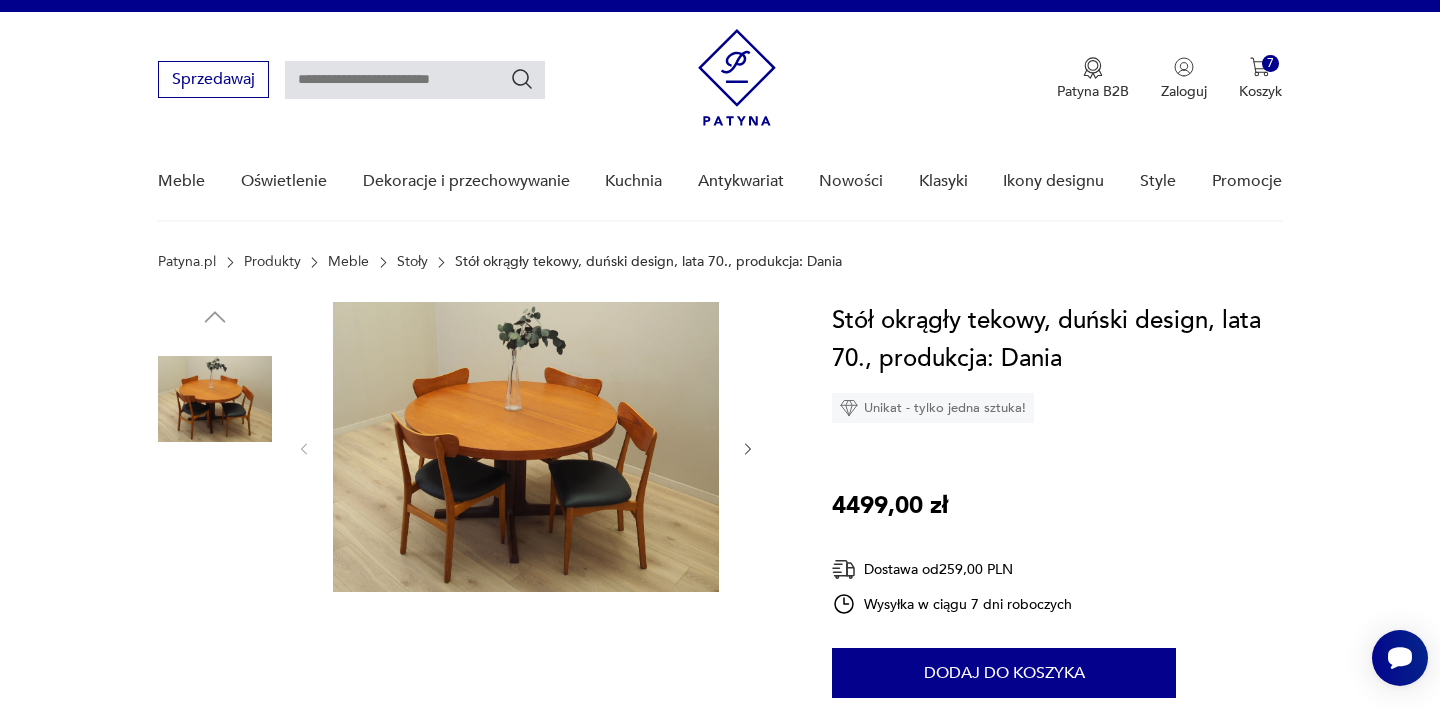 scroll, scrollTop: 0, scrollLeft: 0, axis: both 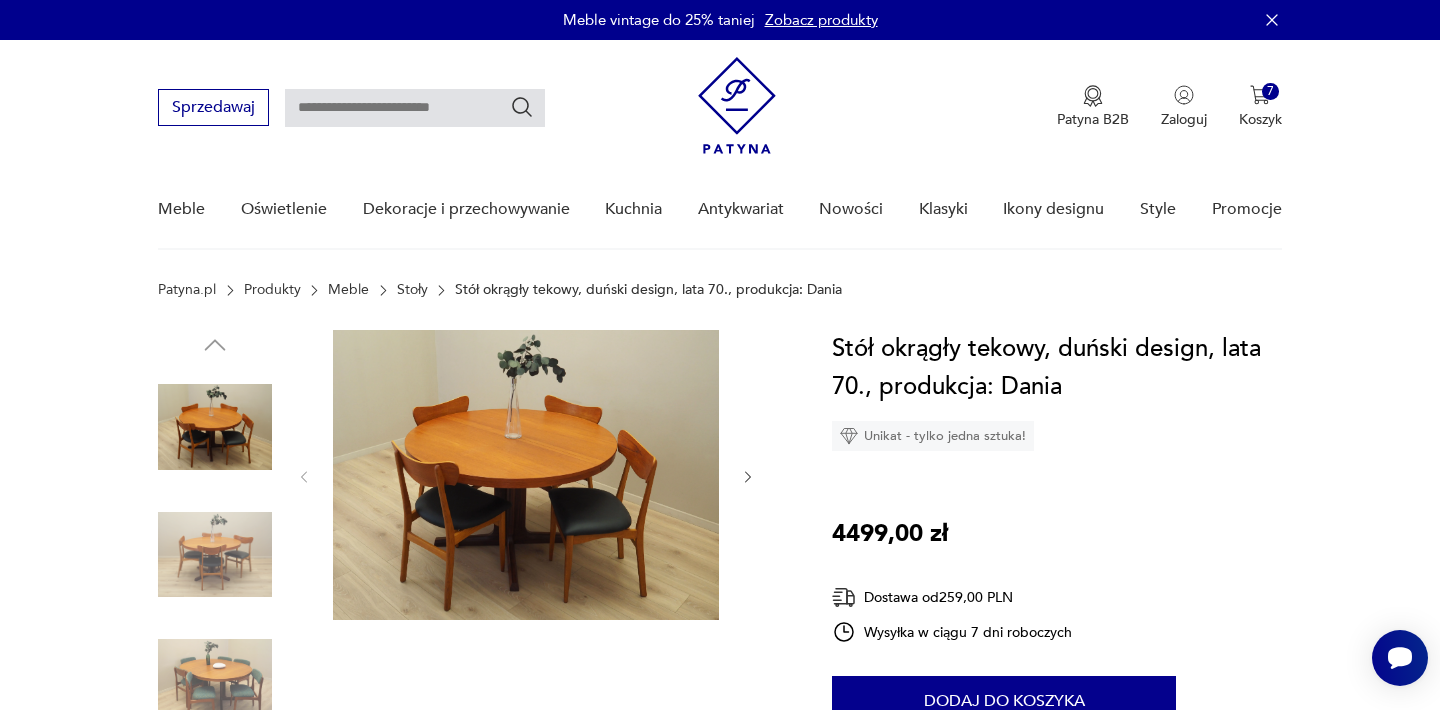 click at bounding box center [526, 475] 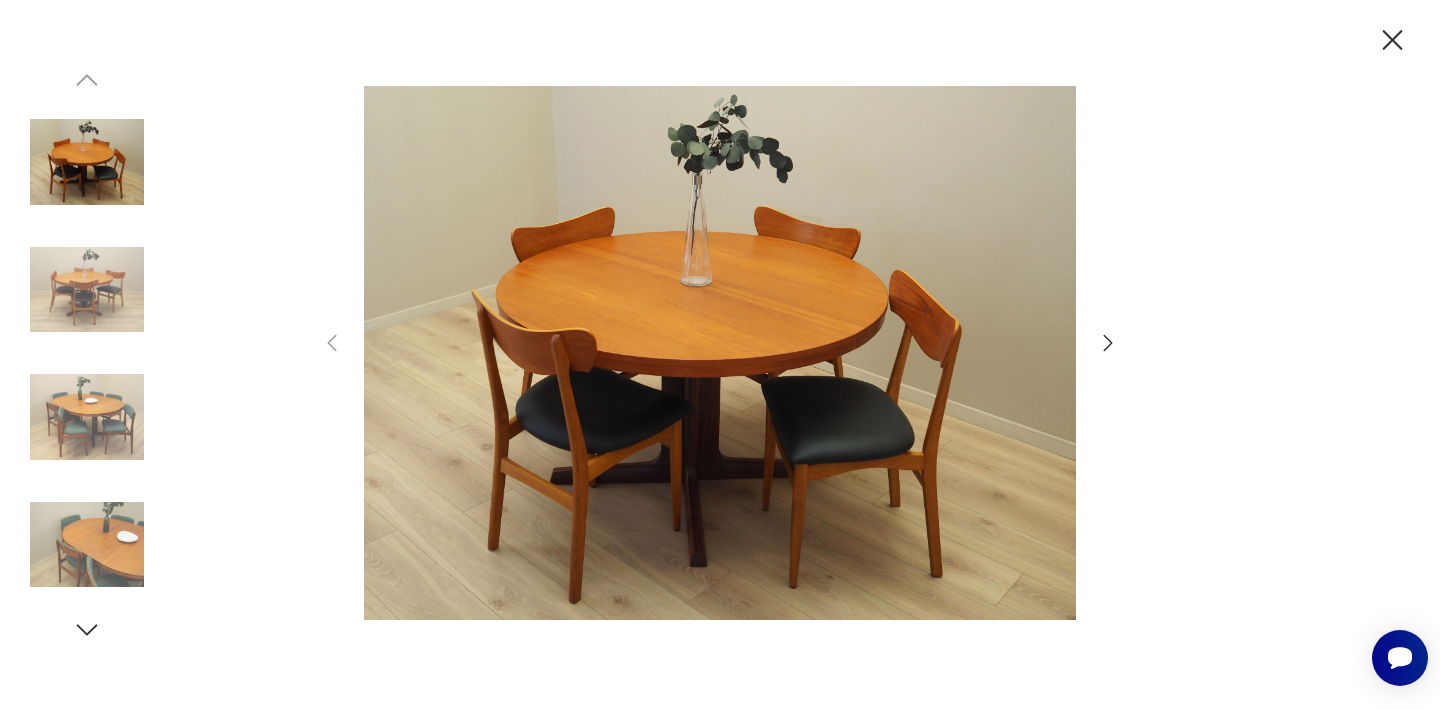 click 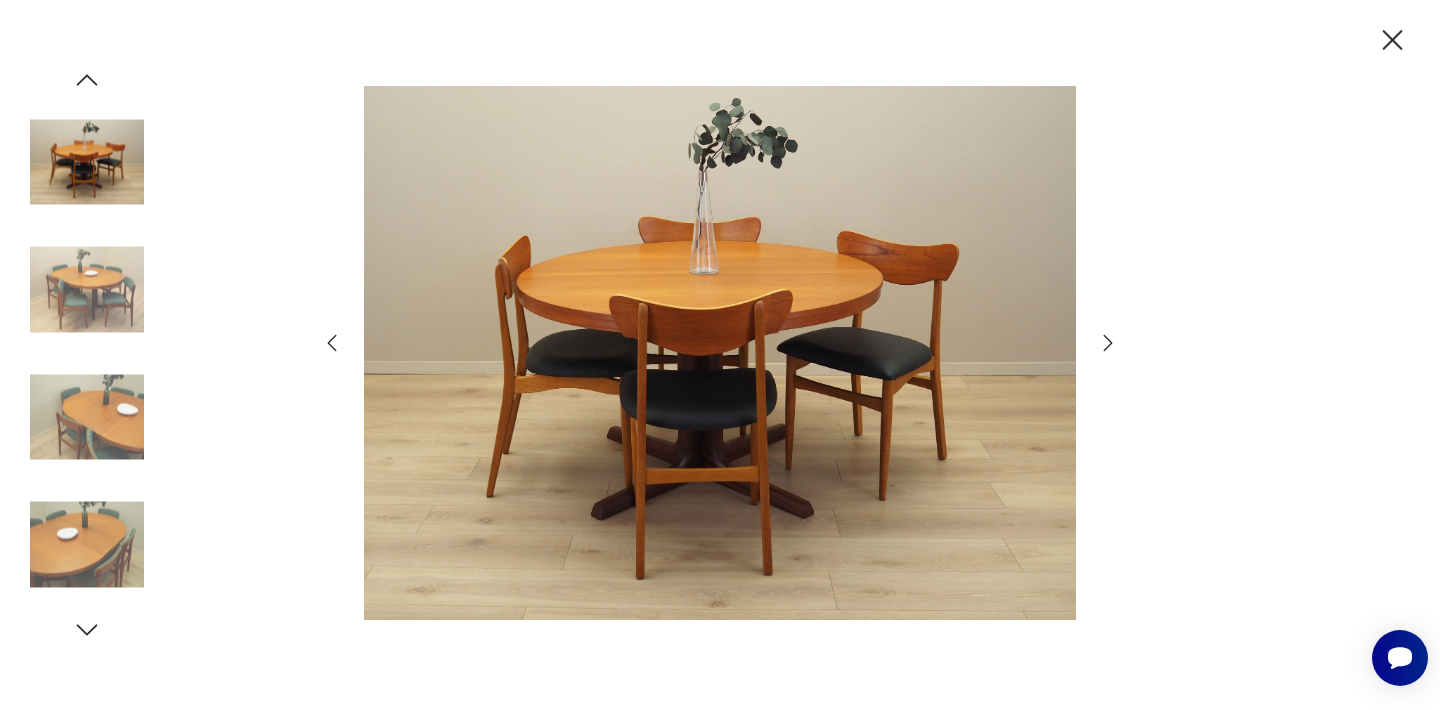 click 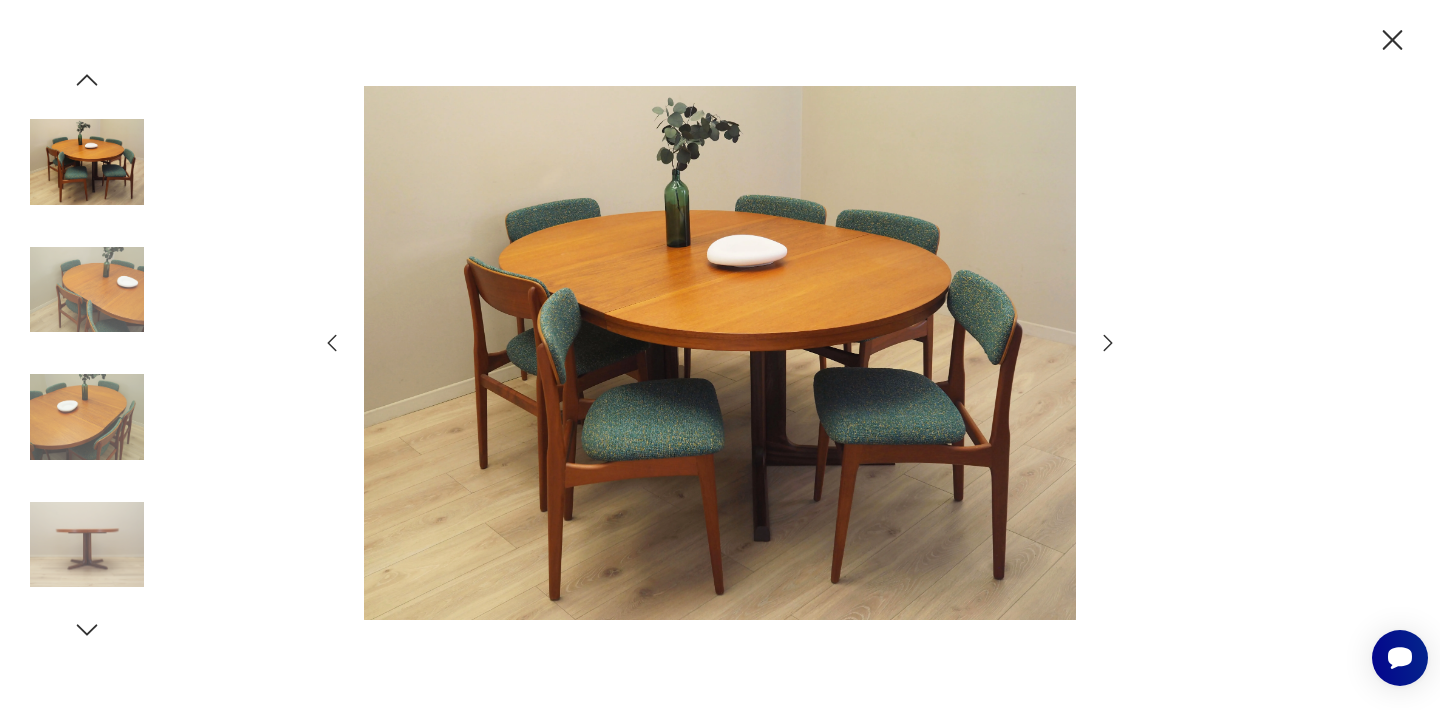 click 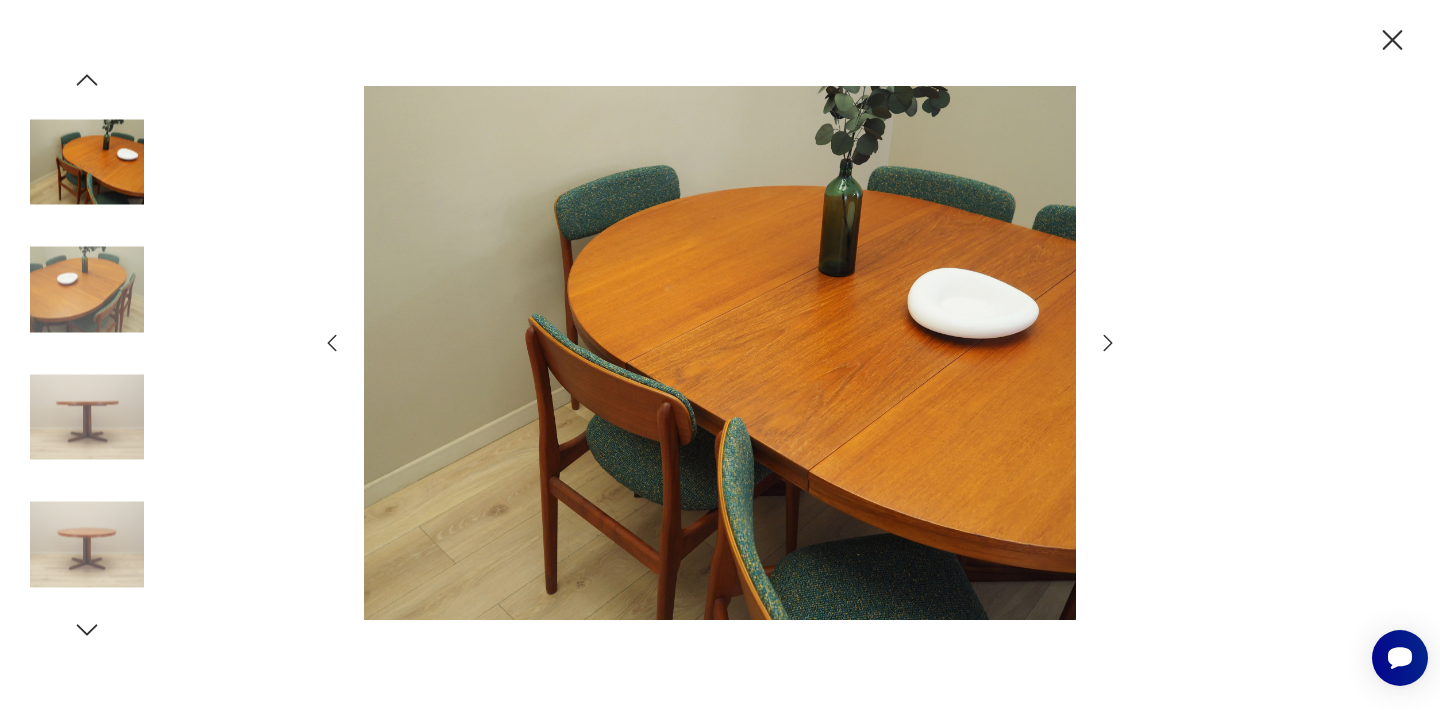click 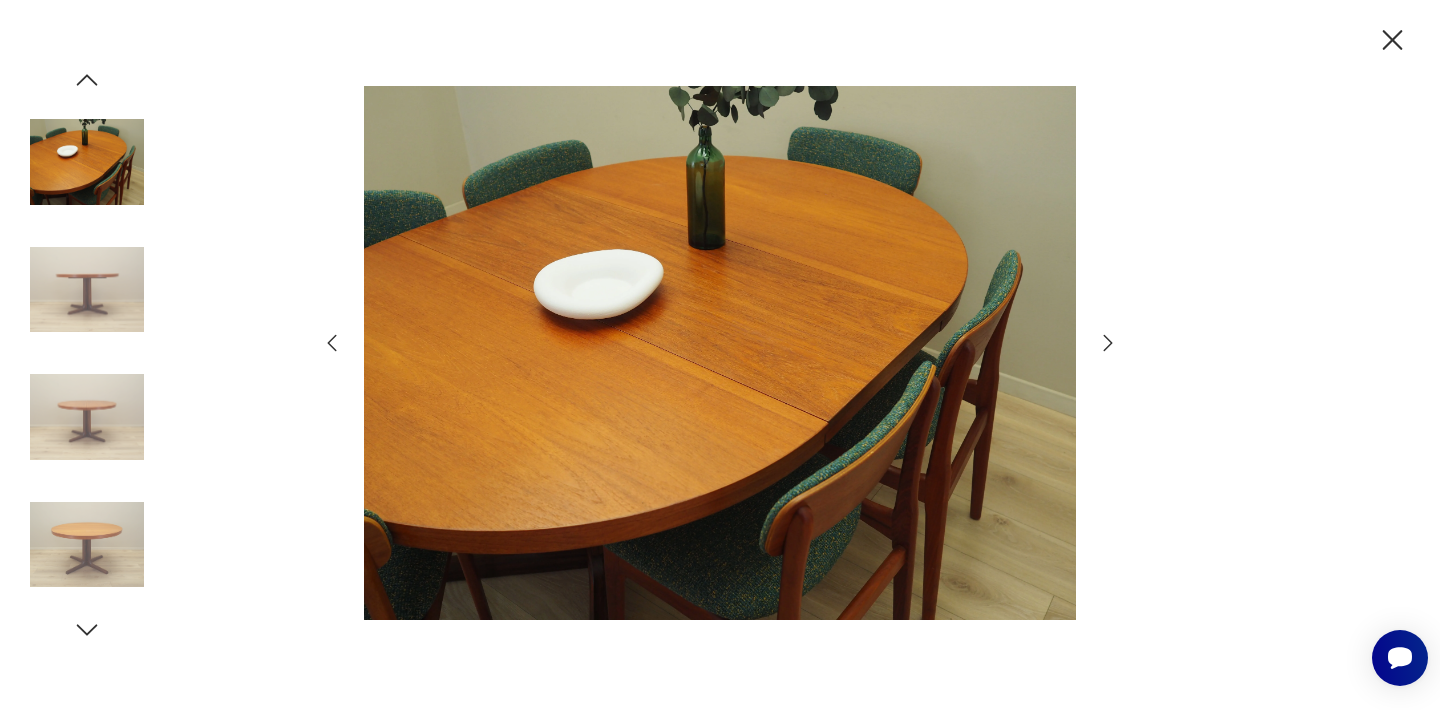 click 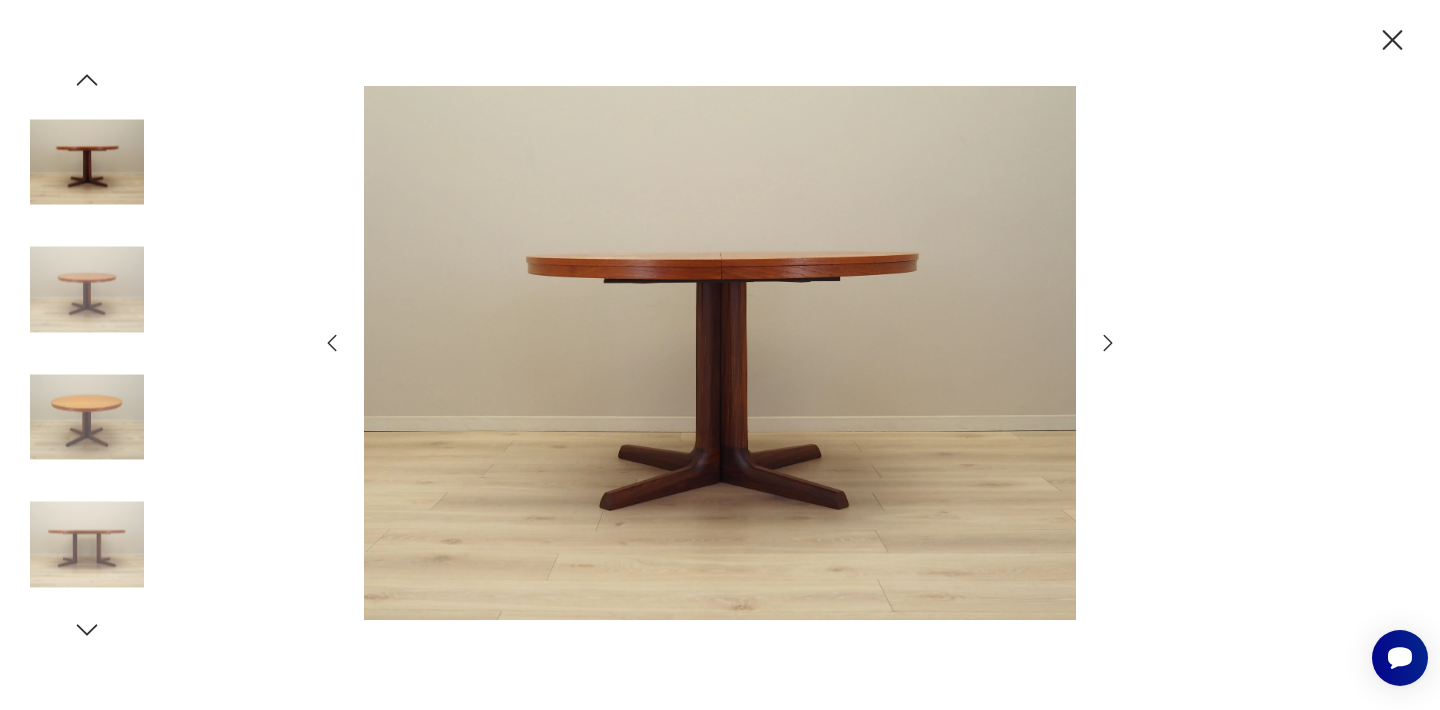 click 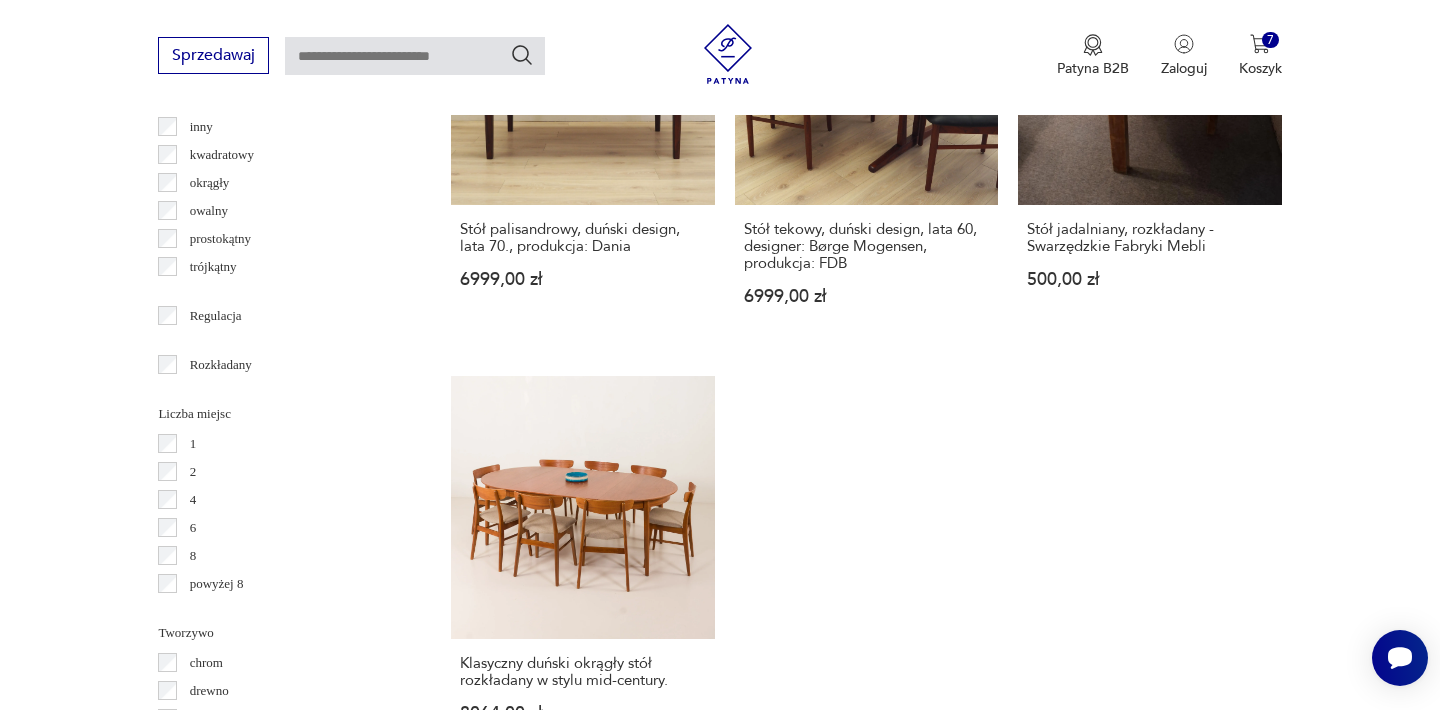 scroll, scrollTop: 2619, scrollLeft: 0, axis: vertical 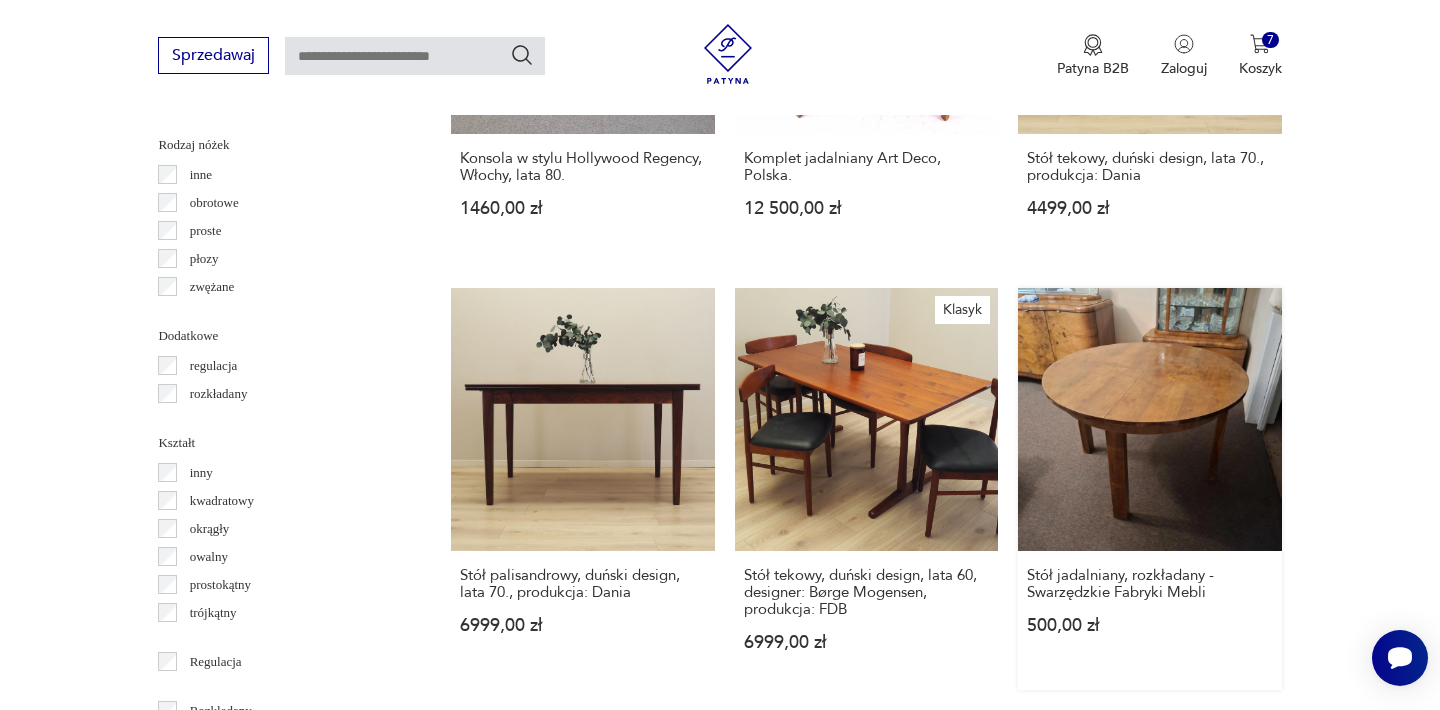 click on "Stół jadalniany, rozkładany - [COMPANY] 500,00 zł" at bounding box center (1149, 489) 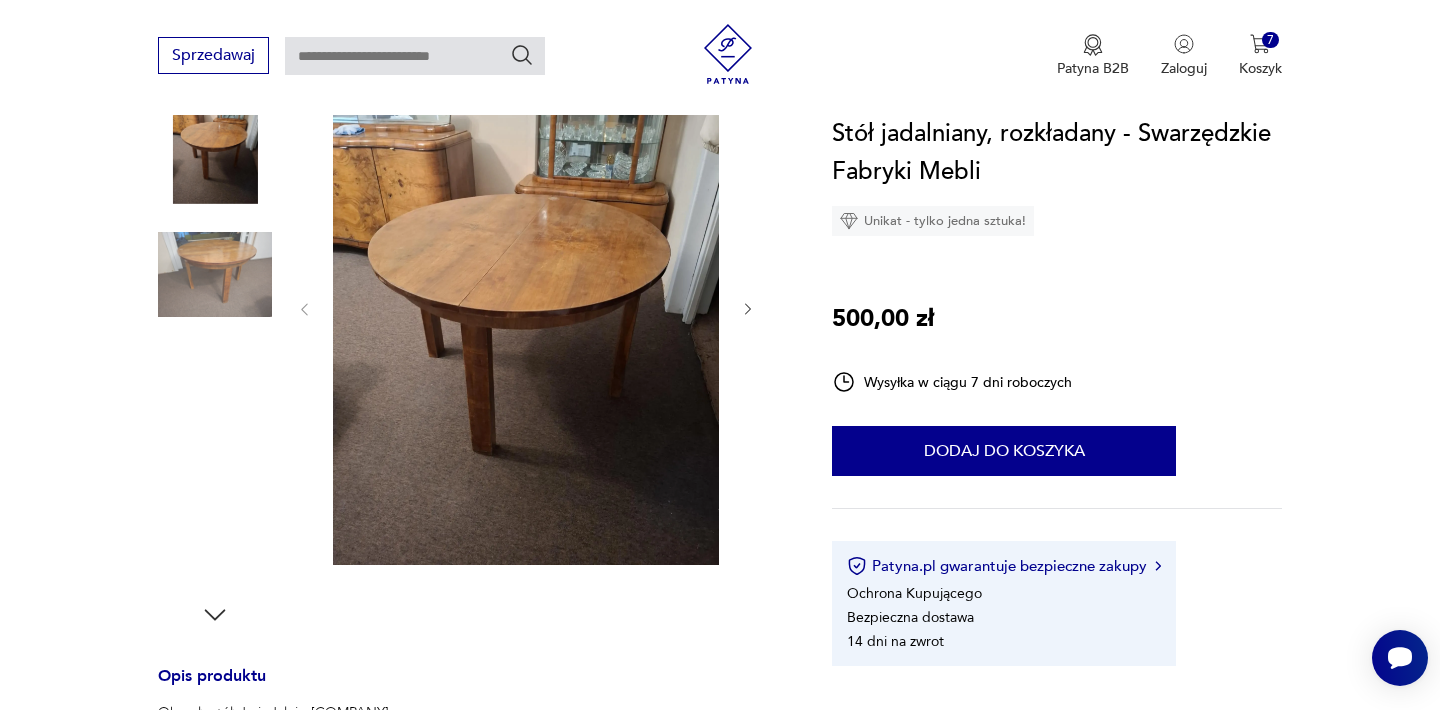 scroll, scrollTop: 240, scrollLeft: 0, axis: vertical 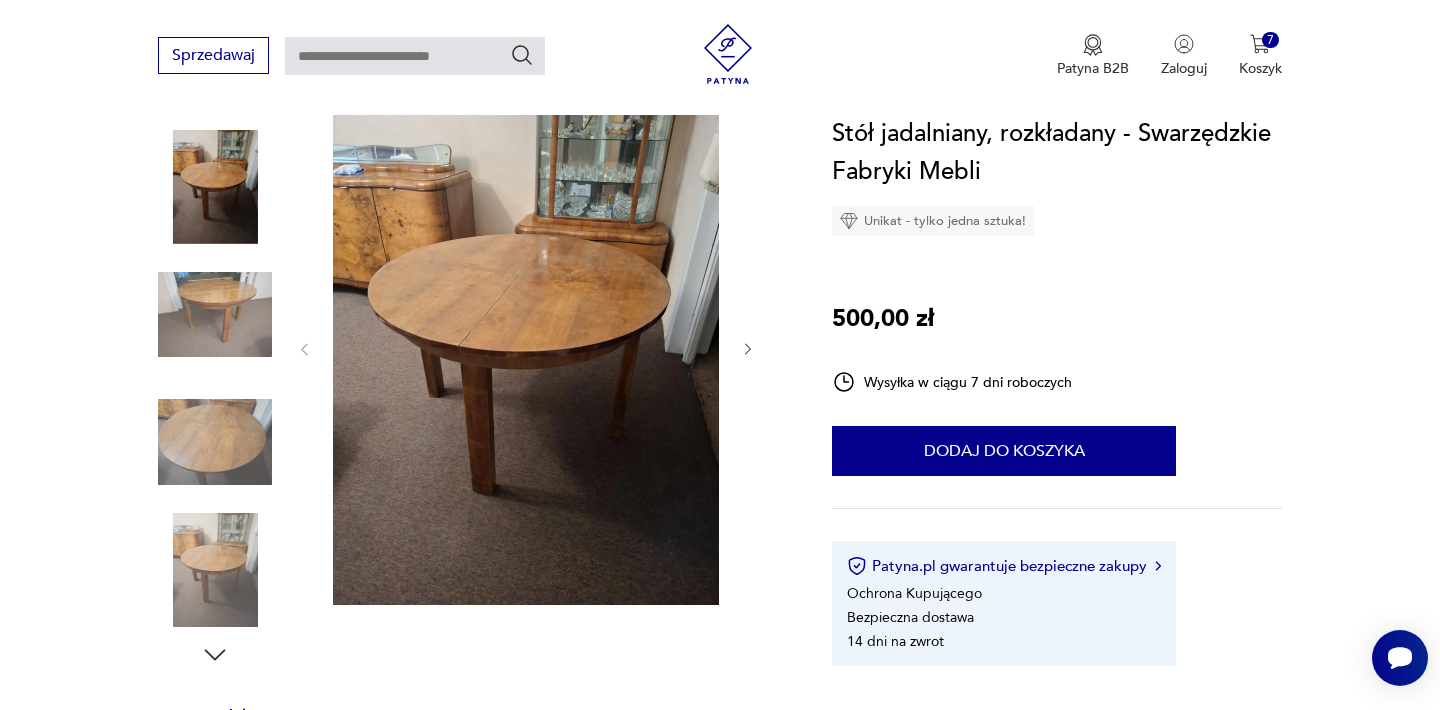 click at bounding box center [526, 347] 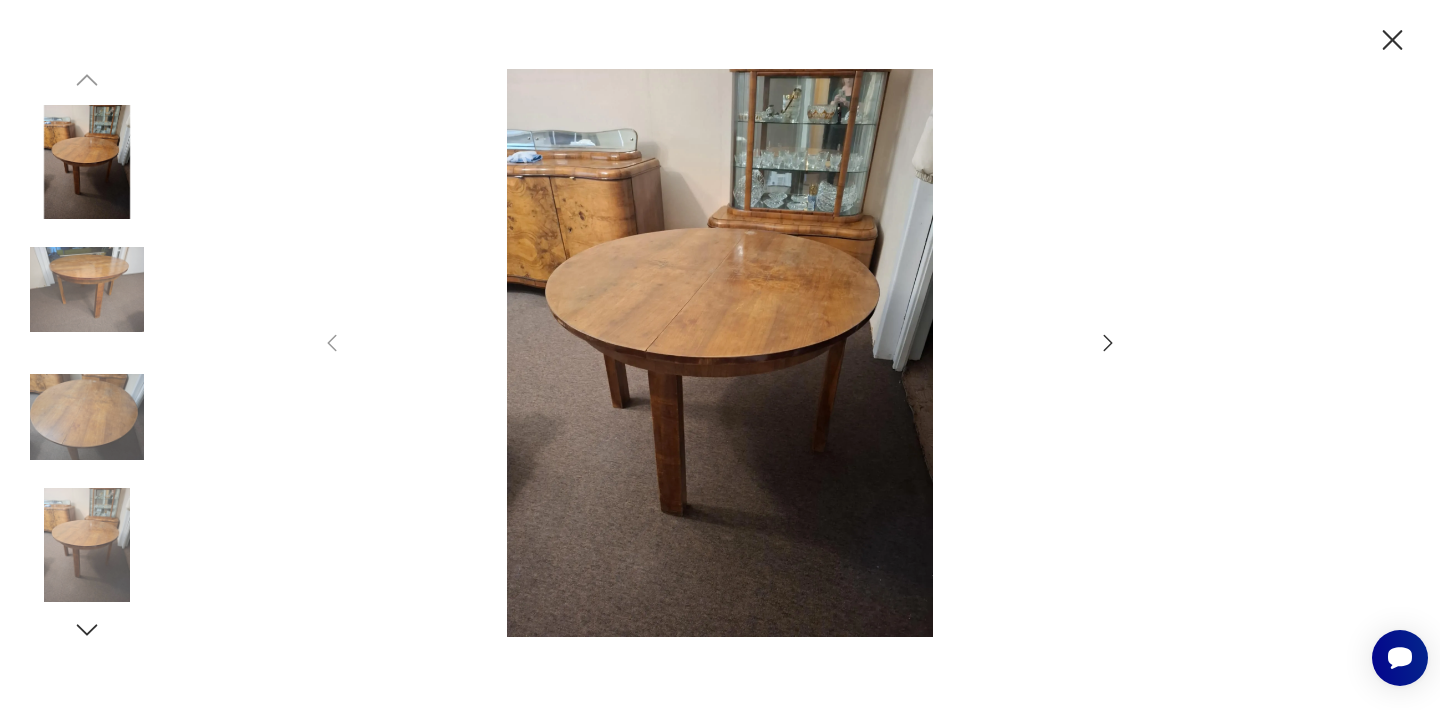 click 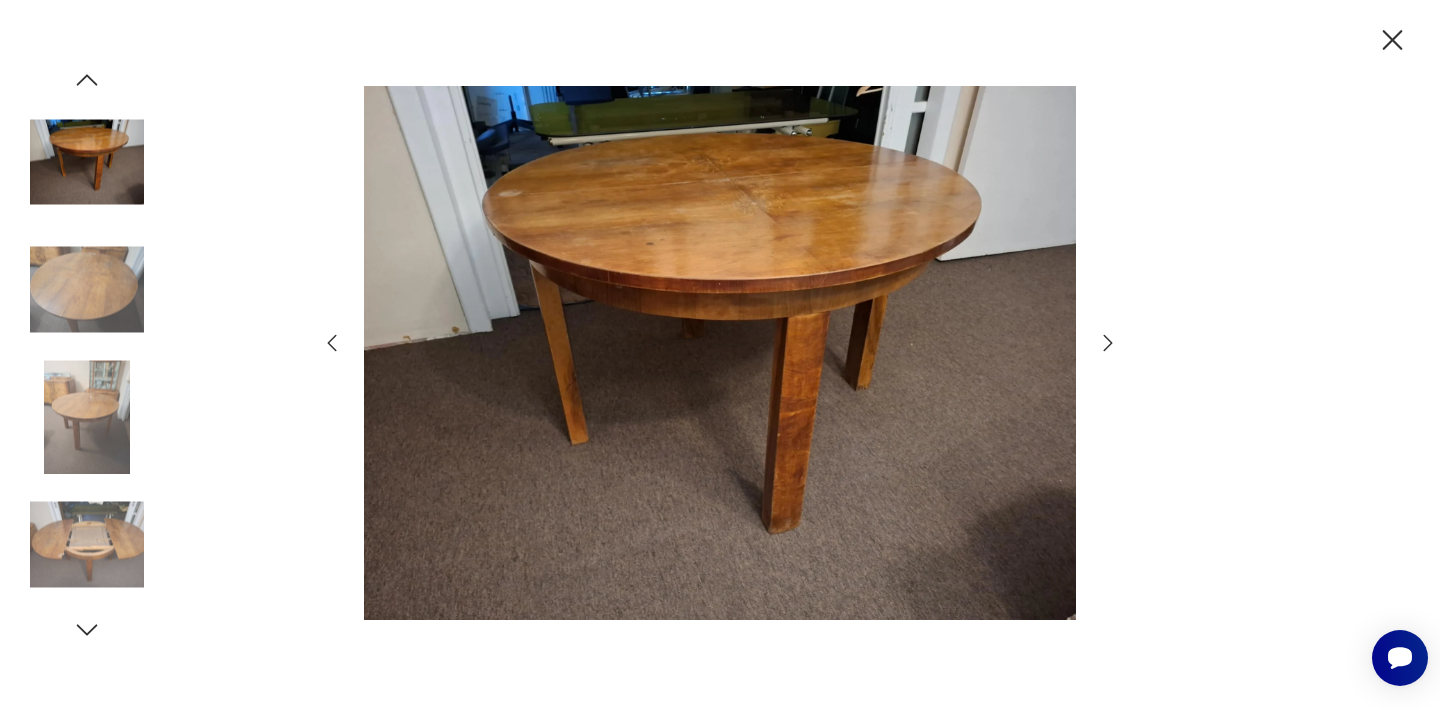 click 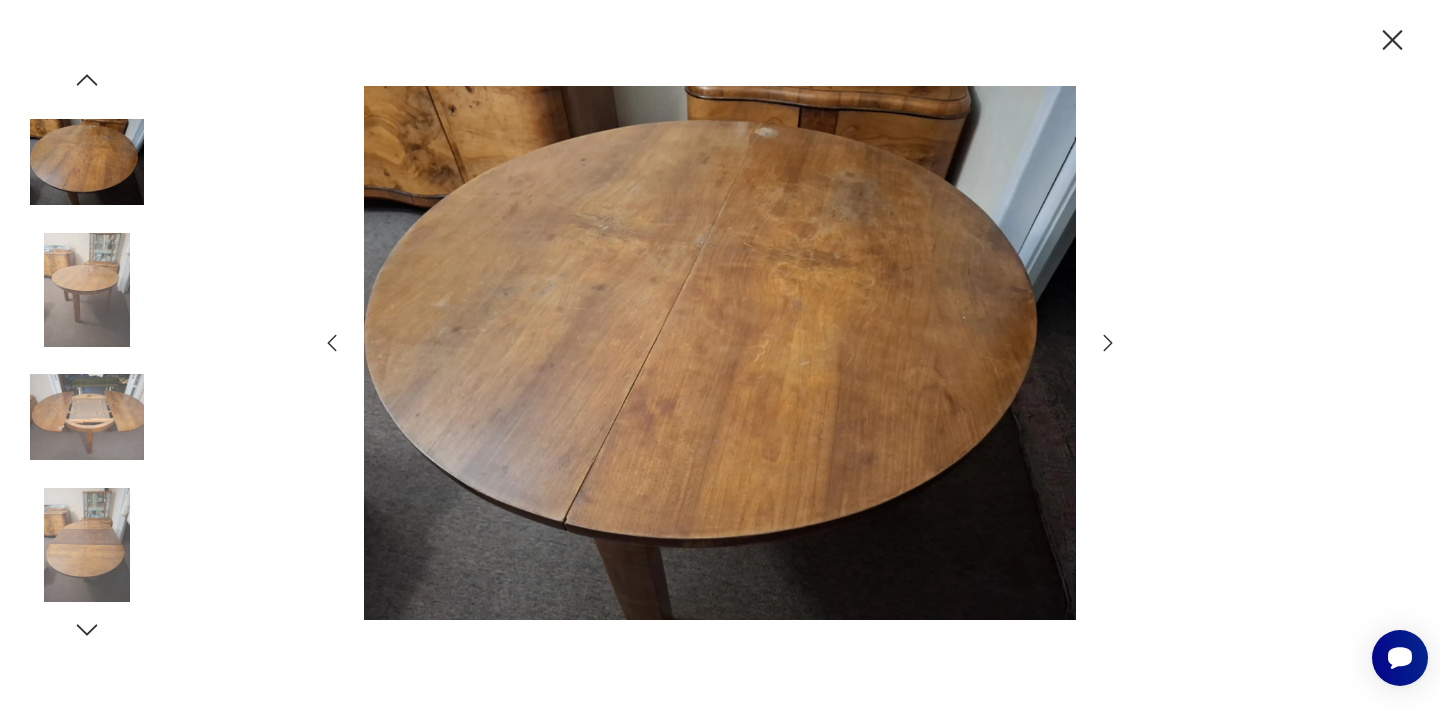 click 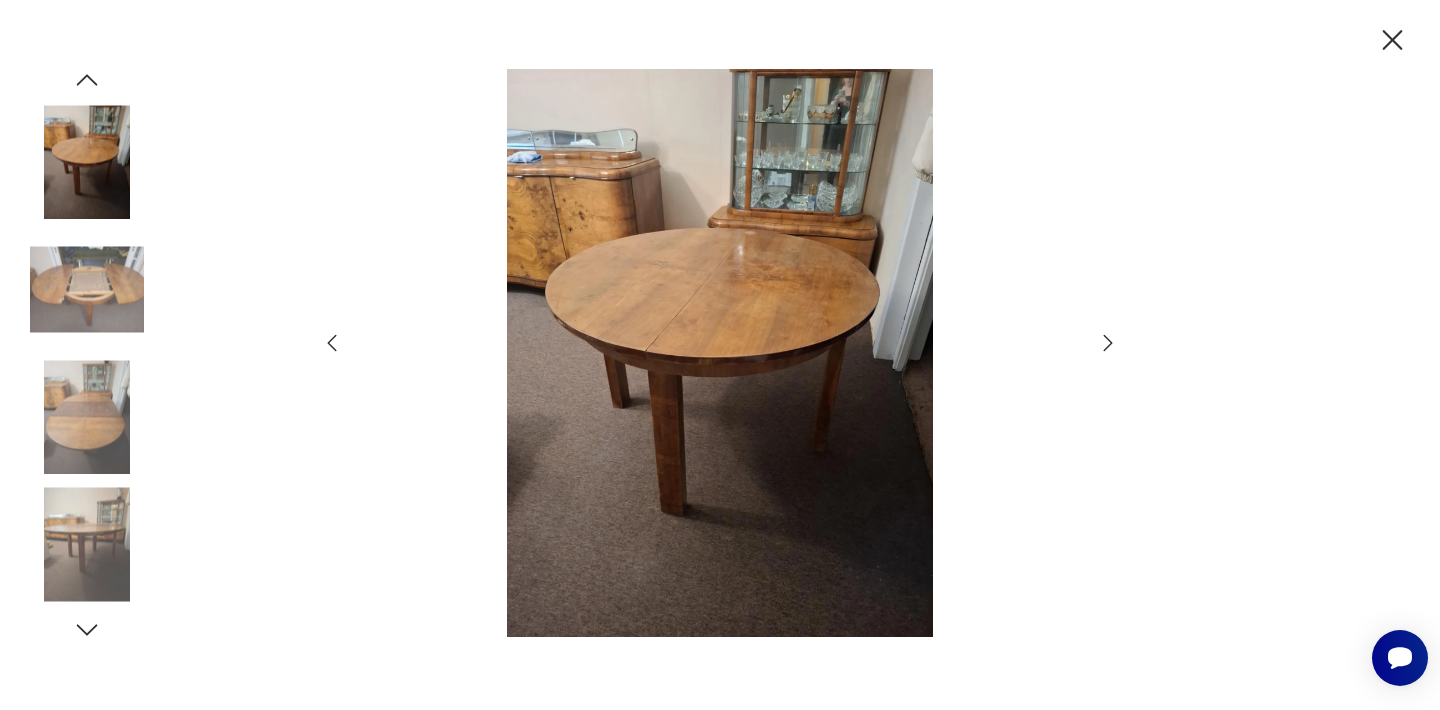 click 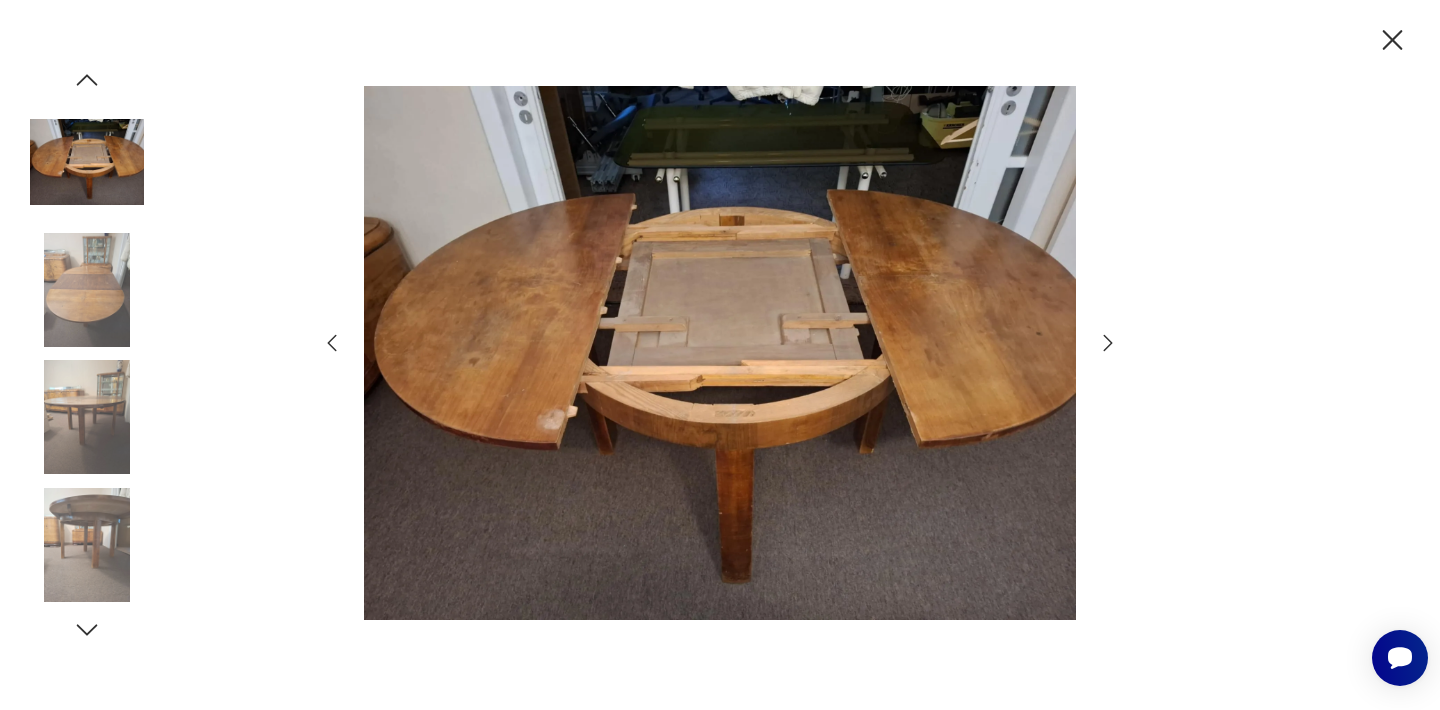 click 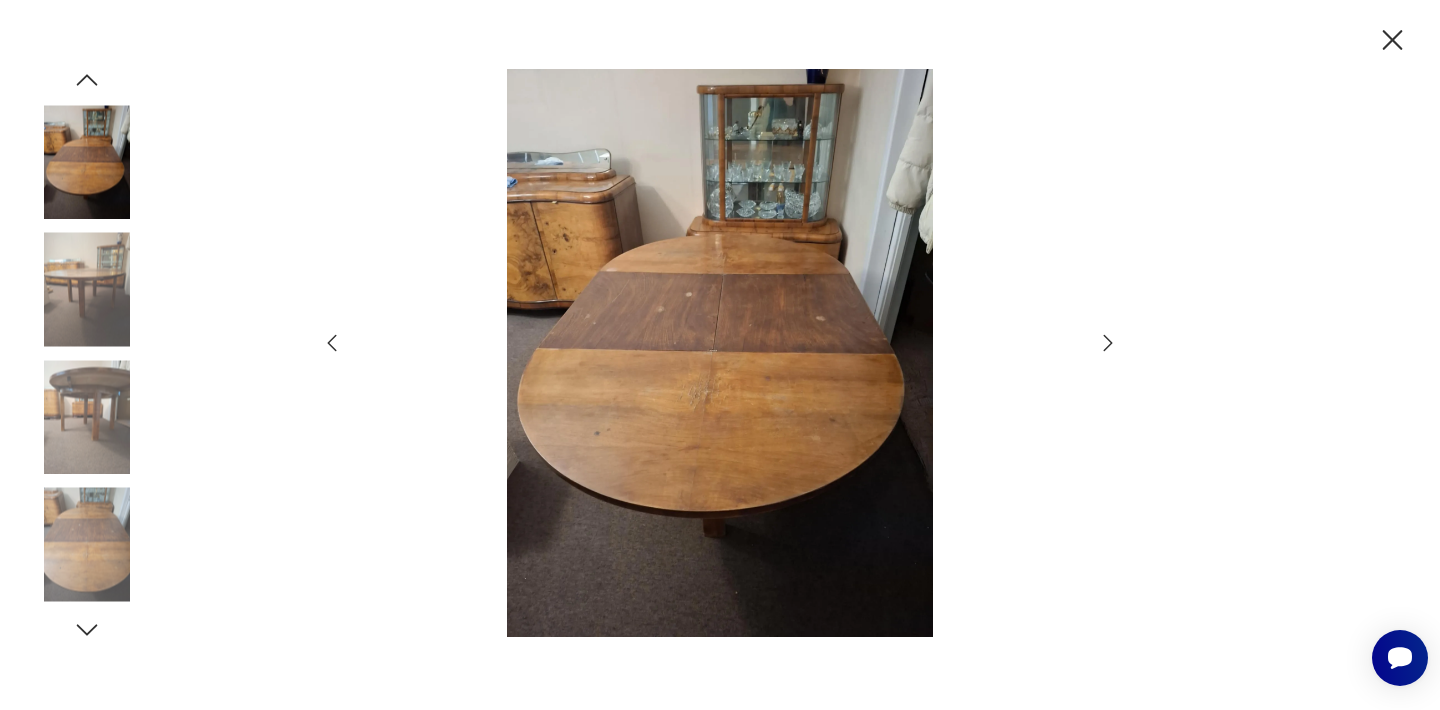click 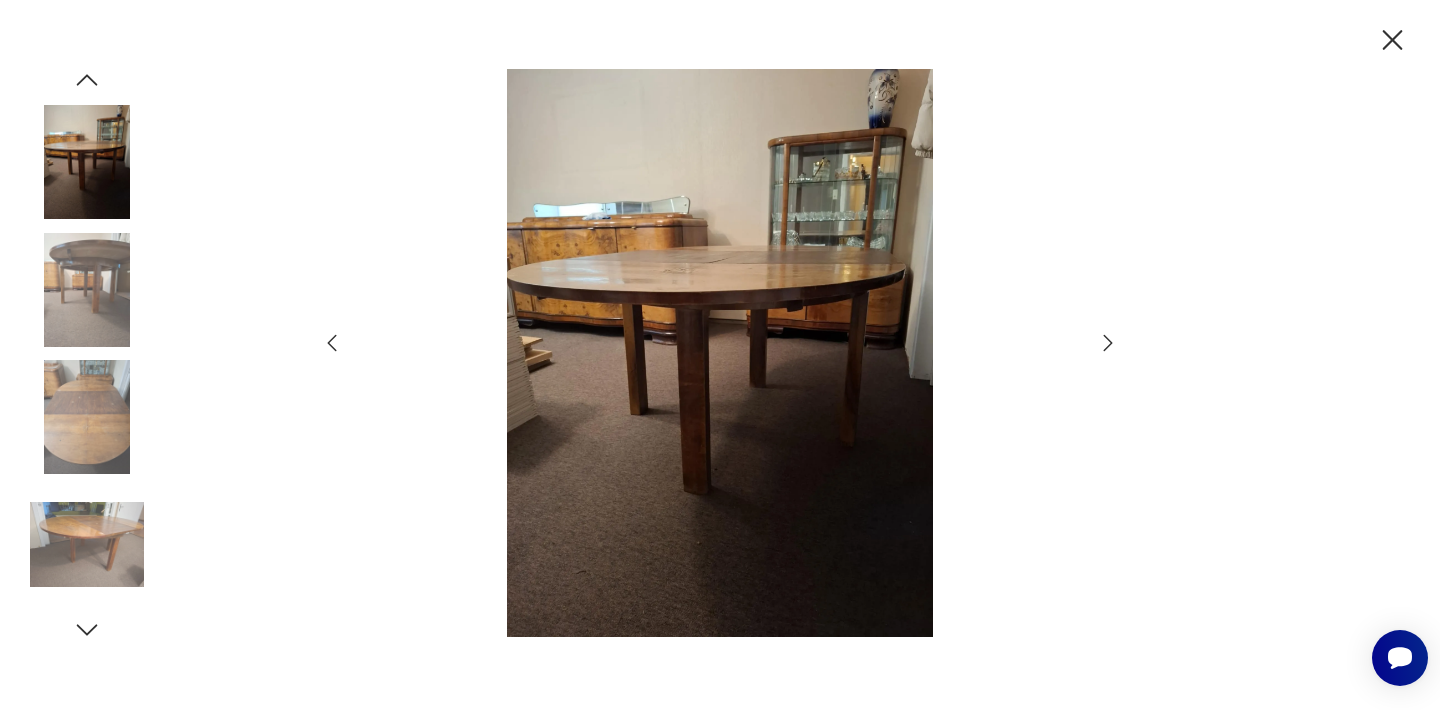 click 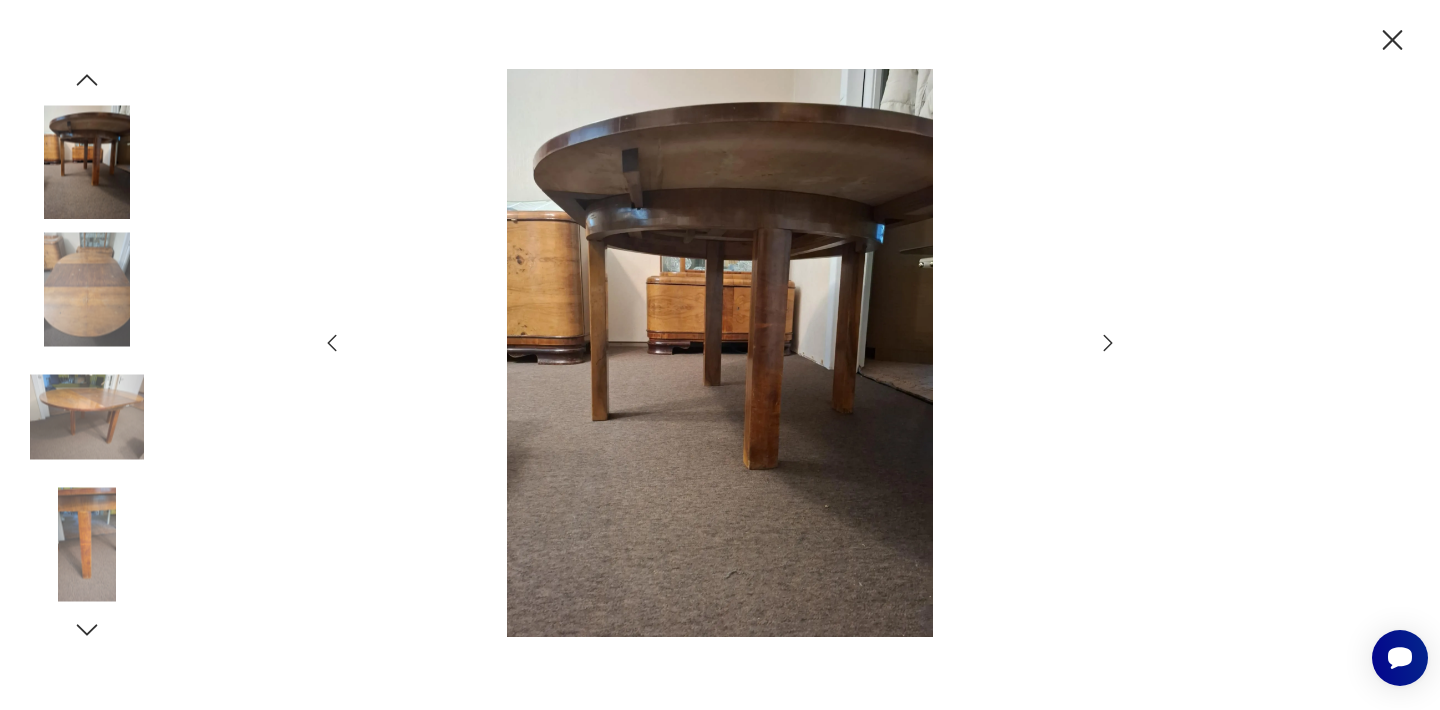 click 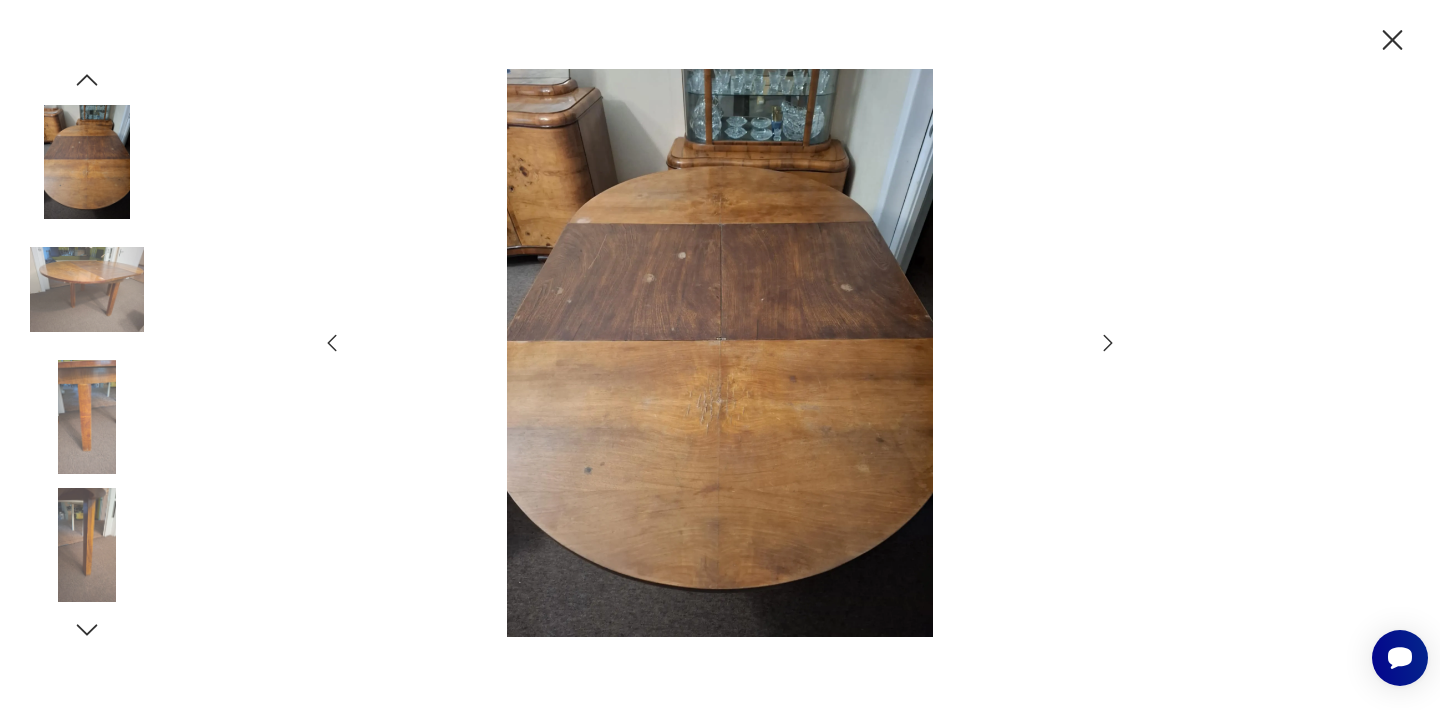 click 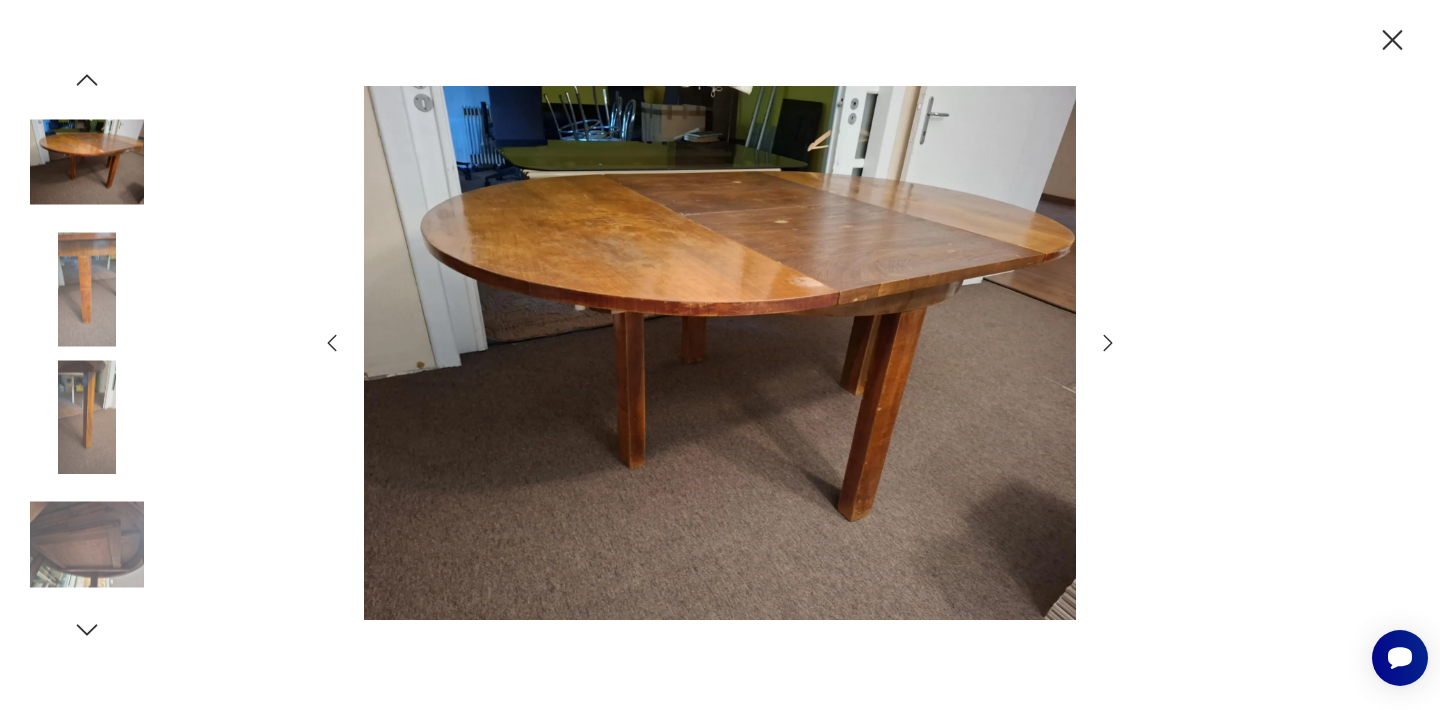 click 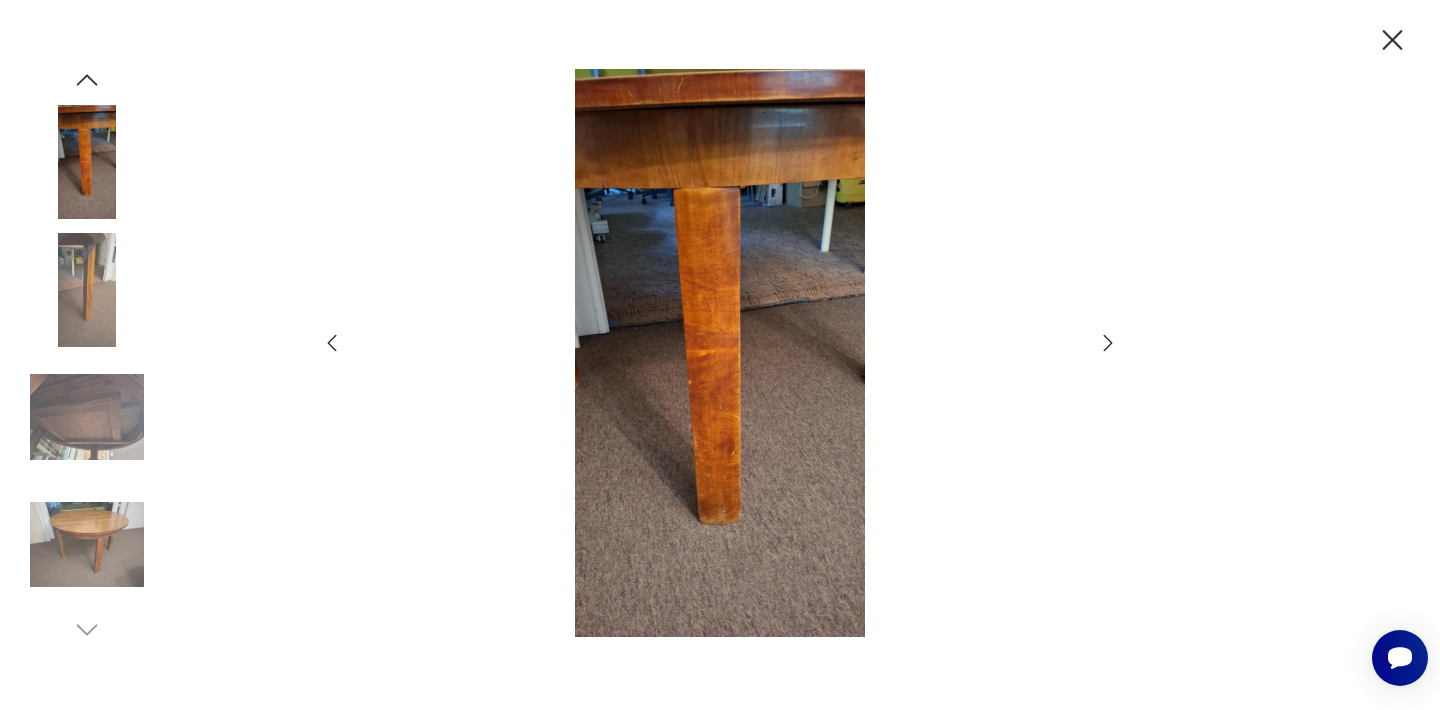 click 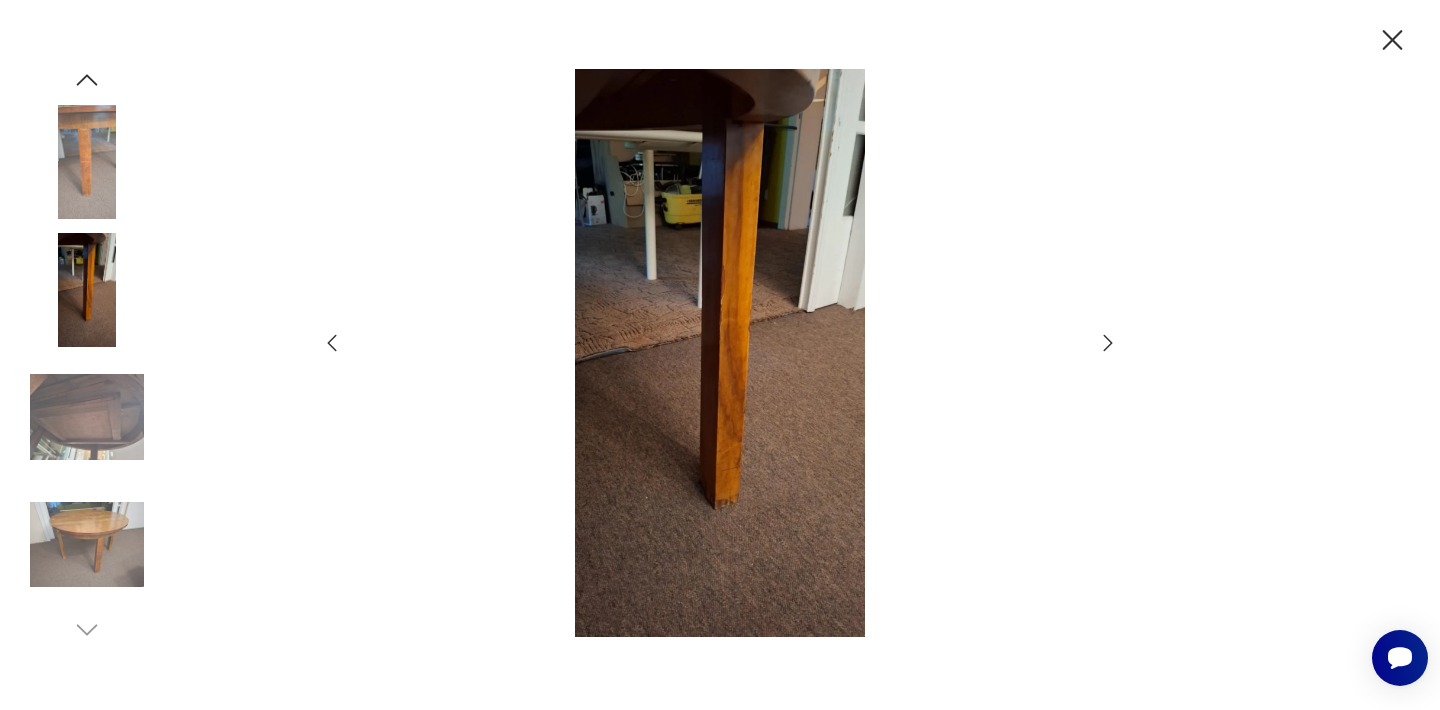 click 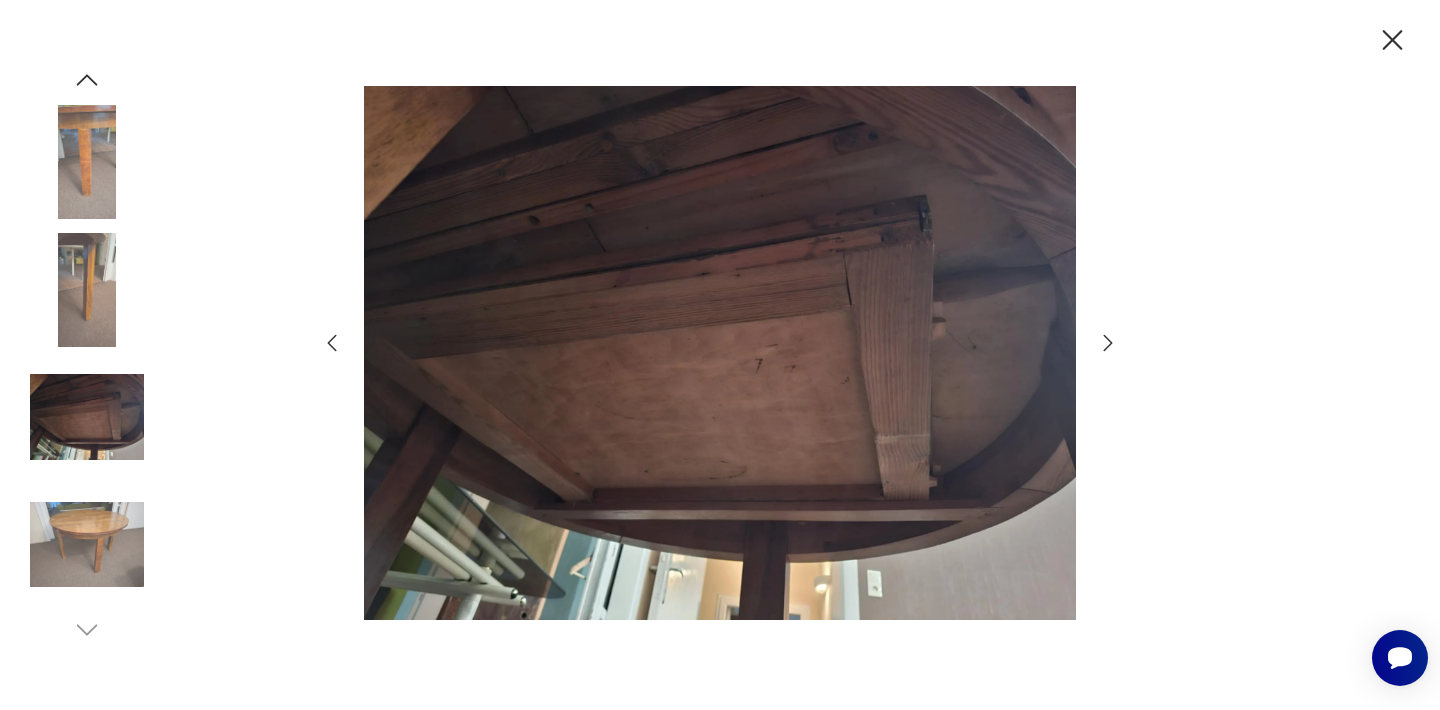 click 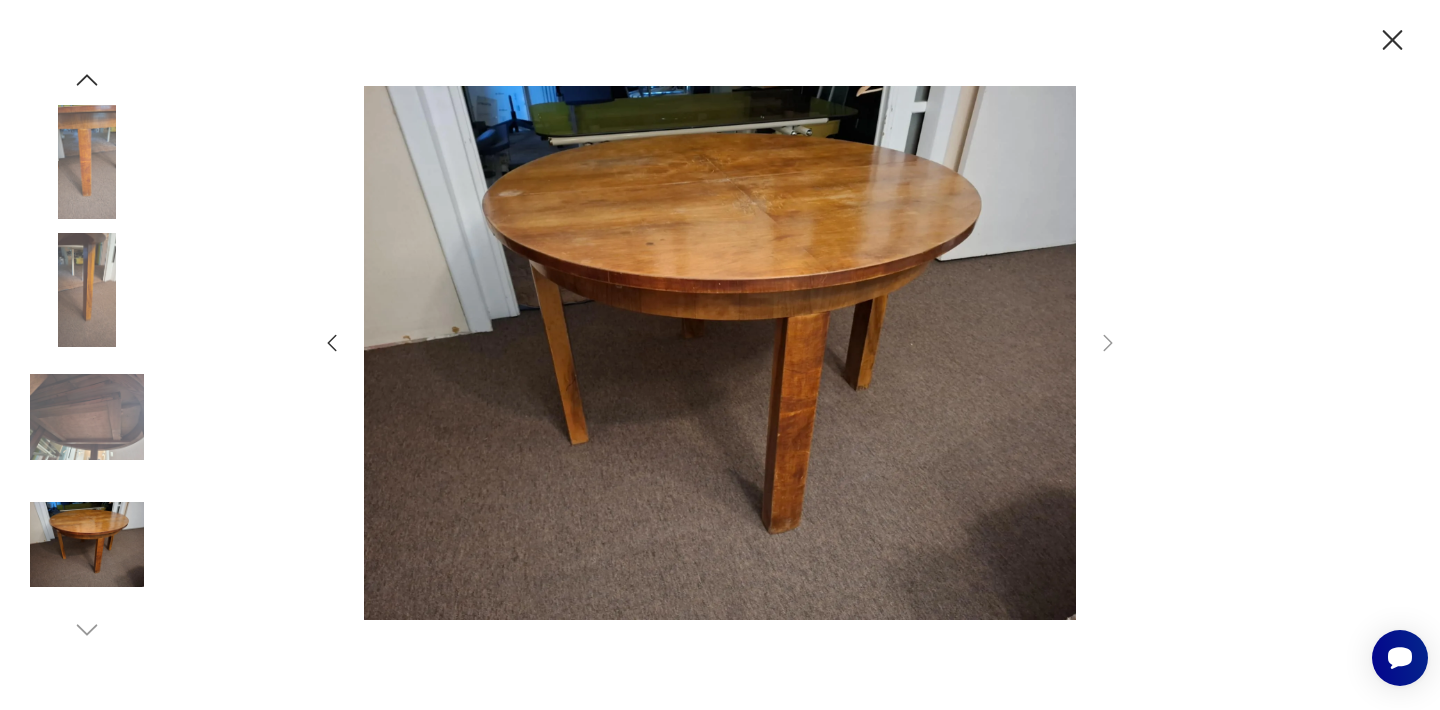 click 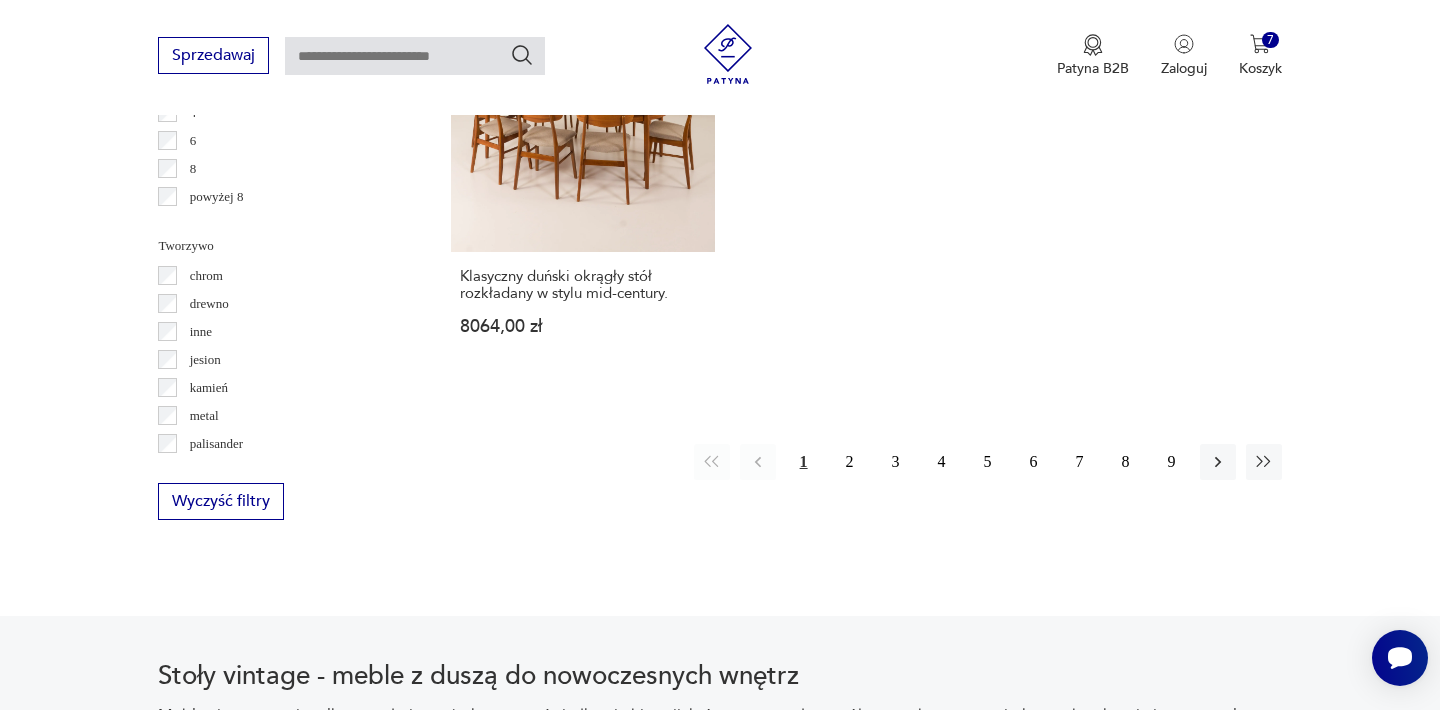 scroll, scrollTop: 3040, scrollLeft: 0, axis: vertical 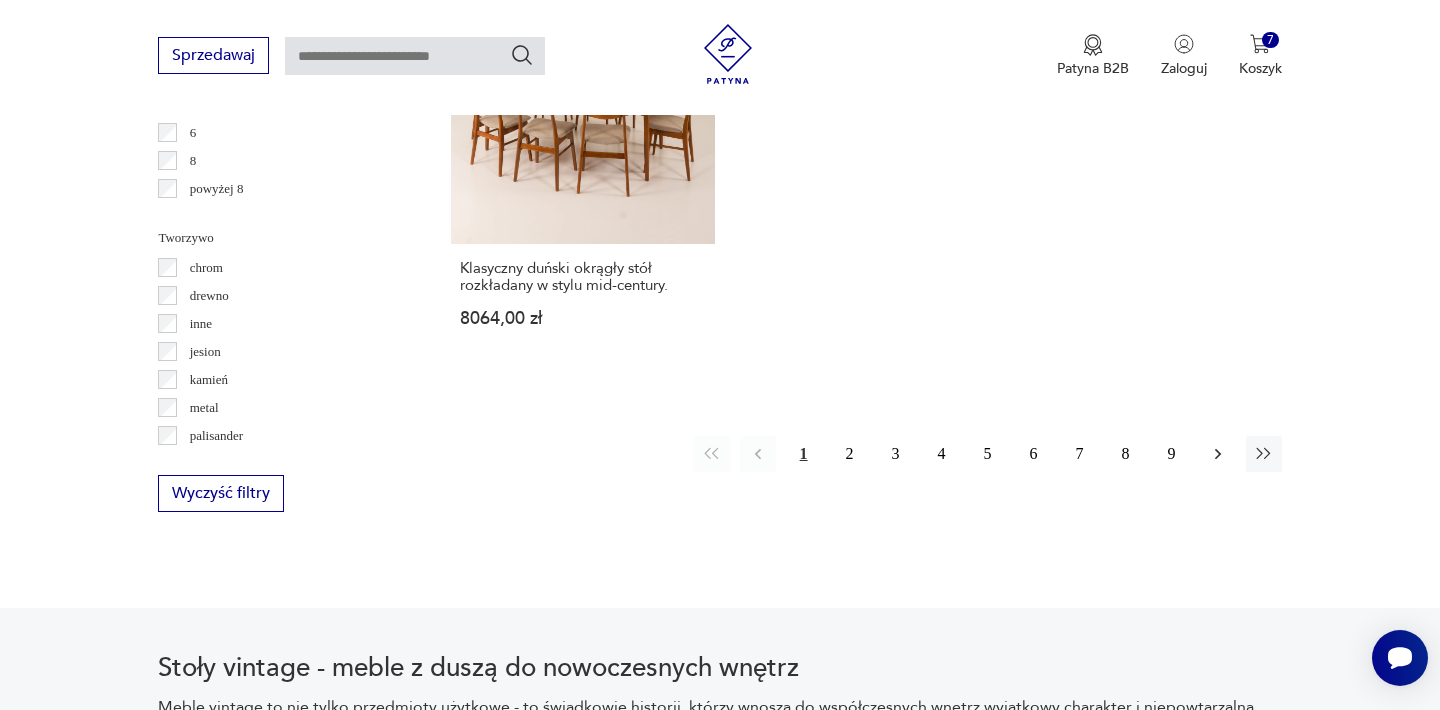 click 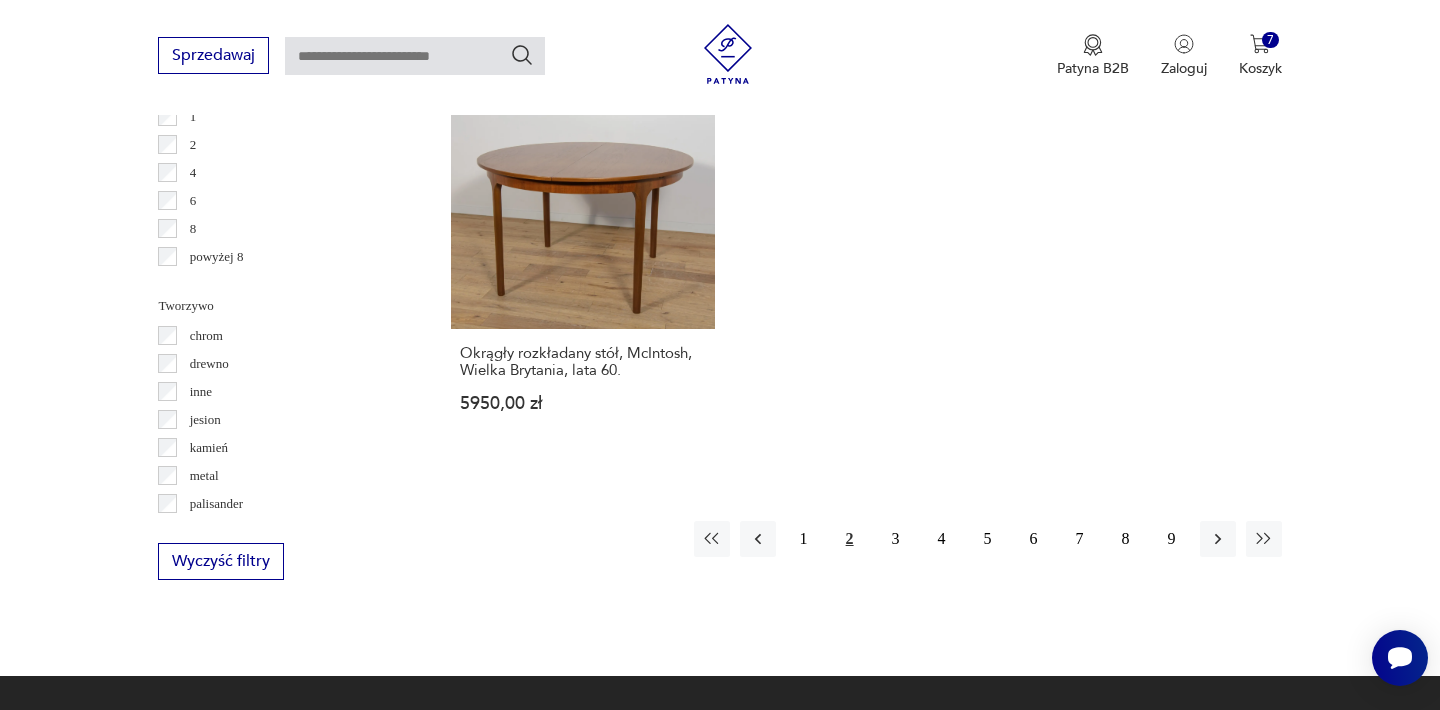 scroll, scrollTop: 3012, scrollLeft: 0, axis: vertical 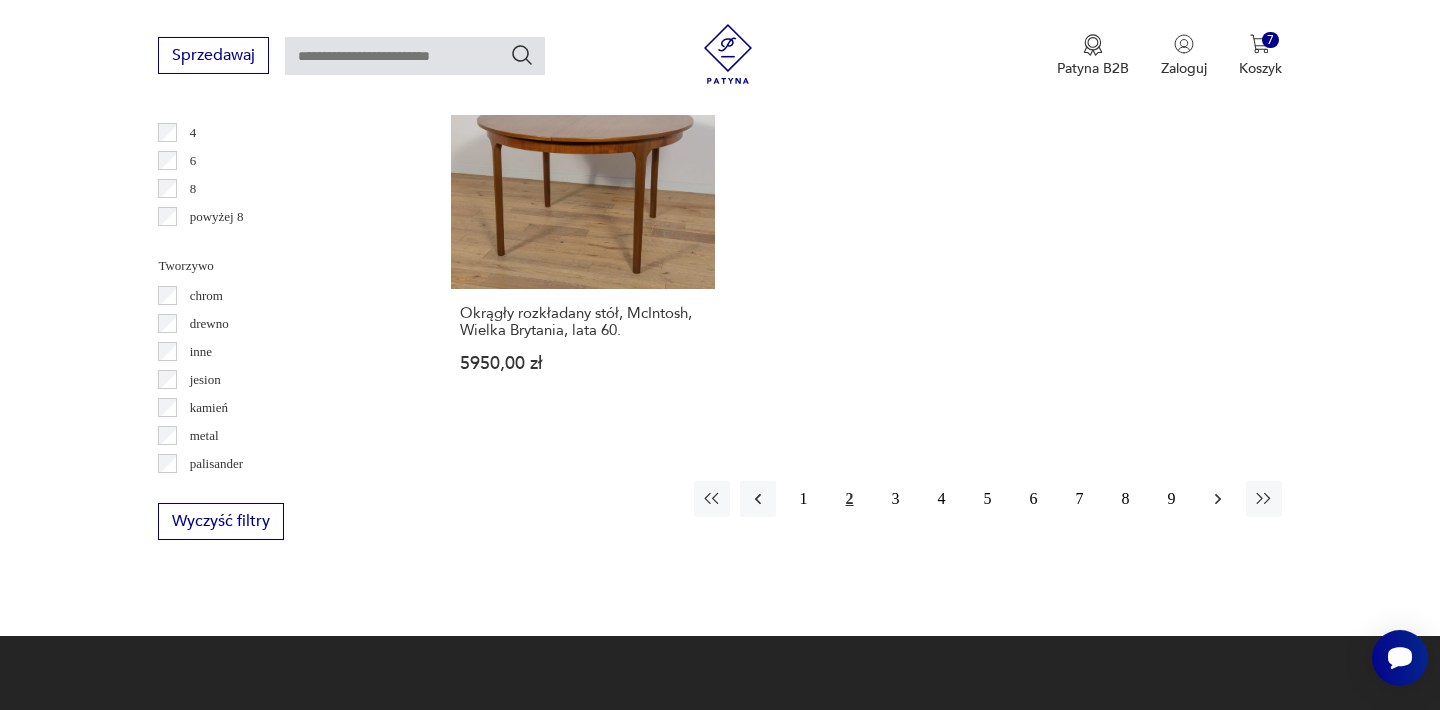 click 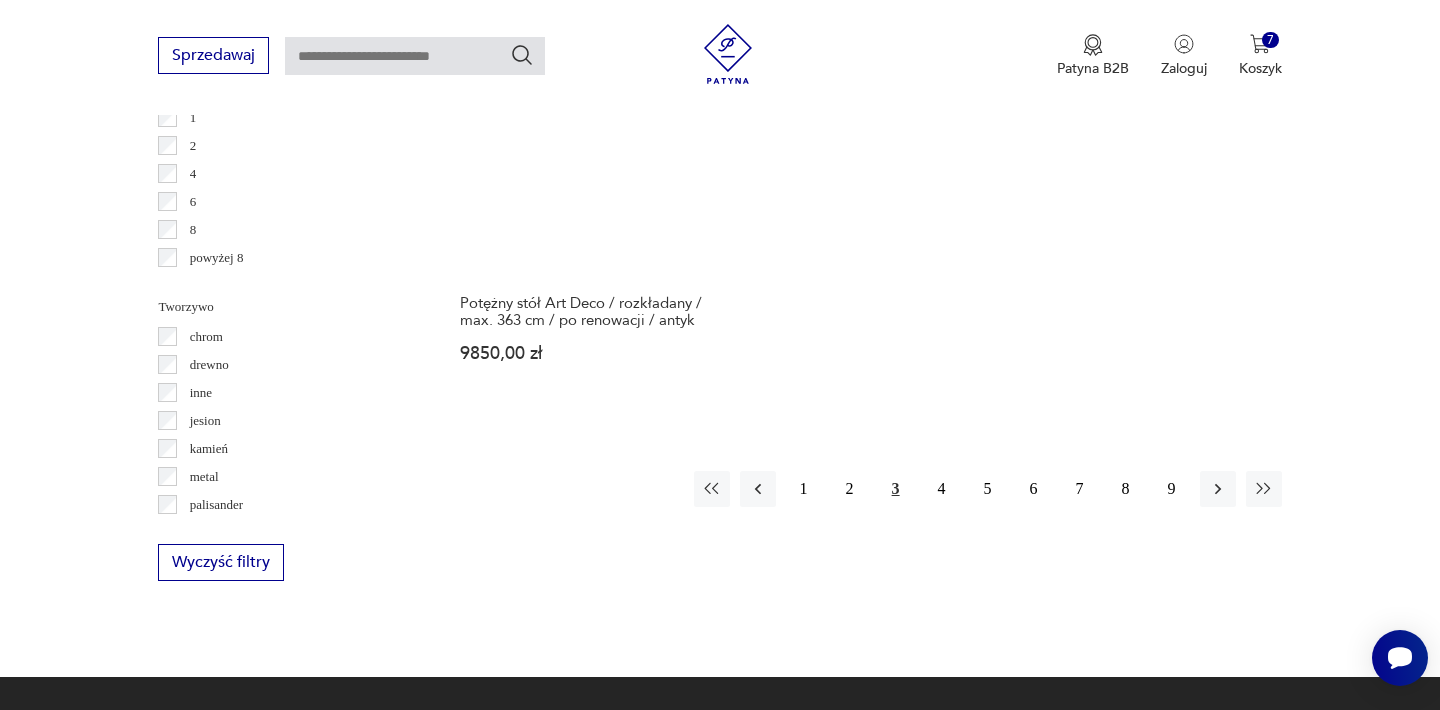 scroll, scrollTop: 3012, scrollLeft: 0, axis: vertical 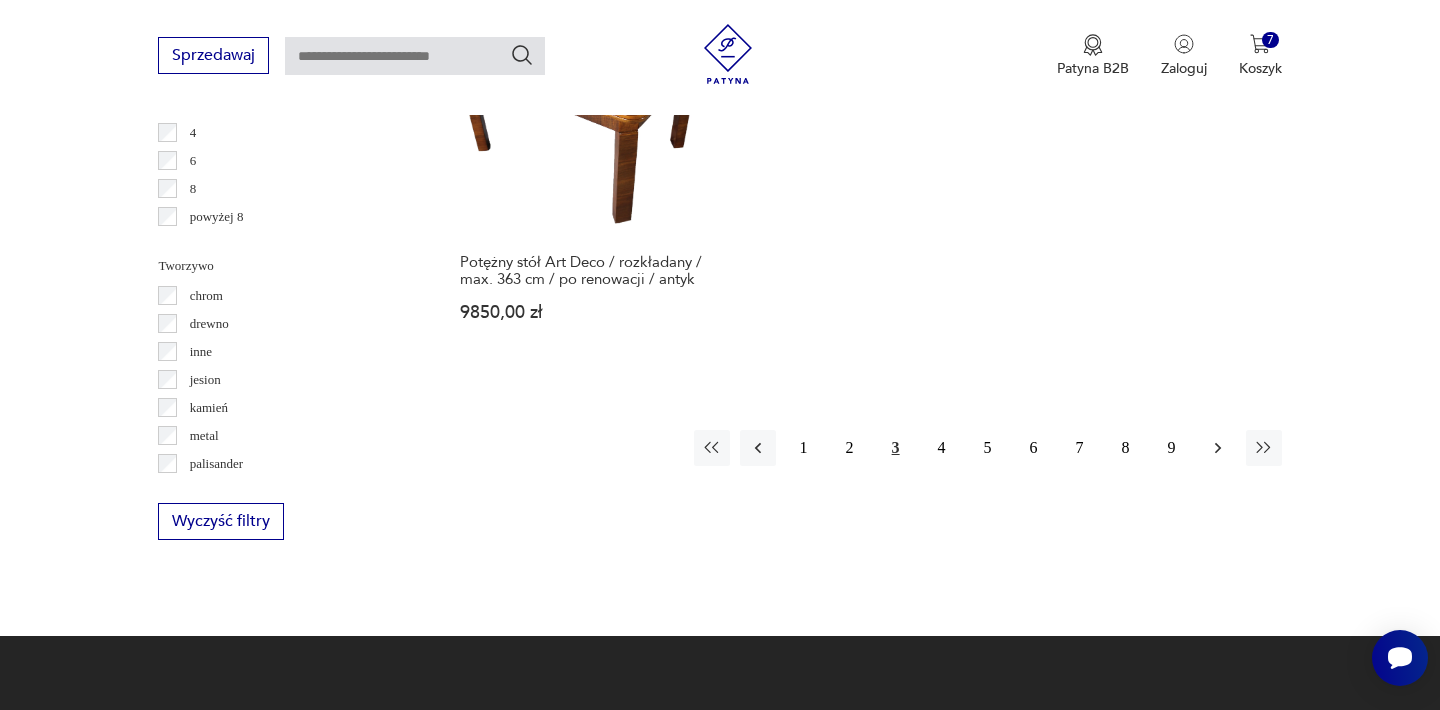 click 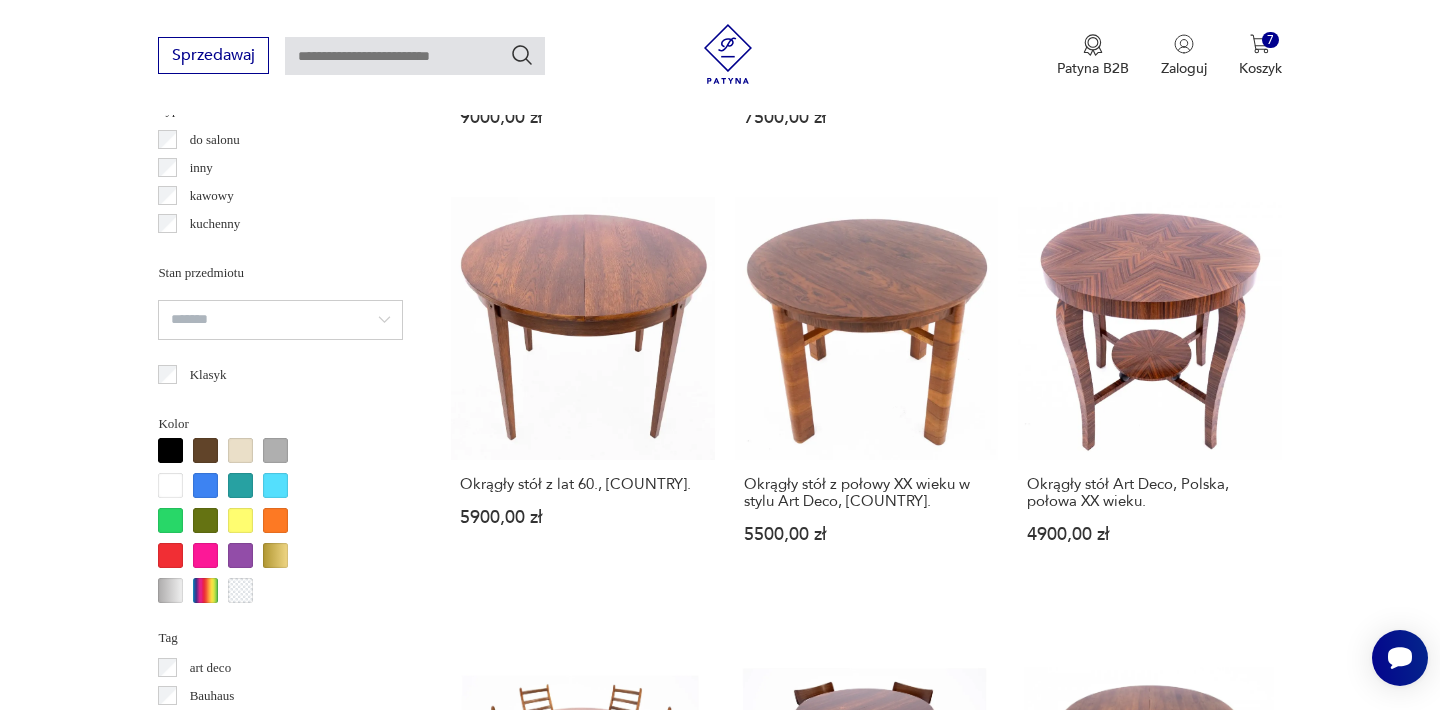 scroll, scrollTop: 1532, scrollLeft: 0, axis: vertical 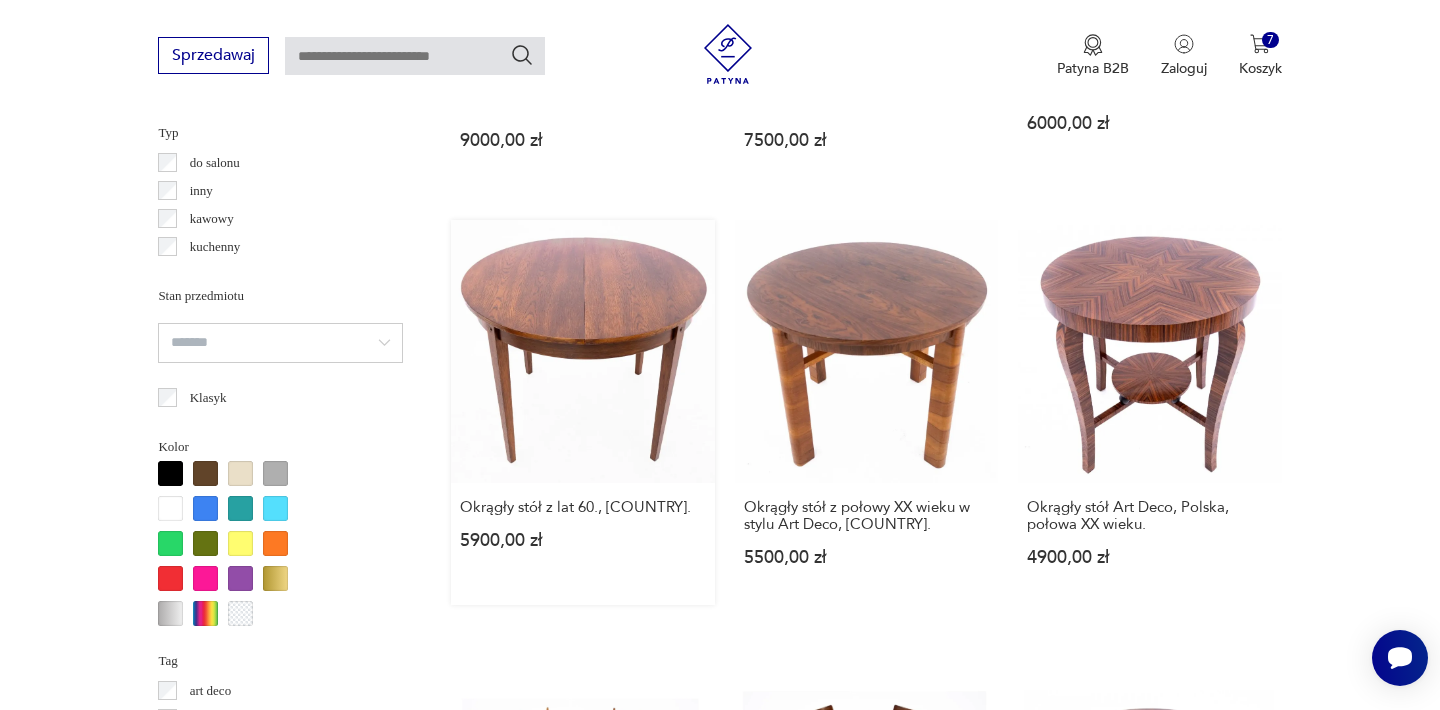 click on "Okrągły stół z lat 60., [COUNTRY]. 5900,00 zł" at bounding box center (582, 412) 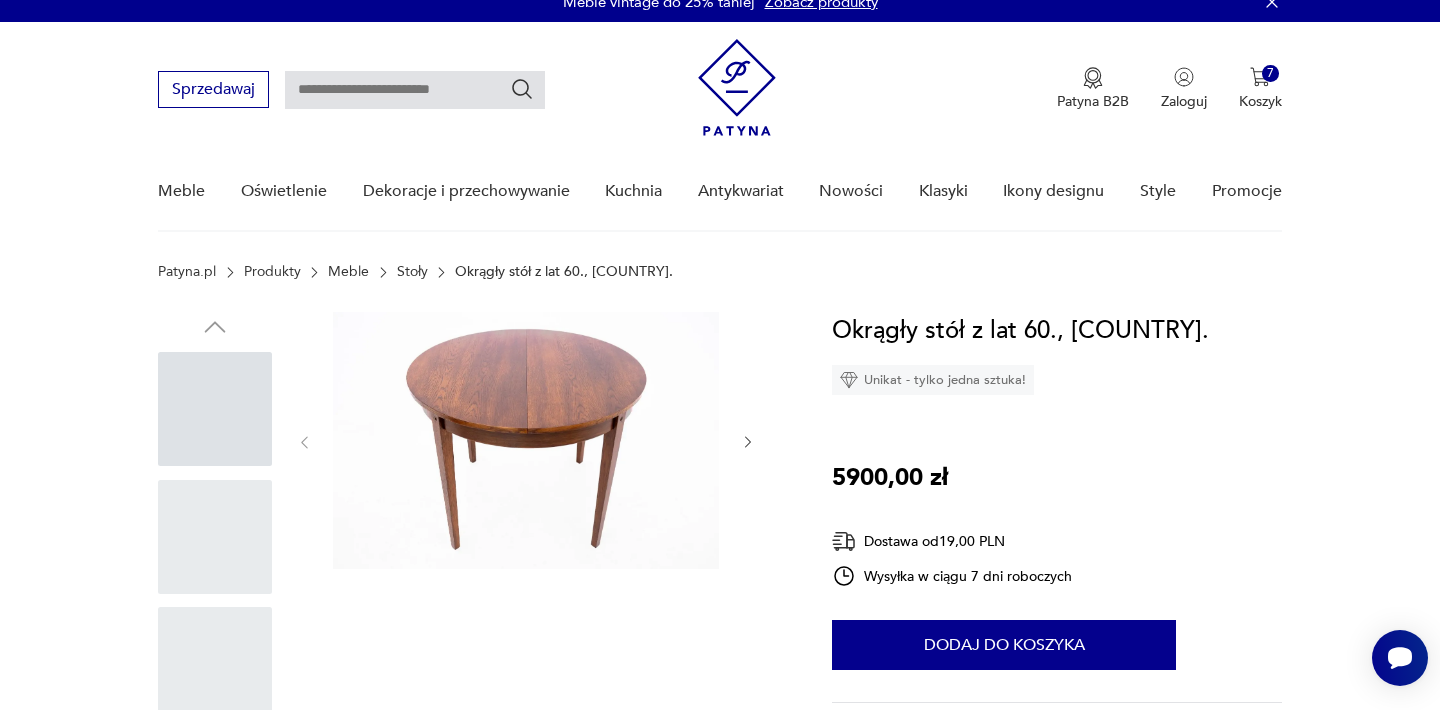 scroll, scrollTop: 0, scrollLeft: 0, axis: both 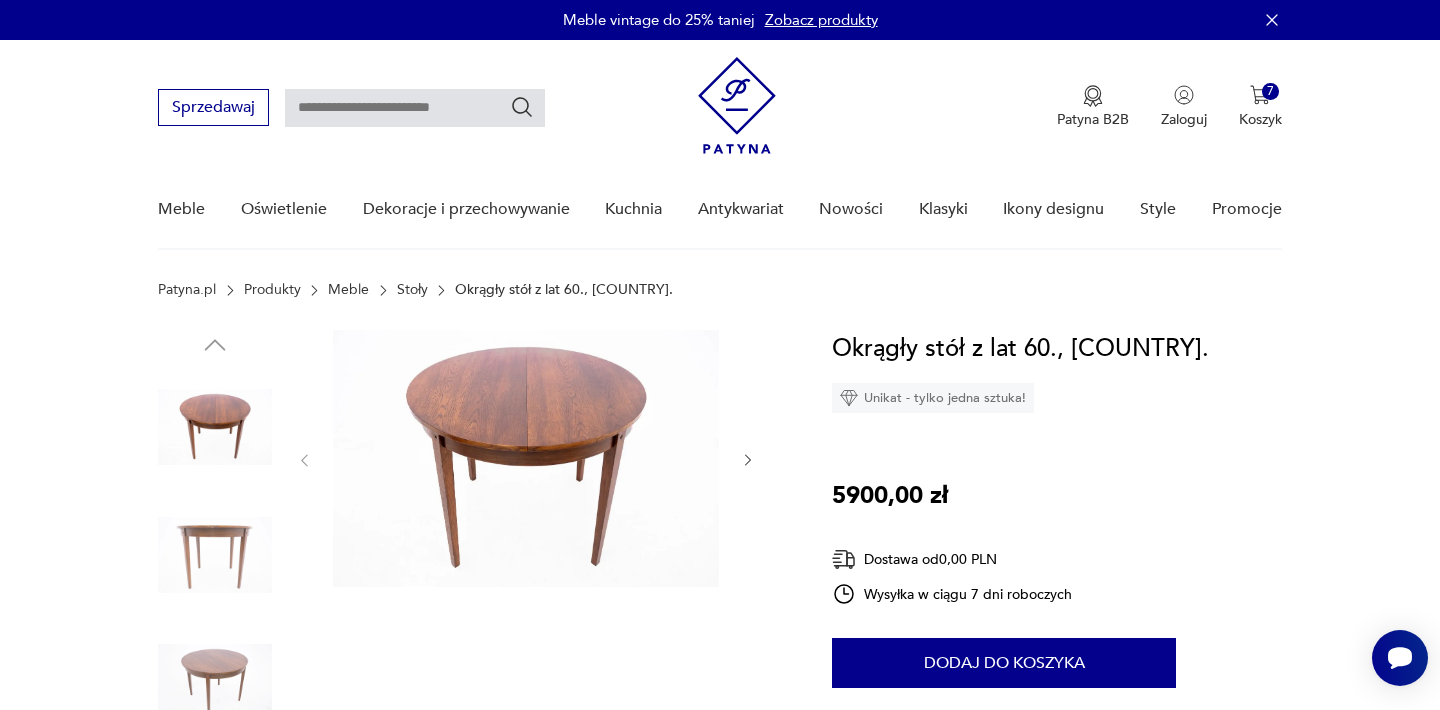click at bounding box center [526, 458] 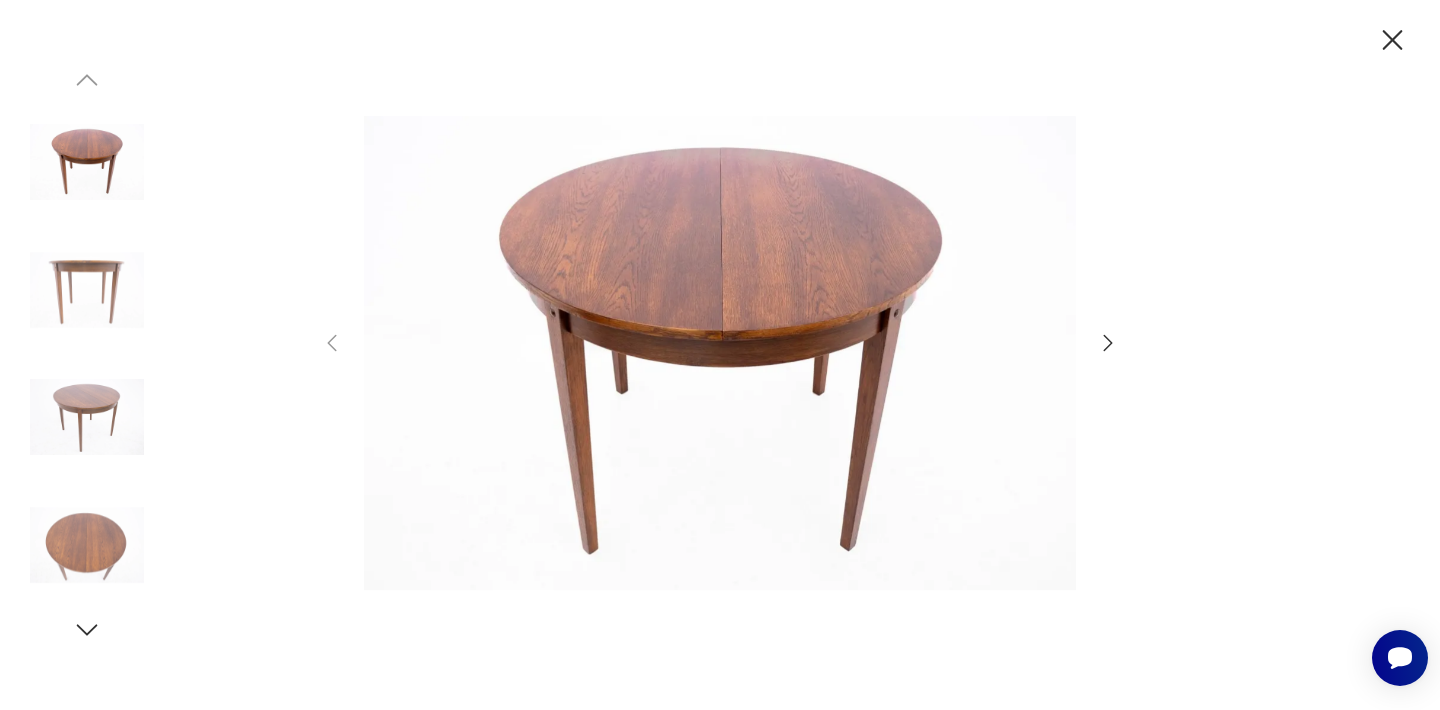 click 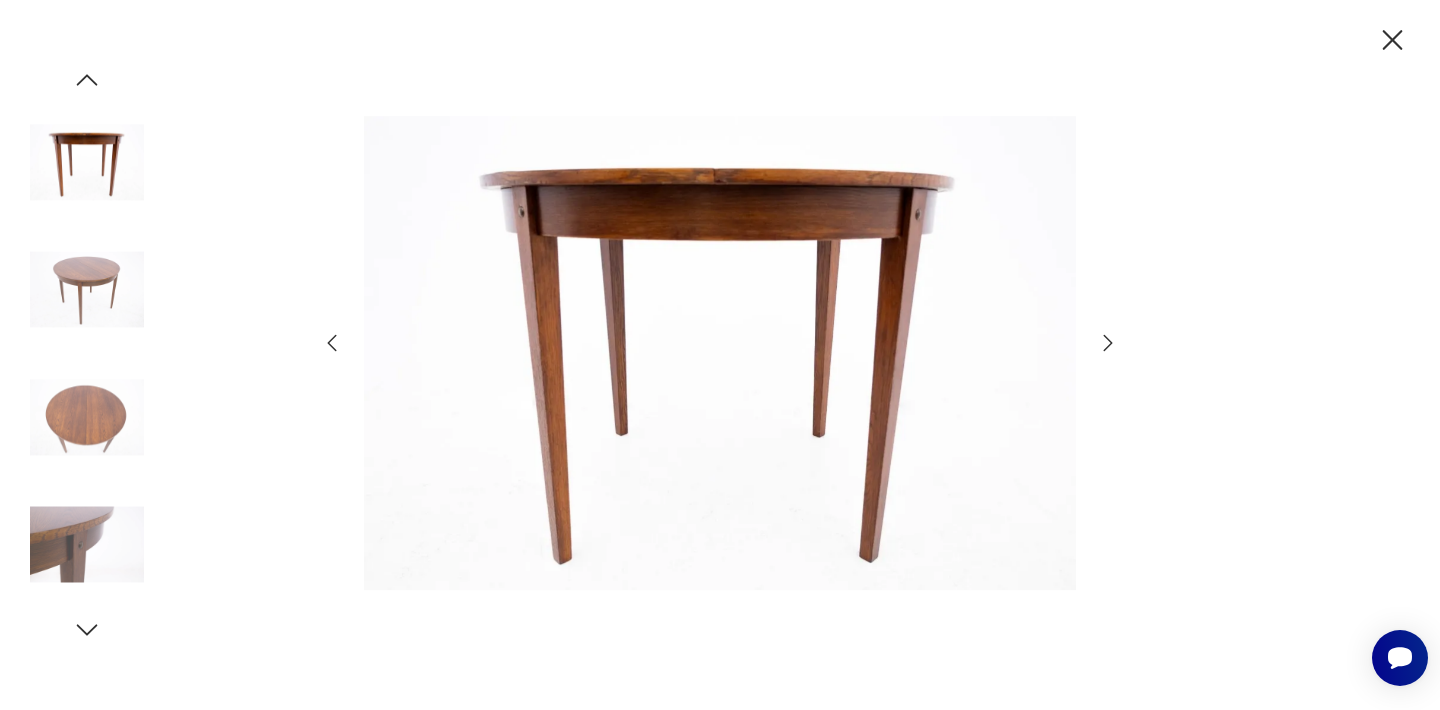 click 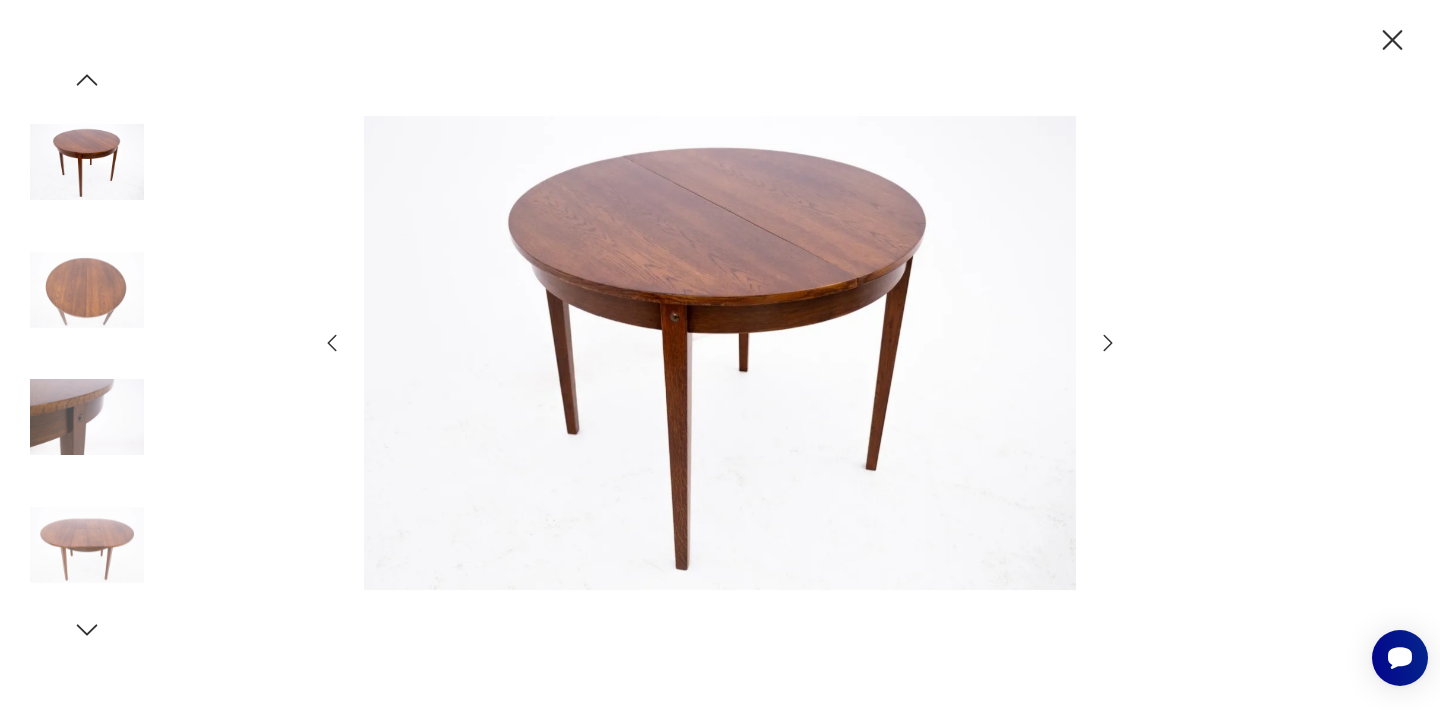click 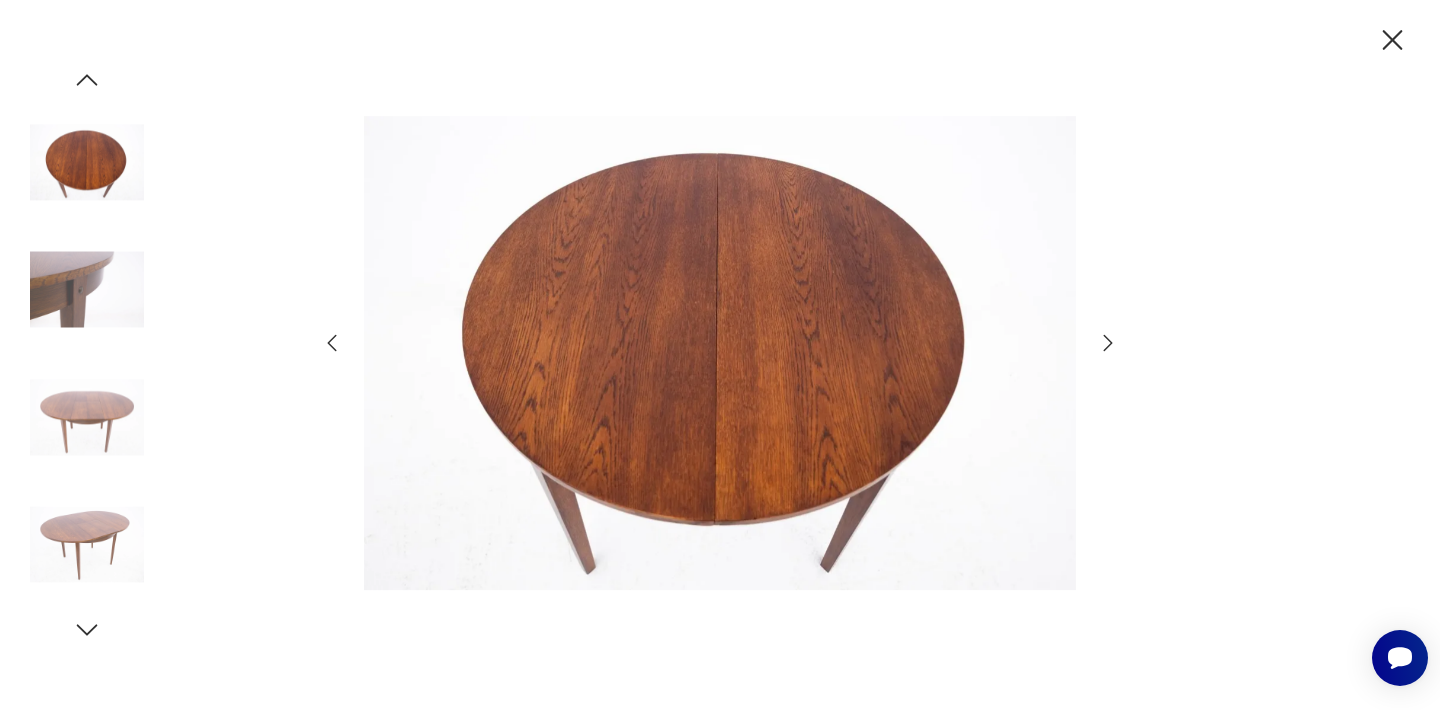 click 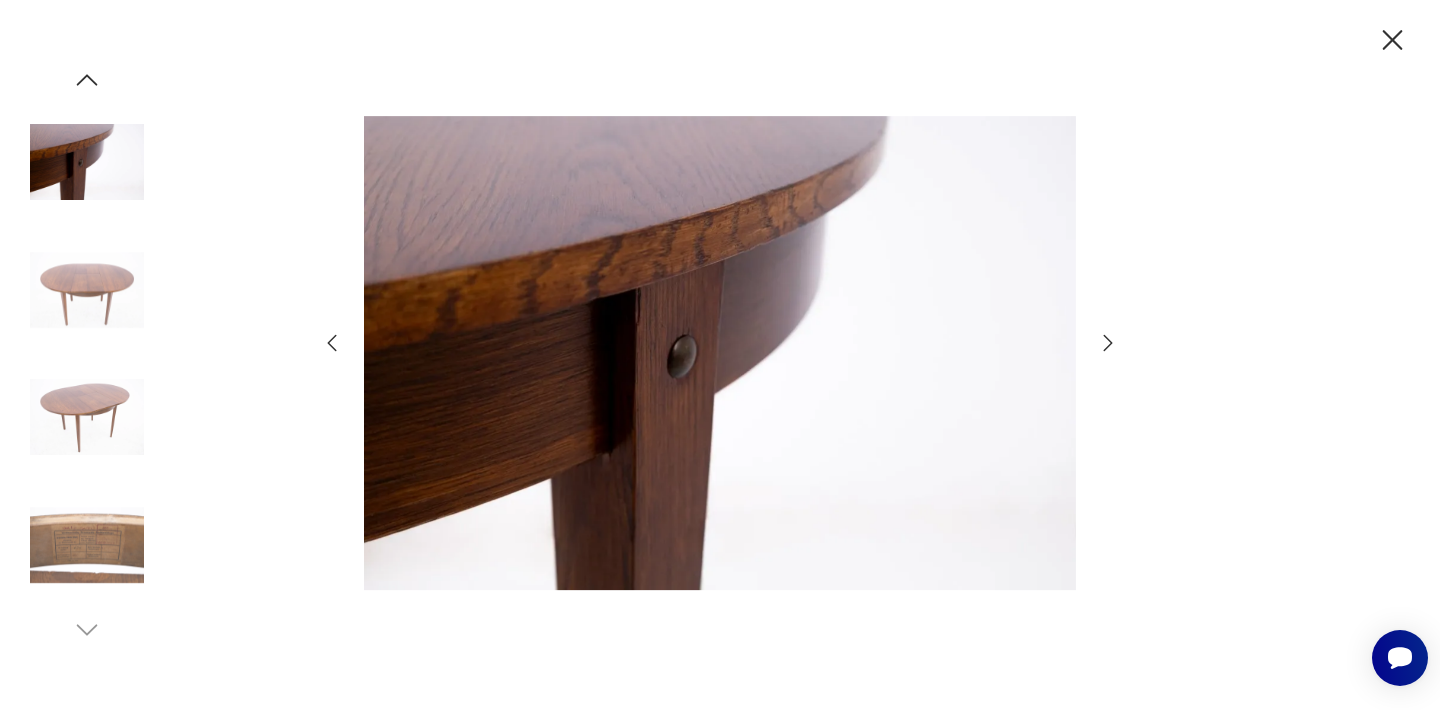 click 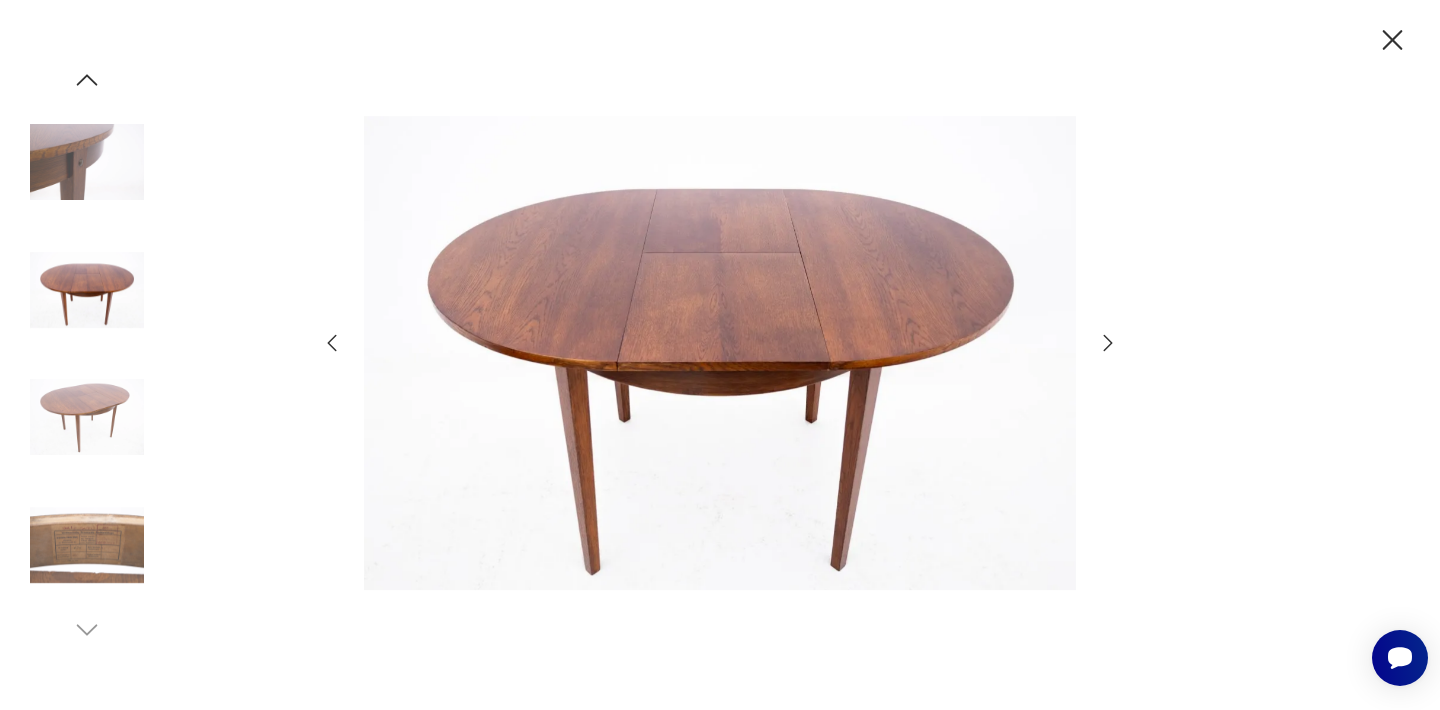 click 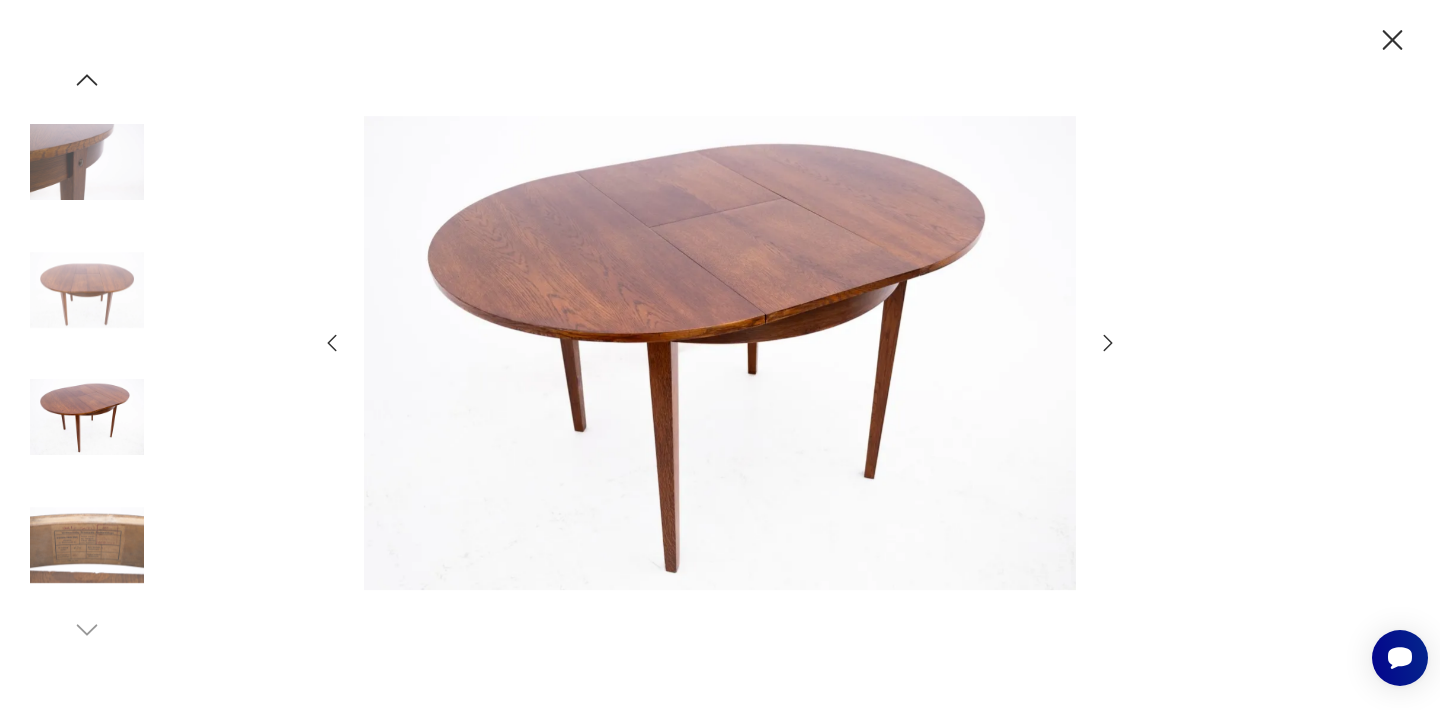 click 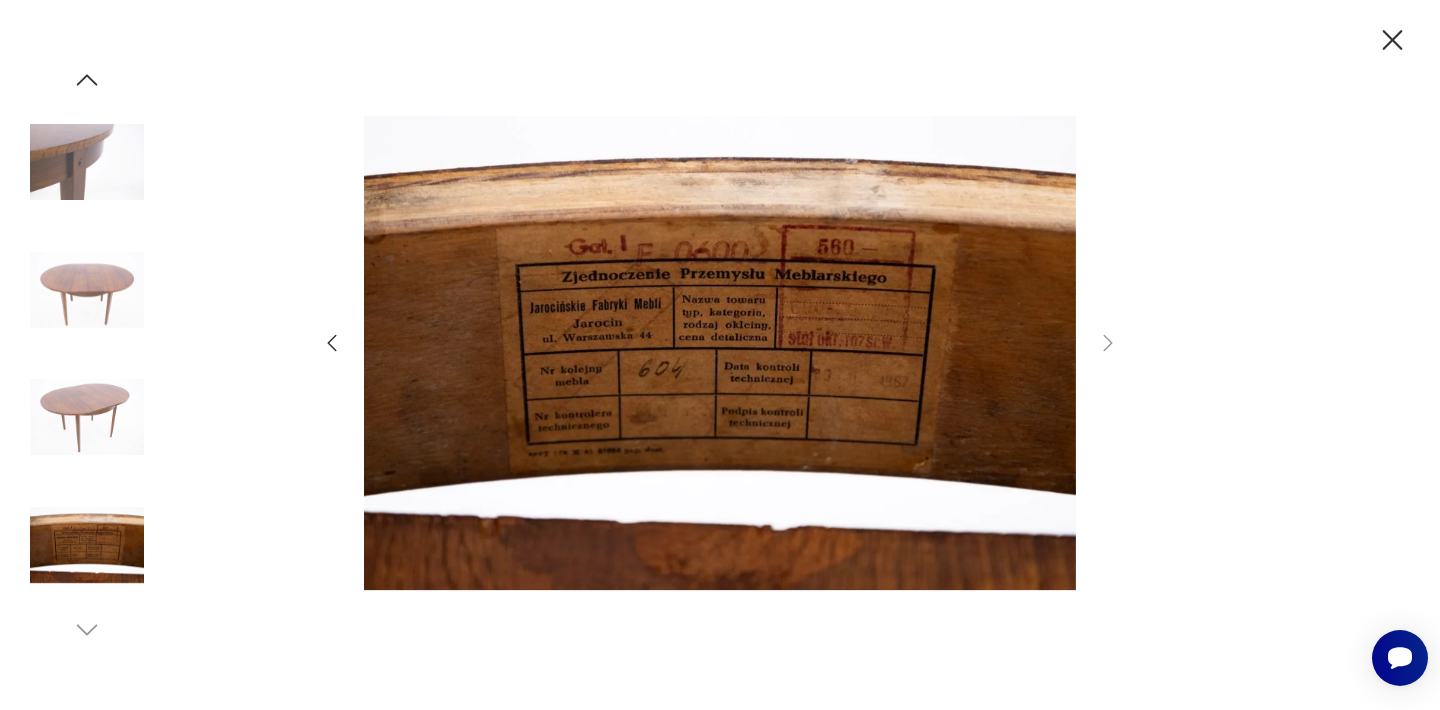 click 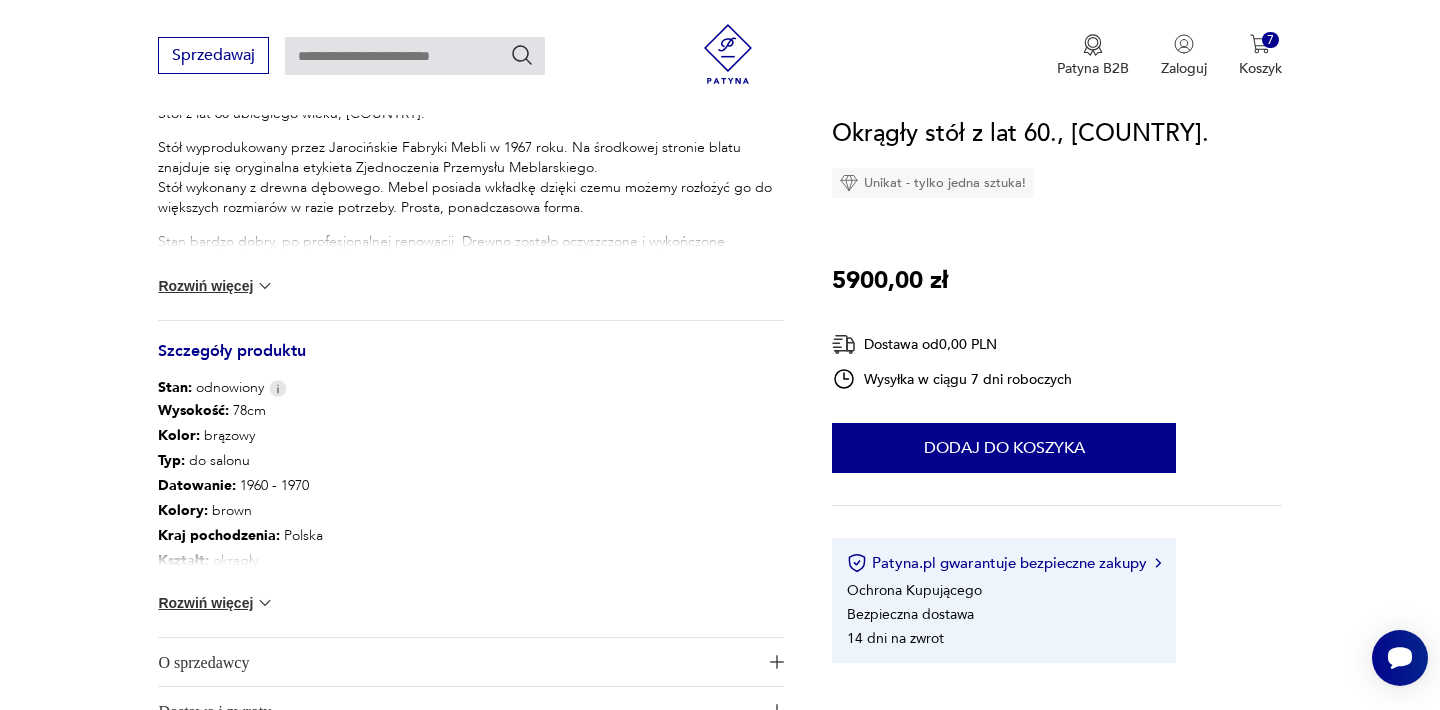 scroll, scrollTop: 880, scrollLeft: 0, axis: vertical 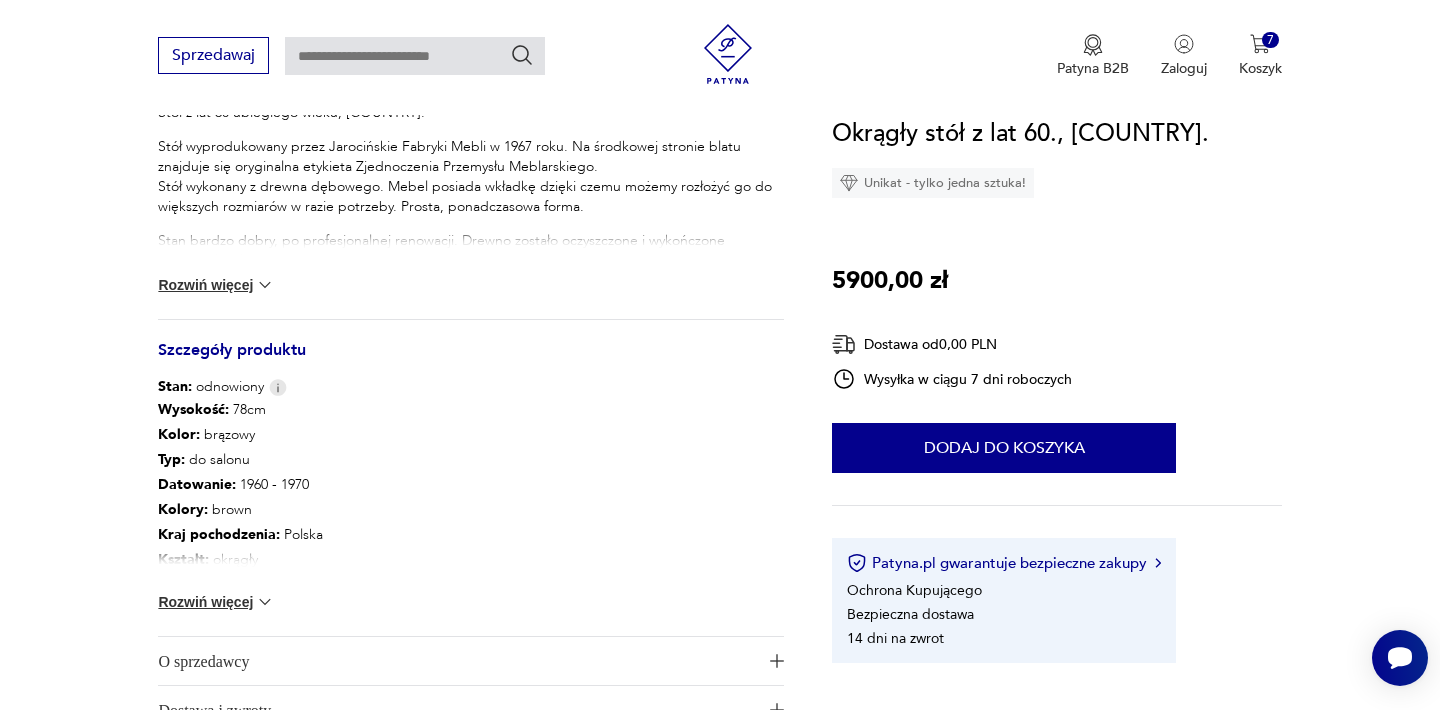 click on "Rozwiń więcej" at bounding box center (216, 602) 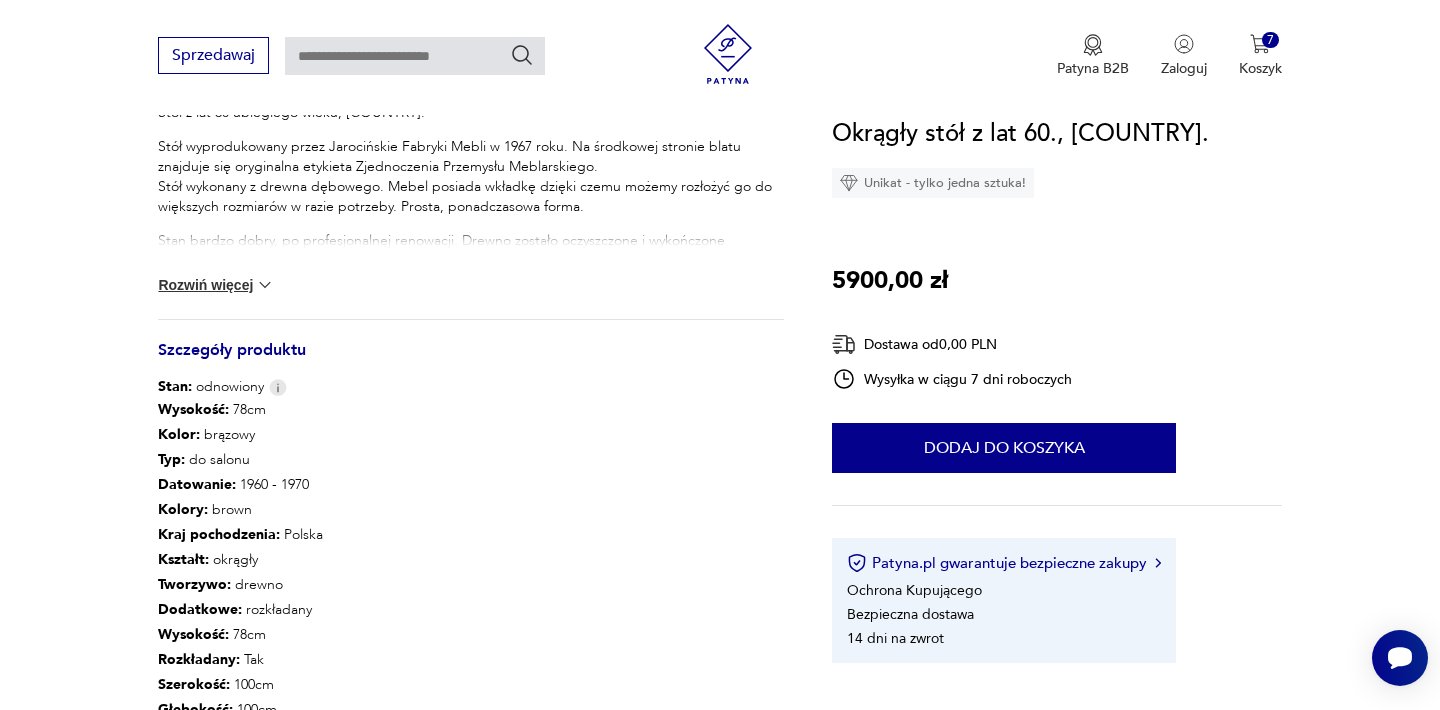 type 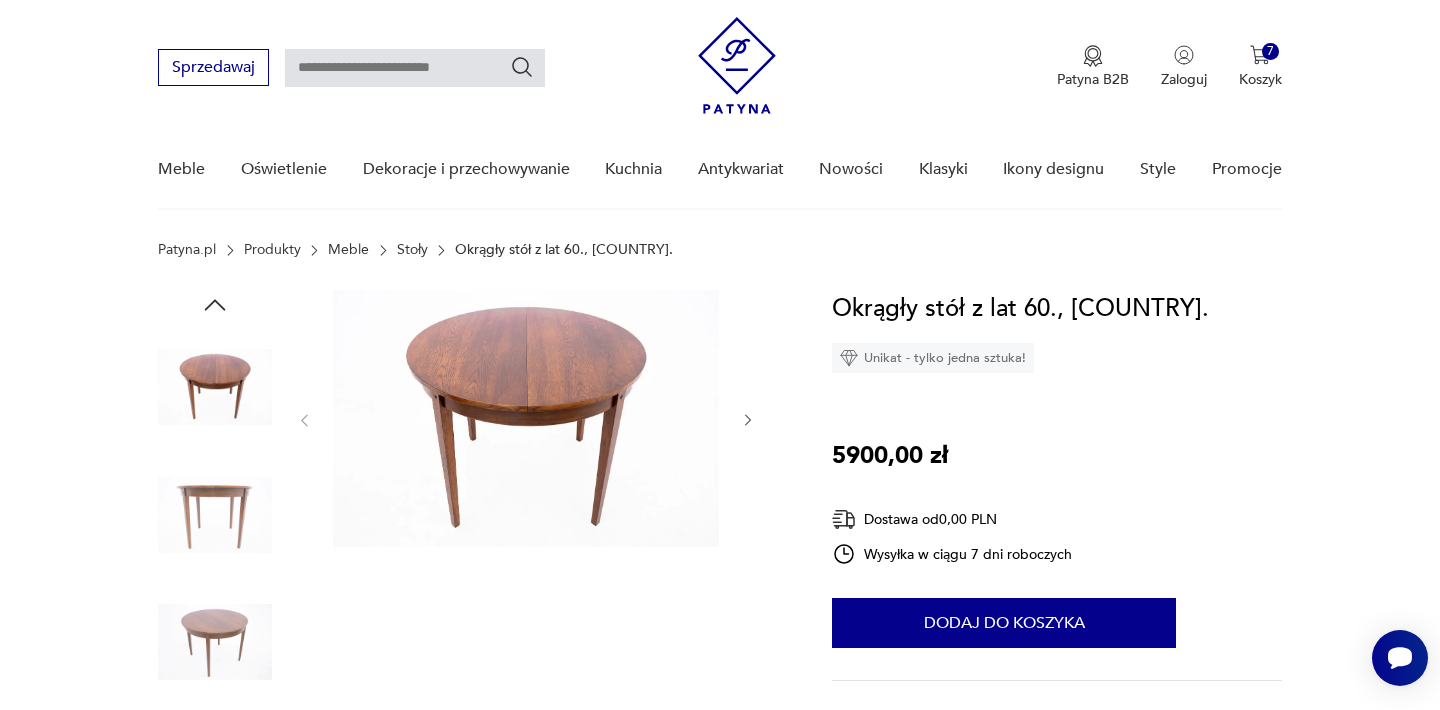 scroll, scrollTop: 0, scrollLeft: 0, axis: both 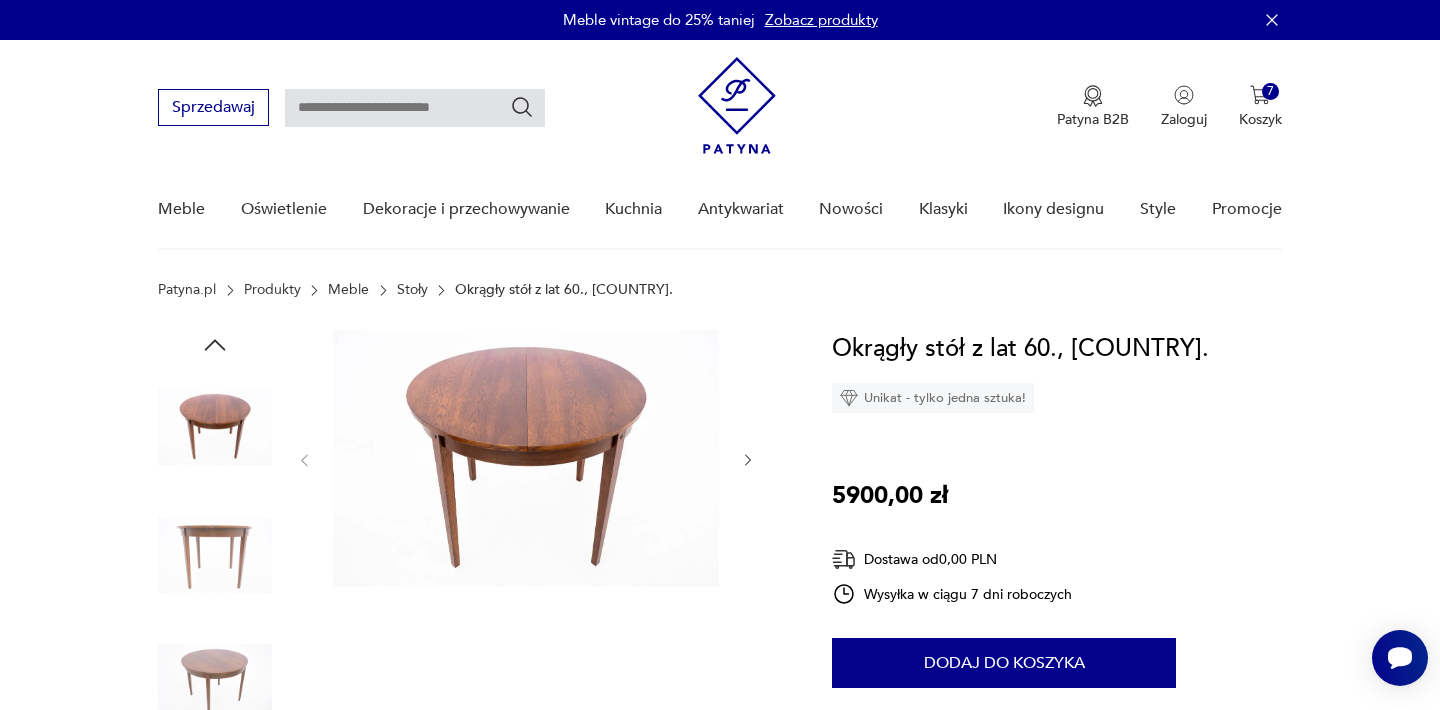 click at bounding box center [526, 458] 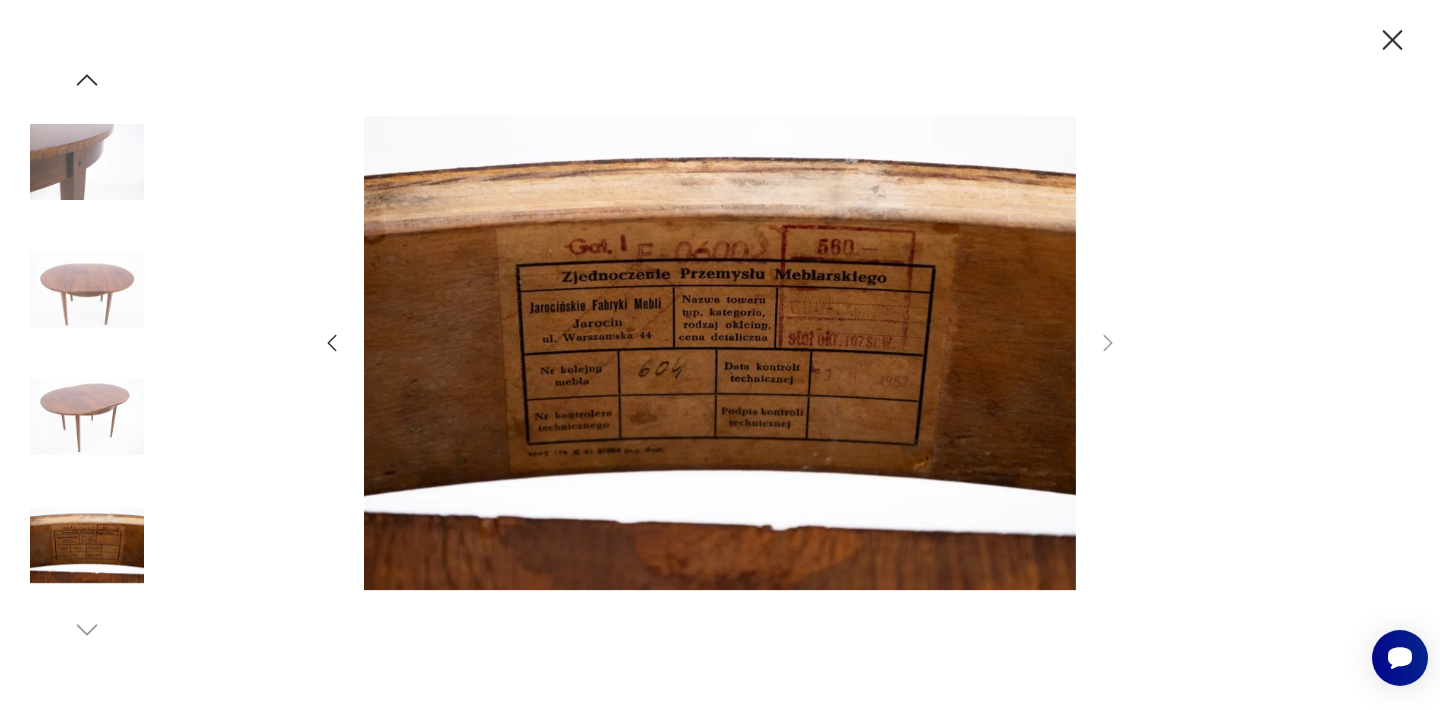 click 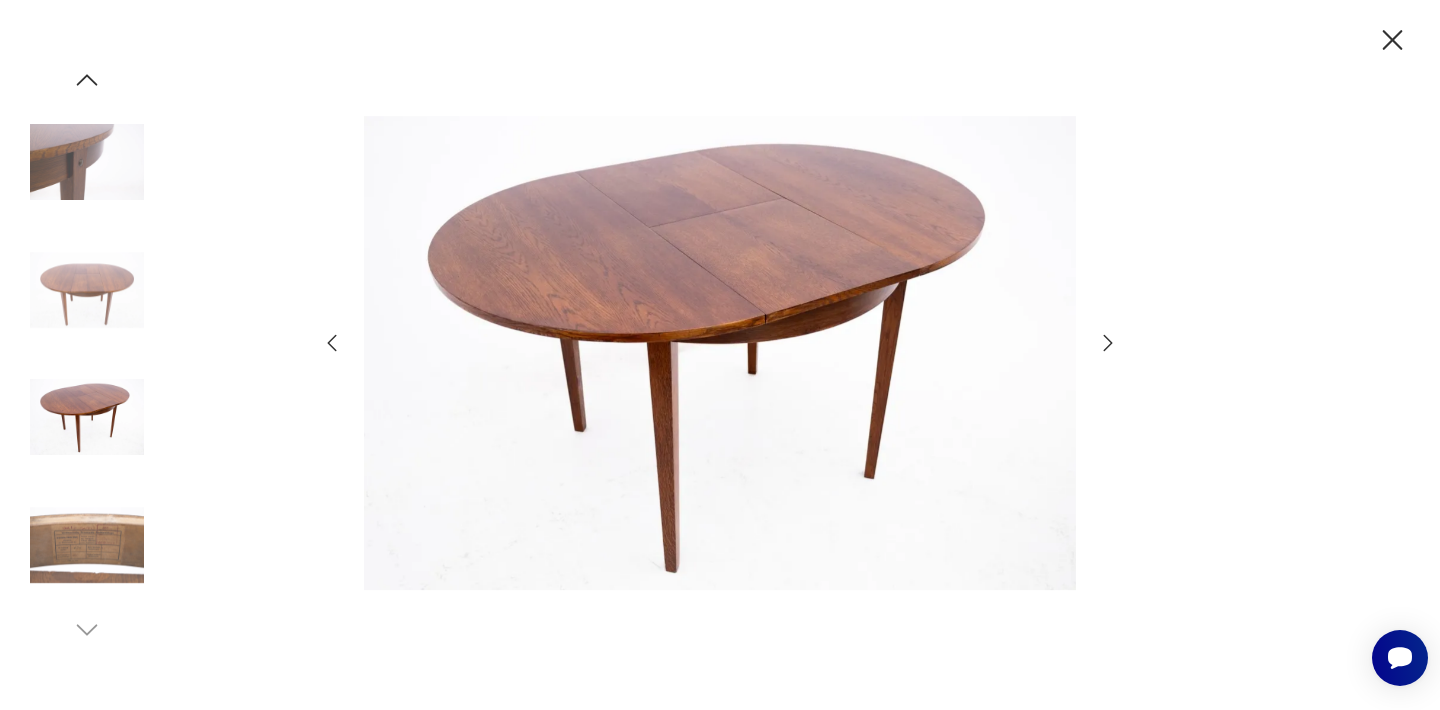 click 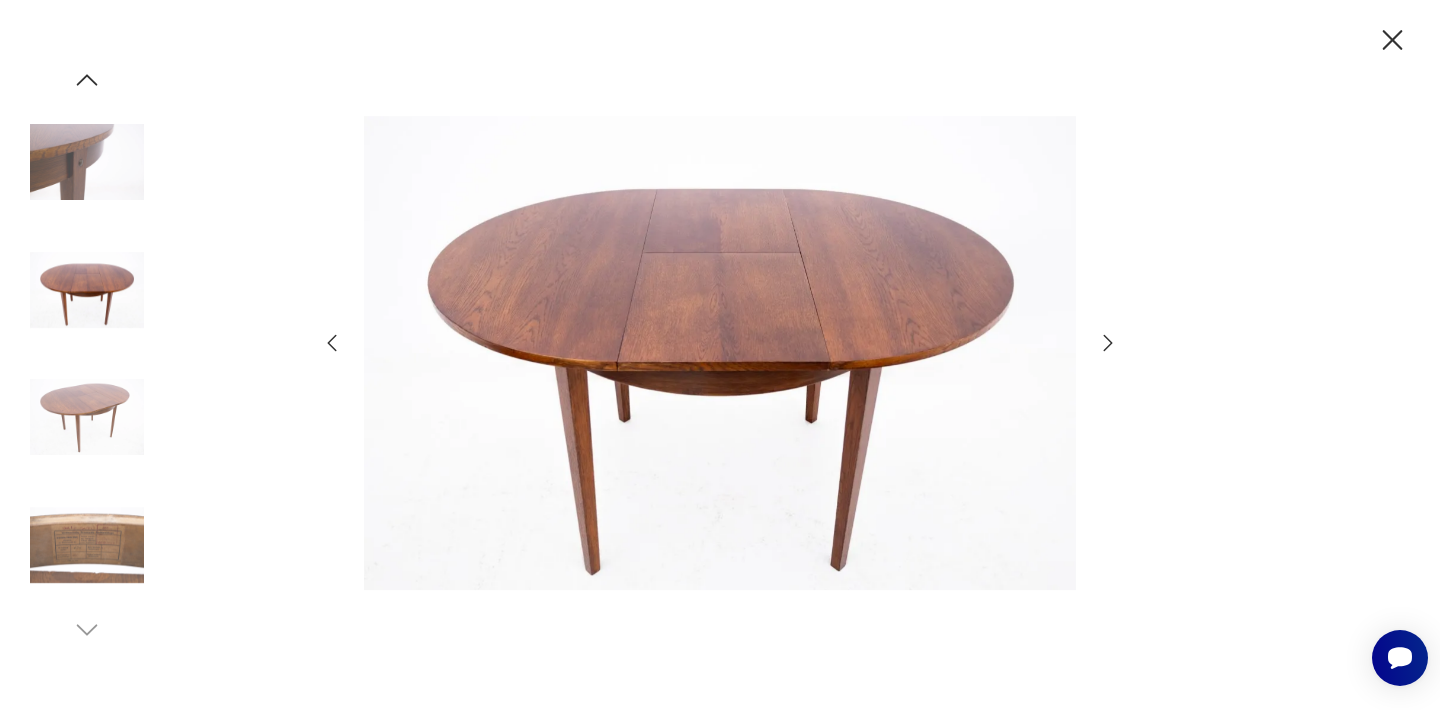 click 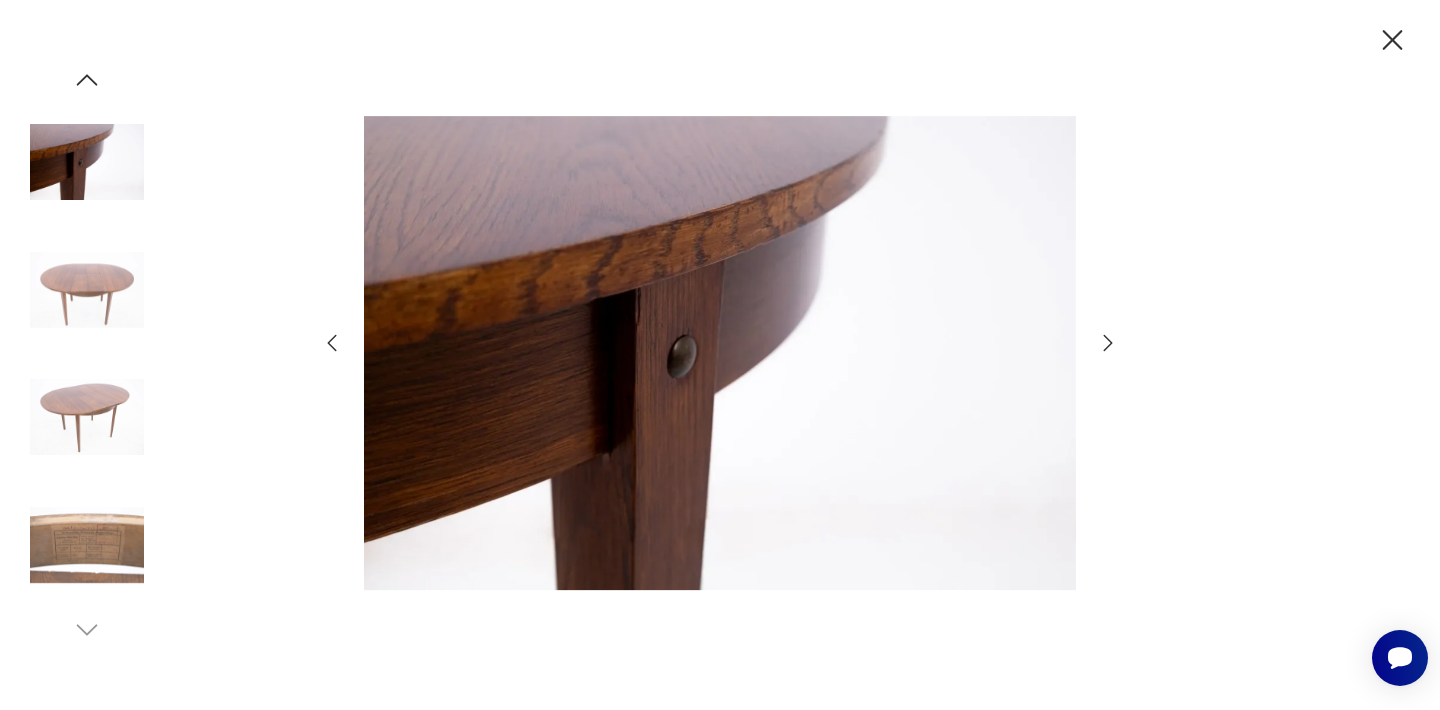 click 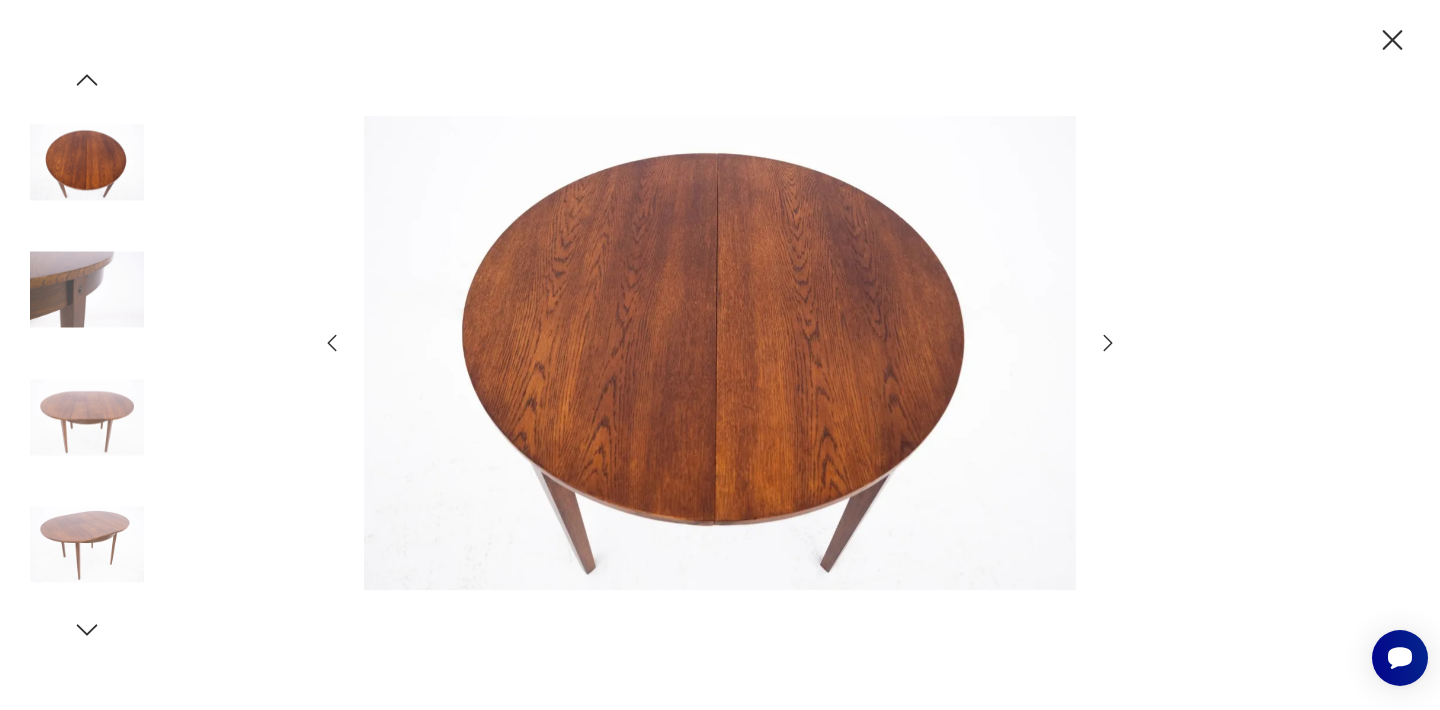 click 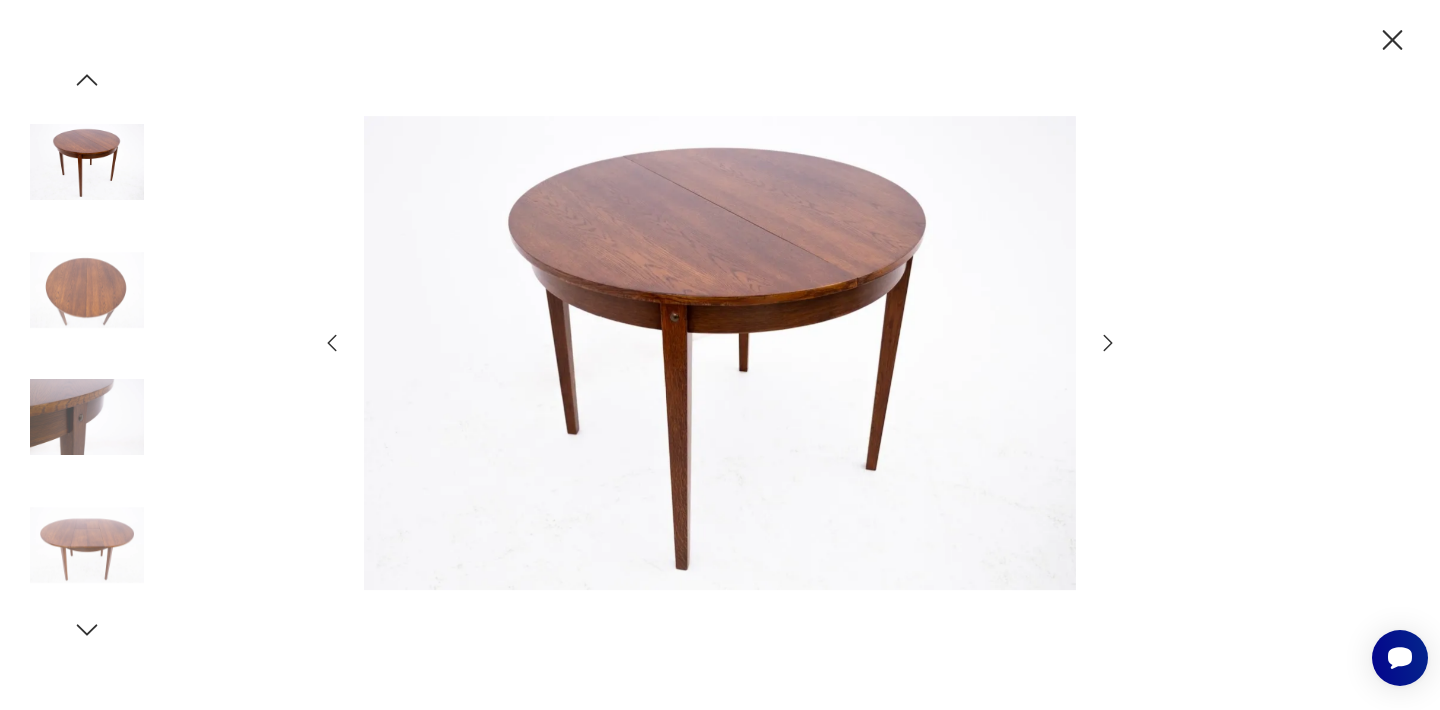 click 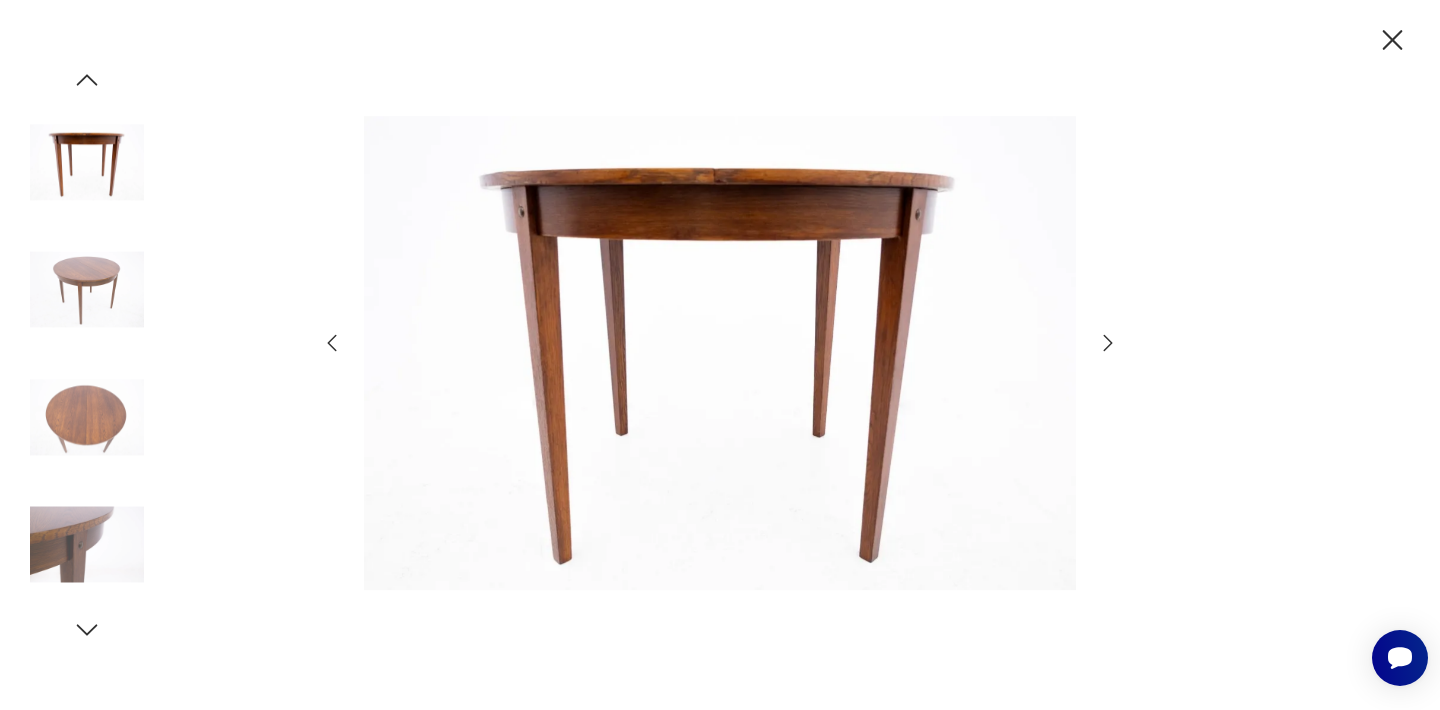 click 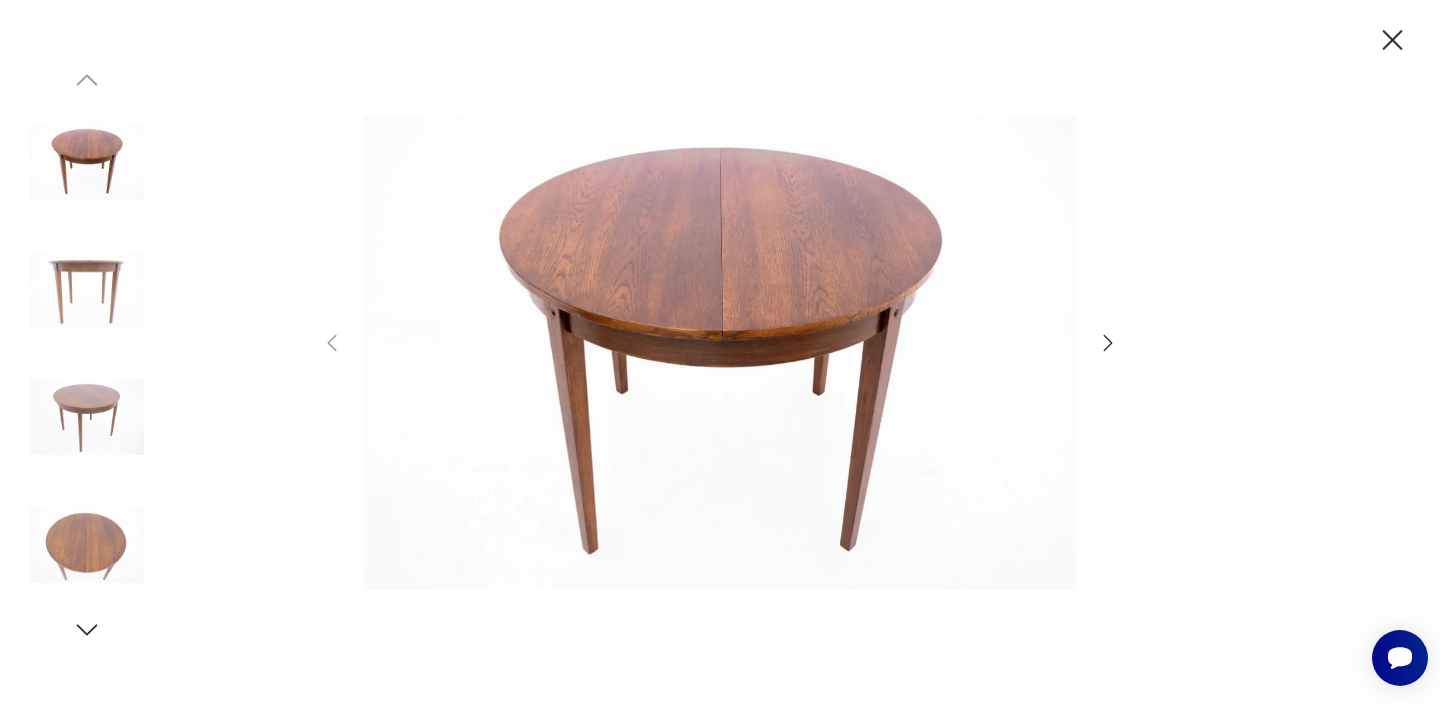 click 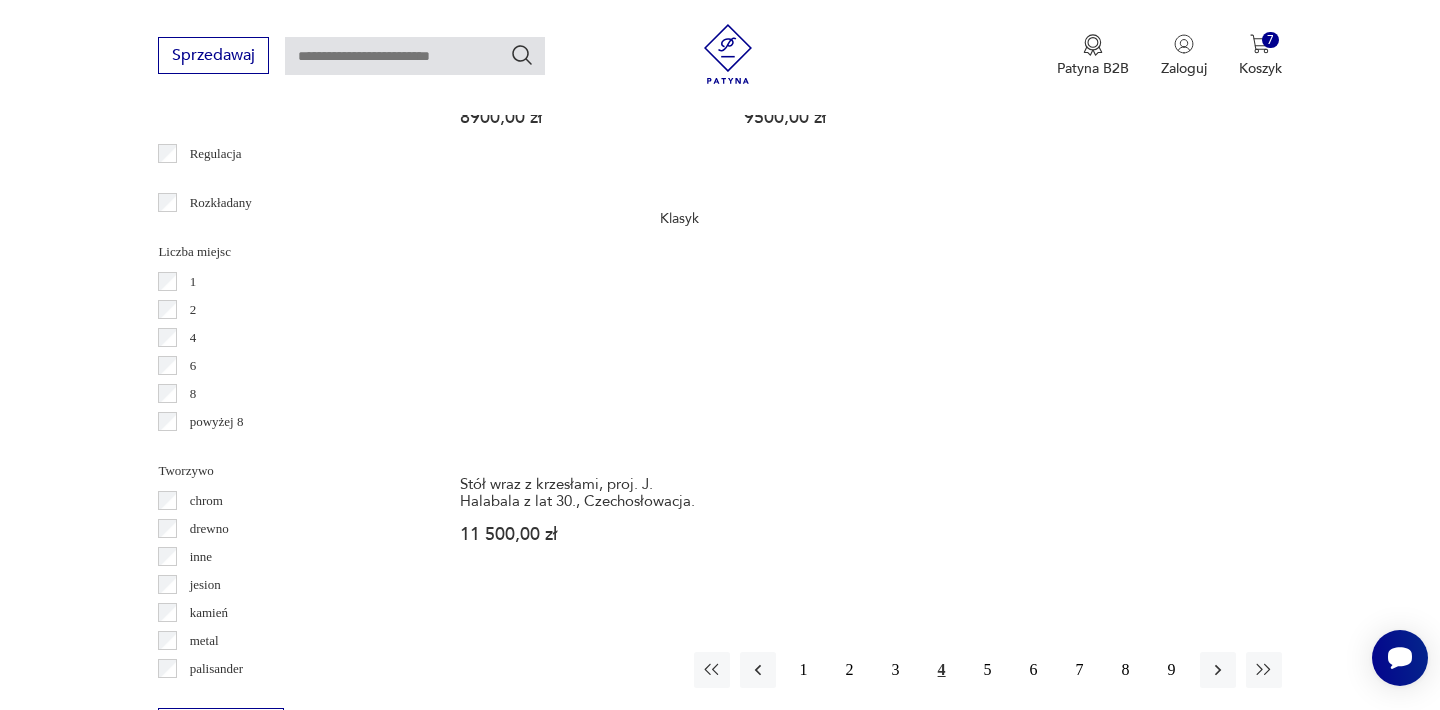 scroll, scrollTop: 2829, scrollLeft: 0, axis: vertical 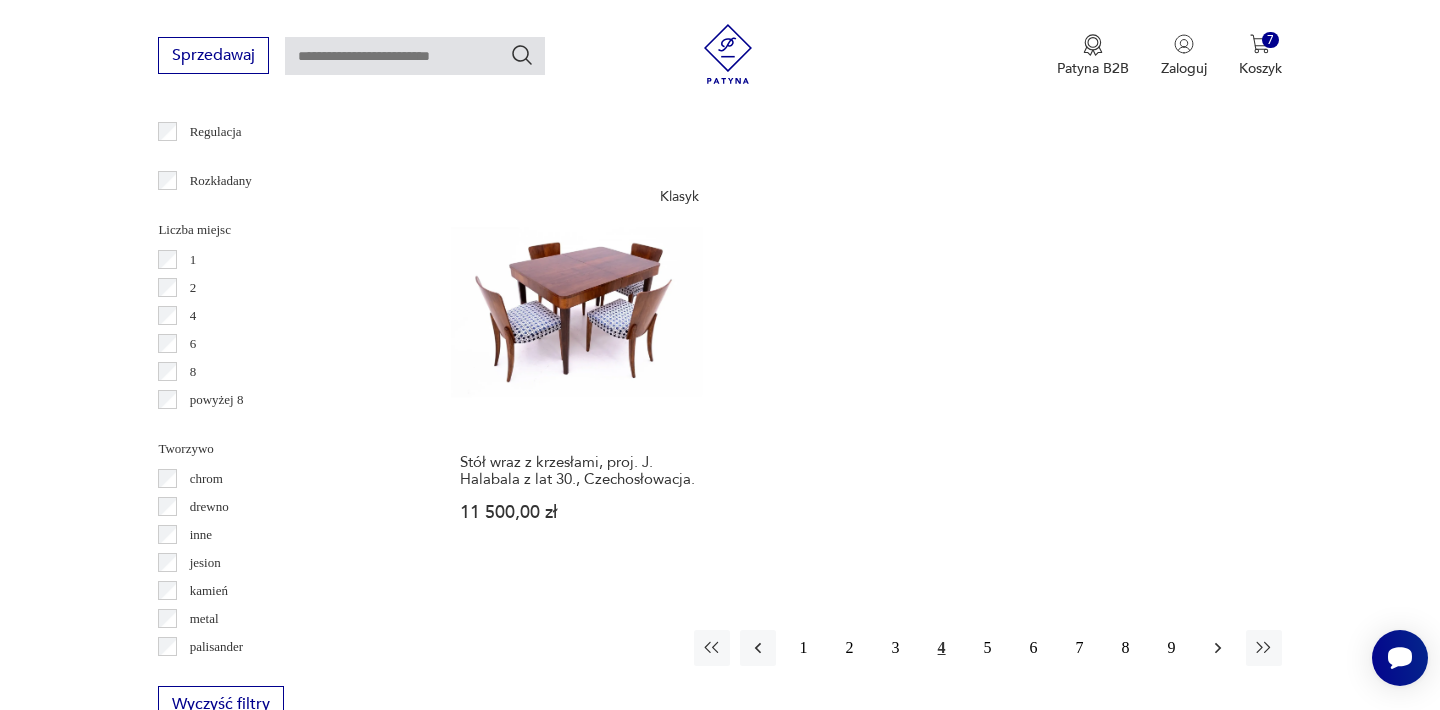 click 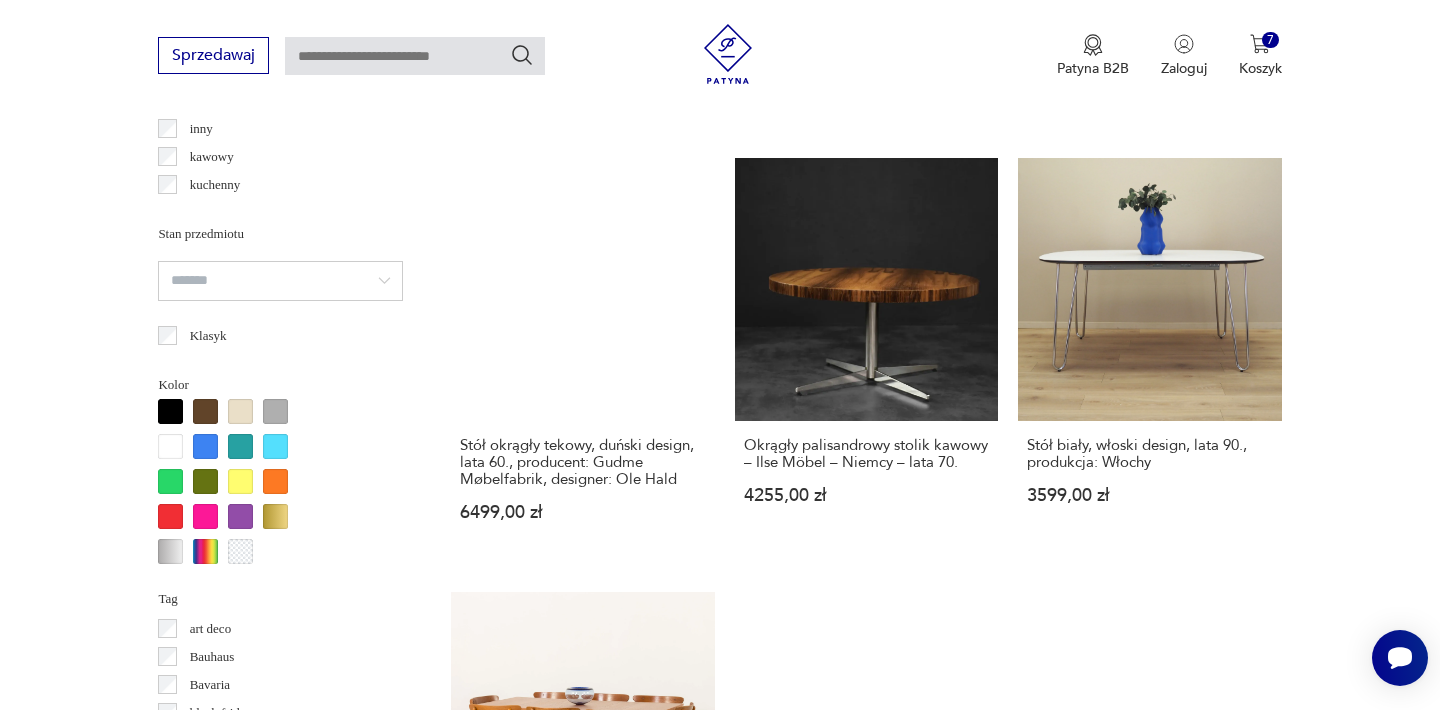scroll, scrollTop: 1612, scrollLeft: 0, axis: vertical 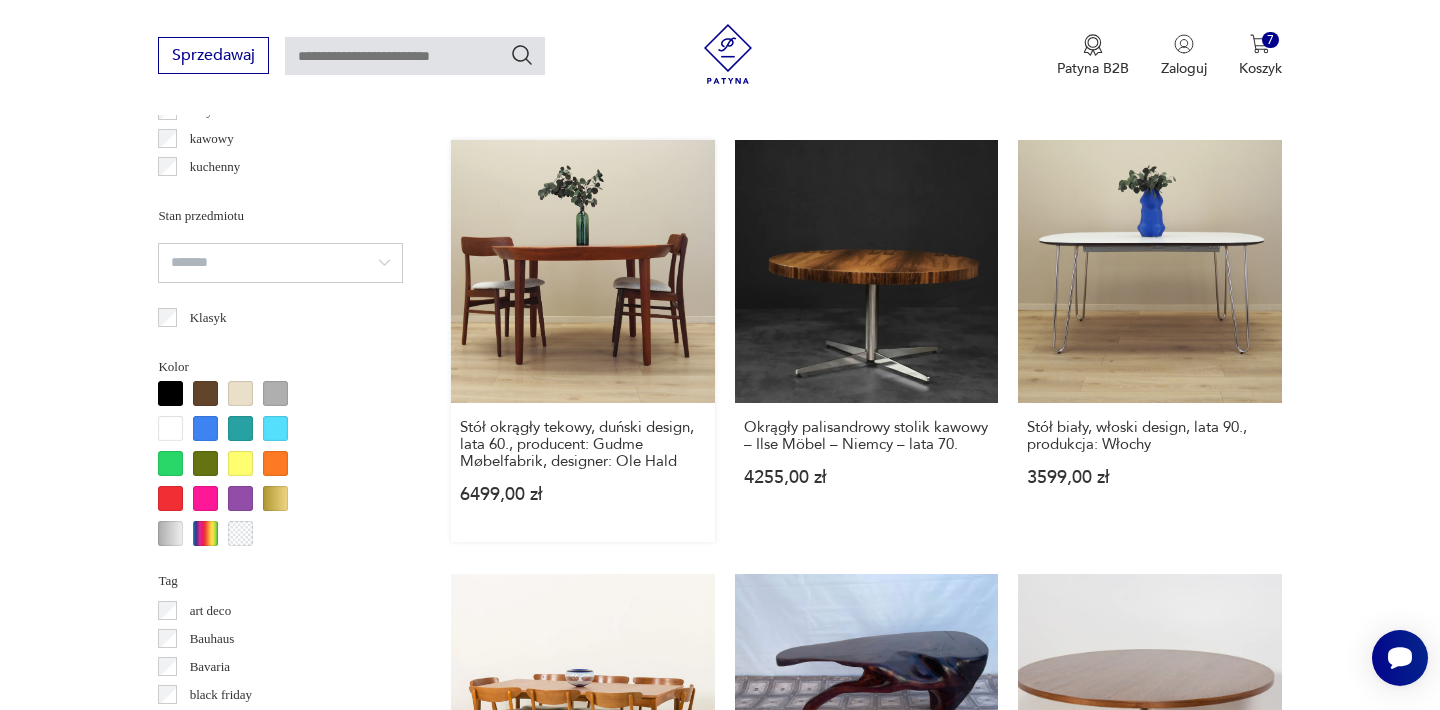 click on "Stół okrągły tekowy, duński design, lata 60., producent: Gudme Møbelfabrik, designer: Ole Hald 6499,00 zł" at bounding box center (582, 341) 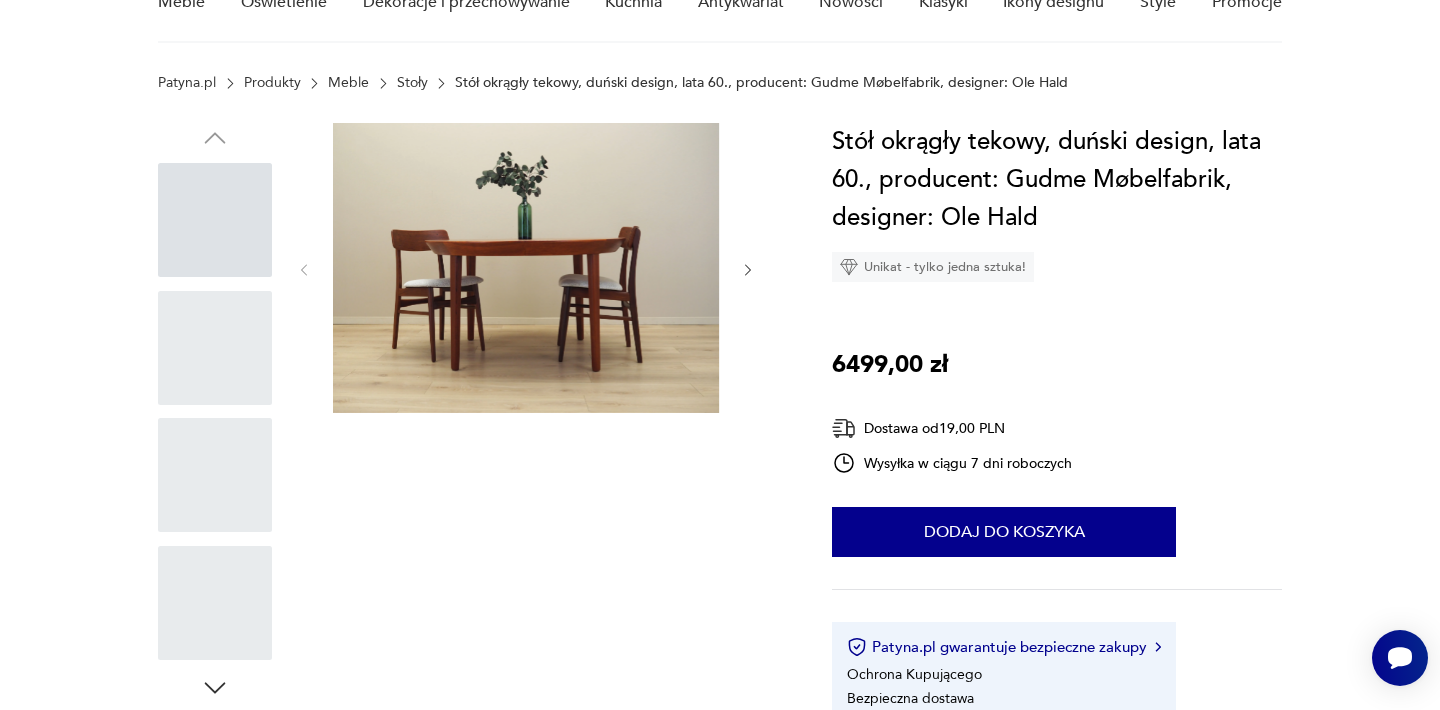 scroll, scrollTop: 0, scrollLeft: 0, axis: both 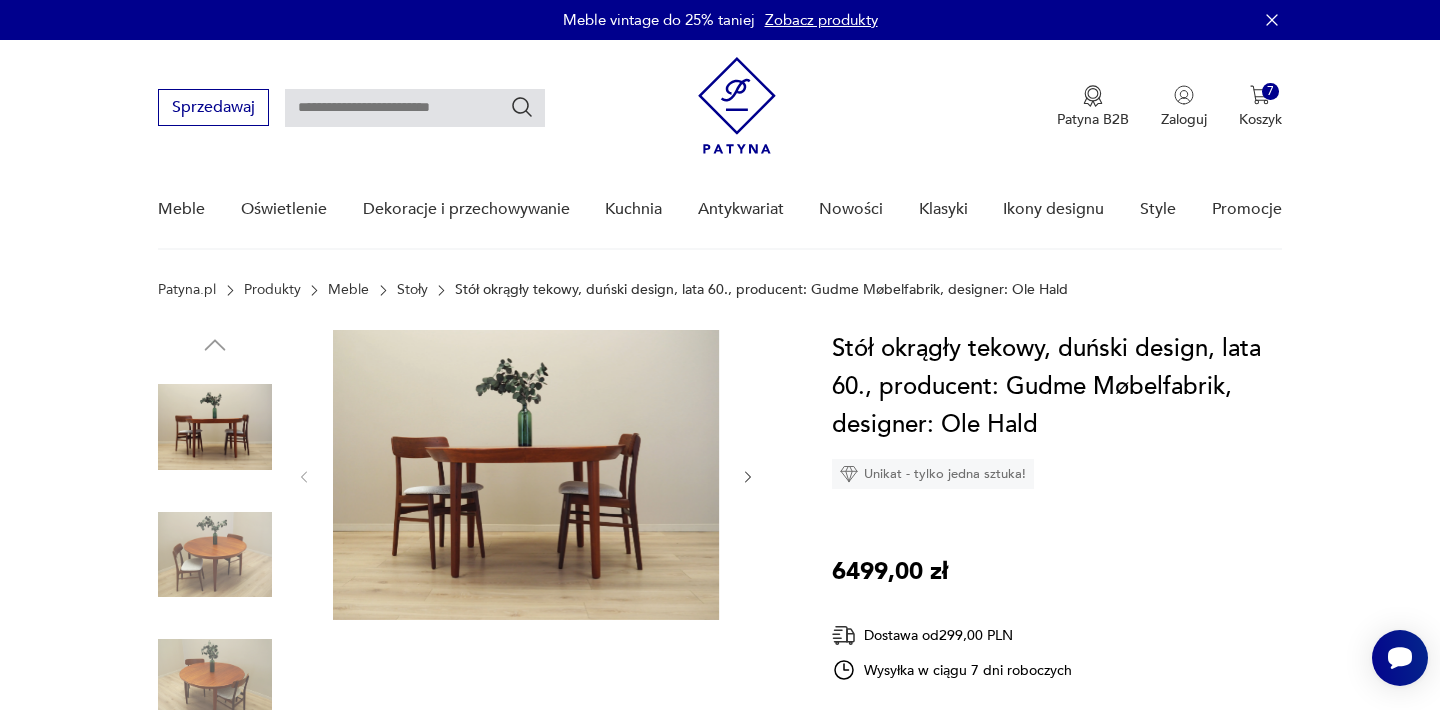 click at bounding box center [526, 475] 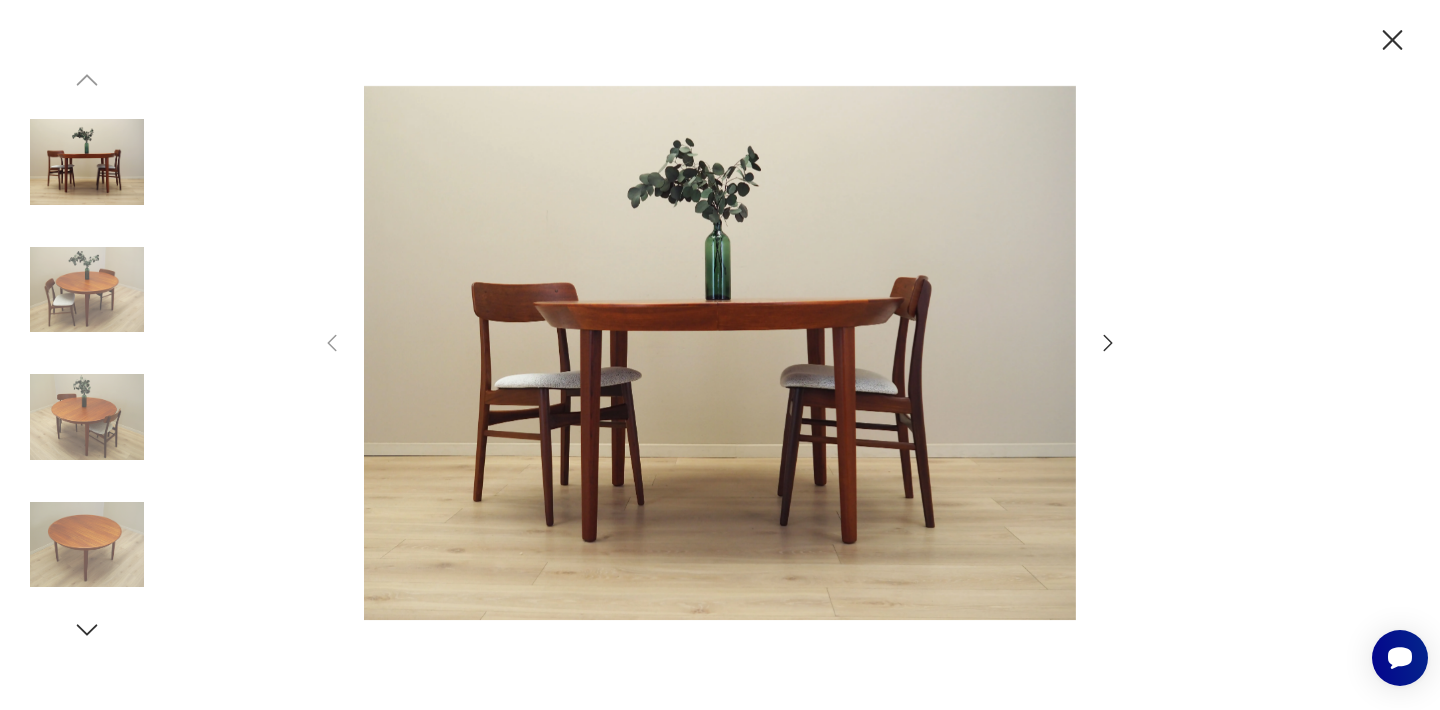 click 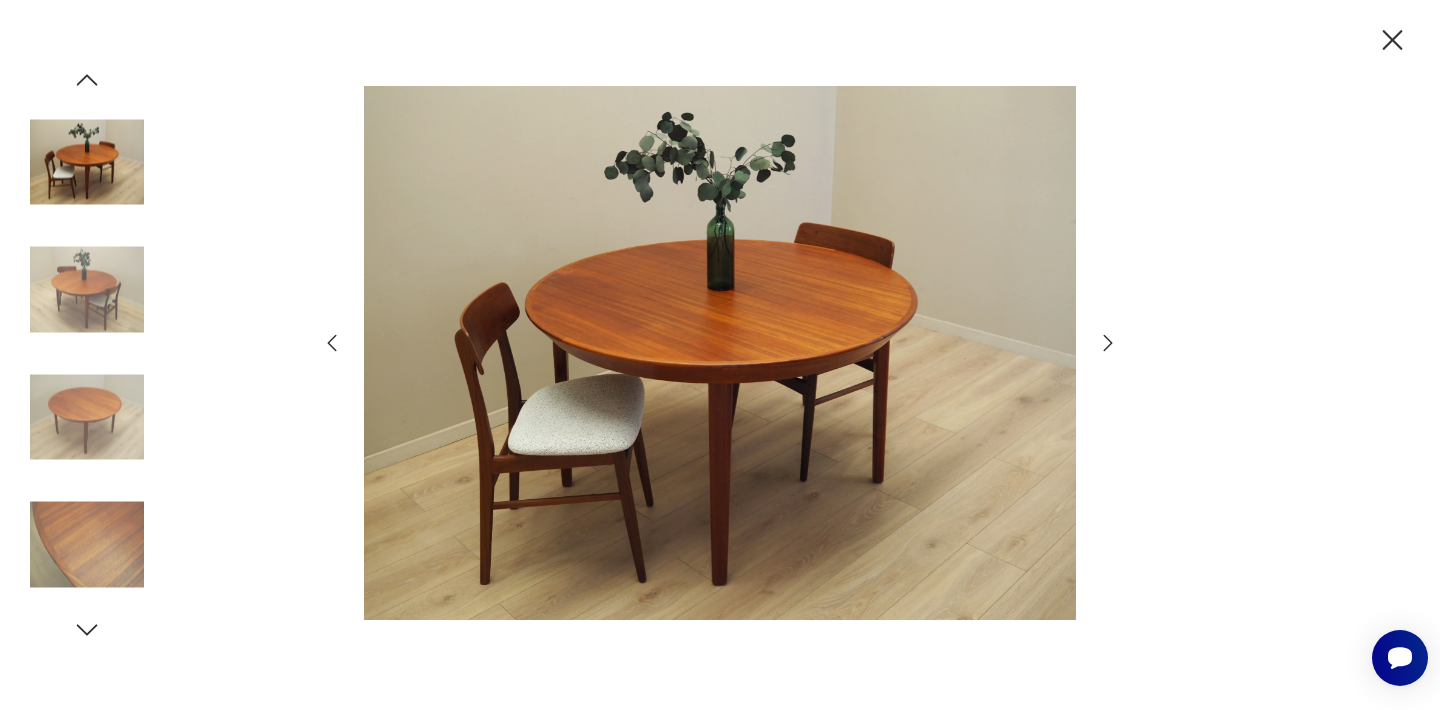 click 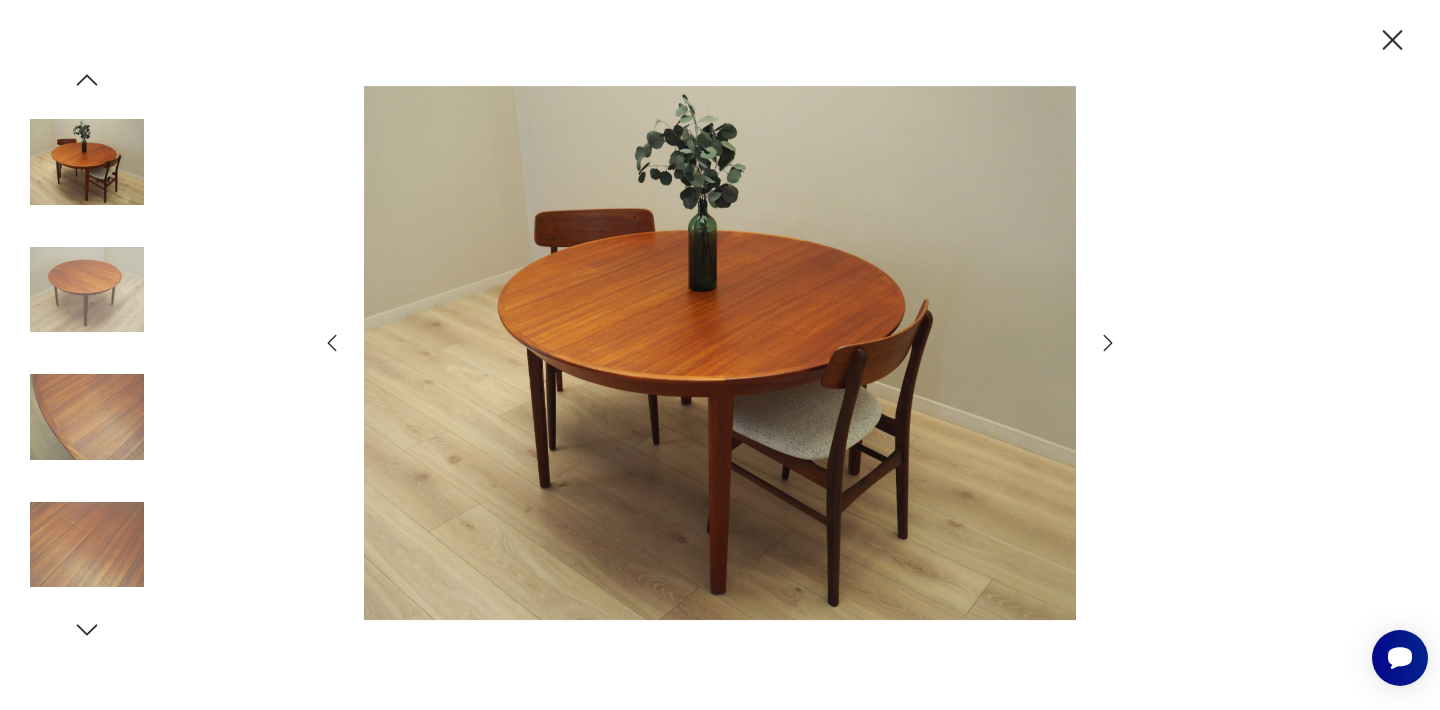 click 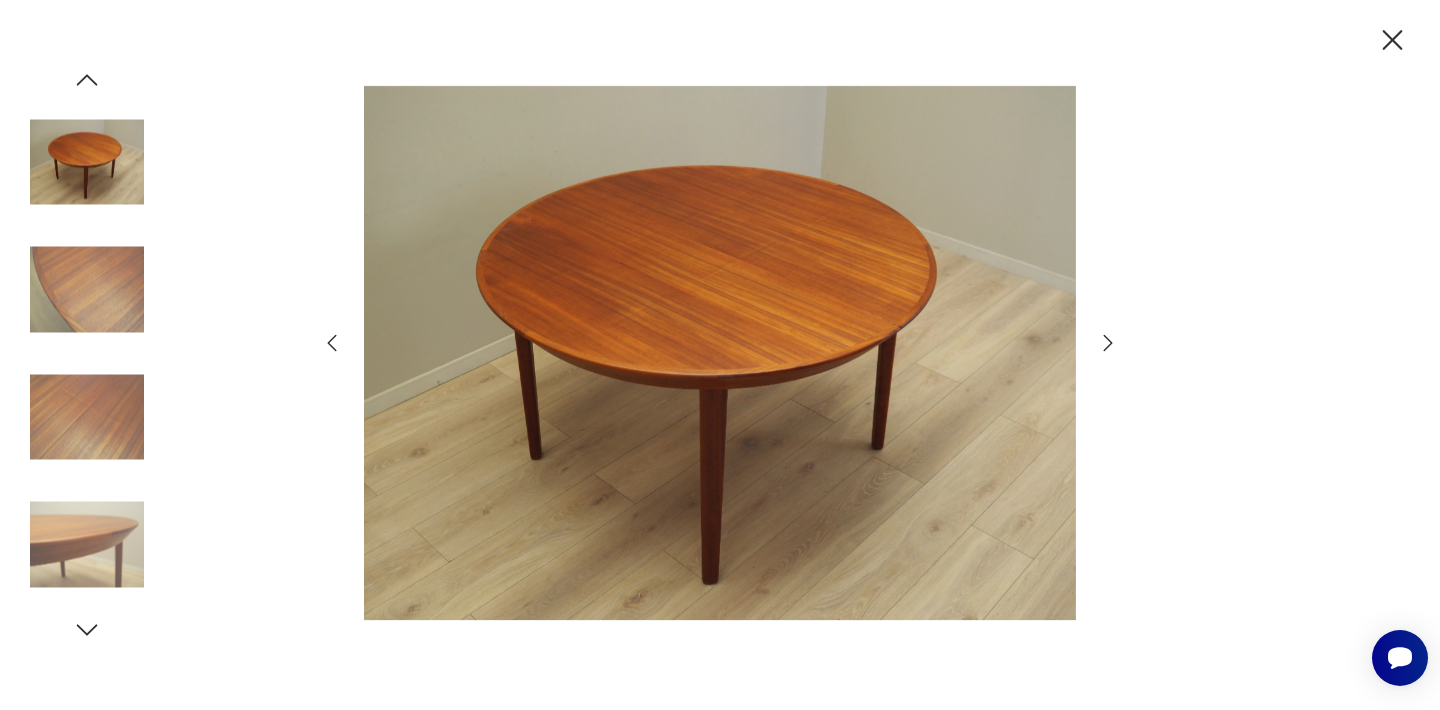 click 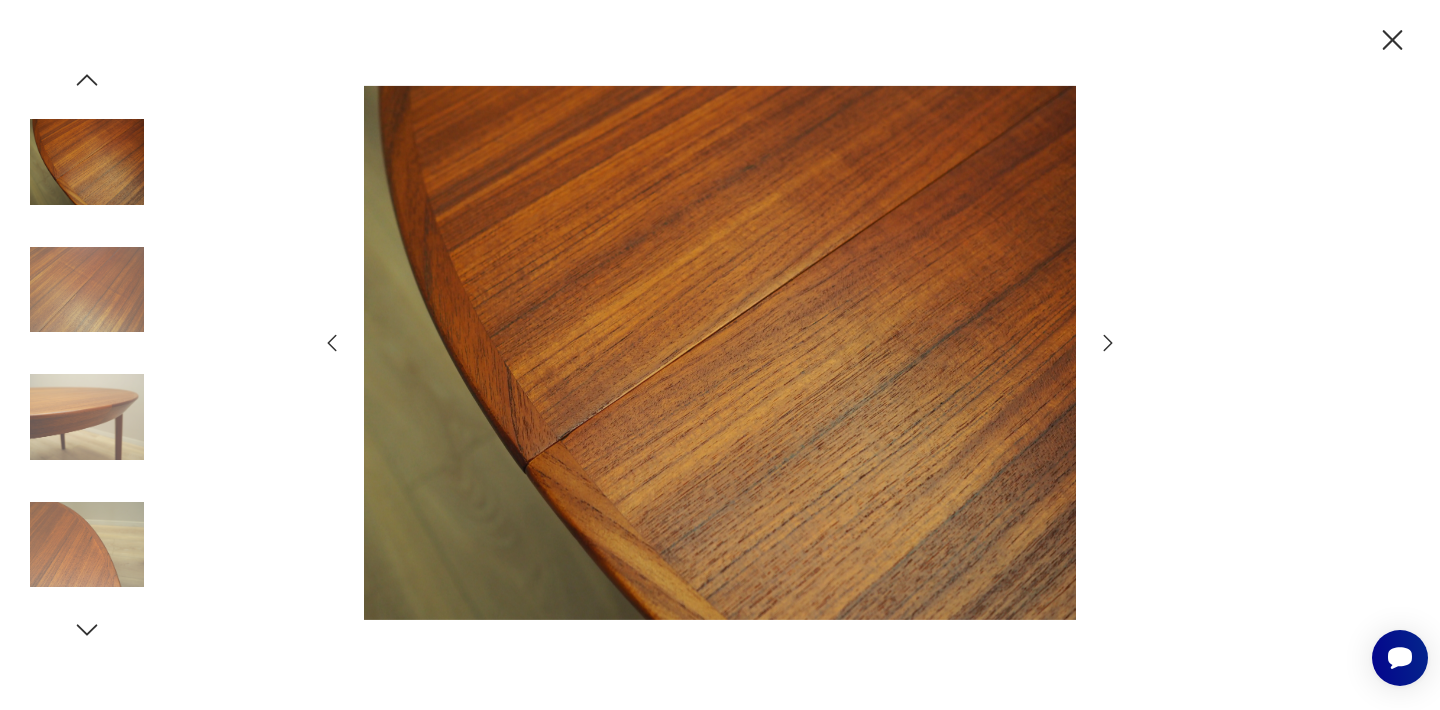 click 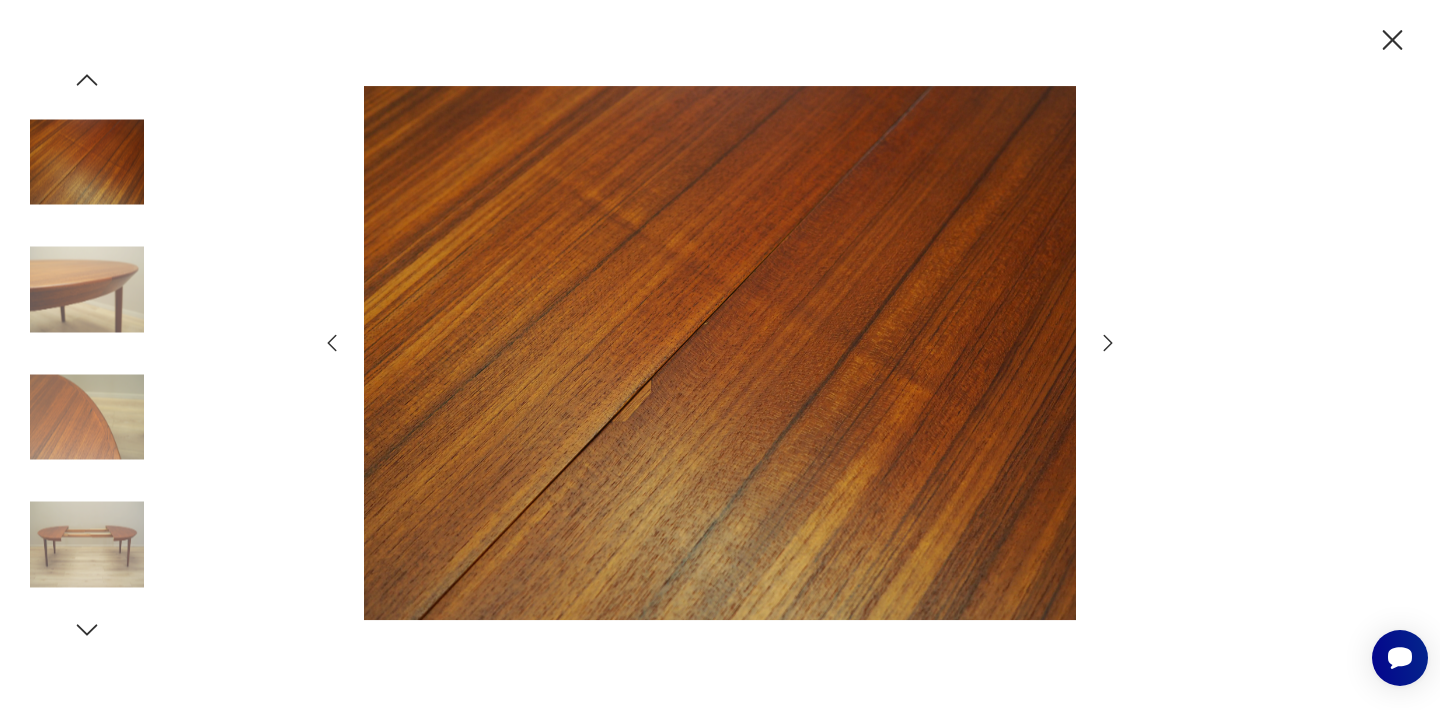 click 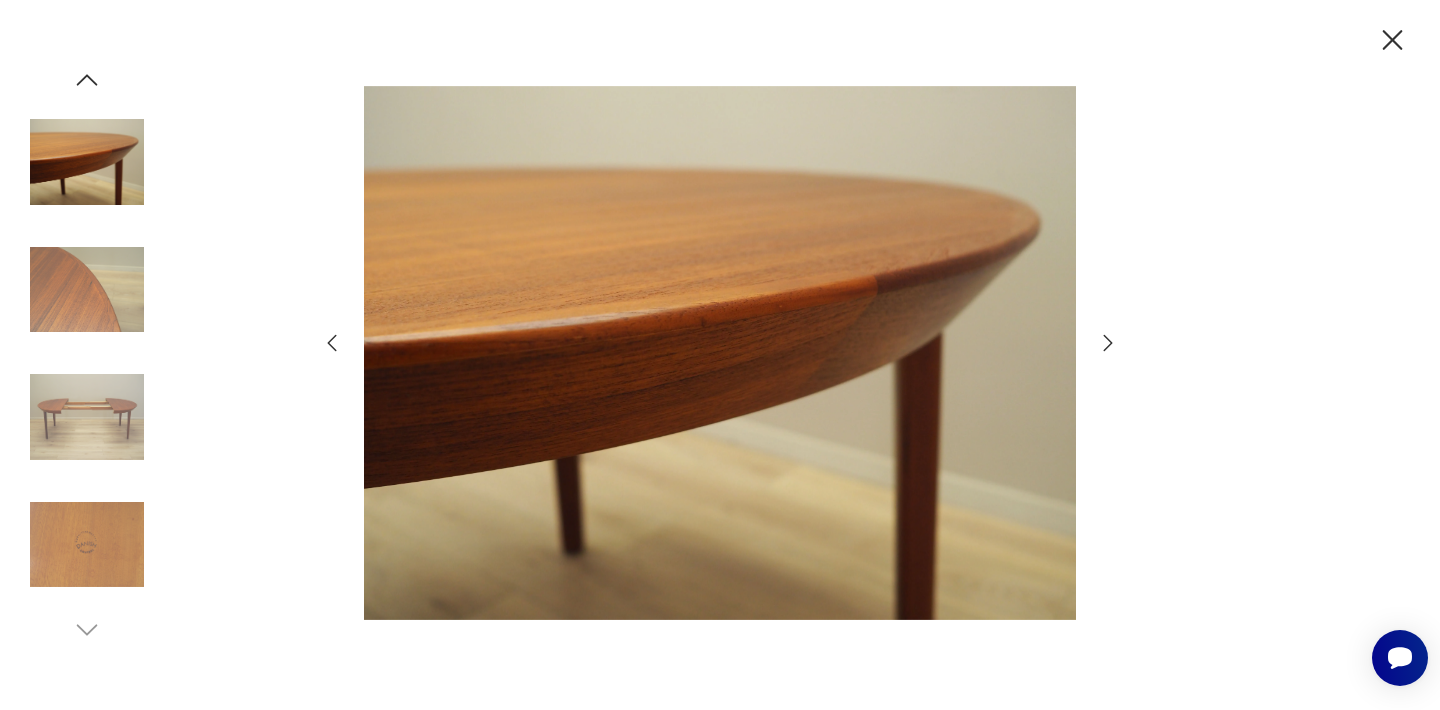 click 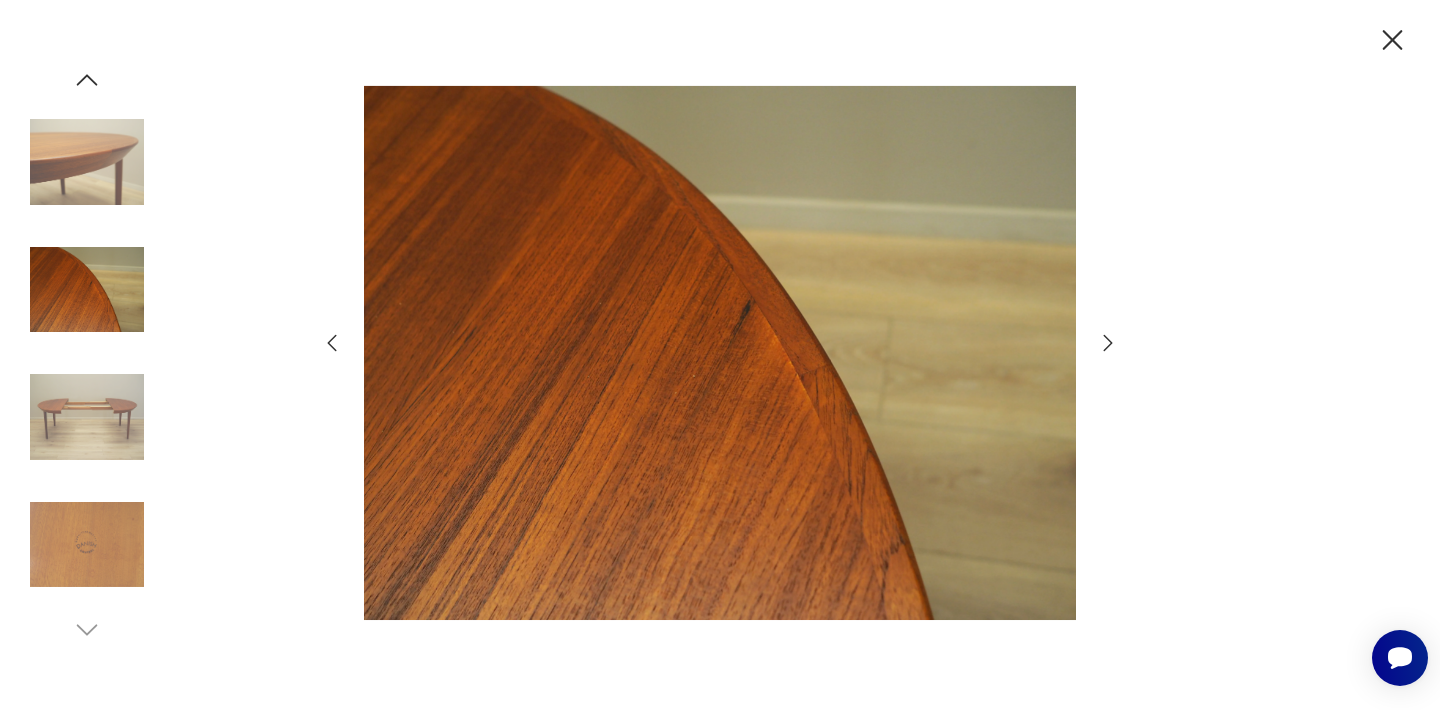 click 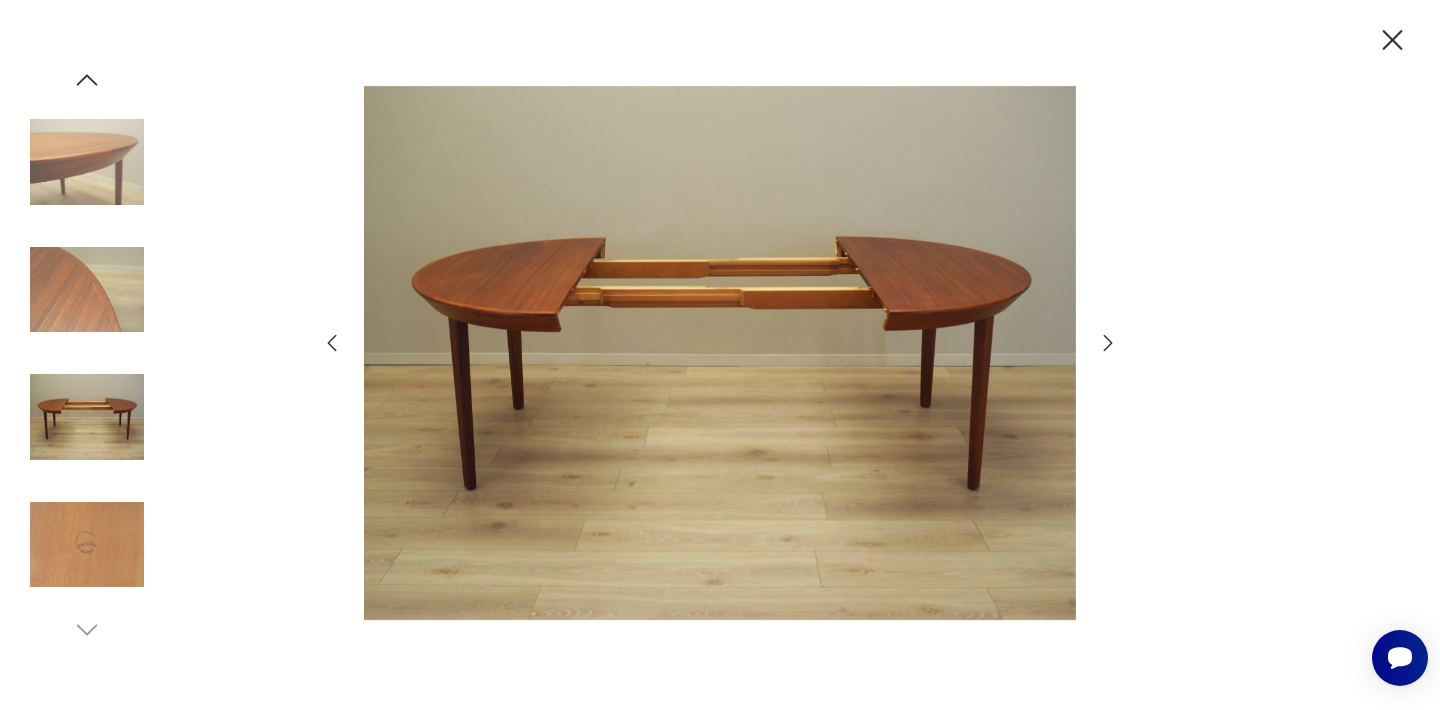 click 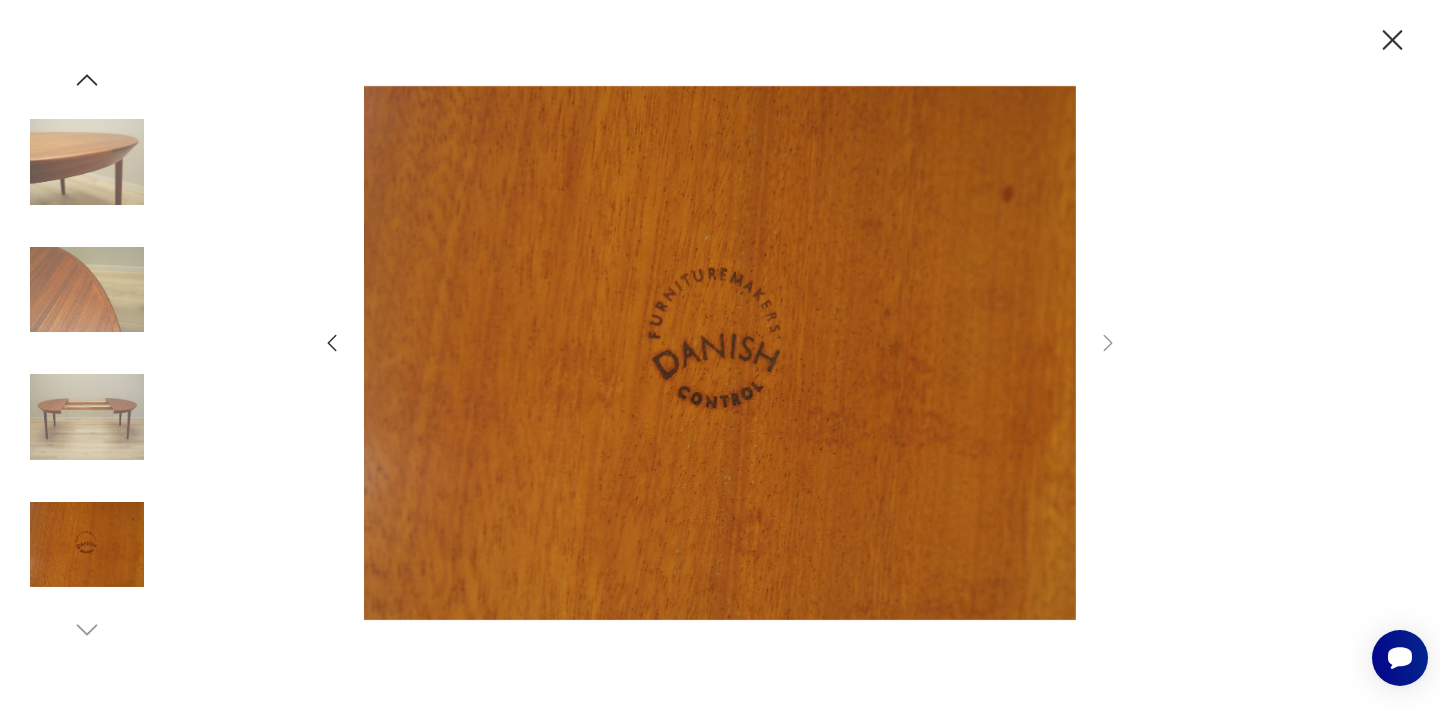 click 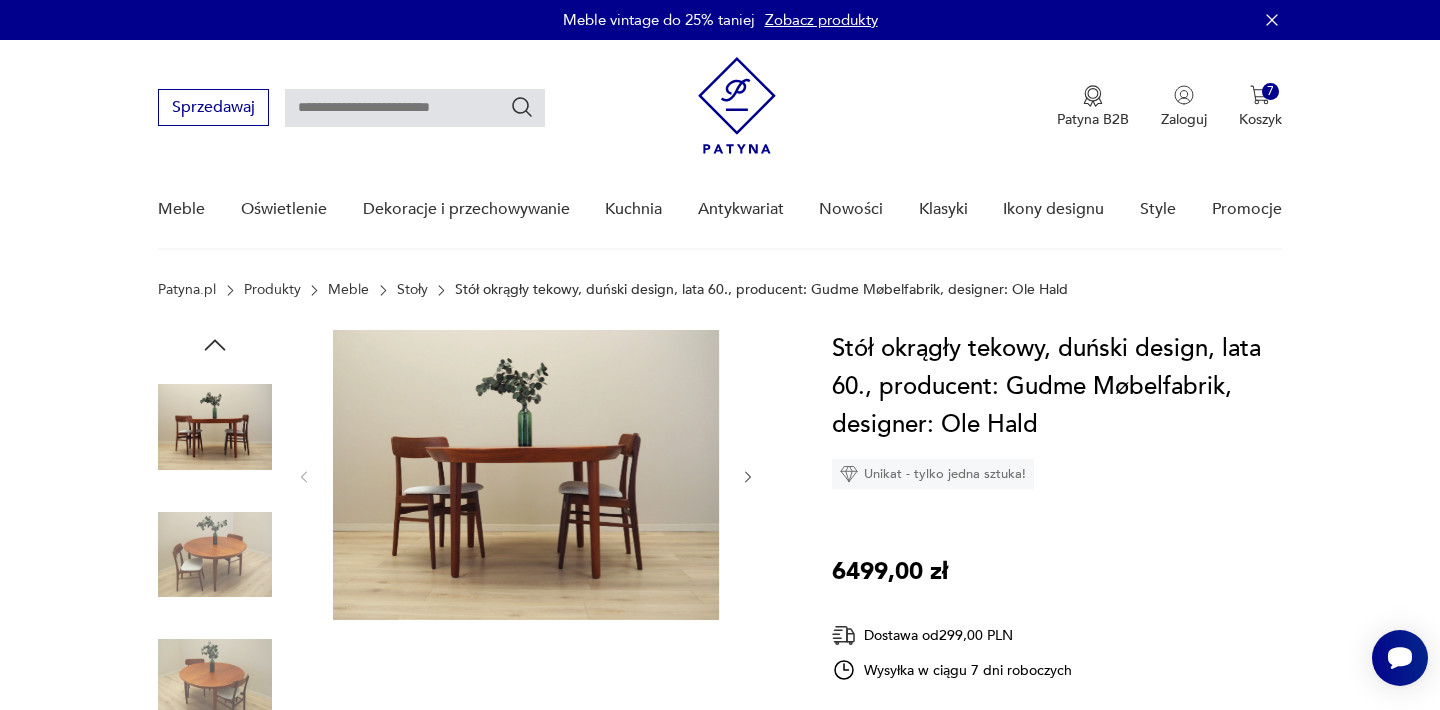 click on "Opis produktu Stół wykonany został w latach 60-tych, zaprojektowany przez znanego duńskiego designera [DESIGNER] [LAST_NAME]. Wyprodukowany przez manufakturę Gudme Møbelfabrik.
Blat stołu pokryty jest fornirem tekowym. Nogi zostały wykonane z litego drewna, perfekcyjnie wkomponowane w ramę stołu. Powierzchnia po odświeżeniu. Stół posiada opcję rozłożenia blatu. Brak wkładek w zestawie.
Stan: Powierzchnia mebla po odświeżeniu. Widoczne drobne zarysowania oraz obicia. Większe ślady użytkowania zawsze przedstawiamy na zdjęciach. Produkt przygotowany bezpośrednio do użytkowania.
*Ze względów bezpieczeństwa mebel do transportu może mieć odkręcone nogi. Montaż nie powinien stanowić problemu. Natomiast w przypadku wątpliwości prosimy o kontakt, wyślemy film instruktażowy.
Dane techniczne
wysokość:
72 cm
szerokość:
122 cm
głębokość:
122 cm
wymiar po rozłożeniu:
224 x 122 cm
Cena transportu nie obejmuje wniesienia.
Rozwiń więcej Szczegóły produktu Stan: dobry :" at bounding box center (720, 996) 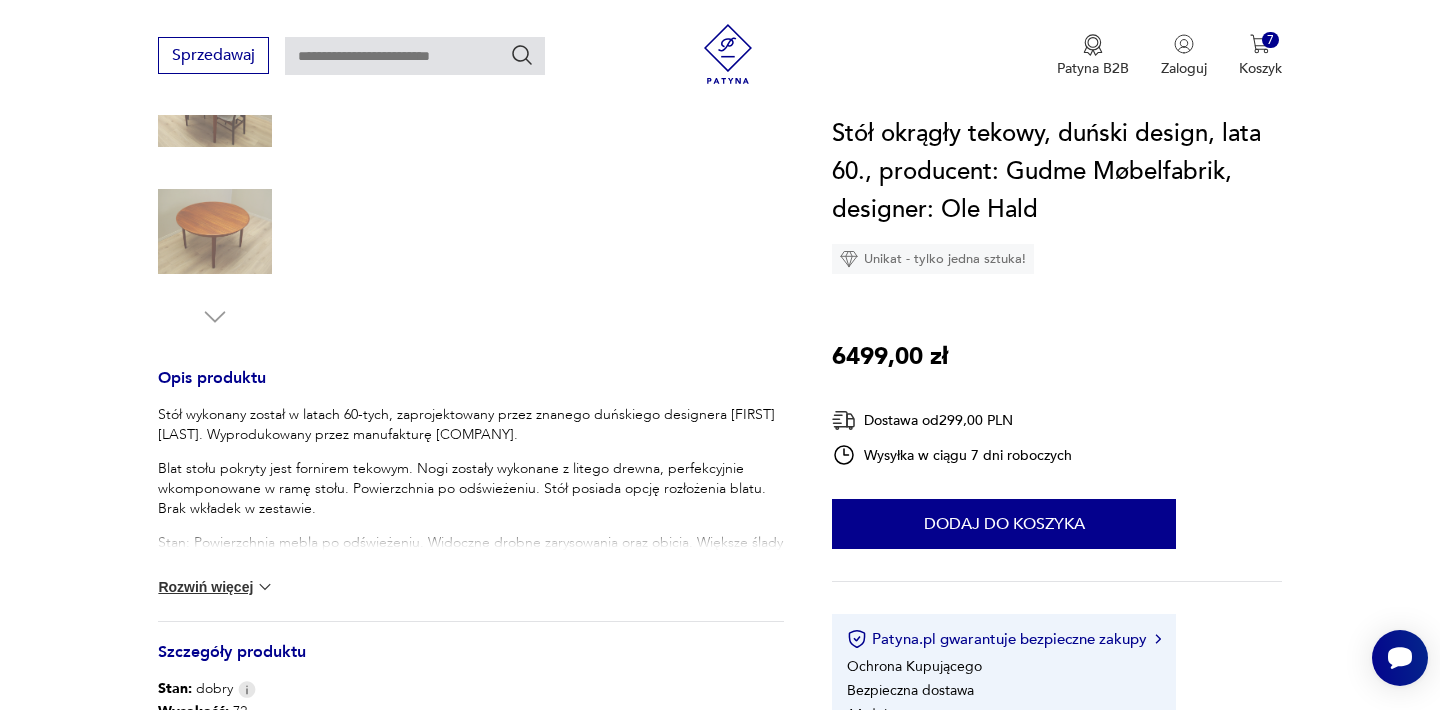 scroll, scrollTop: 600, scrollLeft: 0, axis: vertical 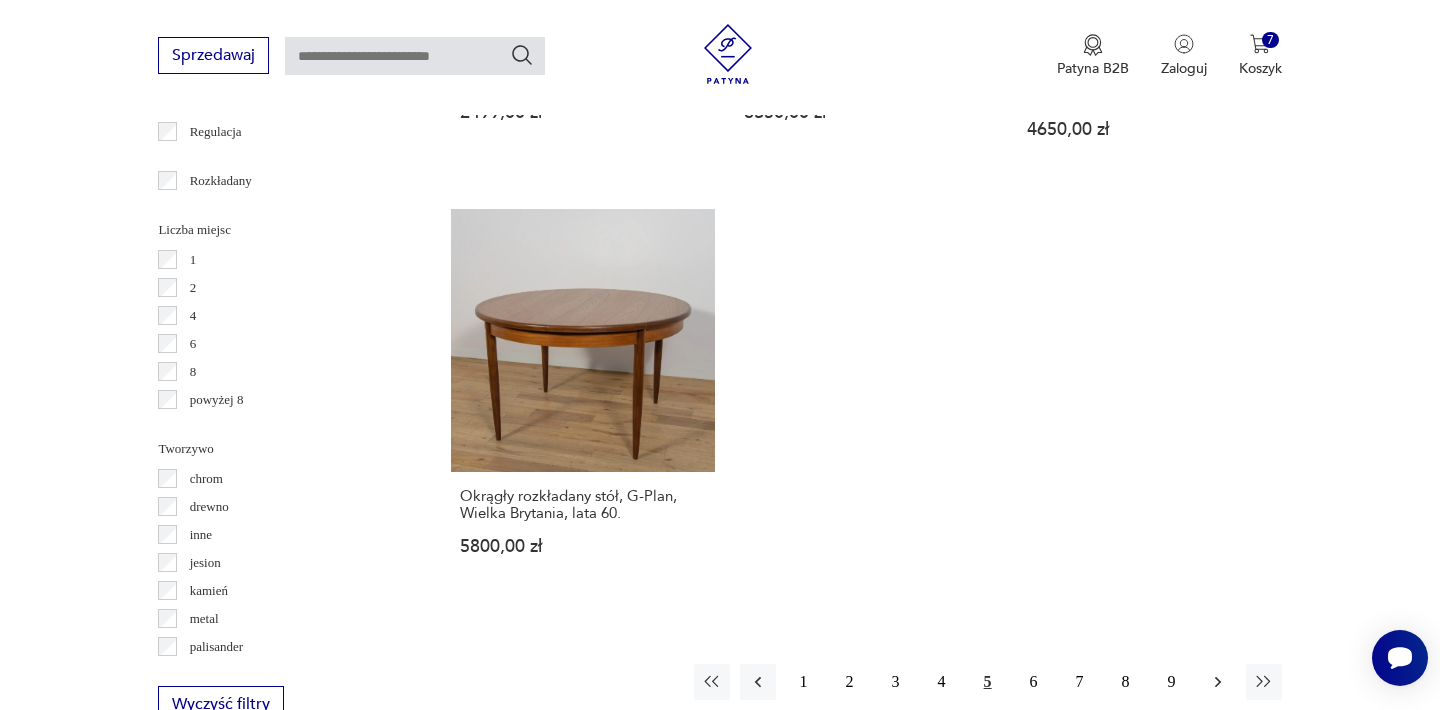 click 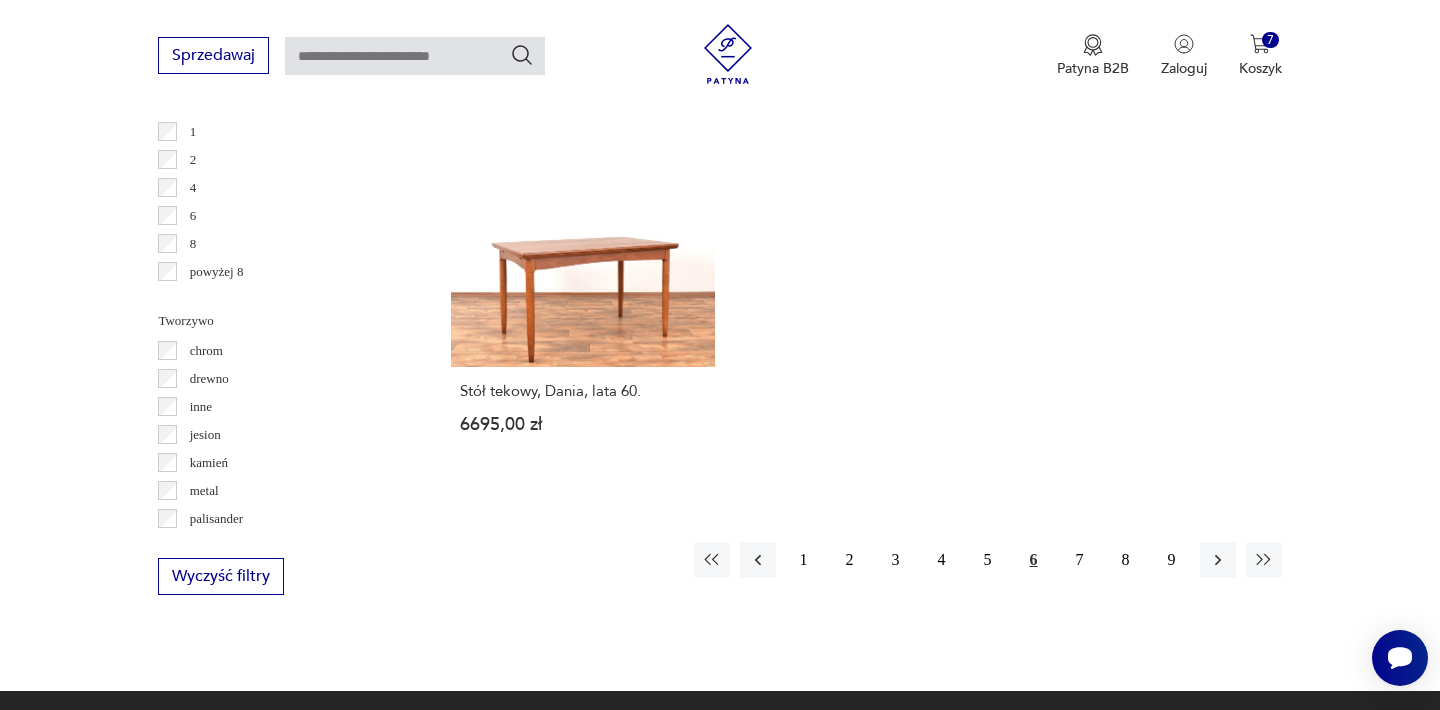scroll, scrollTop: 2972, scrollLeft: 0, axis: vertical 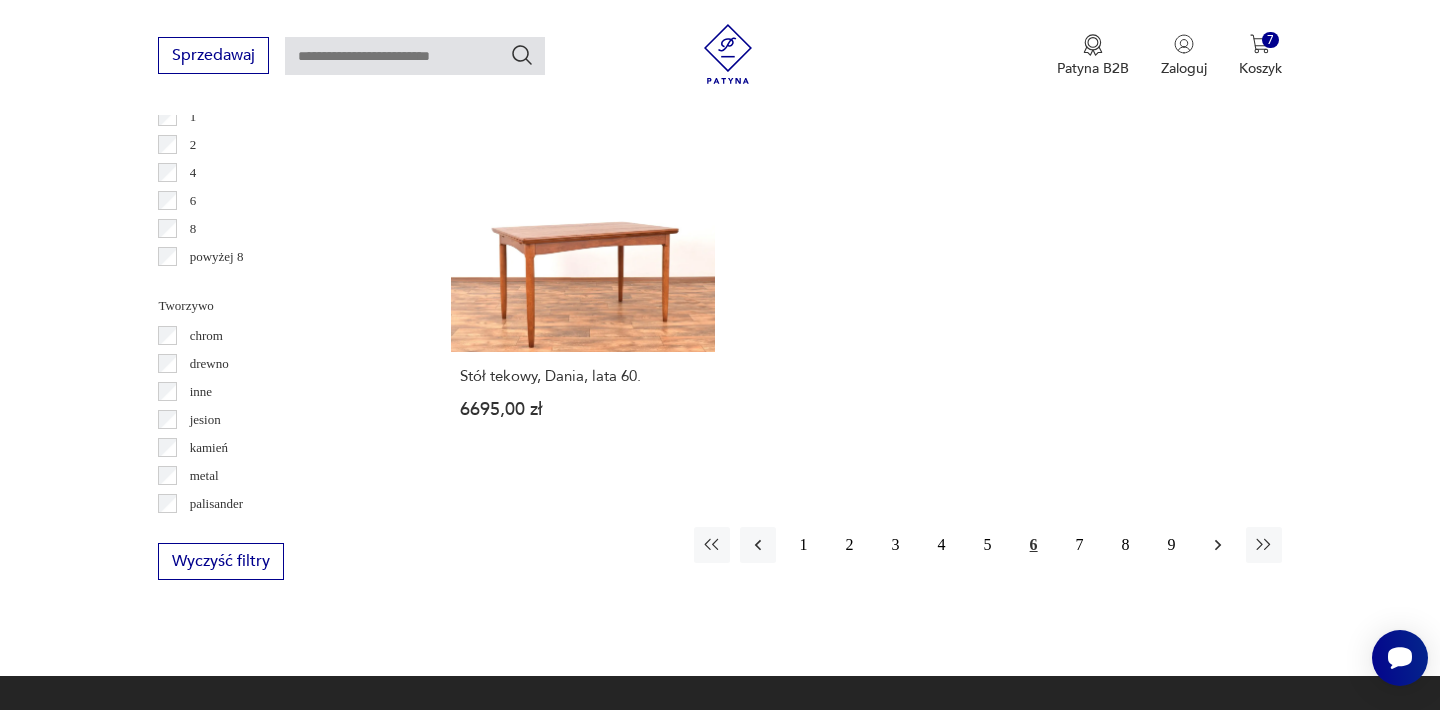 click 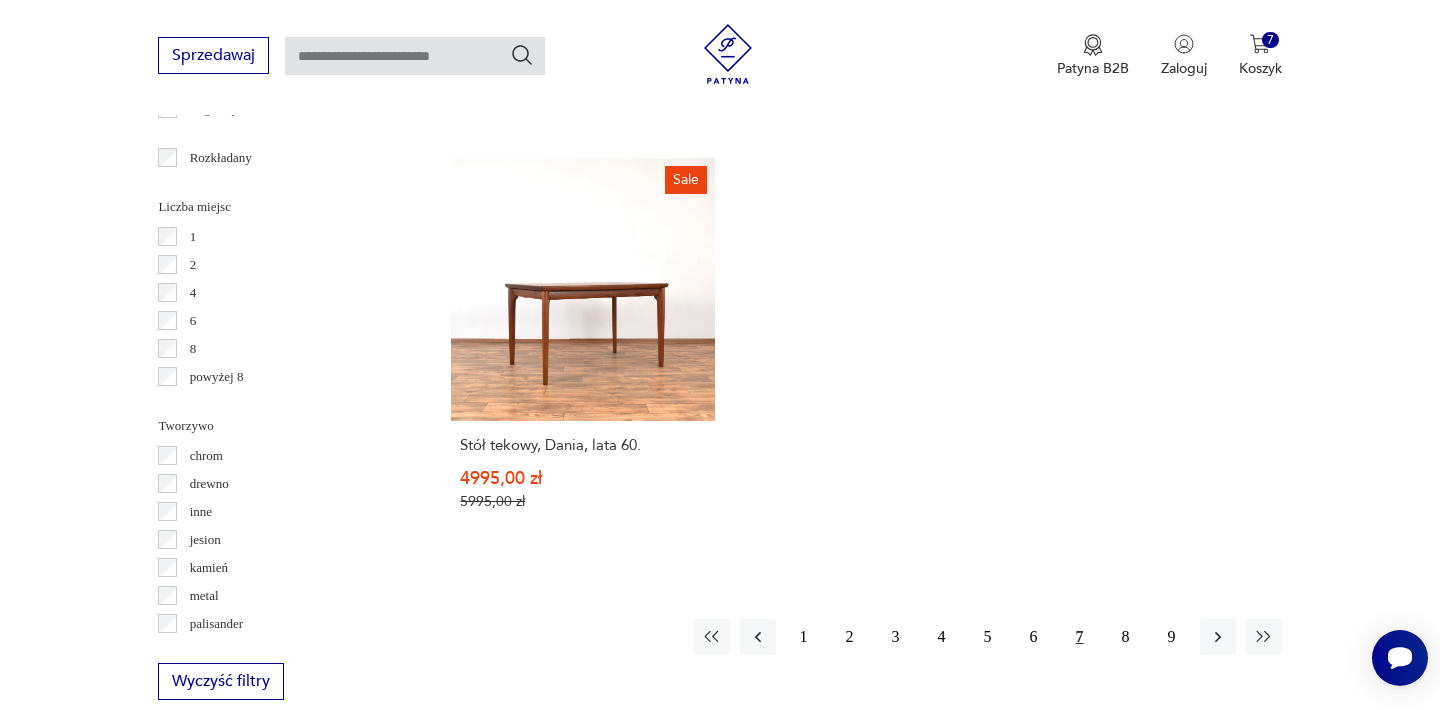scroll, scrollTop: 2892, scrollLeft: 0, axis: vertical 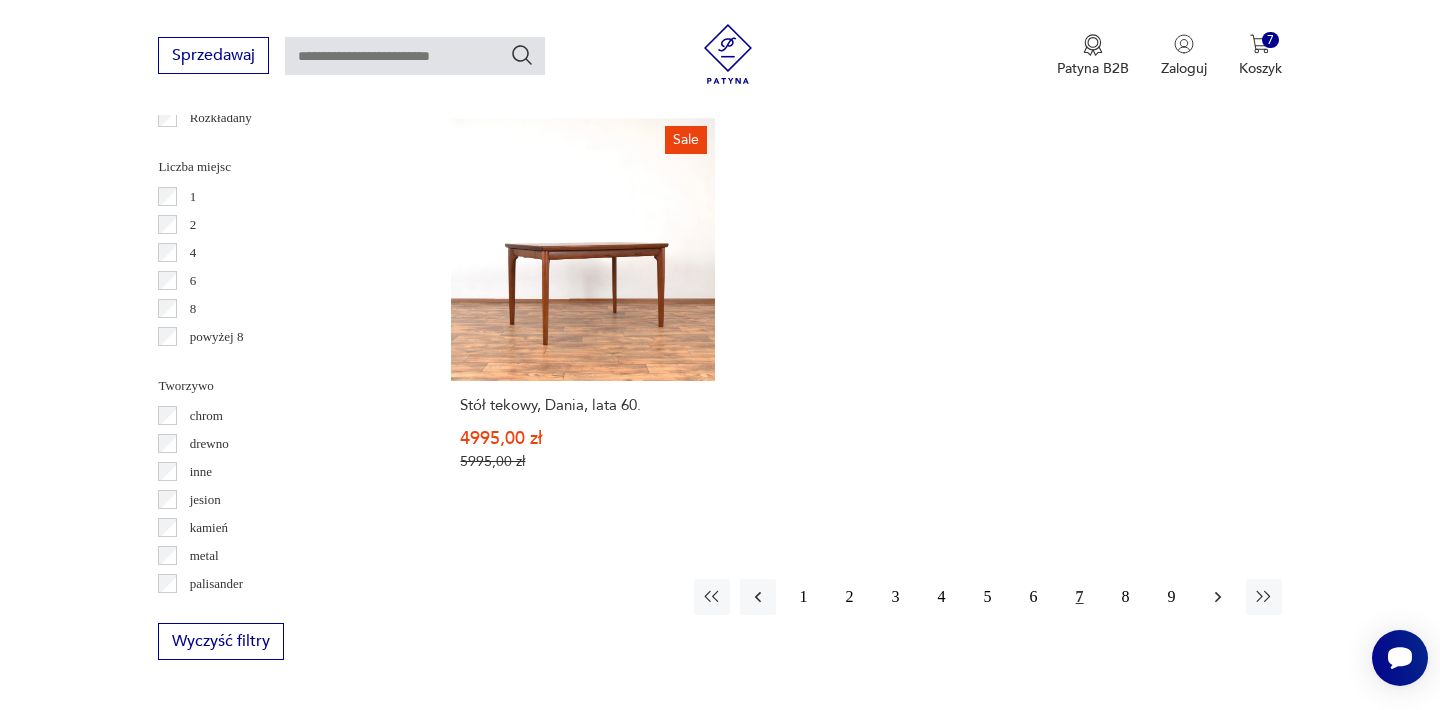 click 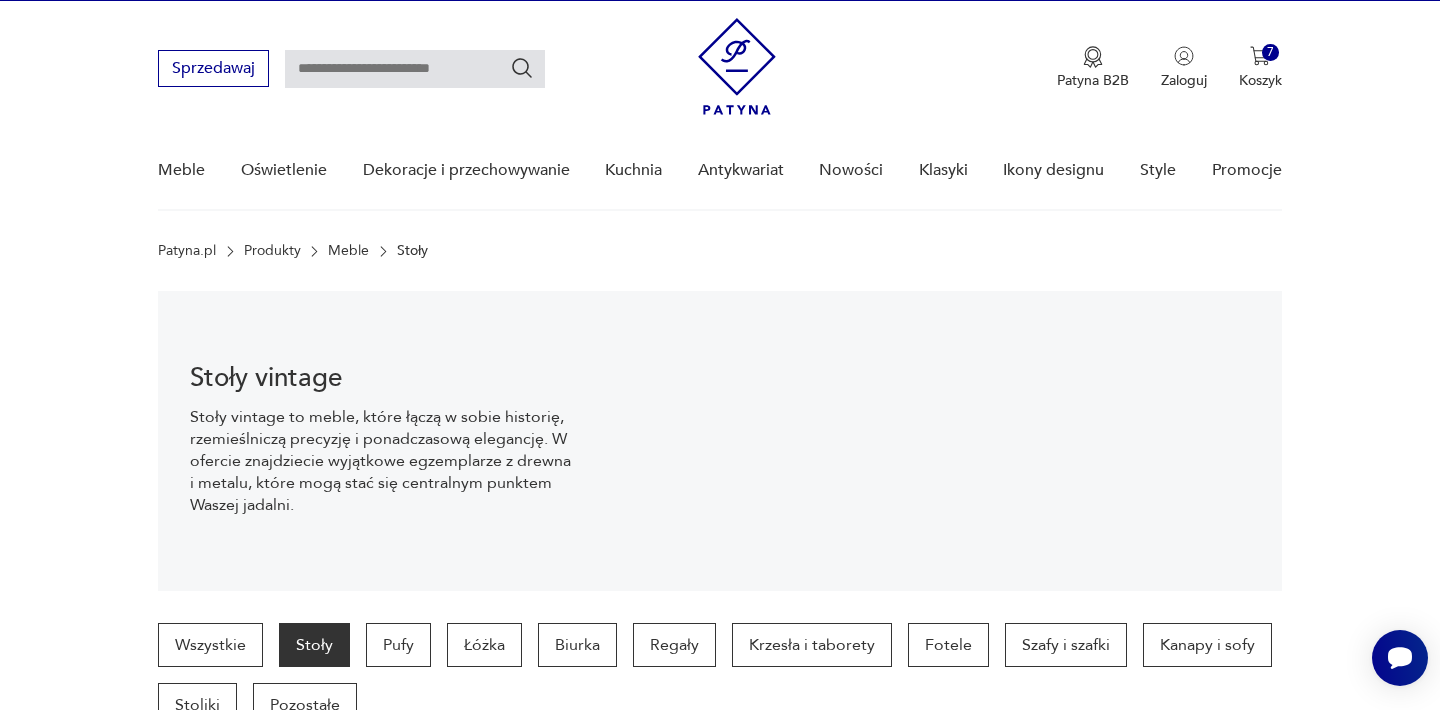 scroll, scrollTop: 0, scrollLeft: 0, axis: both 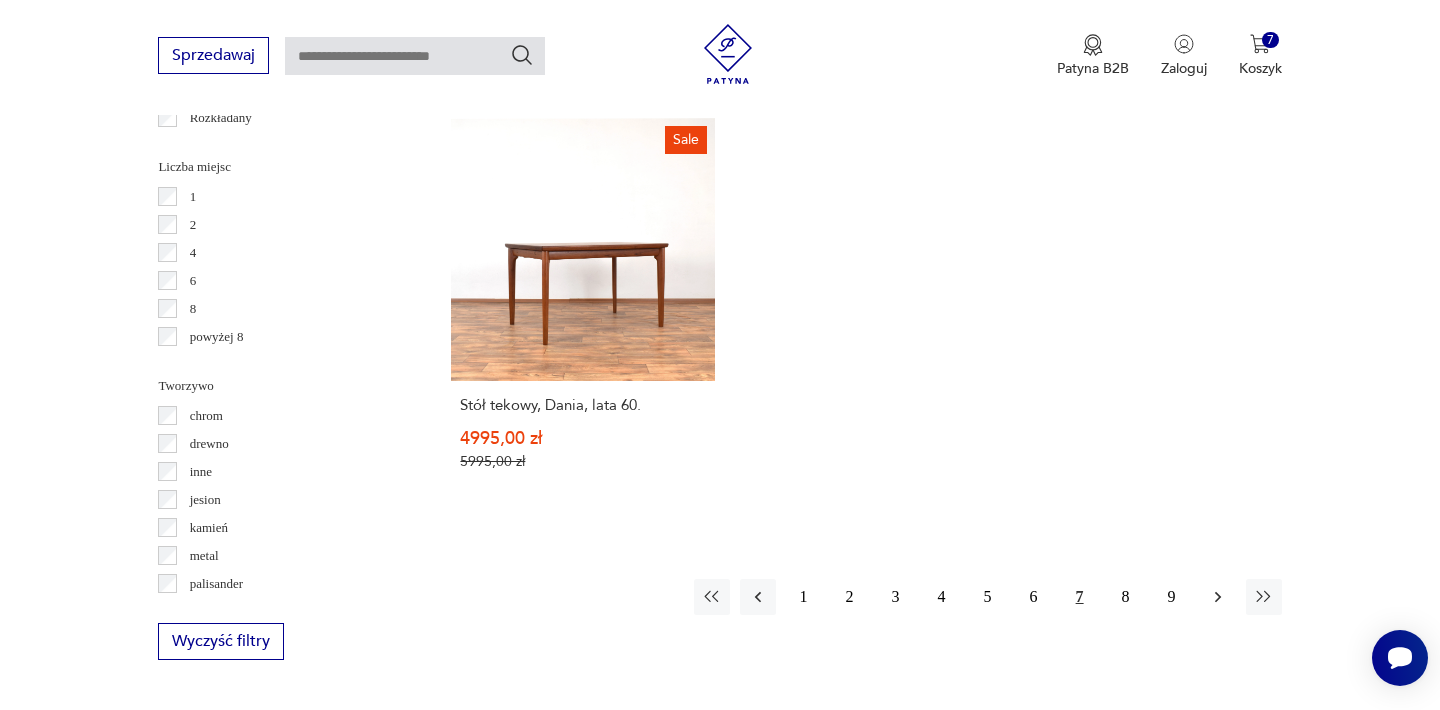 click 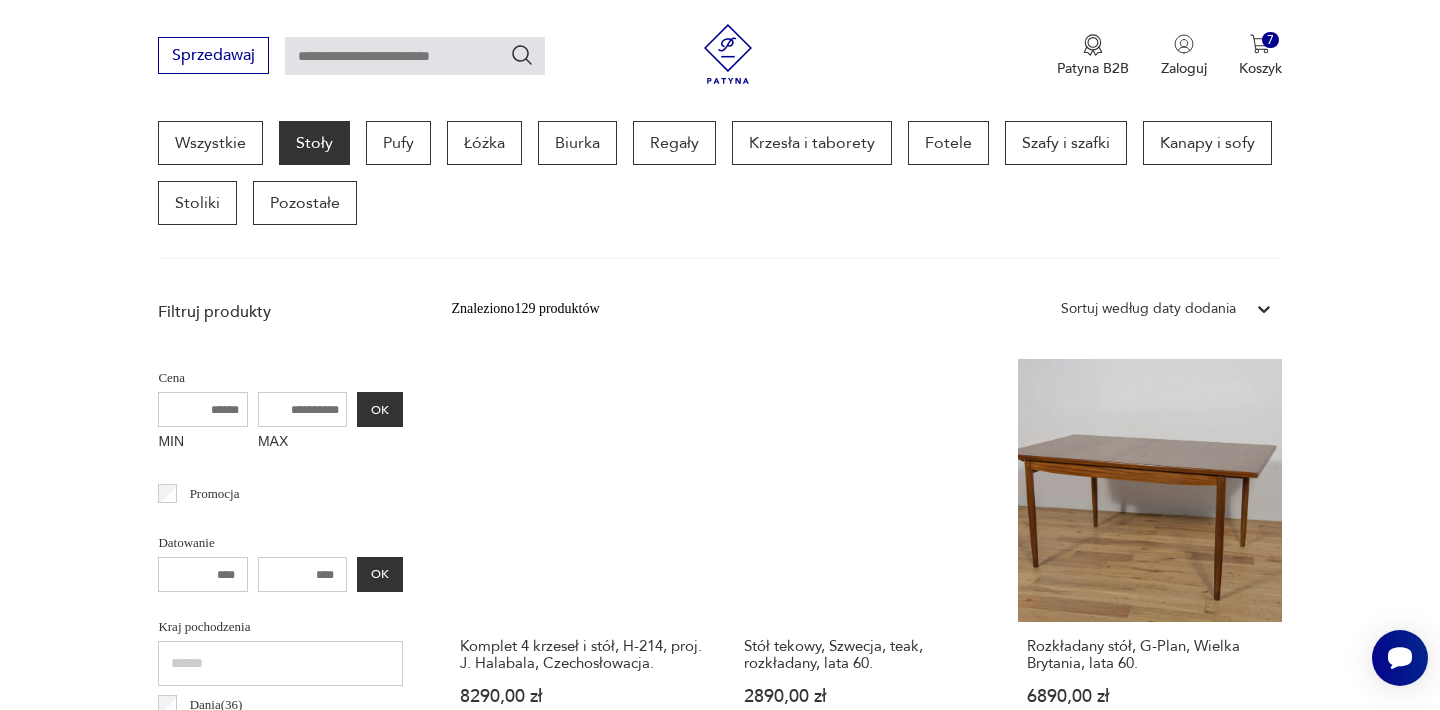 scroll, scrollTop: 532, scrollLeft: 0, axis: vertical 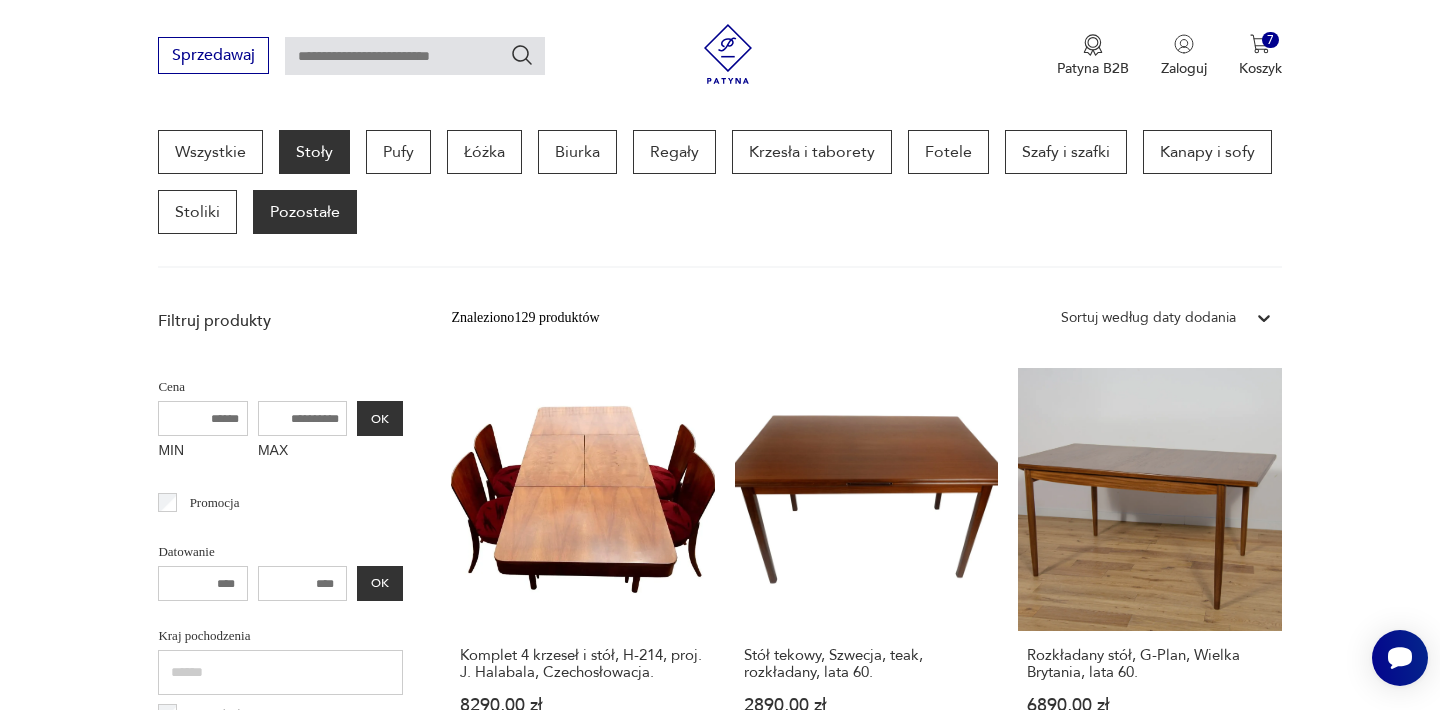 click on "Pozostałe" at bounding box center (305, 212) 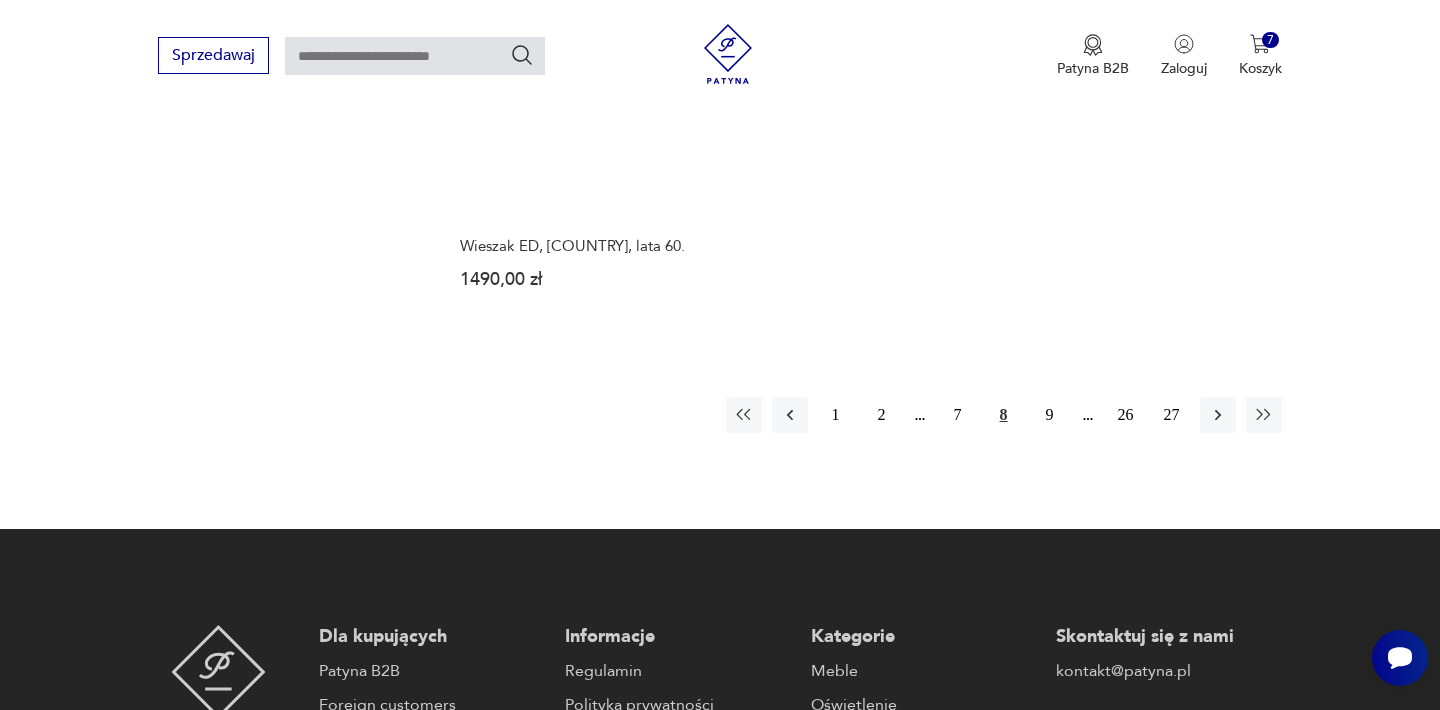 scroll, scrollTop: 3212, scrollLeft: 0, axis: vertical 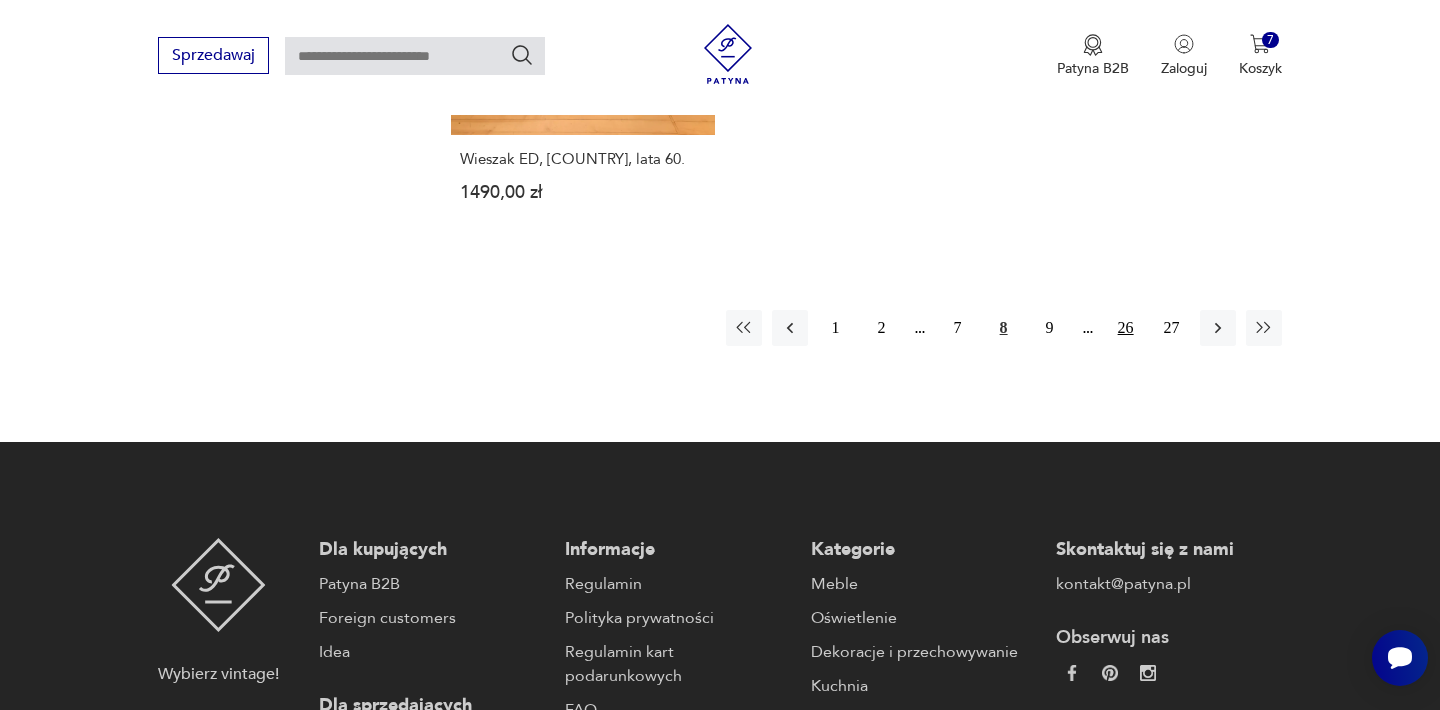 click on "26" at bounding box center [1126, 328] 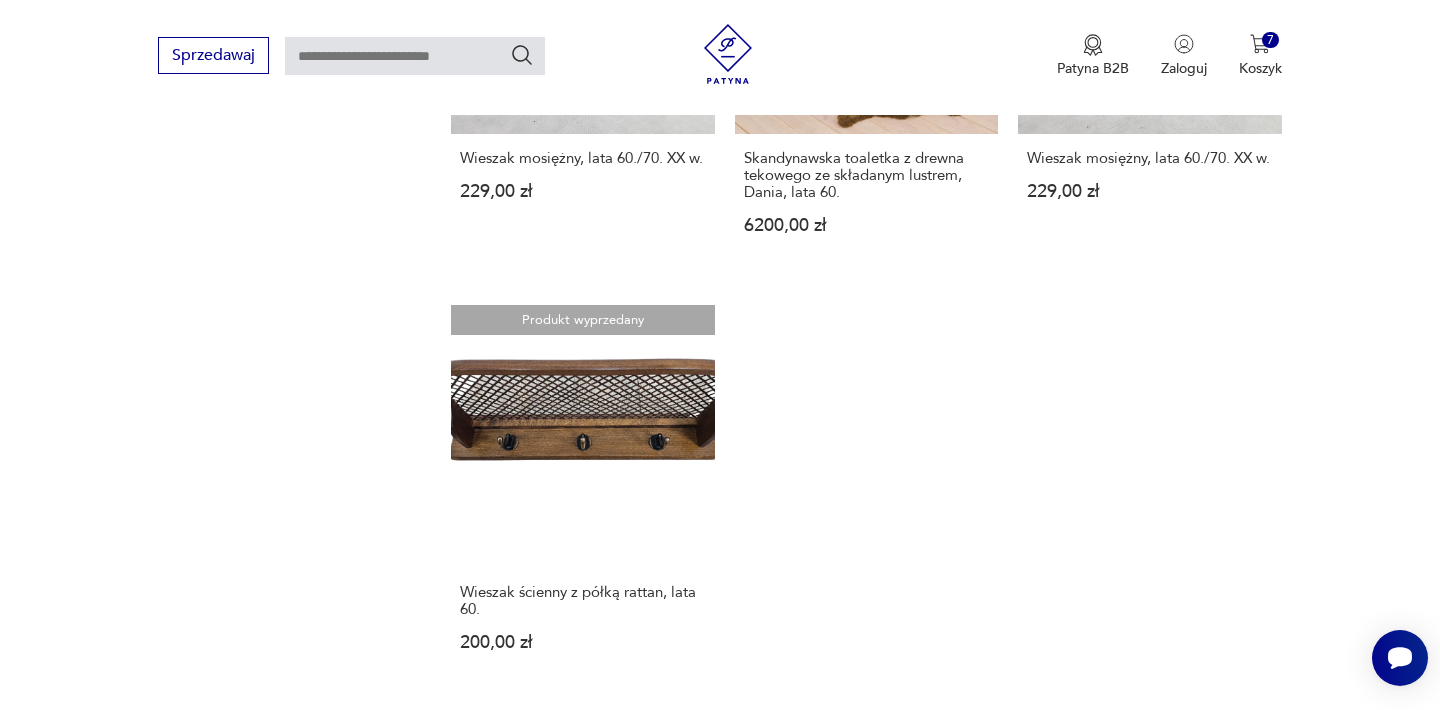 scroll, scrollTop: 2692, scrollLeft: 0, axis: vertical 